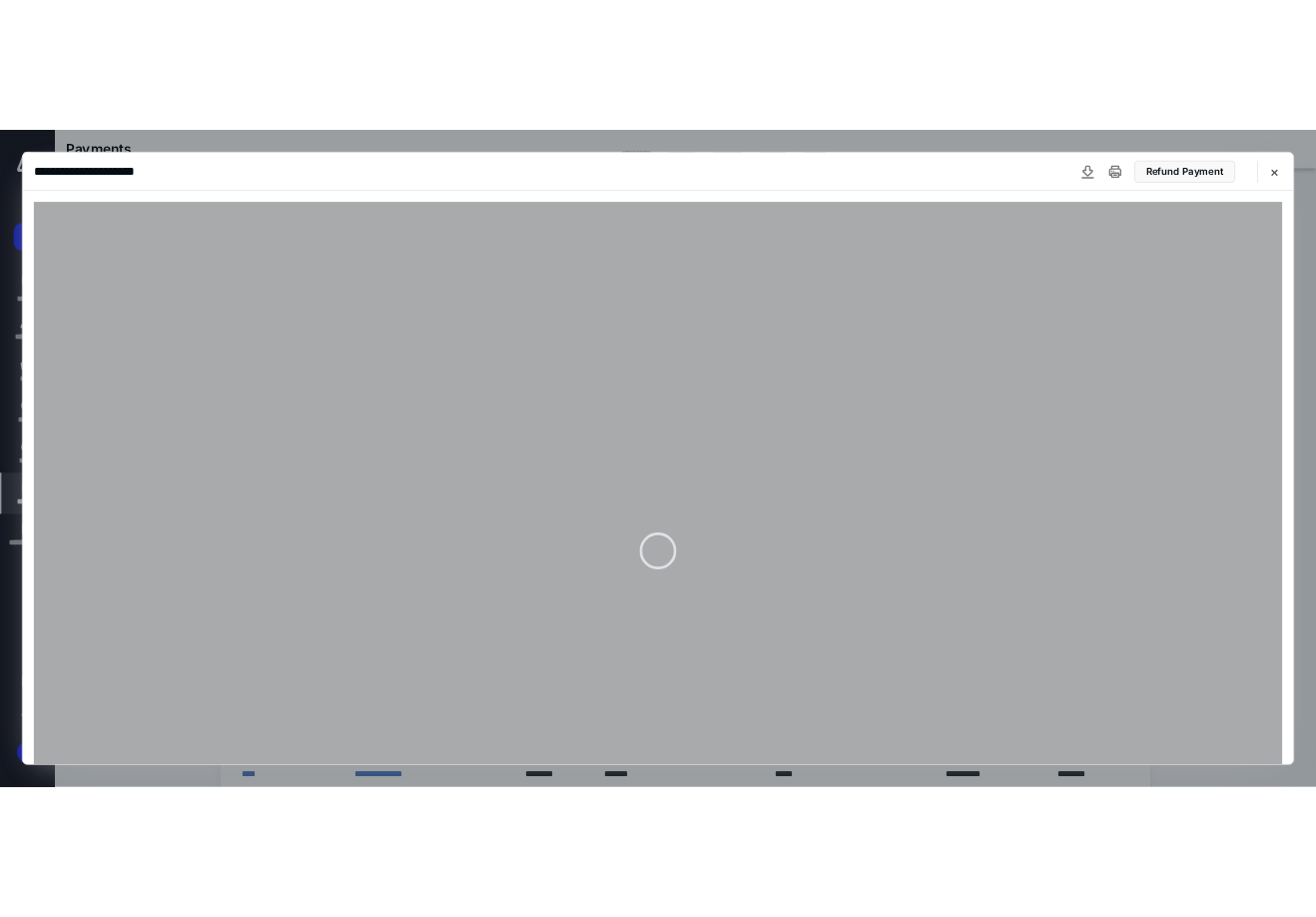 scroll, scrollTop: 0, scrollLeft: 0, axis: both 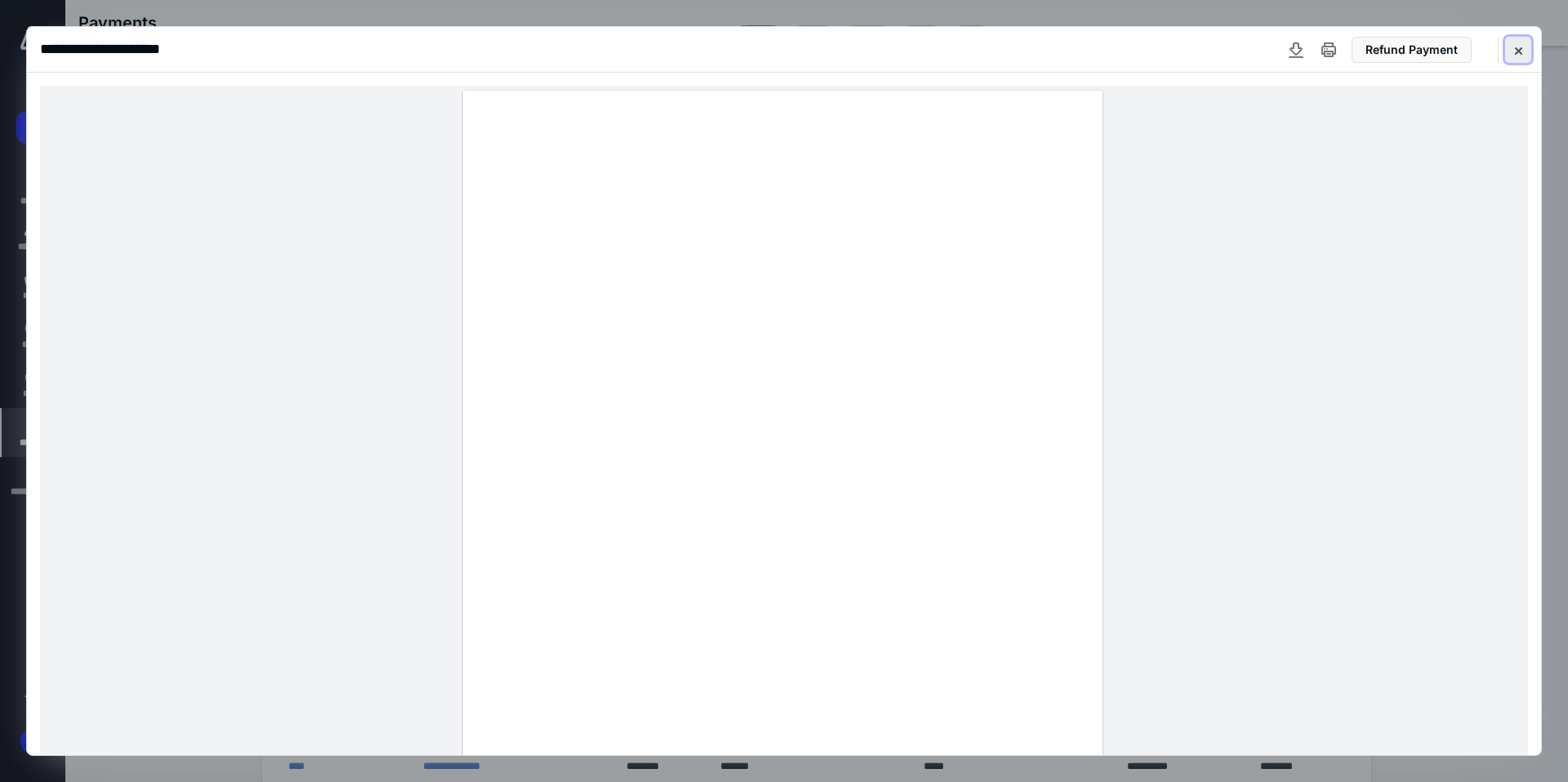 click at bounding box center (1518, 50) 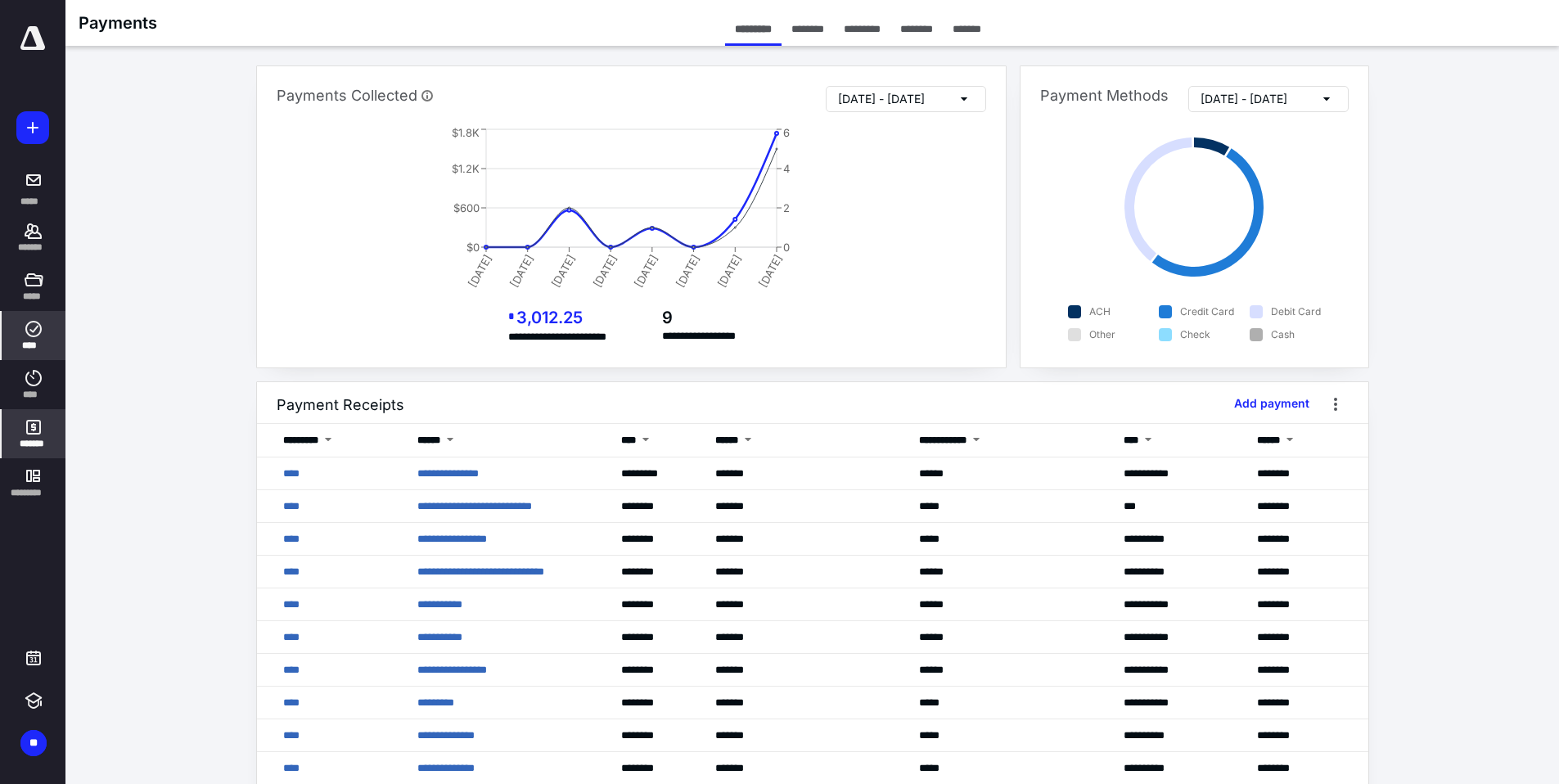click 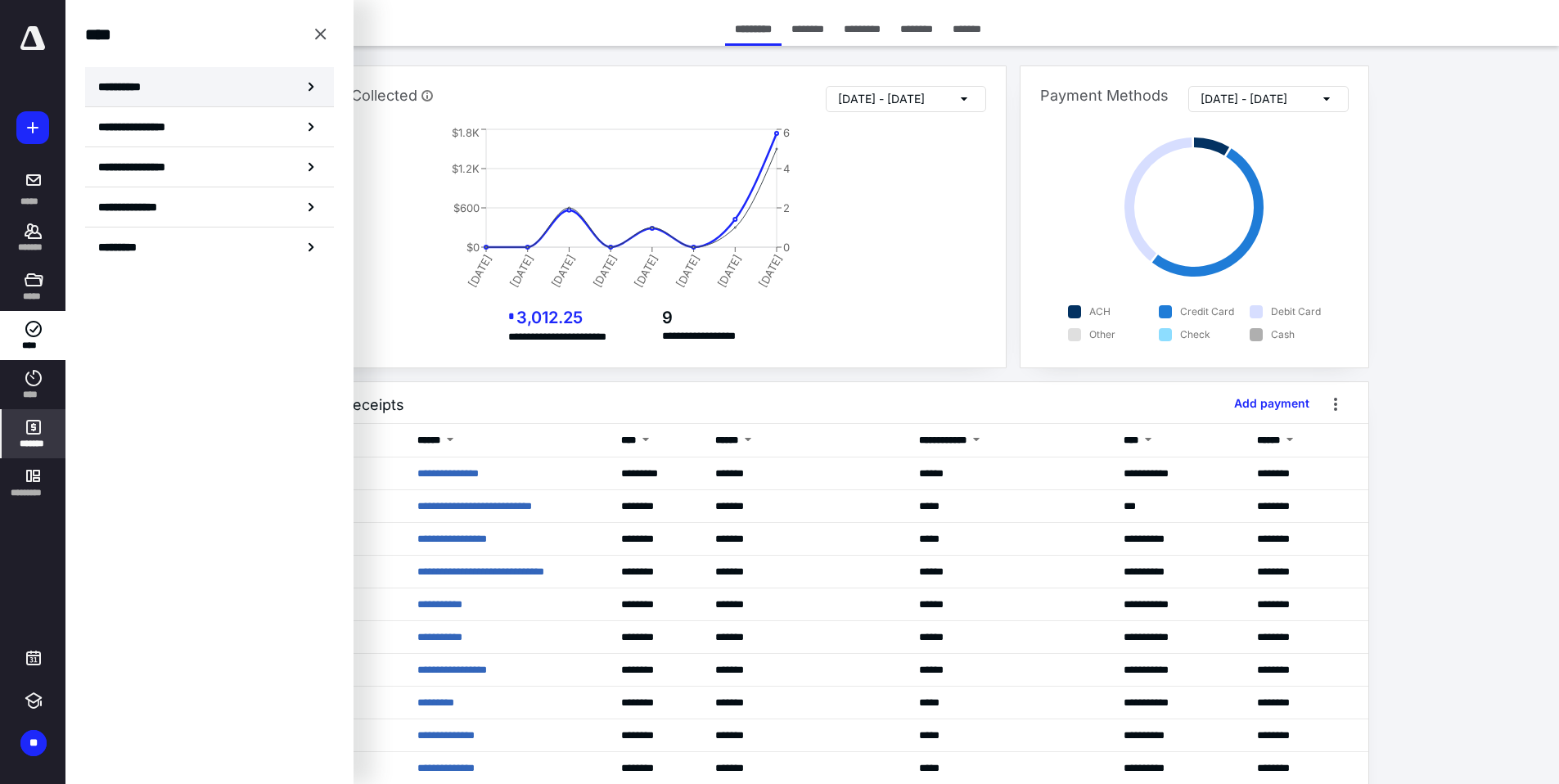 click on "**********" at bounding box center [210, 87] 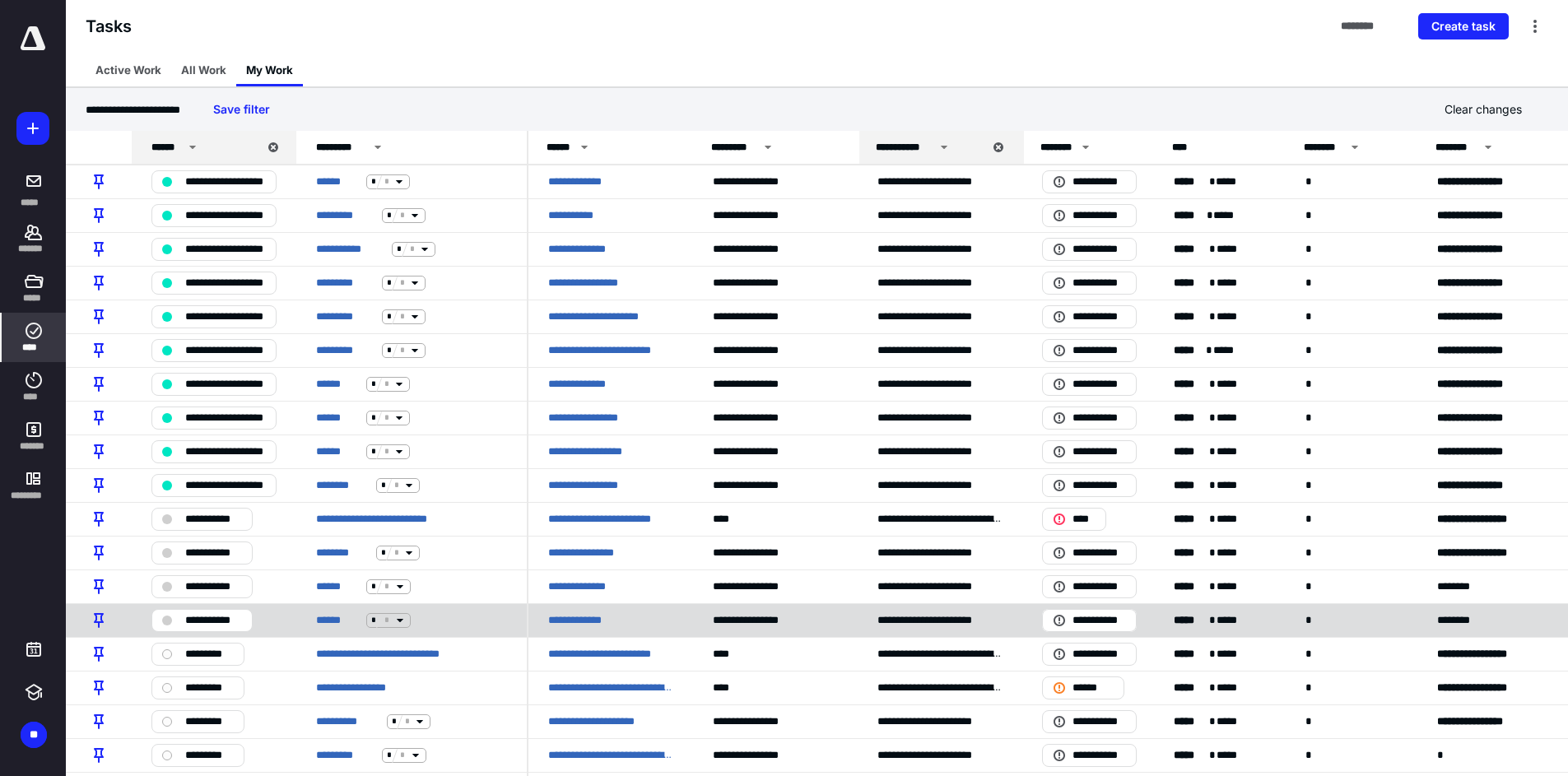 click on "**********" at bounding box center (582, 620) 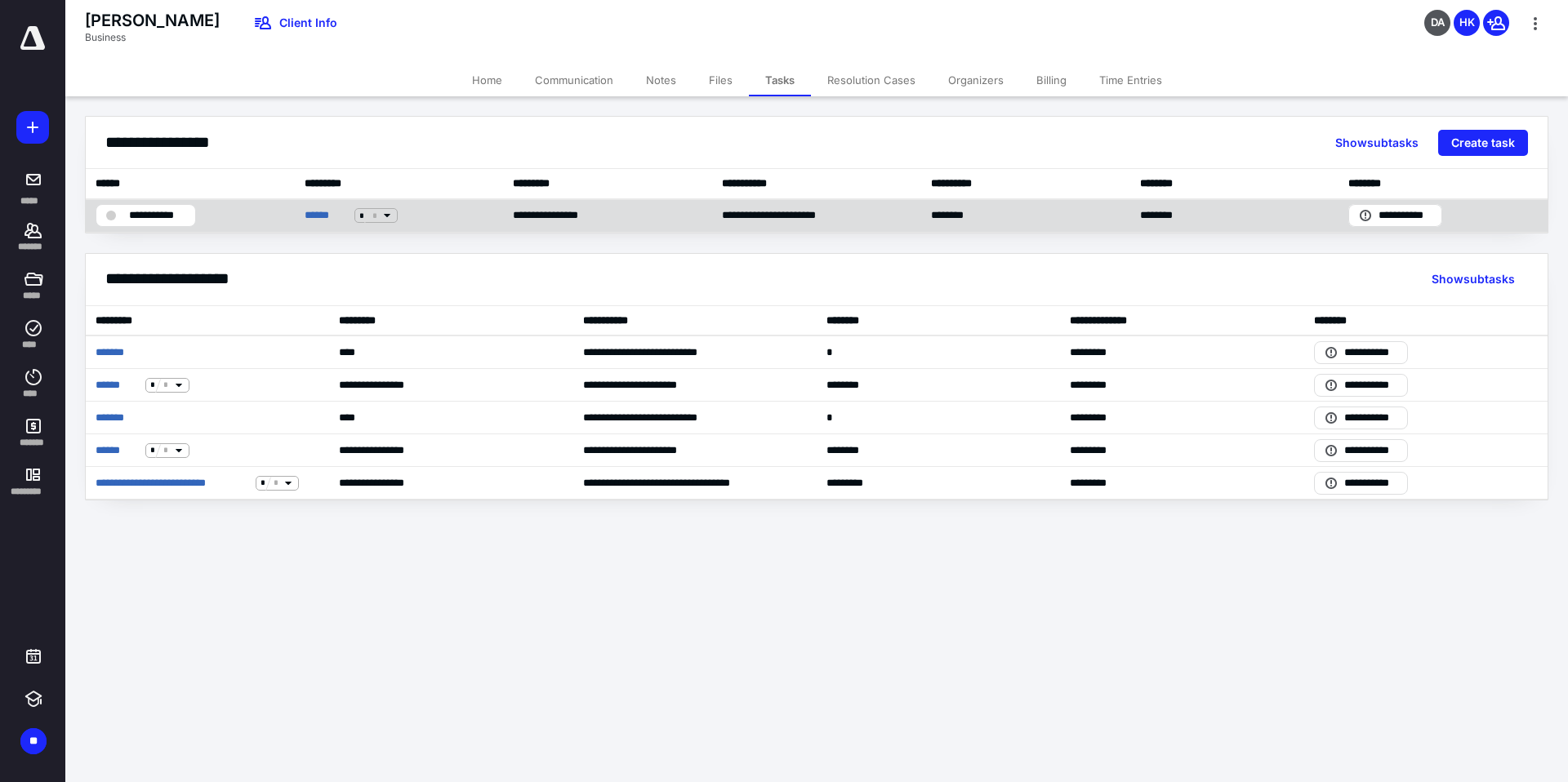 click on "**********" at bounding box center [157, 215] 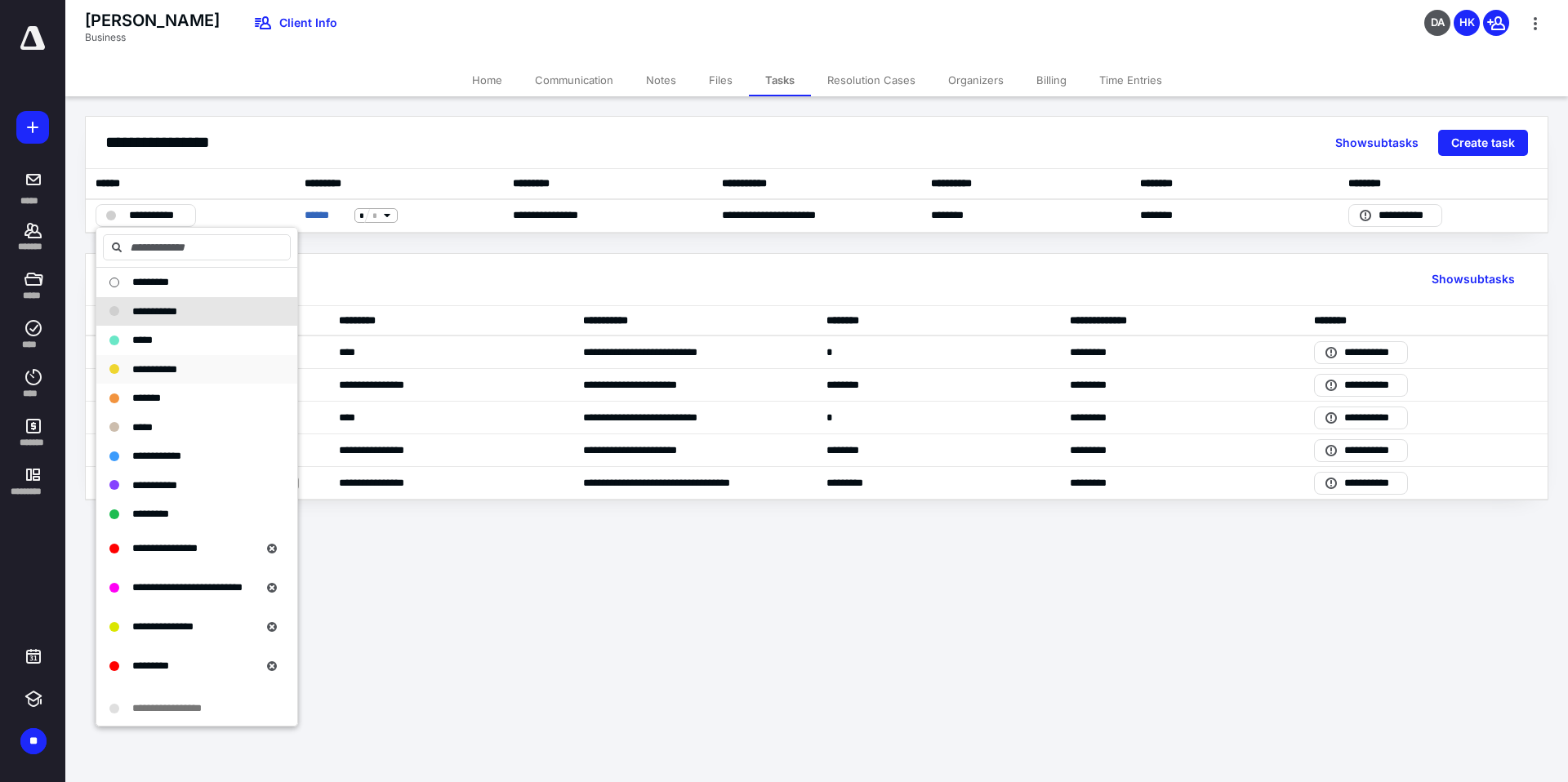 click on "**********" at bounding box center [187, 370] 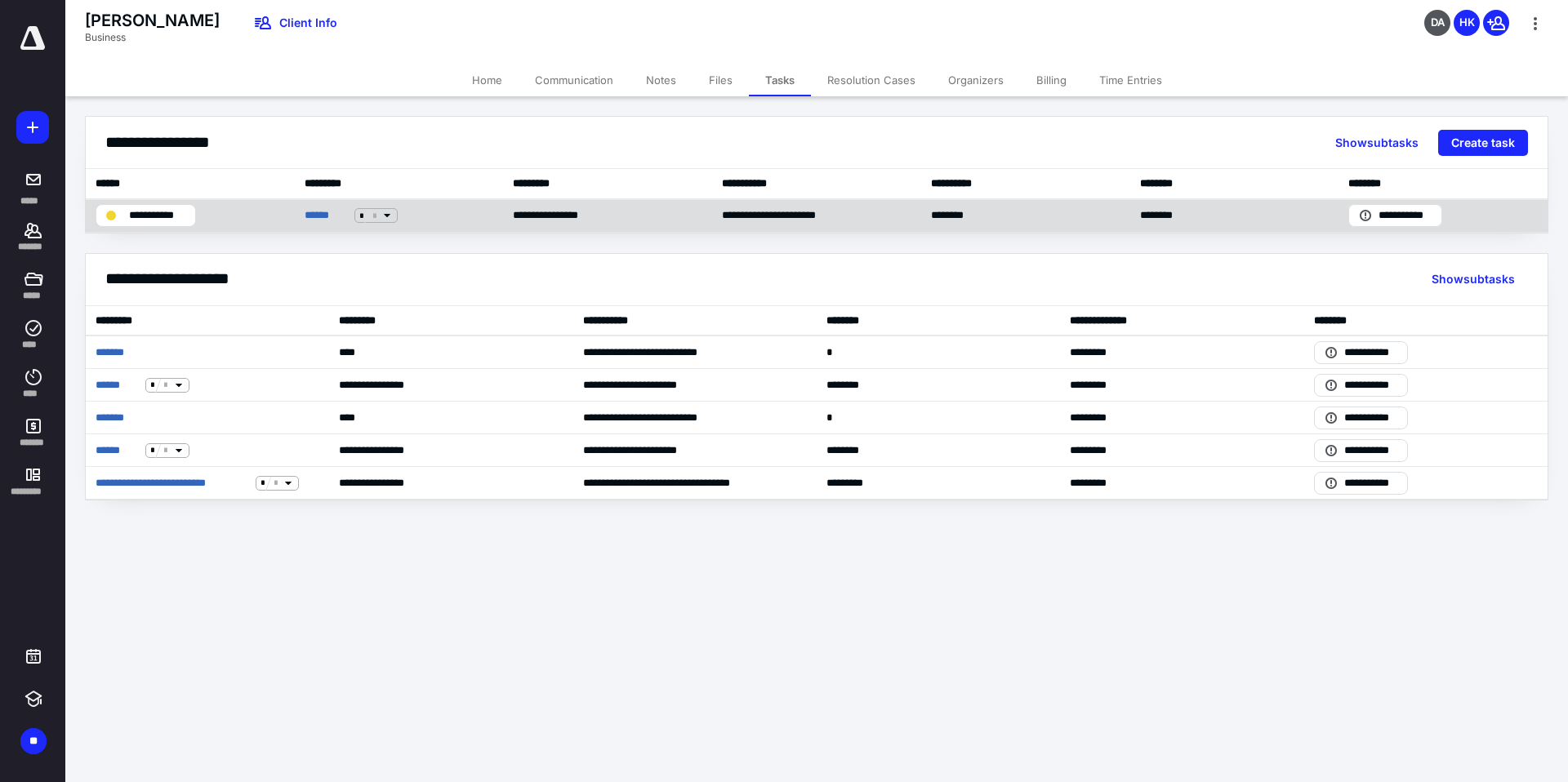 click on "* *" at bounding box center (378, 215) 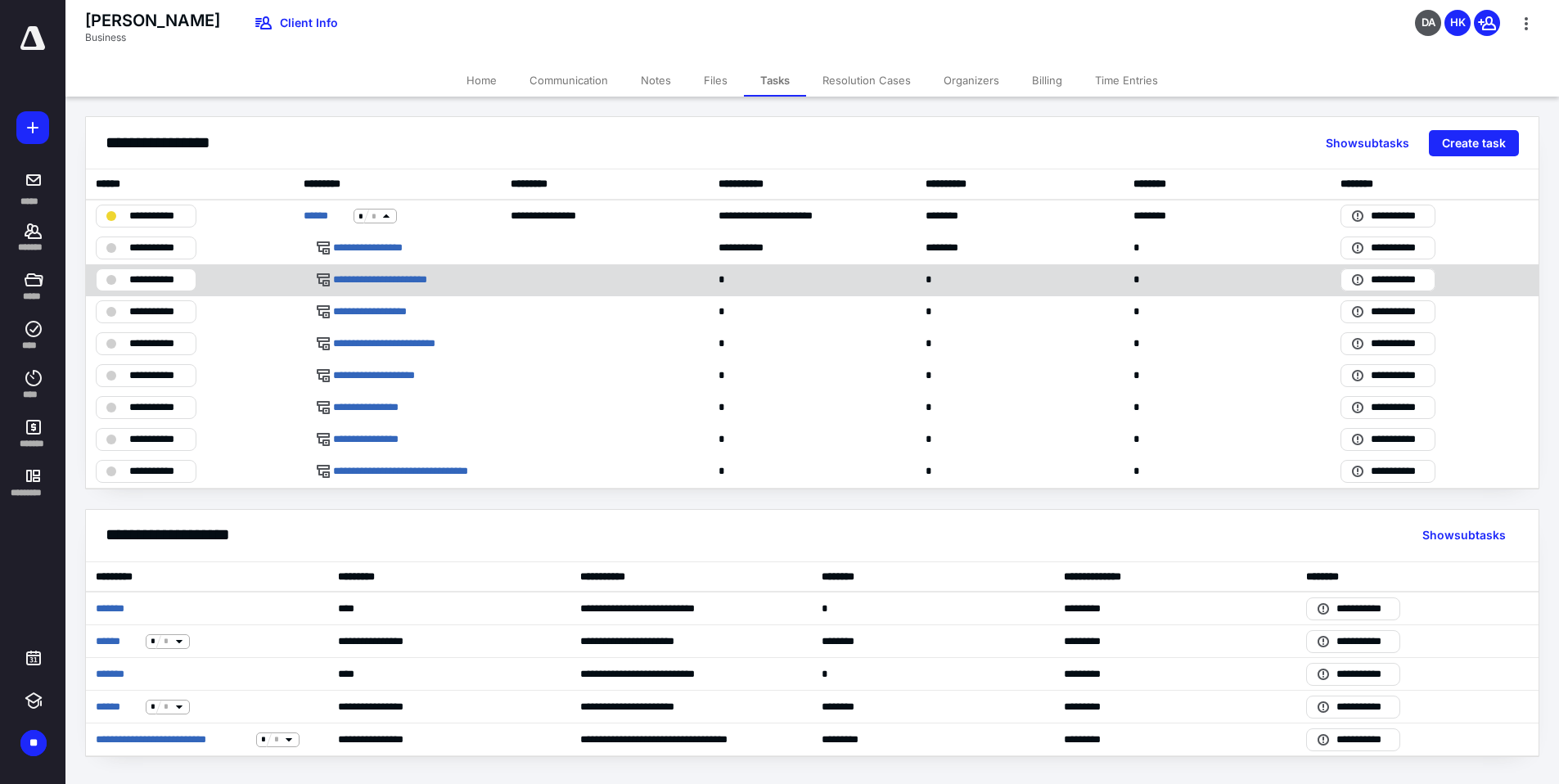 click on "**********" at bounding box center [157, 280] 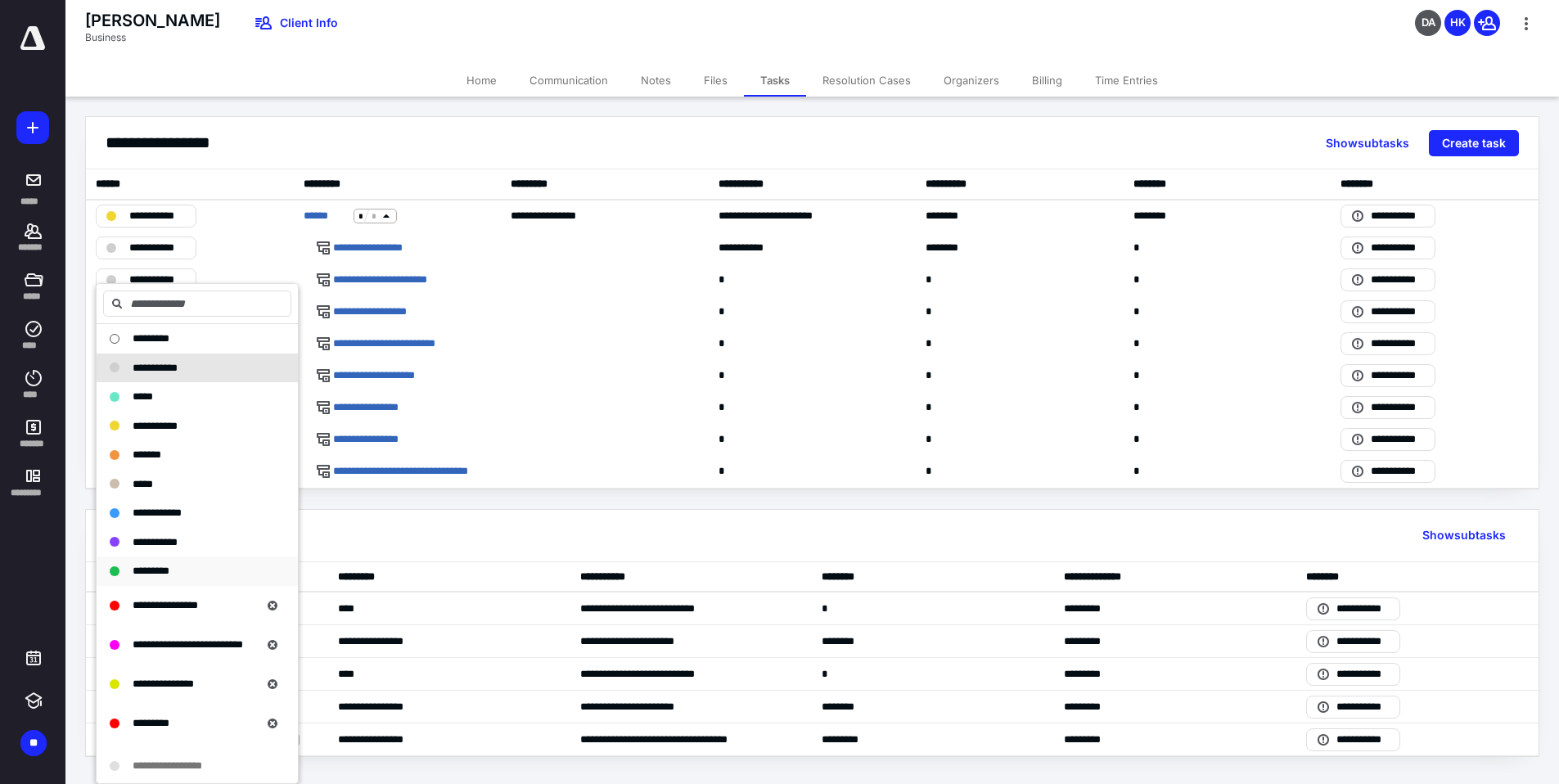 click on "*********" at bounding box center (151, 571) 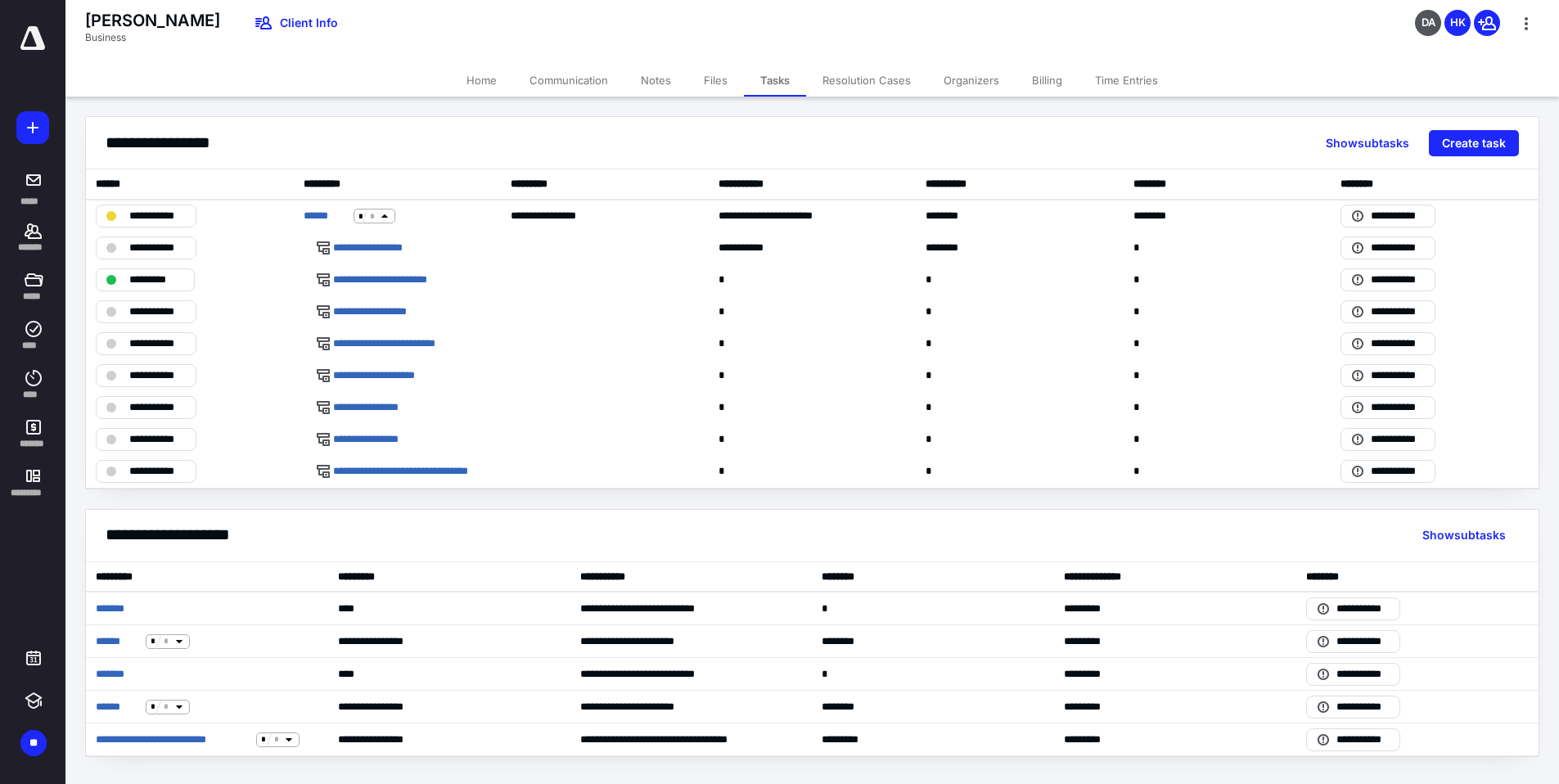 click on "Files" at bounding box center [715, 80] 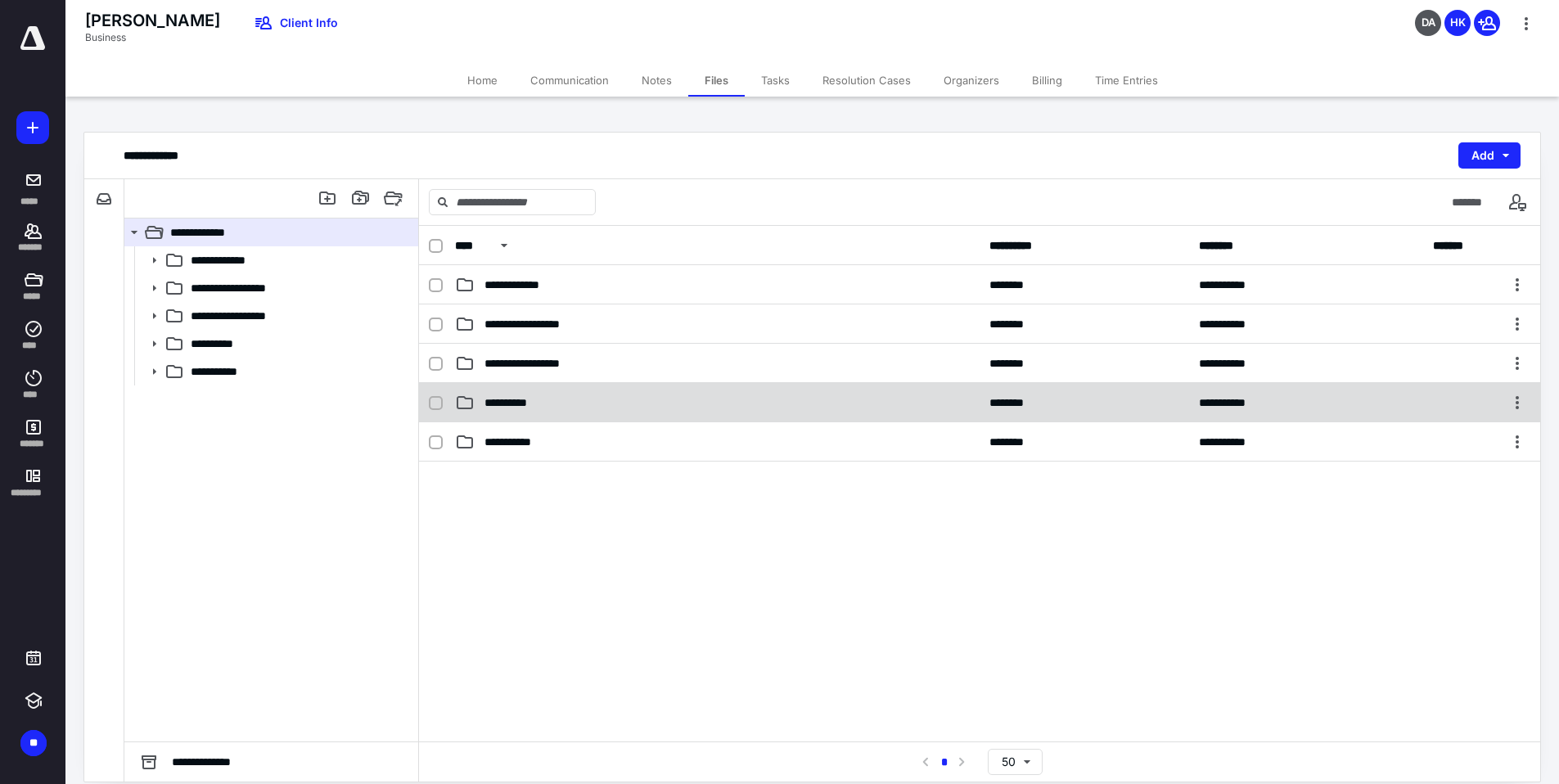 click on "**********" at bounding box center [980, 403] 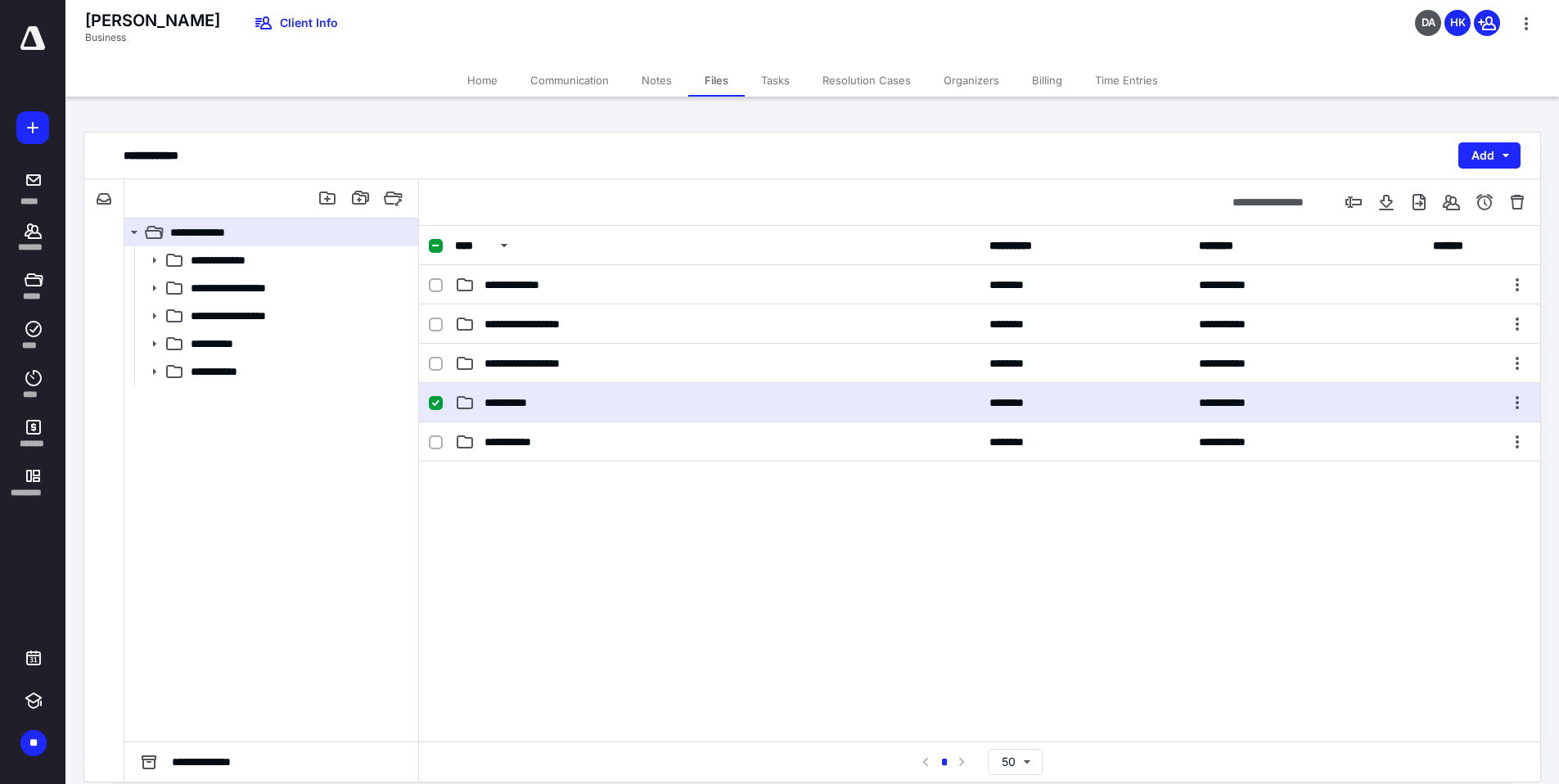 click on "**********" at bounding box center [980, 403] 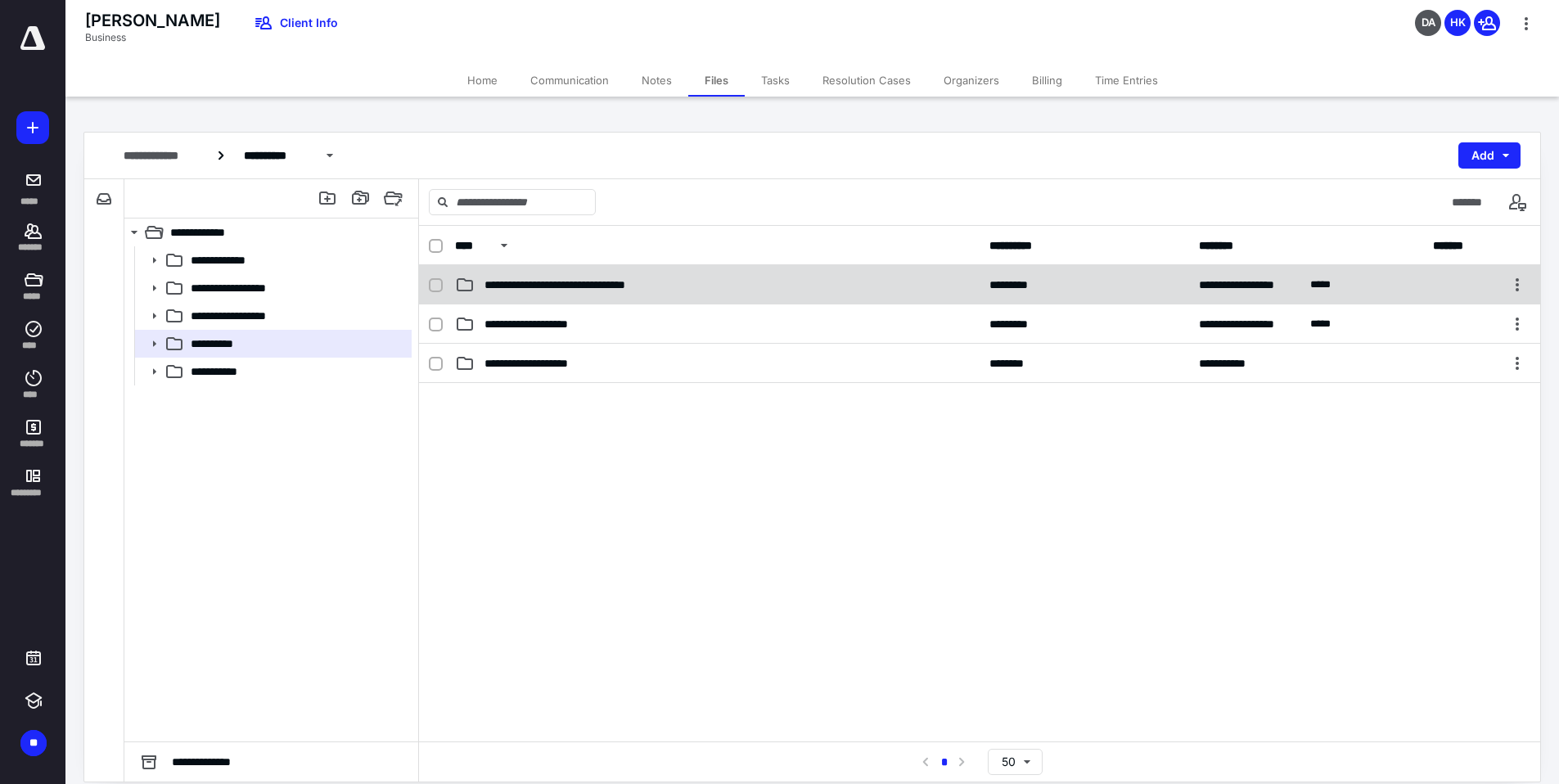 click on "**********" at bounding box center (980, 285) 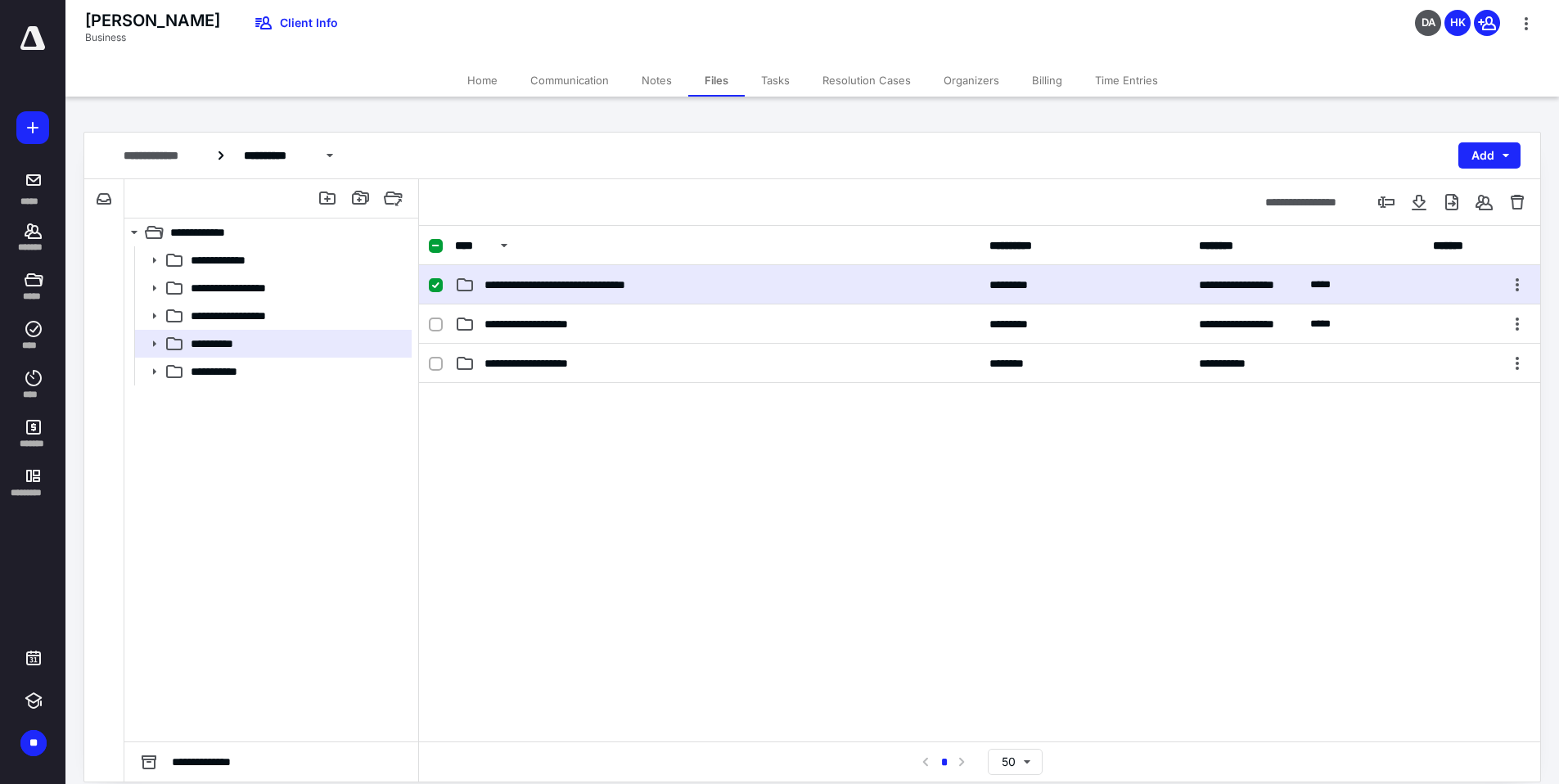 click on "**********" at bounding box center [980, 285] 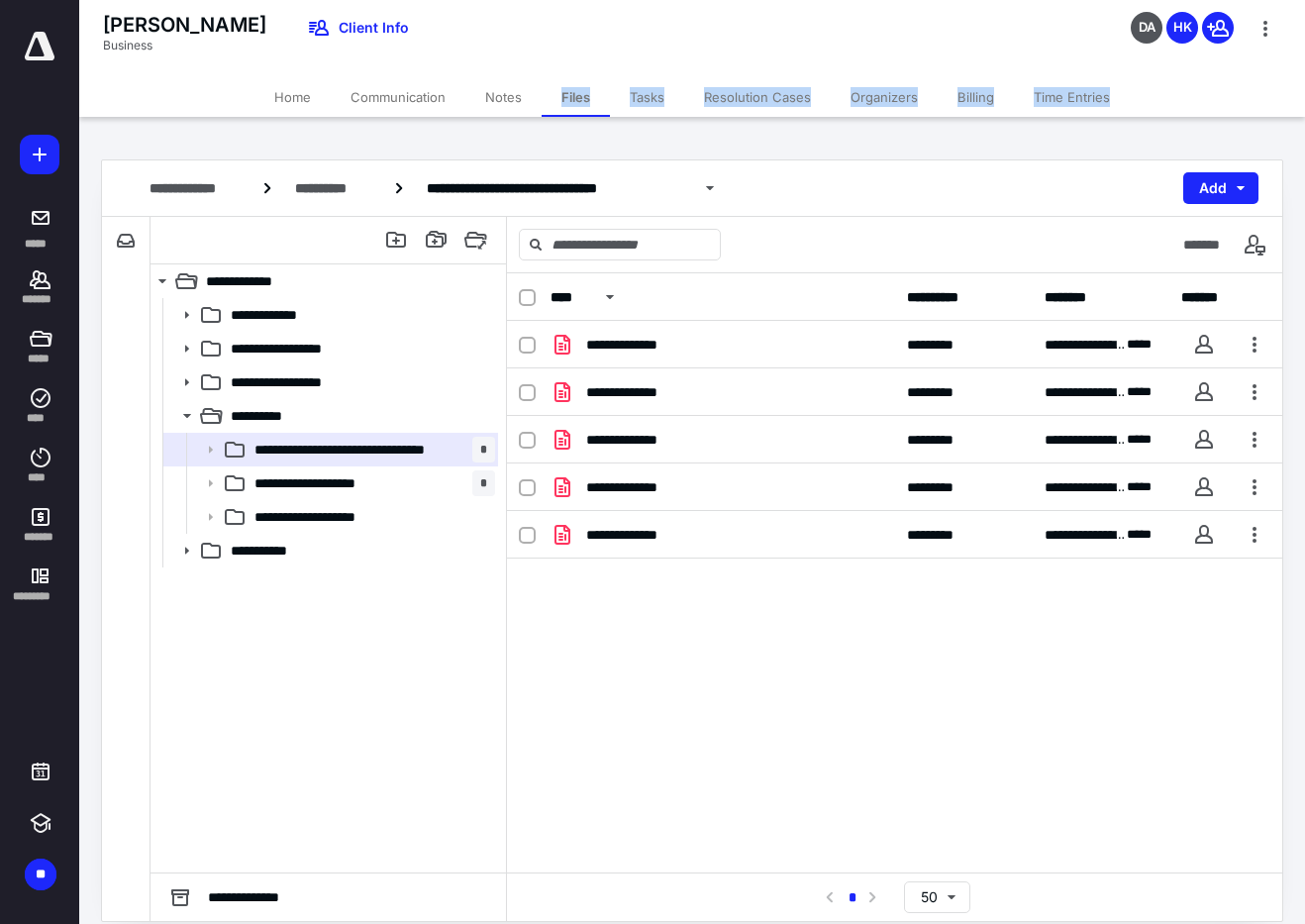 click on "**********" at bounding box center [652, 471] 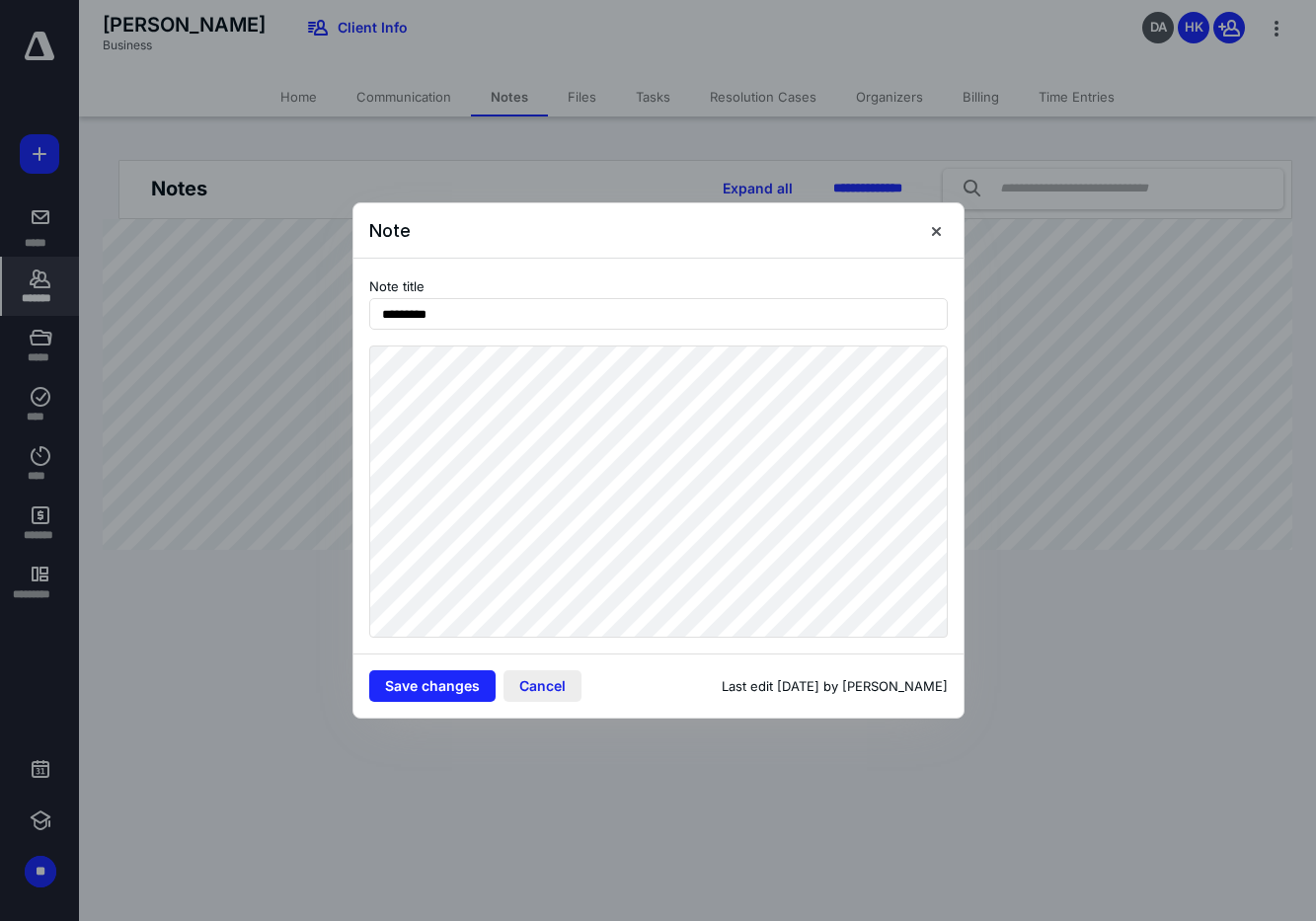 click on "Cancel" at bounding box center [542, 686] 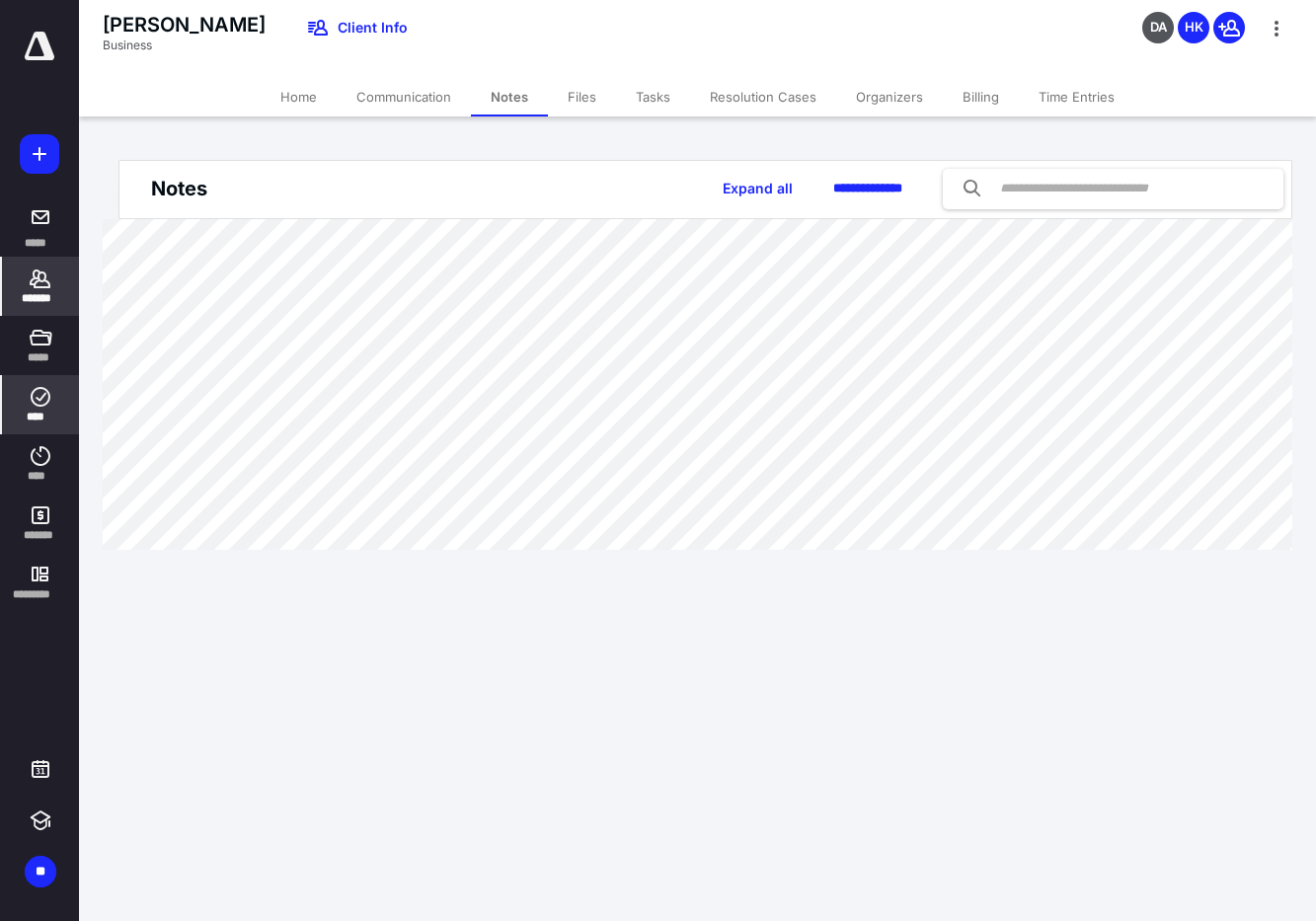 click on "****" at bounding box center [40, 405] 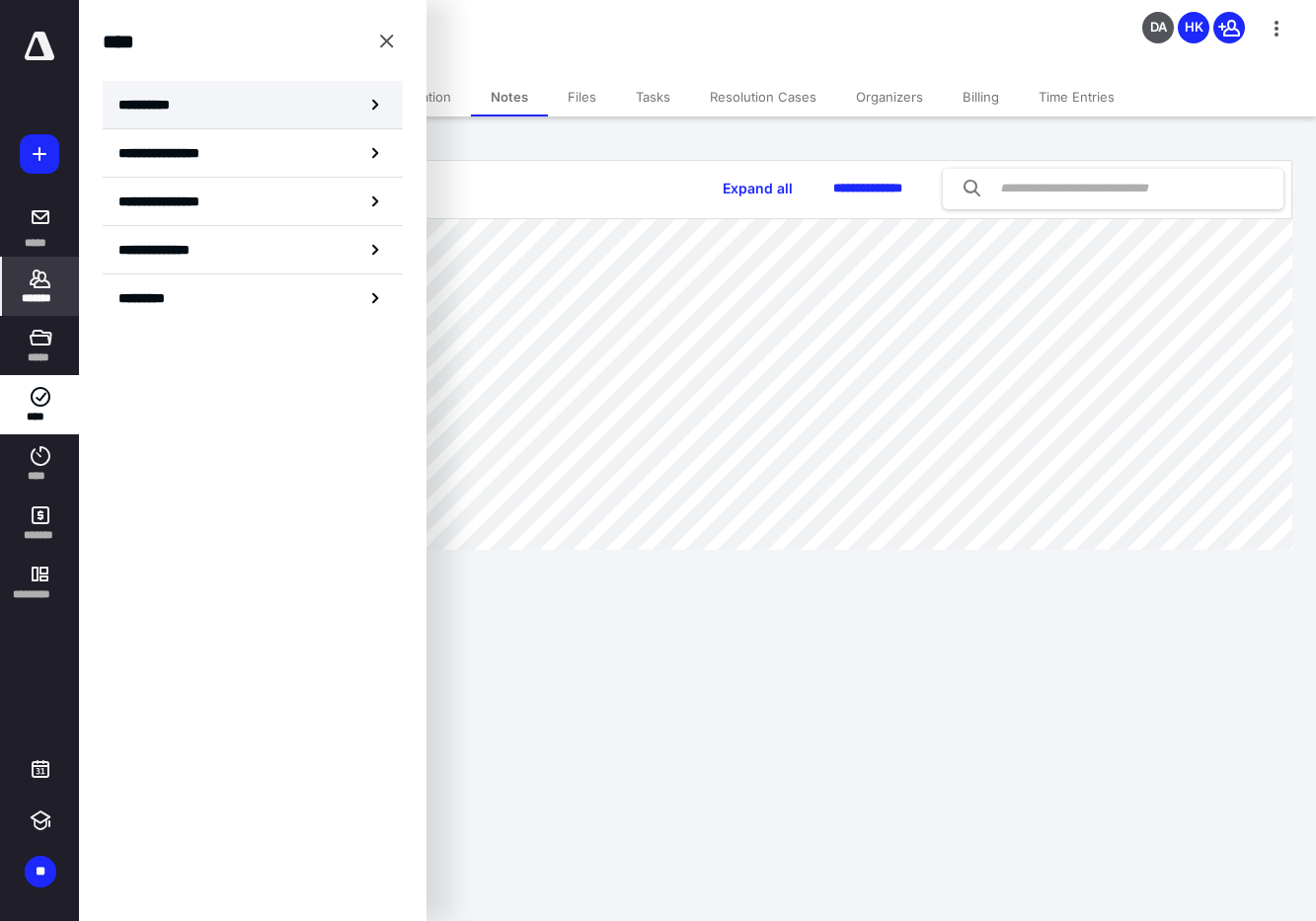click on "**********" at bounding box center (151, 105) 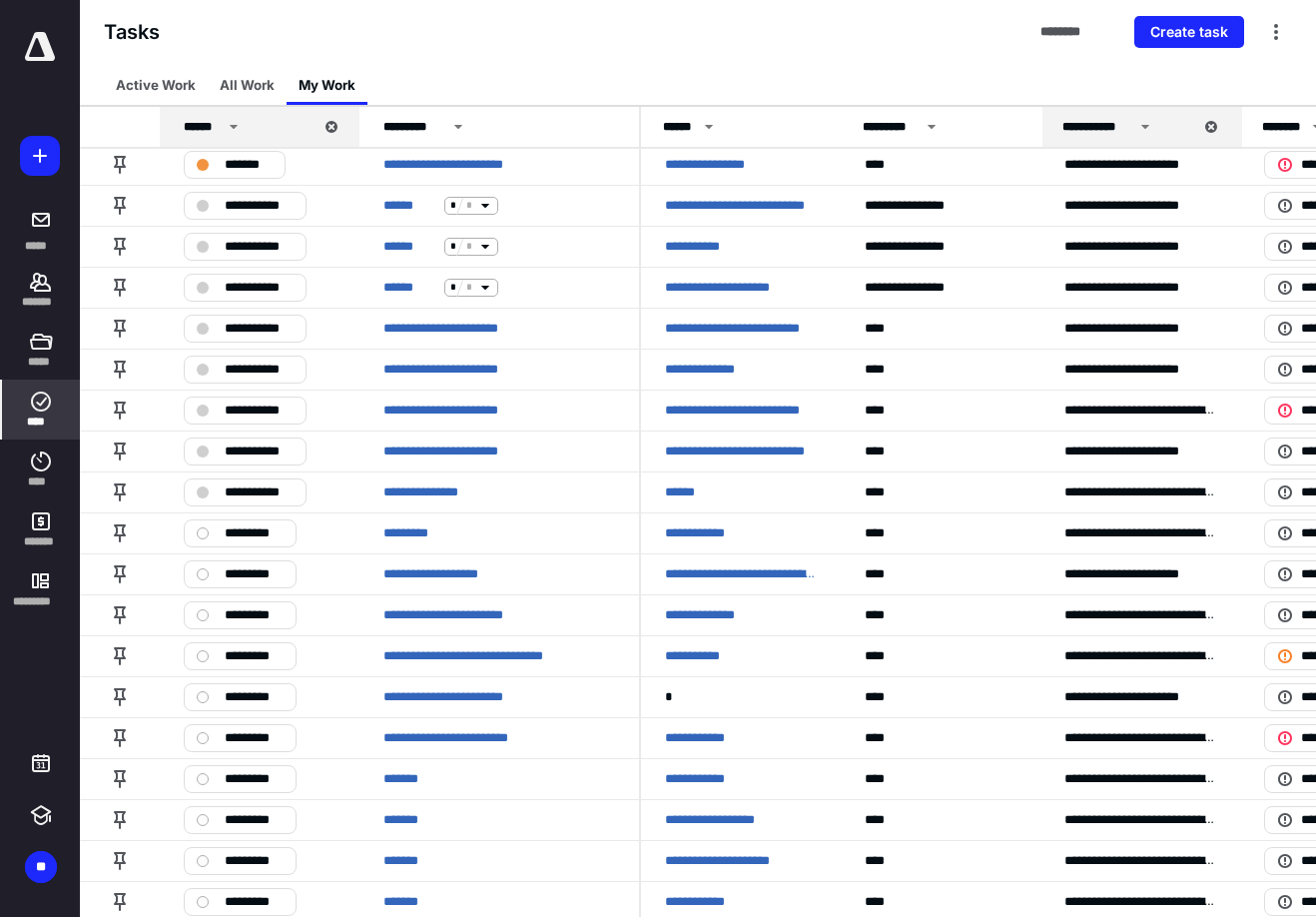 scroll, scrollTop: 966, scrollLeft: 0, axis: vertical 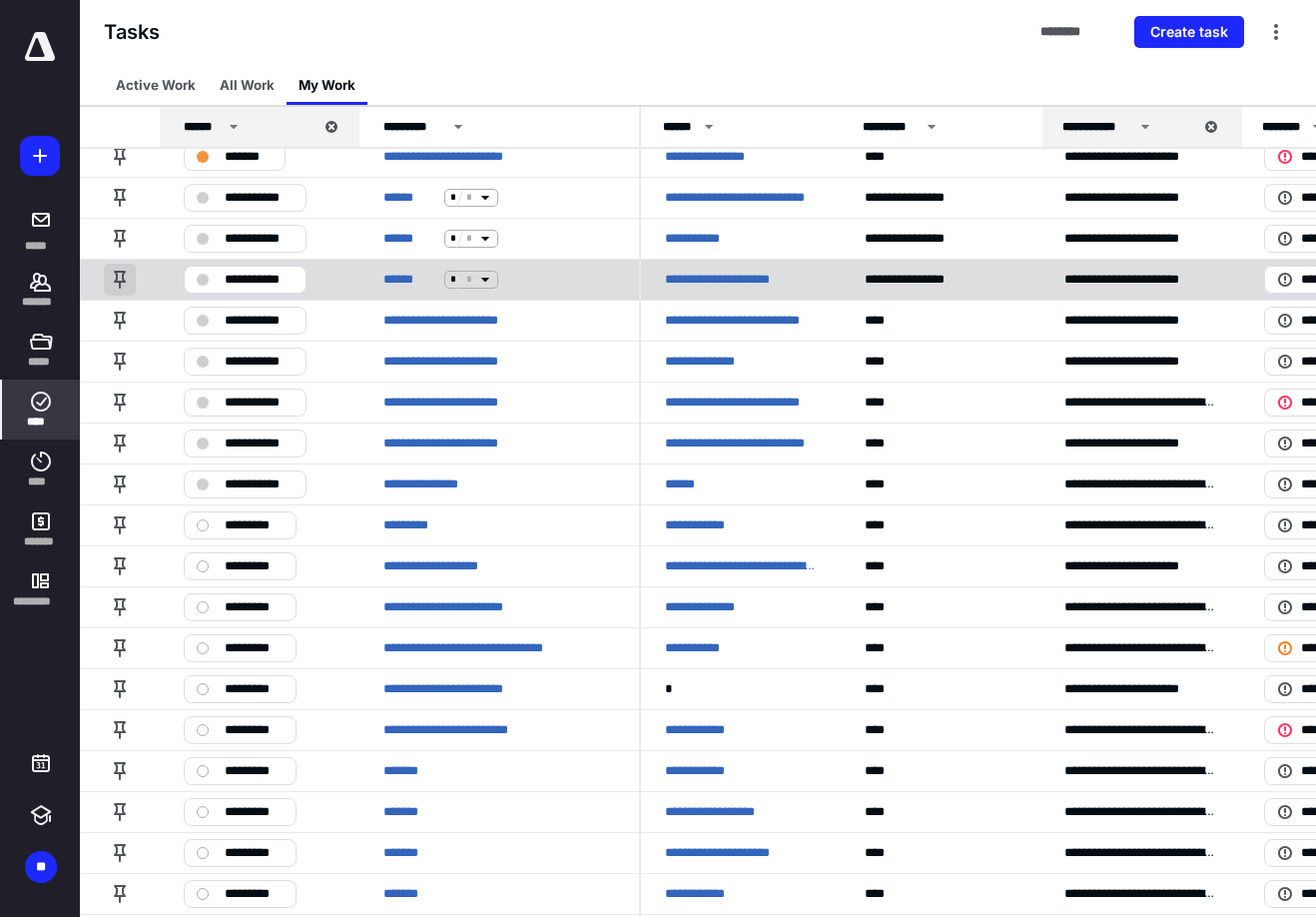 click at bounding box center (120, 280) 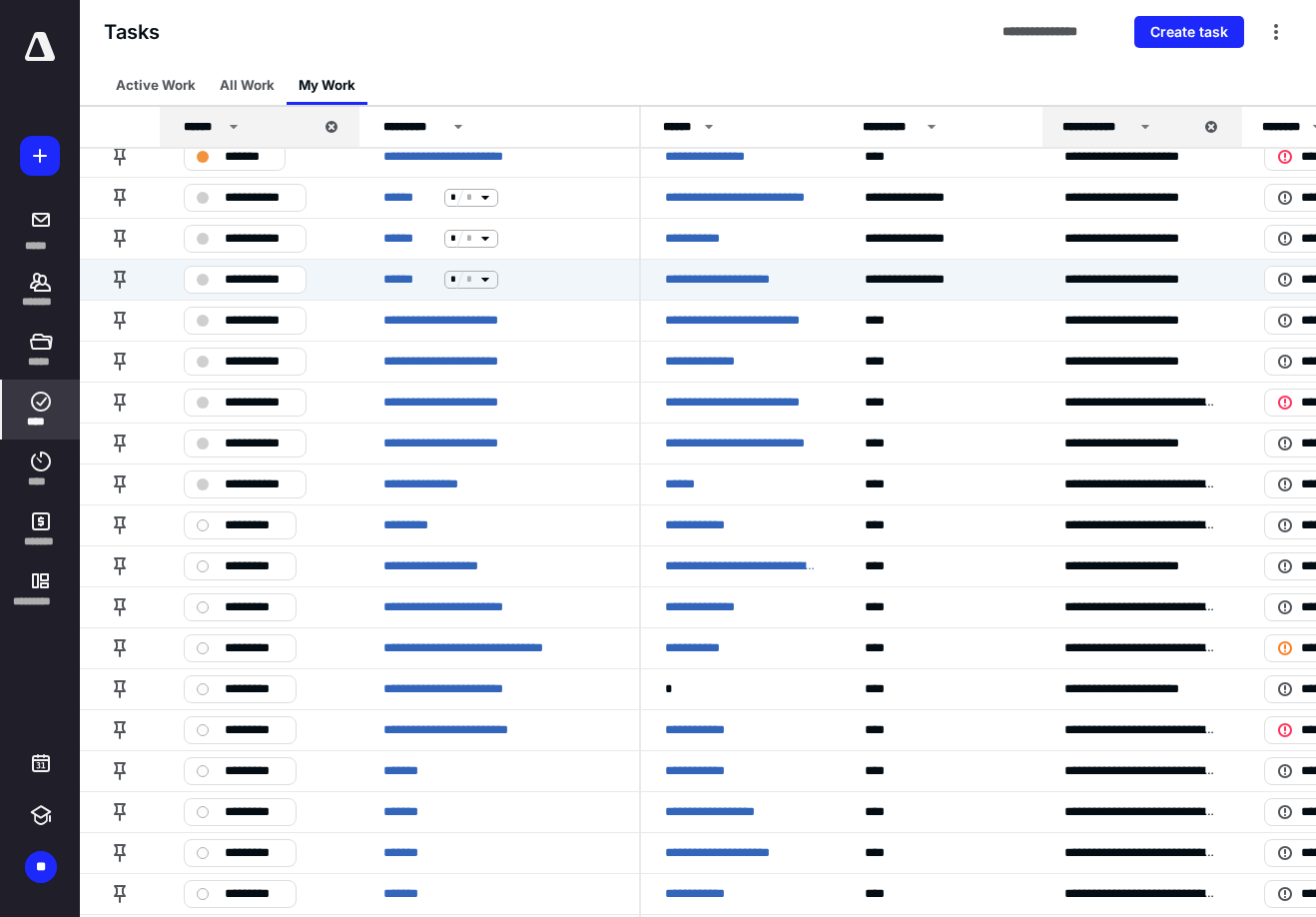 scroll, scrollTop: 473, scrollLeft: 0, axis: vertical 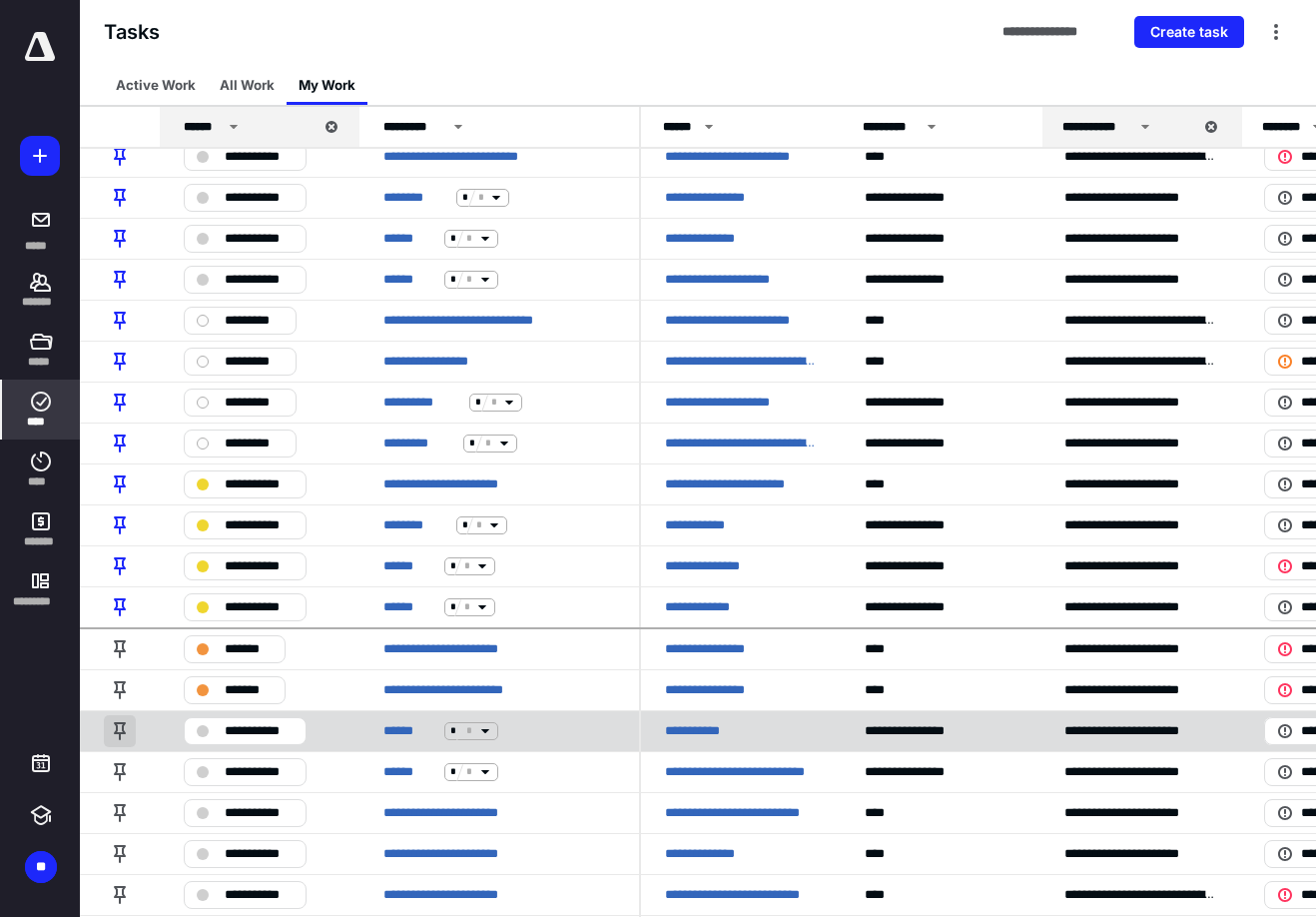 click at bounding box center (120, 731) 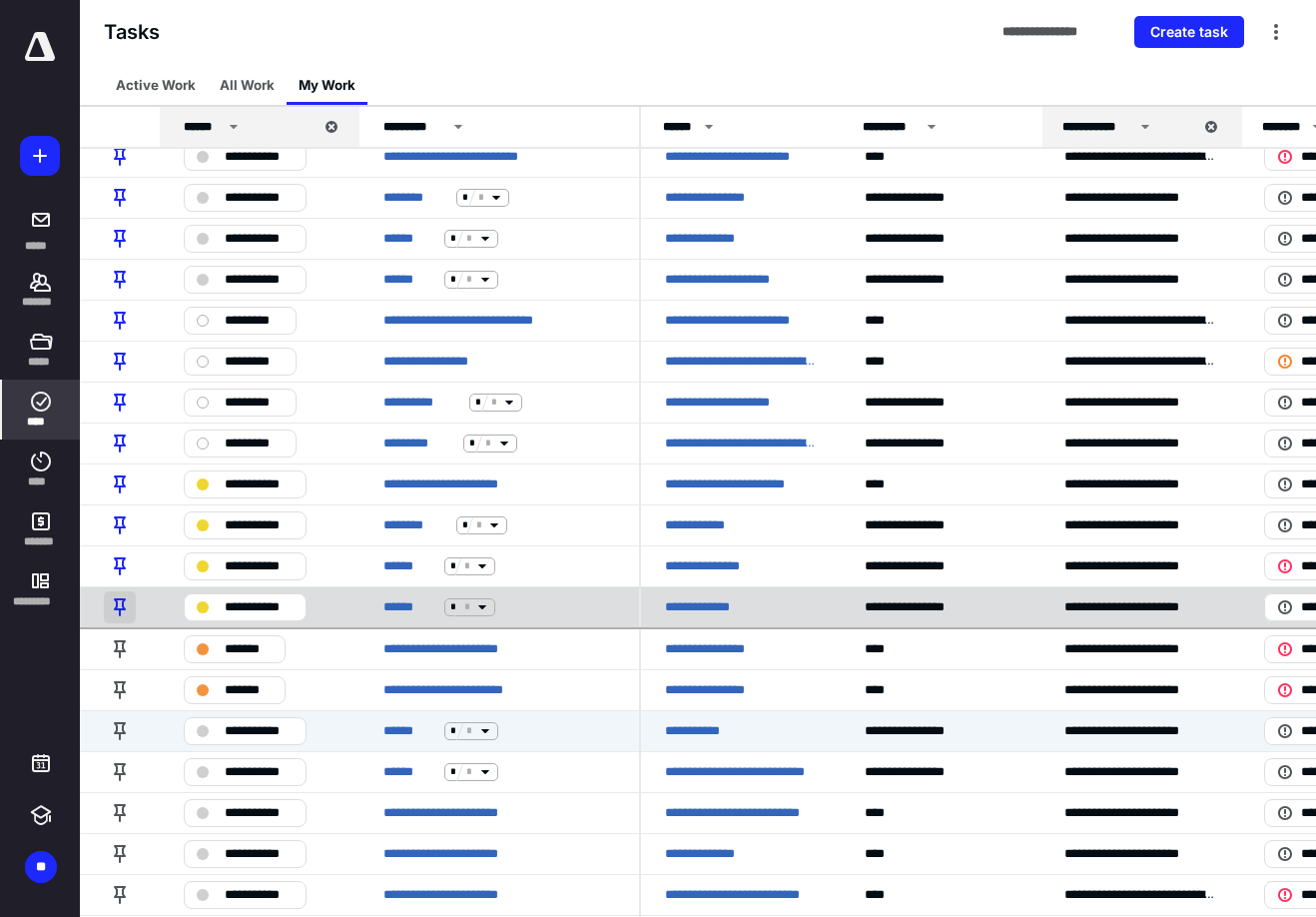 scroll, scrollTop: 392, scrollLeft: 0, axis: vertical 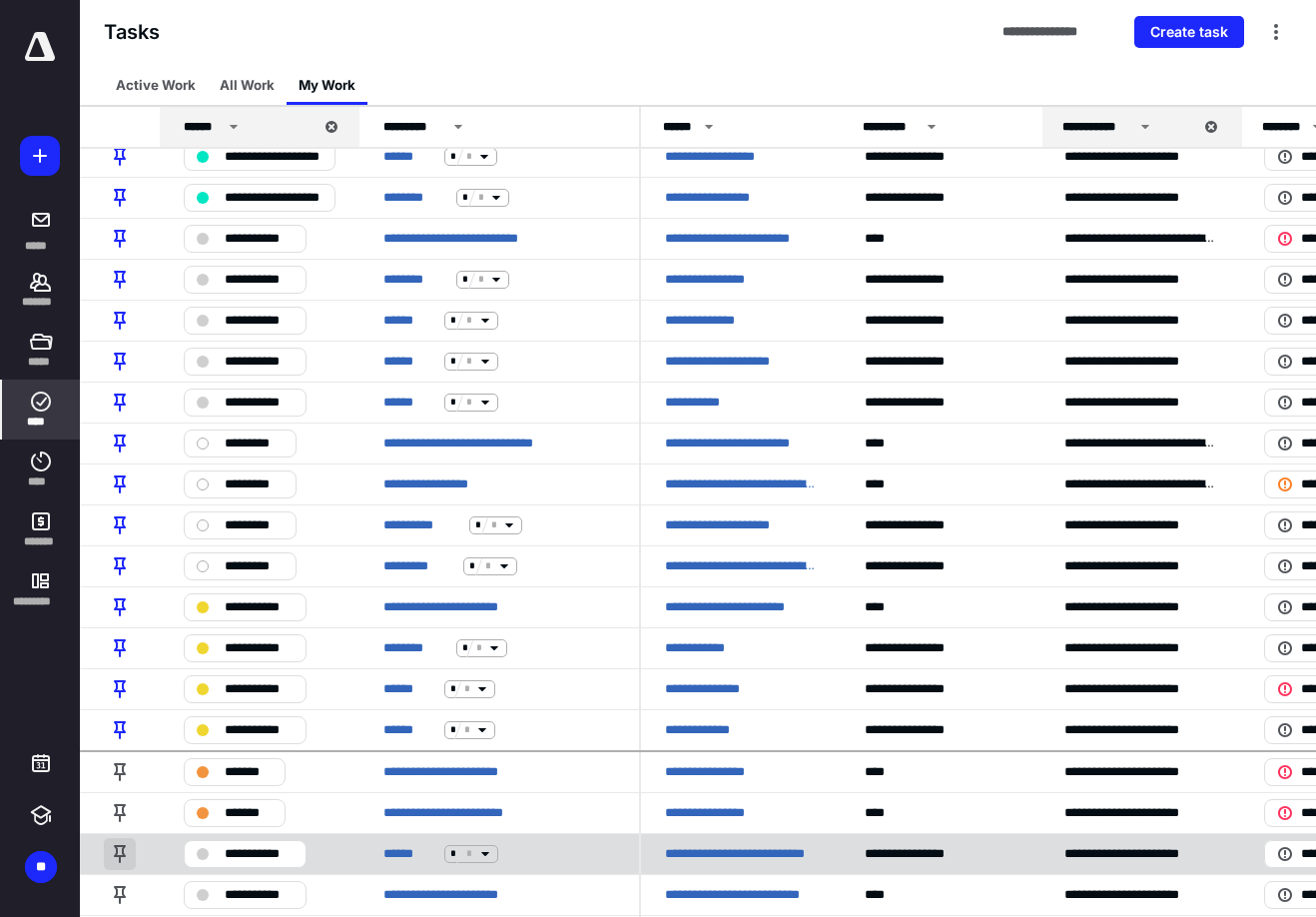 click at bounding box center [120, 854] 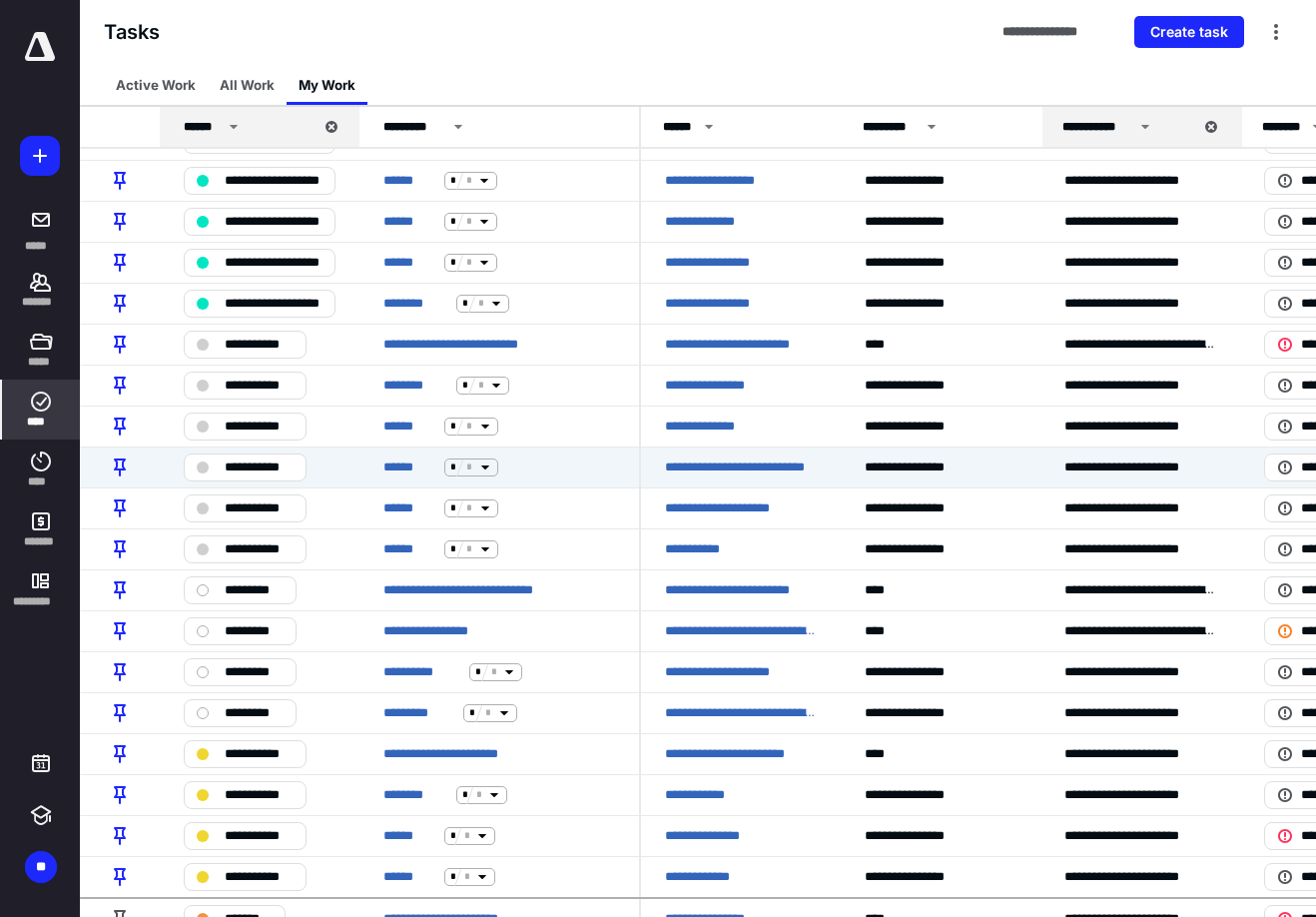 scroll, scrollTop: 90, scrollLeft: 0, axis: vertical 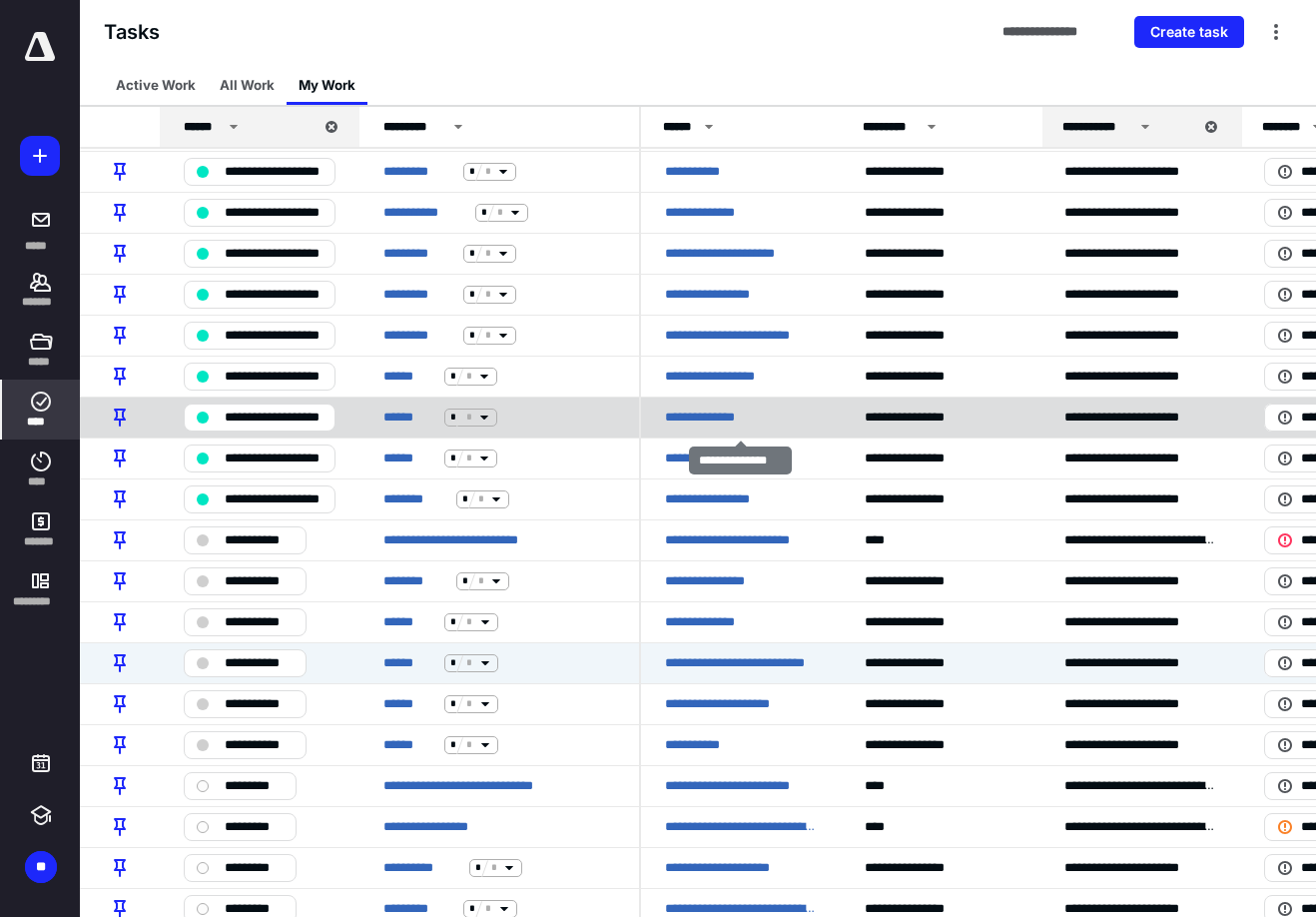 click on "**********" at bounding box center (709, 418) 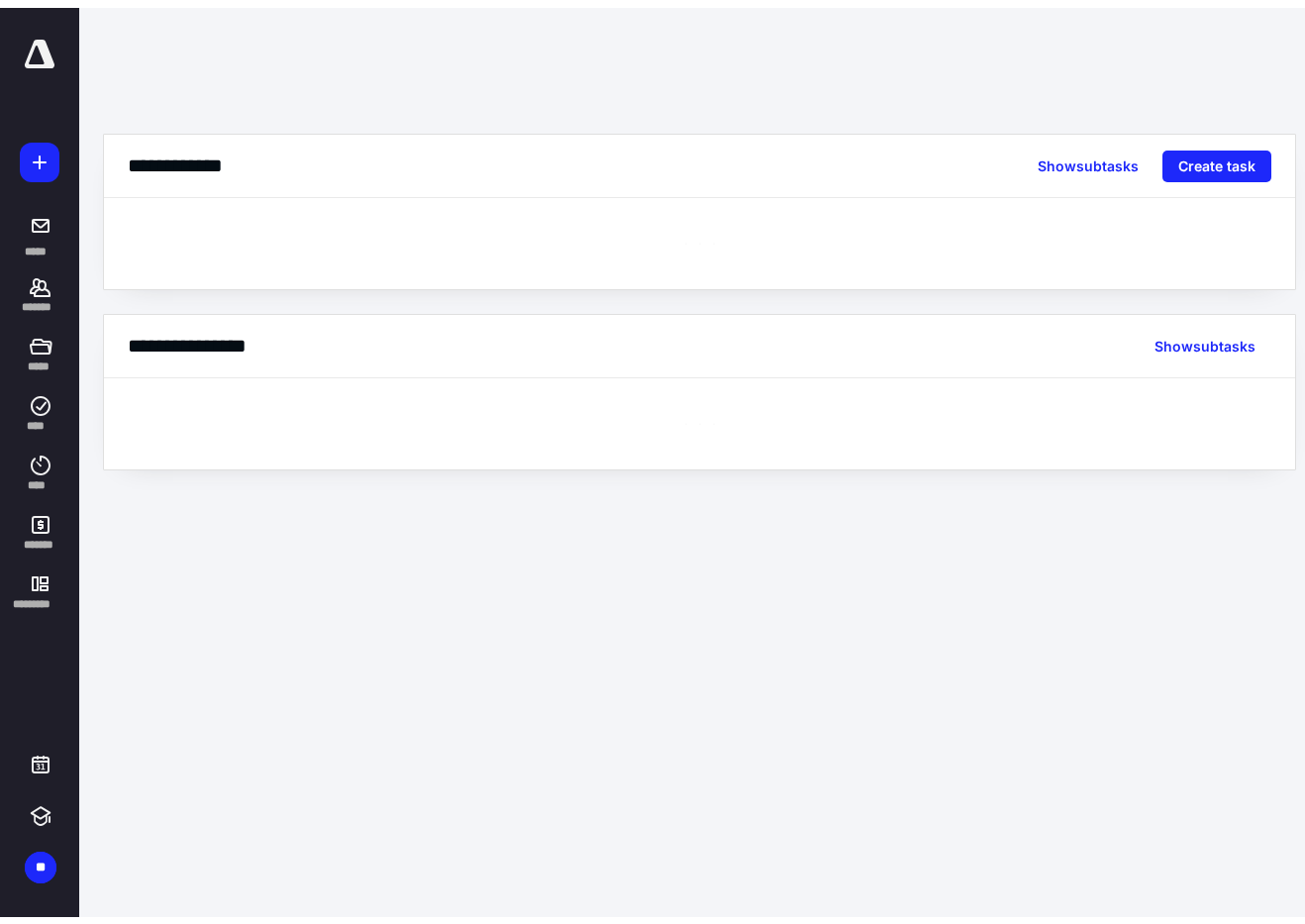 scroll, scrollTop: 0, scrollLeft: 0, axis: both 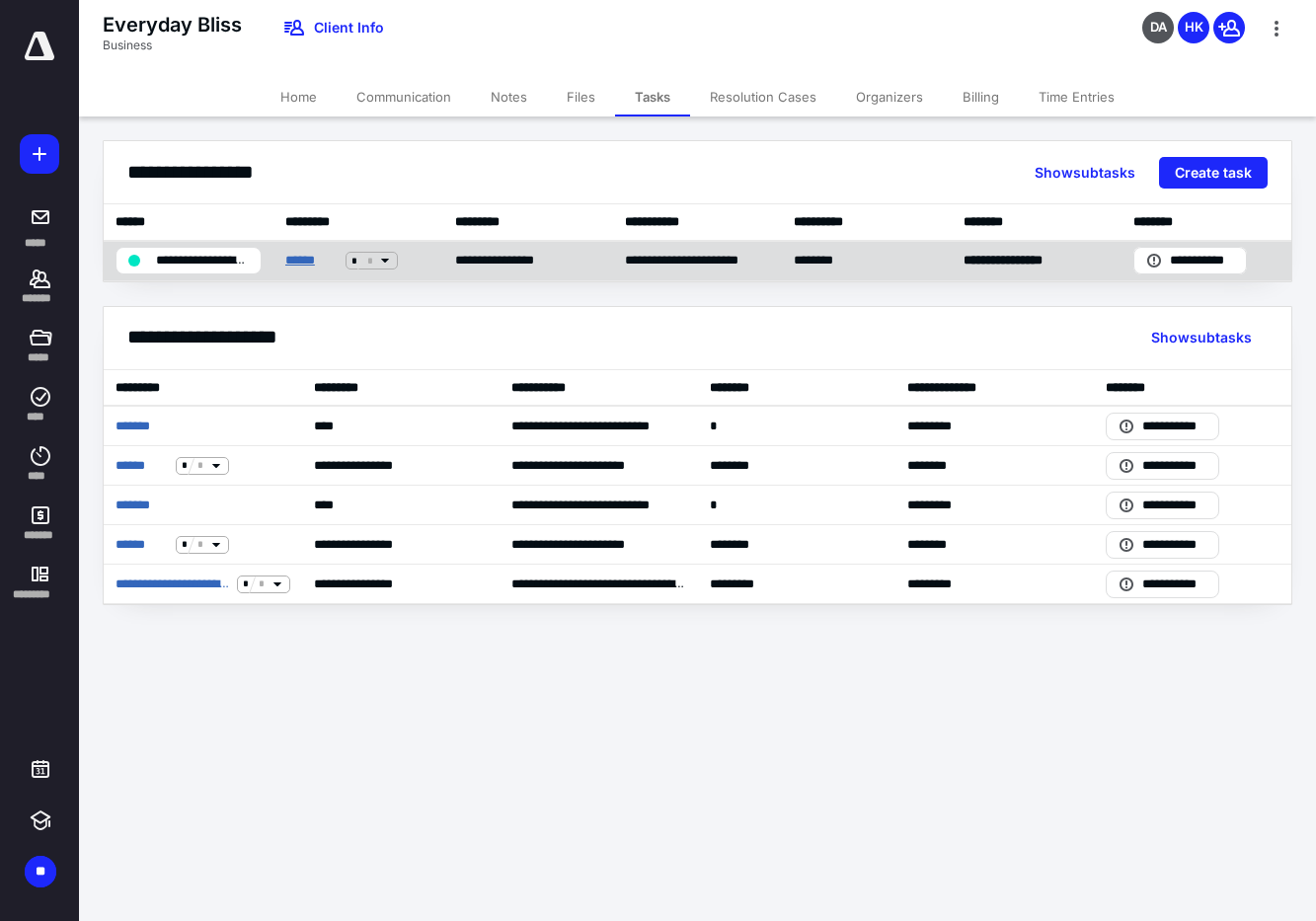 click on "******" at bounding box center [311, 261] 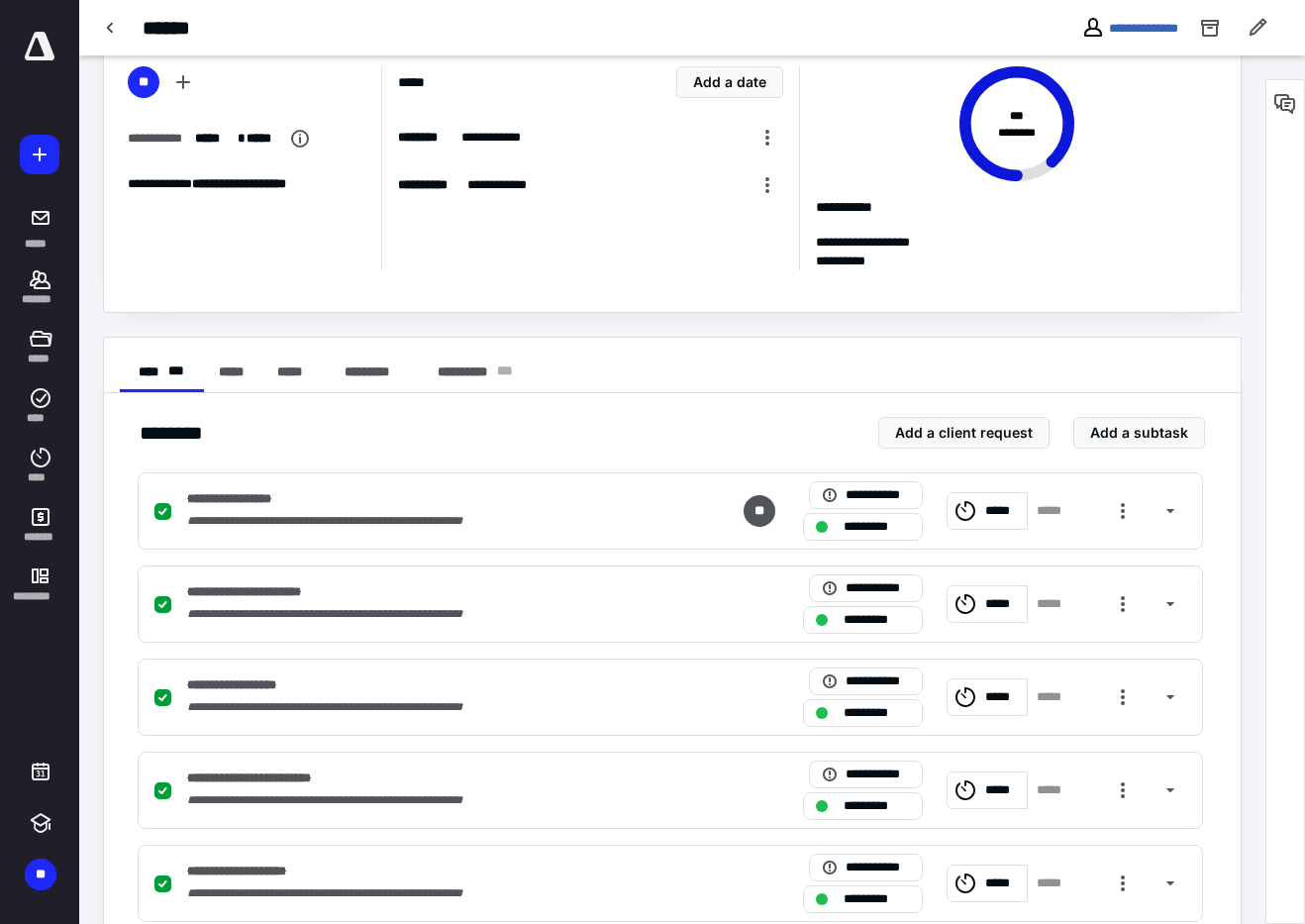 scroll, scrollTop: 0, scrollLeft: 0, axis: both 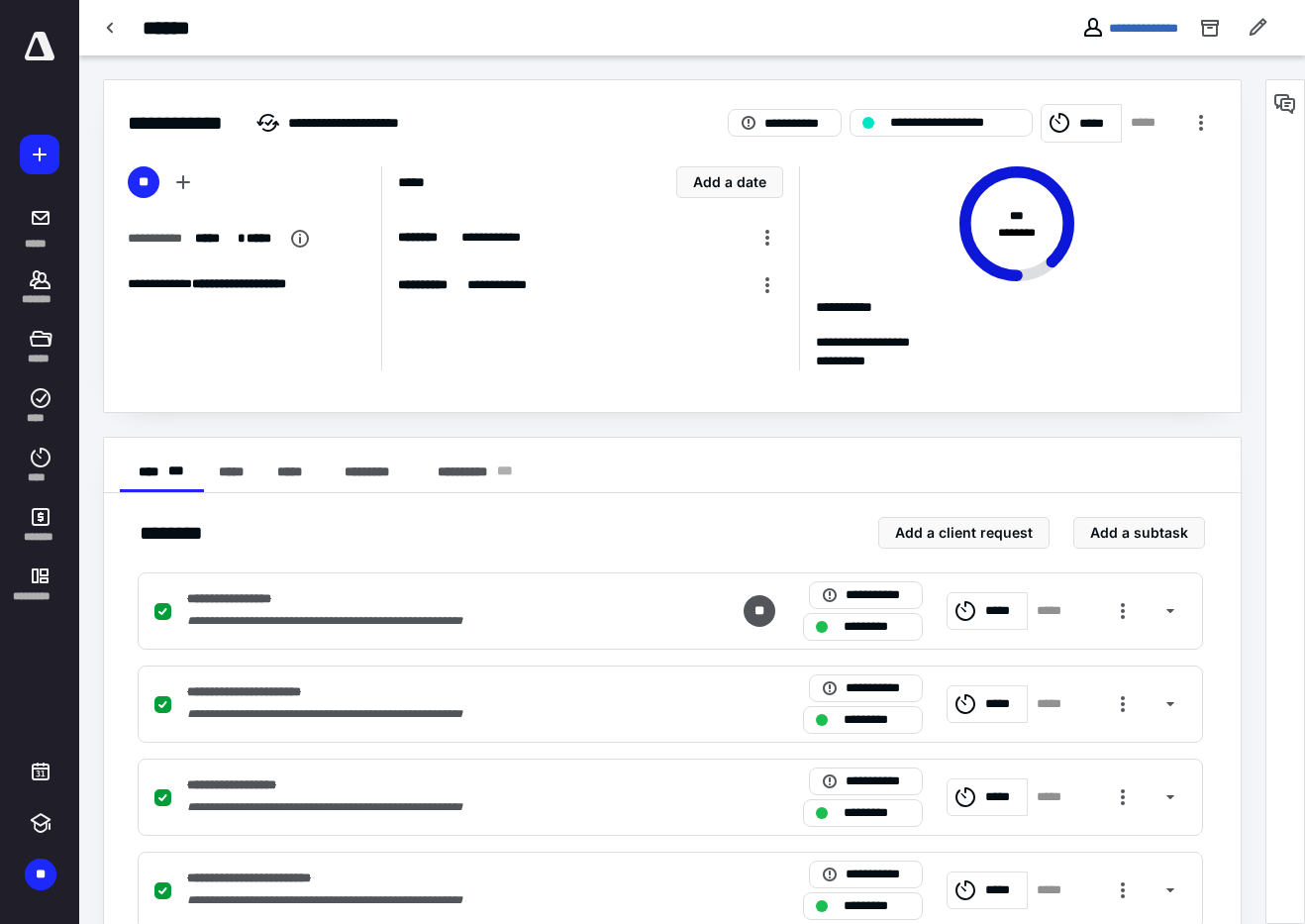 click on "**********" at bounding box center (1130, 28) 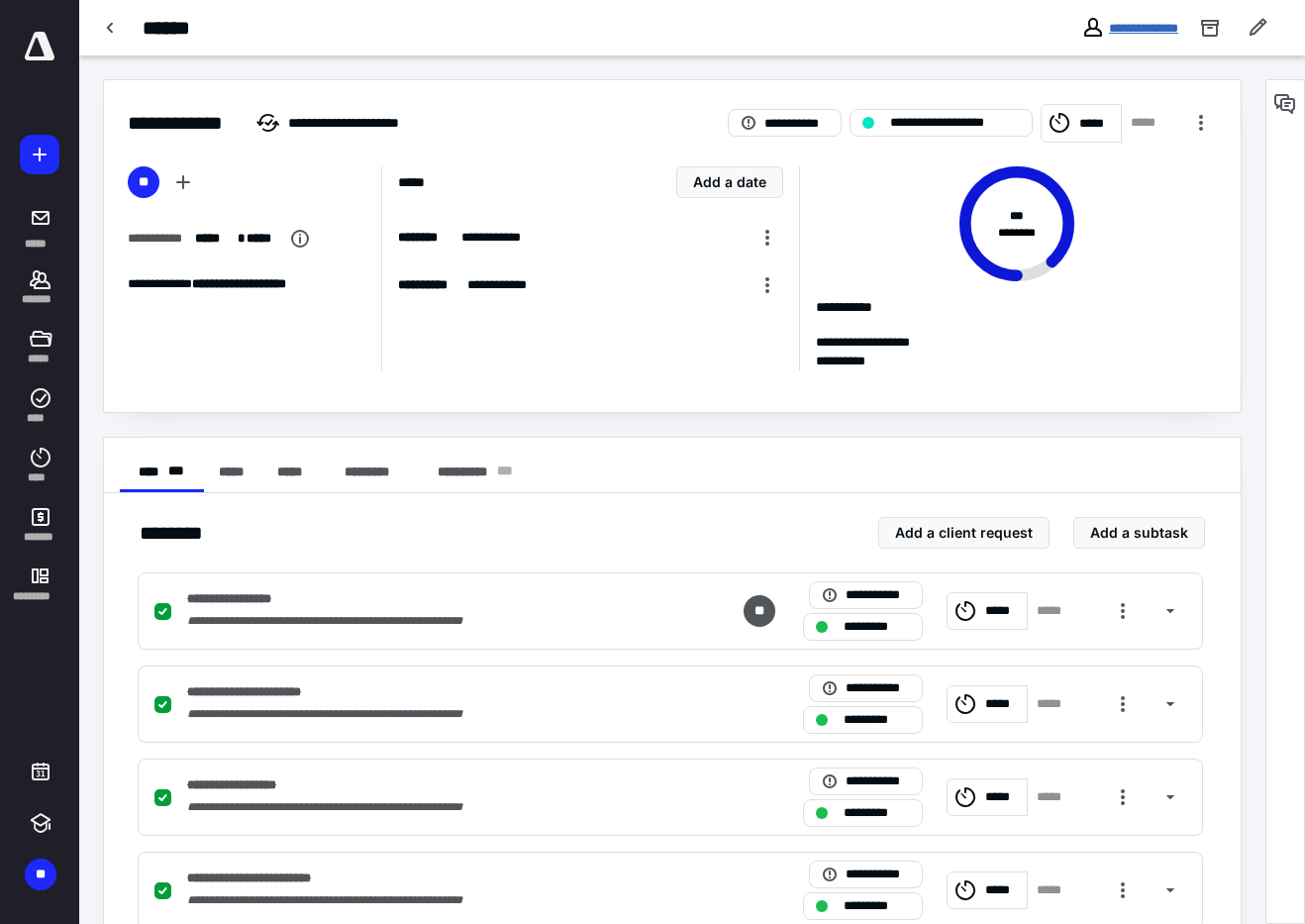 scroll, scrollTop: 4, scrollLeft: 0, axis: vertical 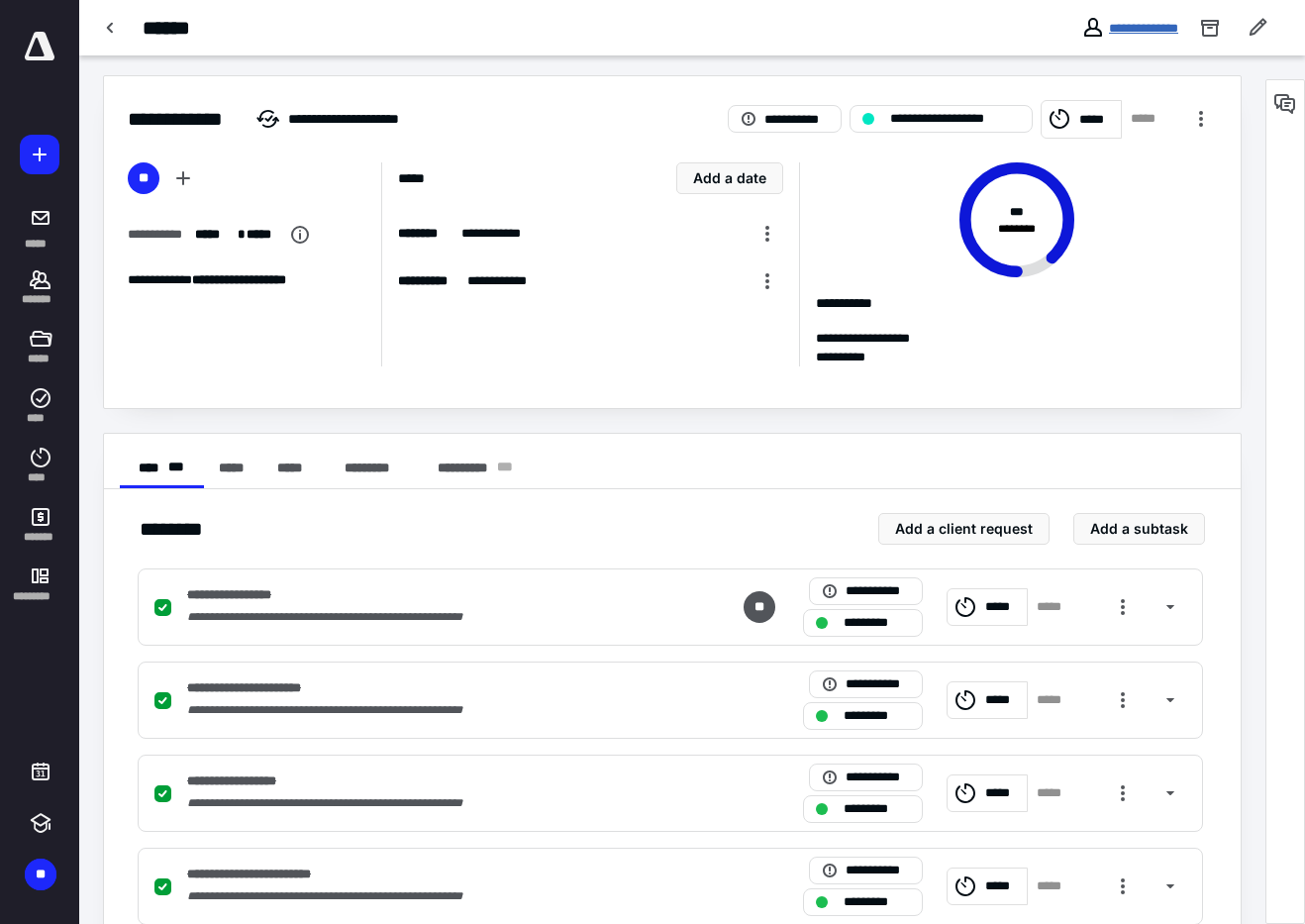 click on "**********" at bounding box center (1144, 28) 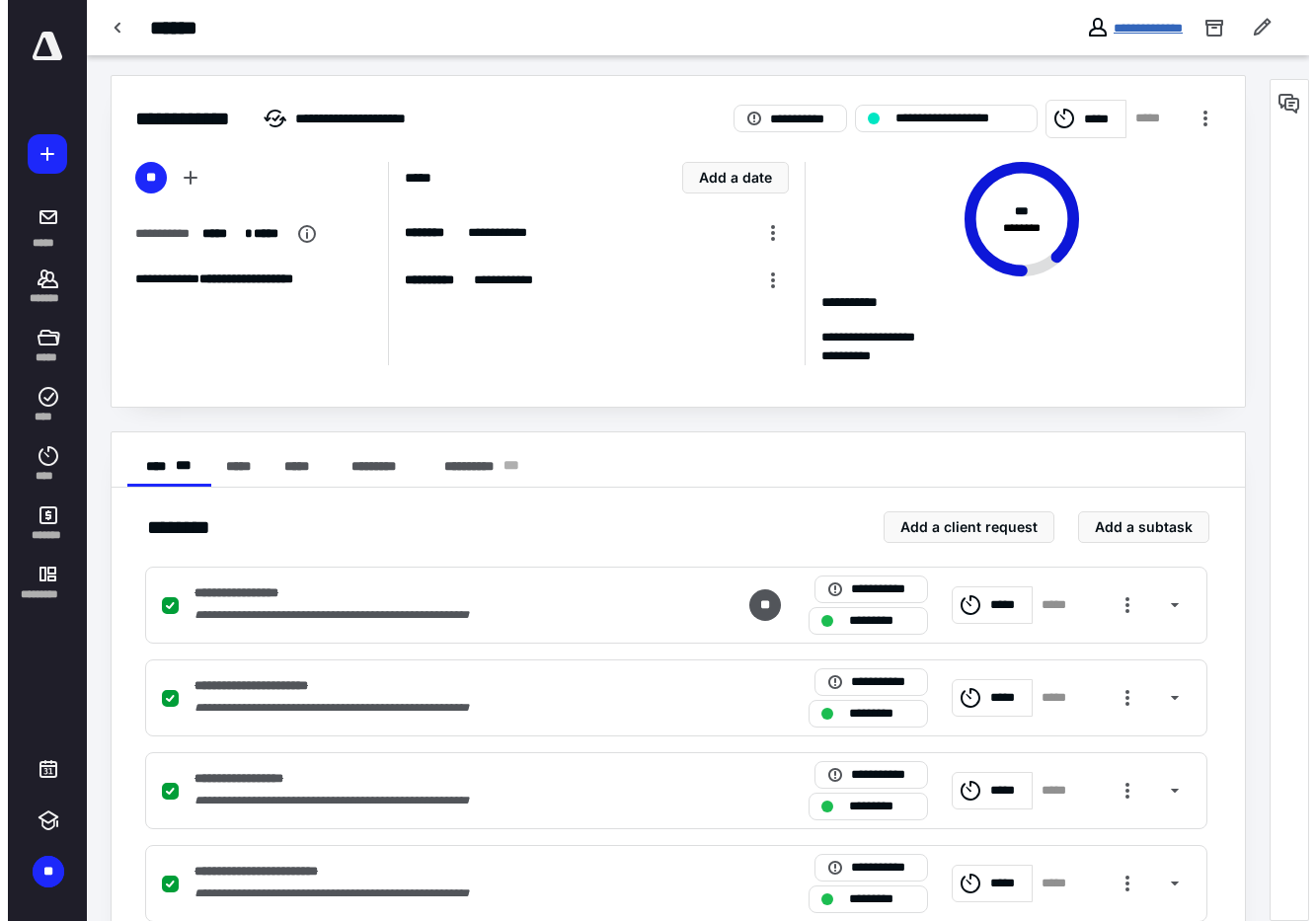 scroll, scrollTop: 0, scrollLeft: 0, axis: both 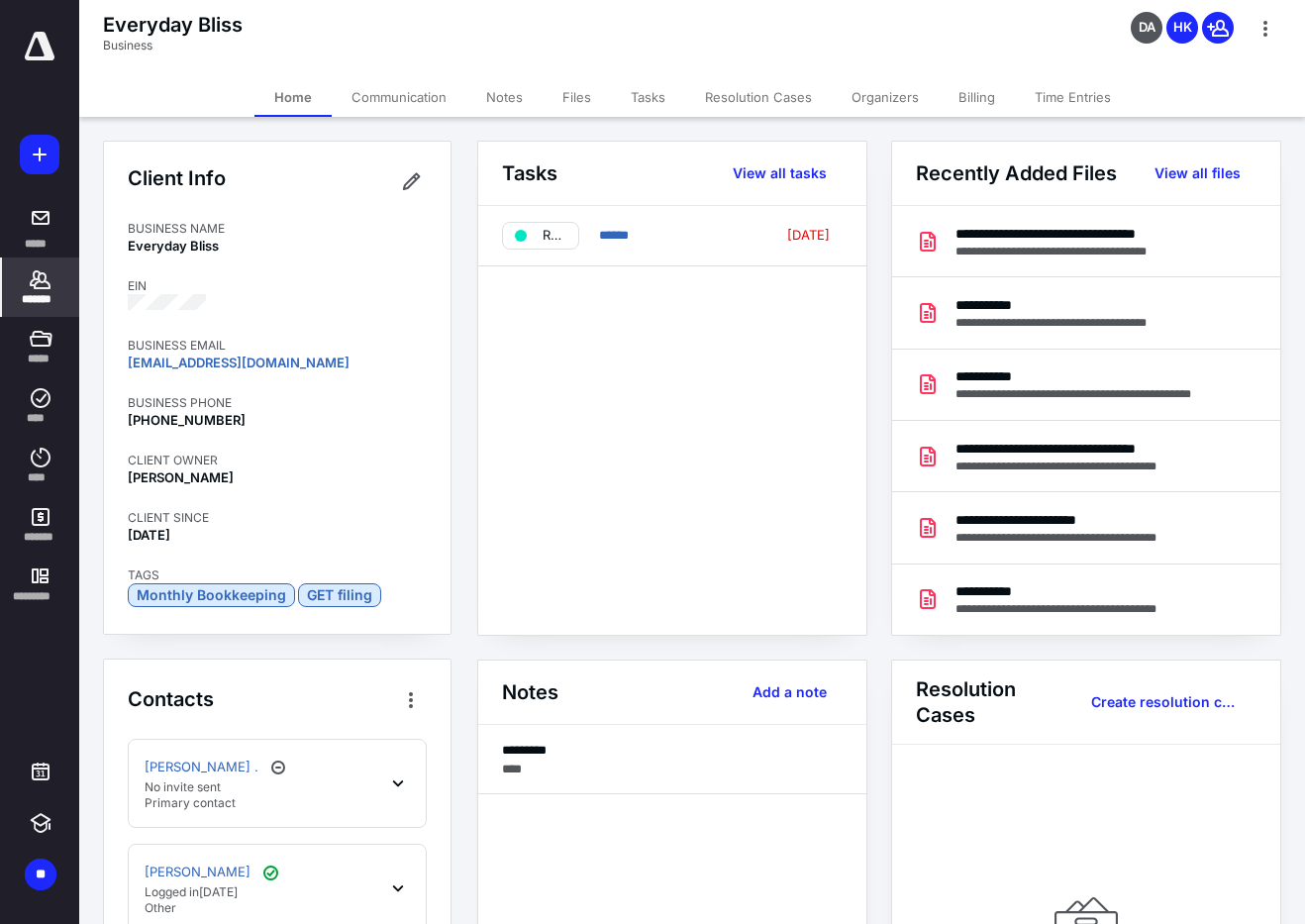 click on "Files" at bounding box center (576, 97) 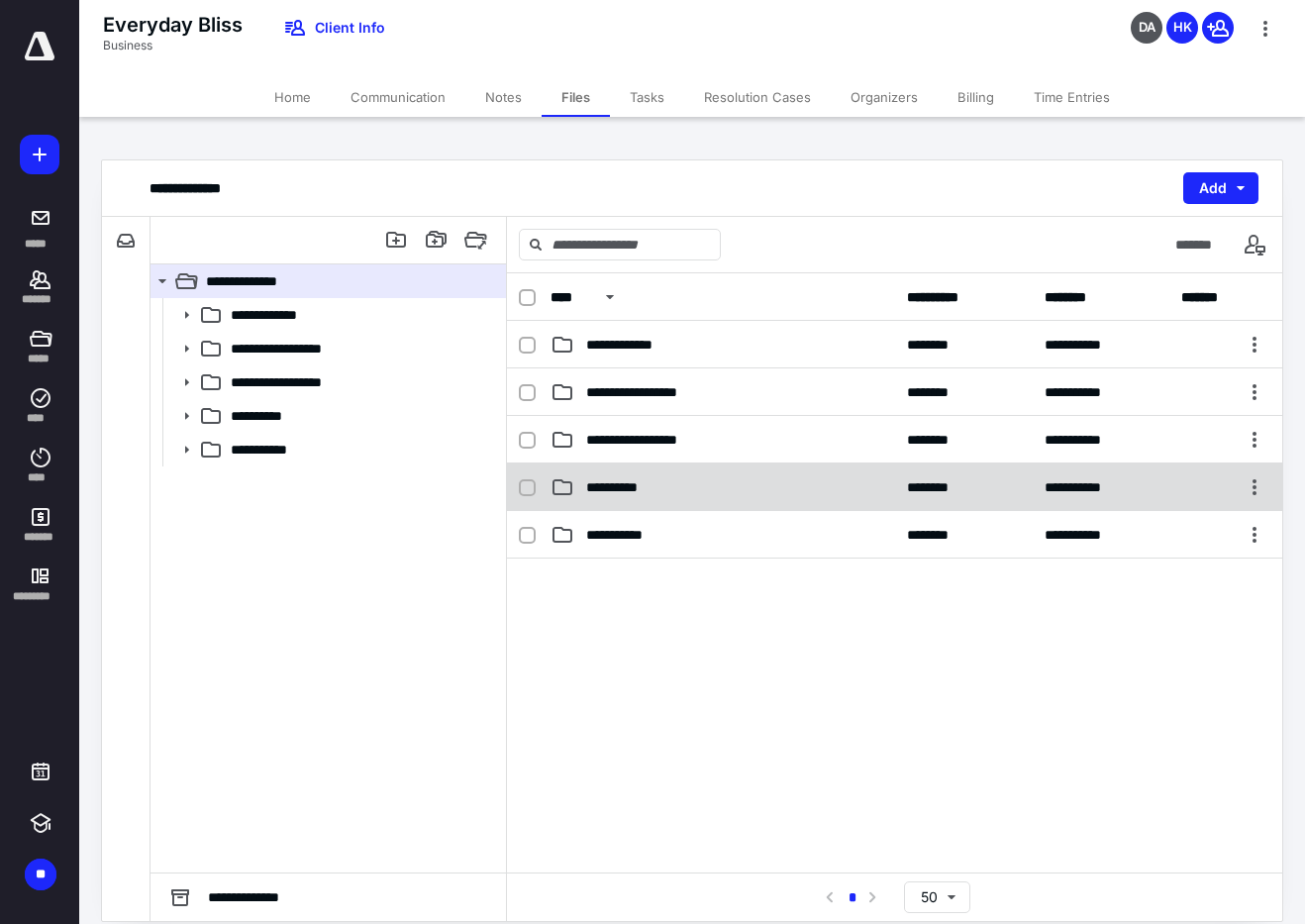 click on "**********" at bounding box center (723, 487) 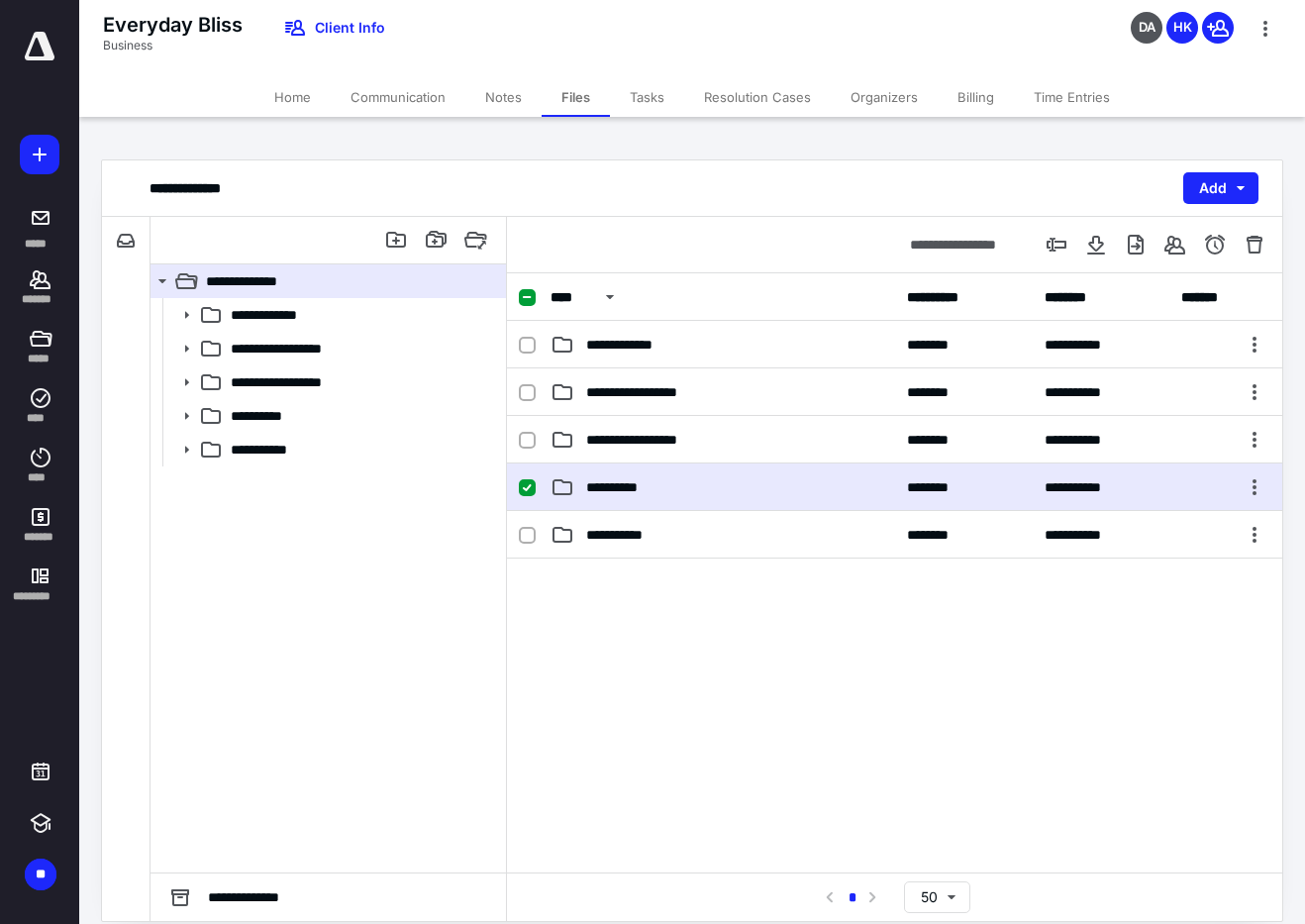 click on "**********" at bounding box center [723, 487] 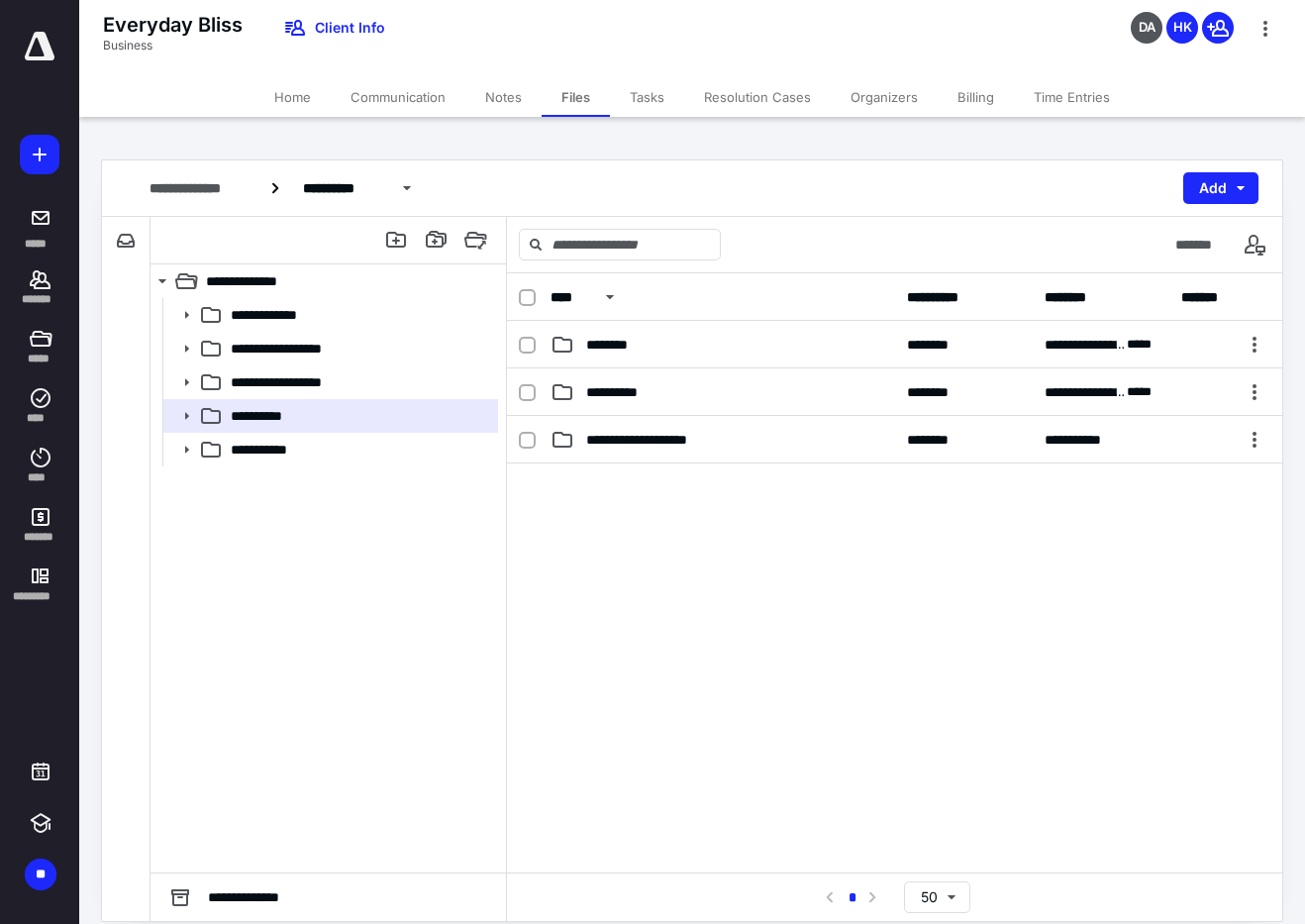 click on "Tasks" at bounding box center [647, 97] 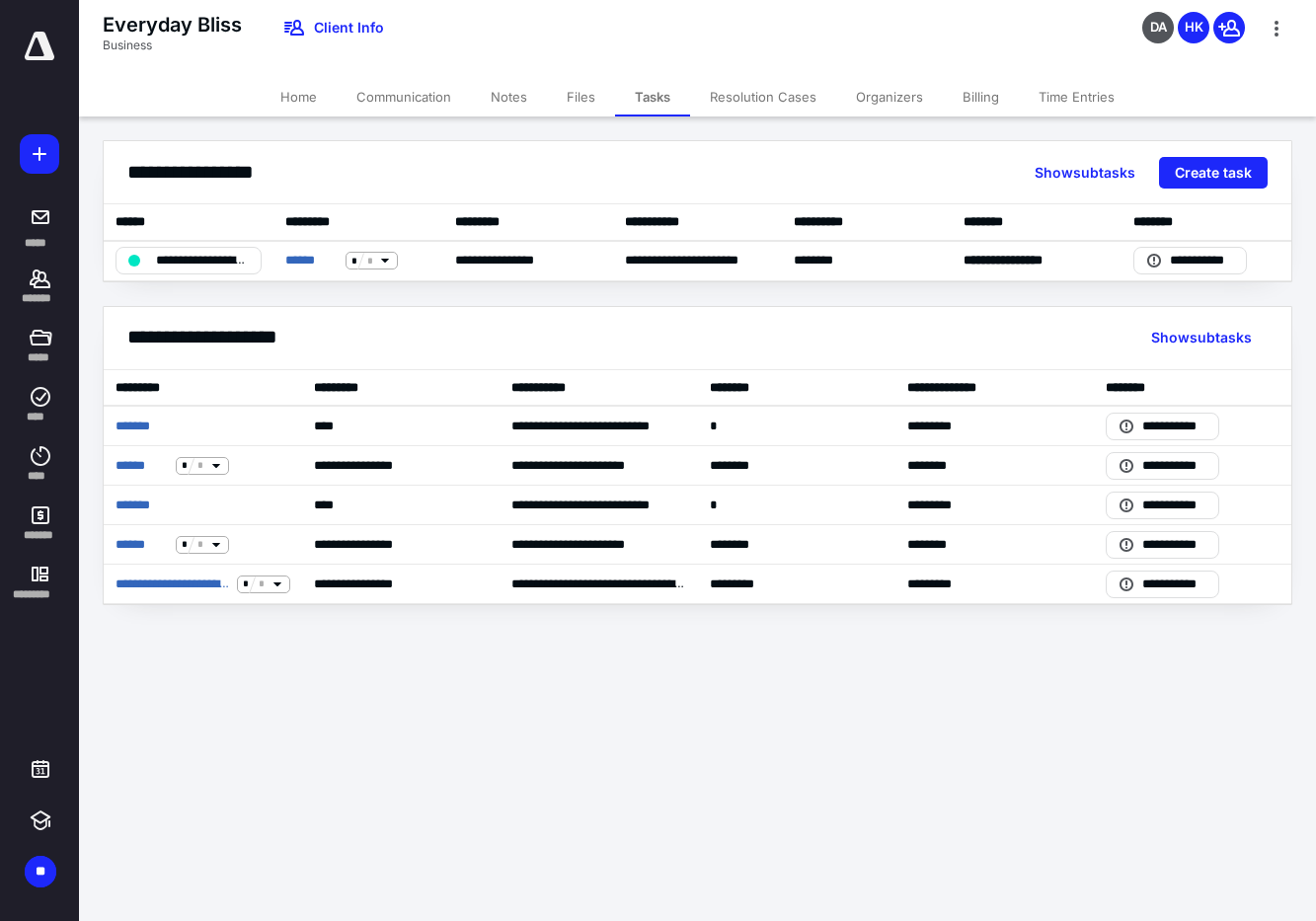 click on "Files" at bounding box center (581, 97) 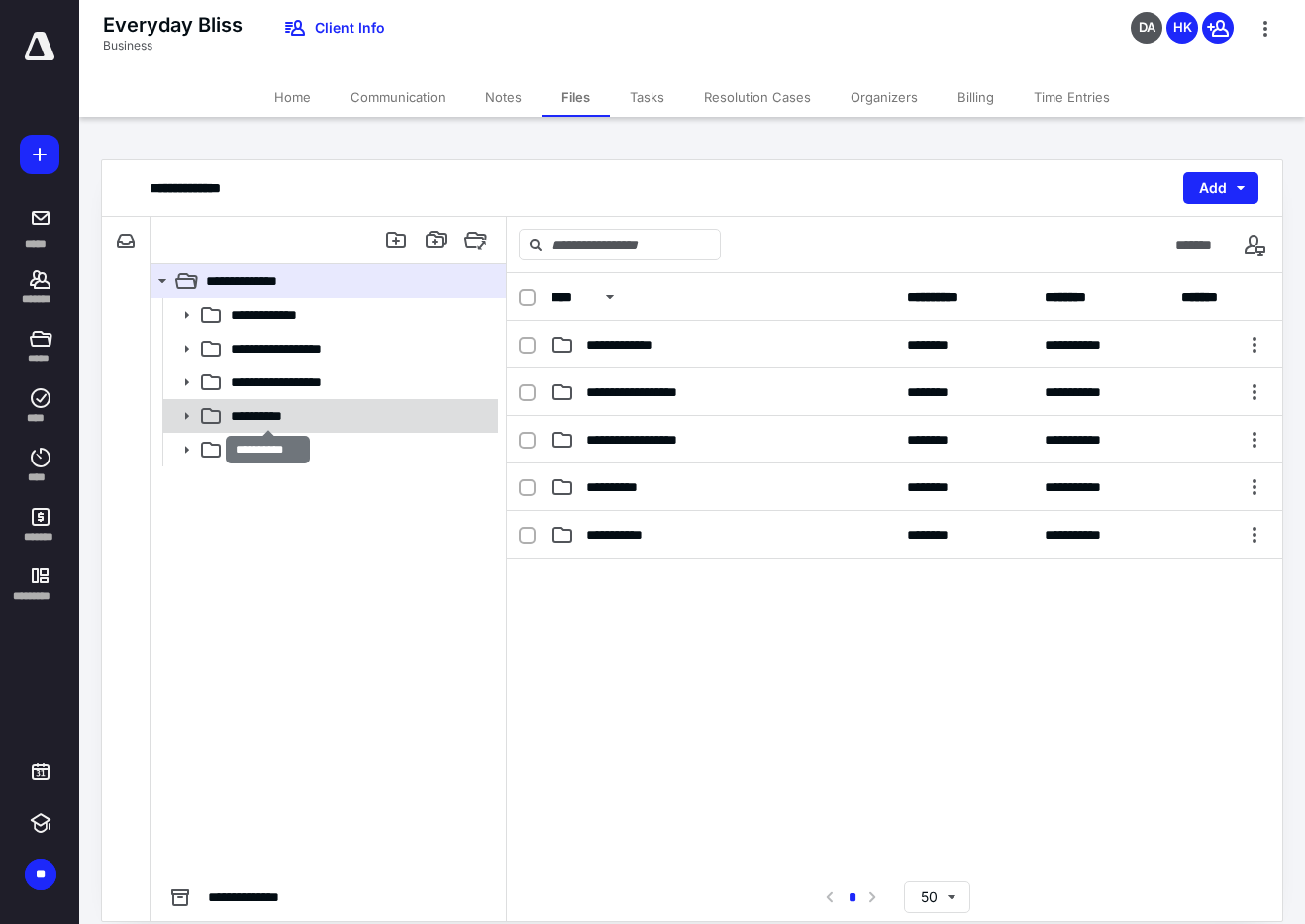 click on "**********" at bounding box center (267, 416) 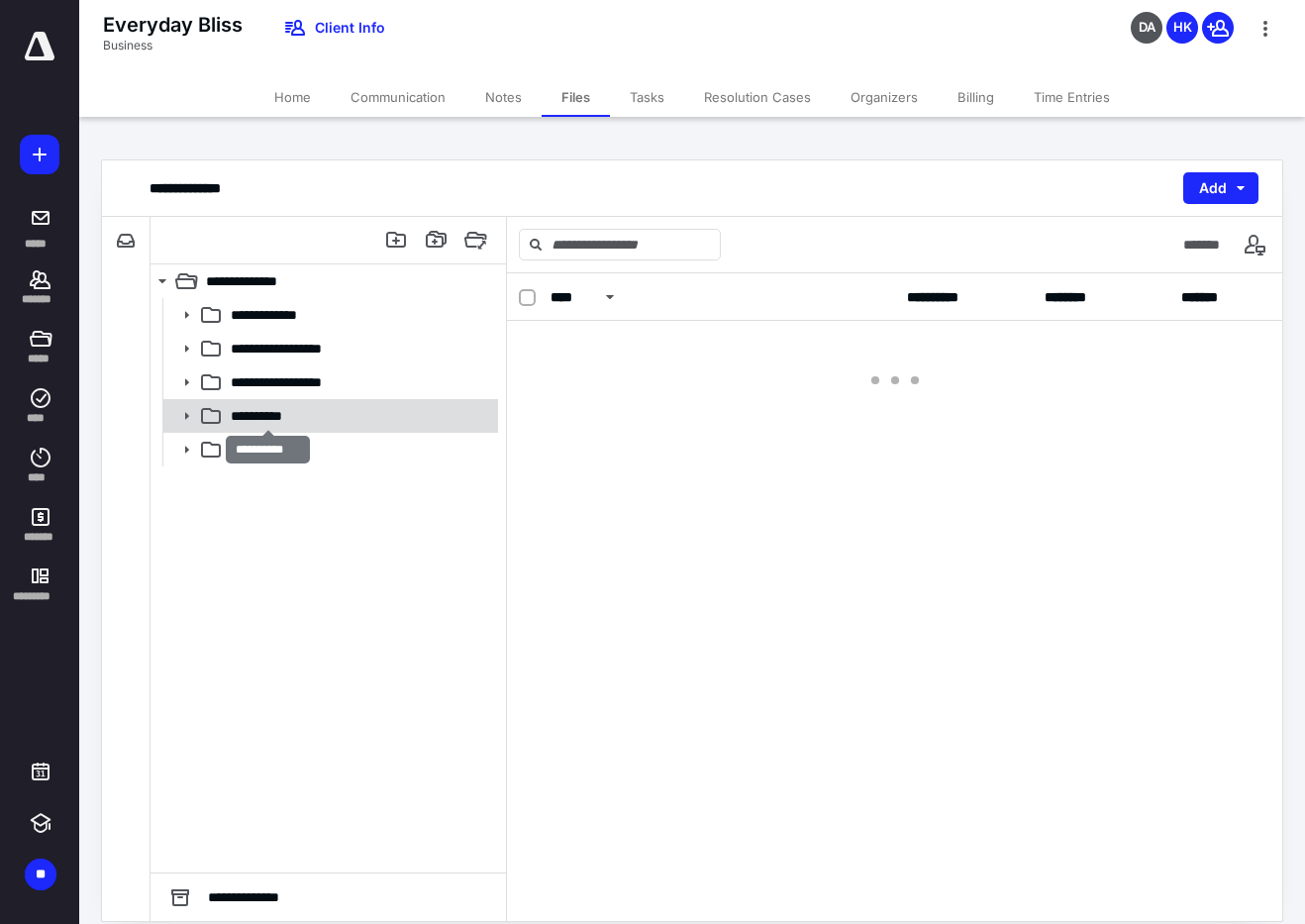click on "**********" at bounding box center (267, 416) 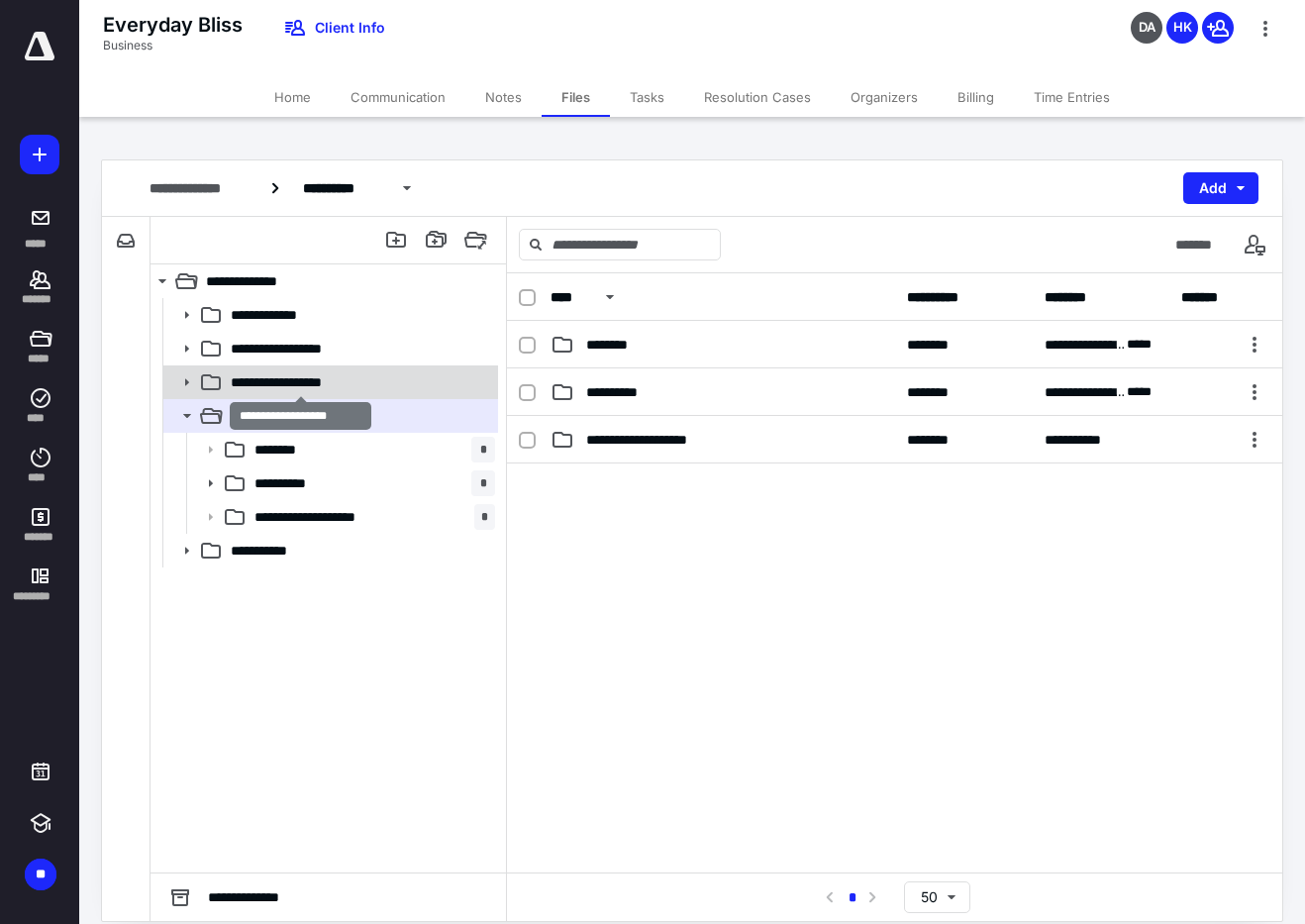 click on "**********" at bounding box center (301, 382) 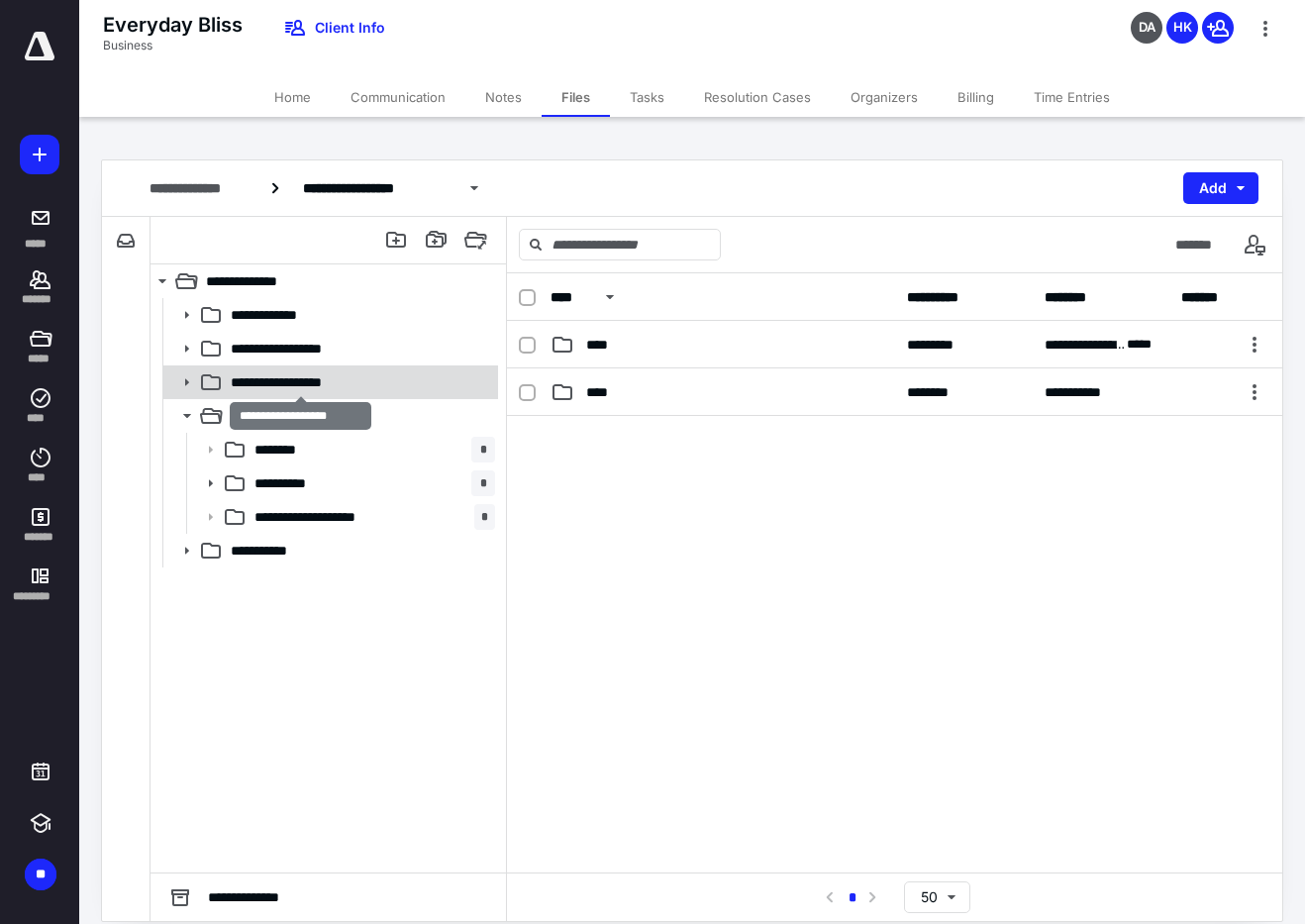 click on "**********" at bounding box center [301, 382] 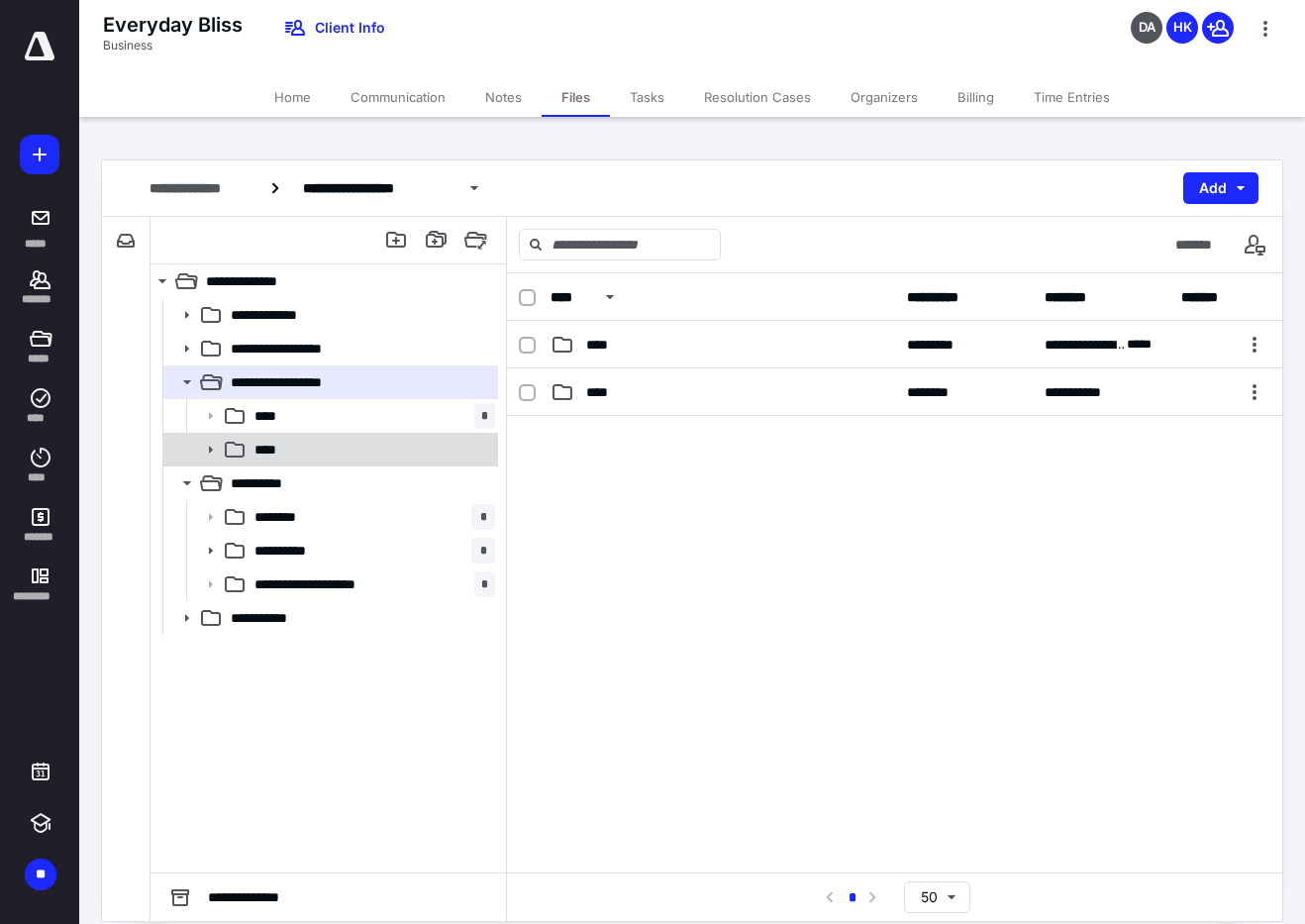 click on "****" at bounding box center [370, 450] 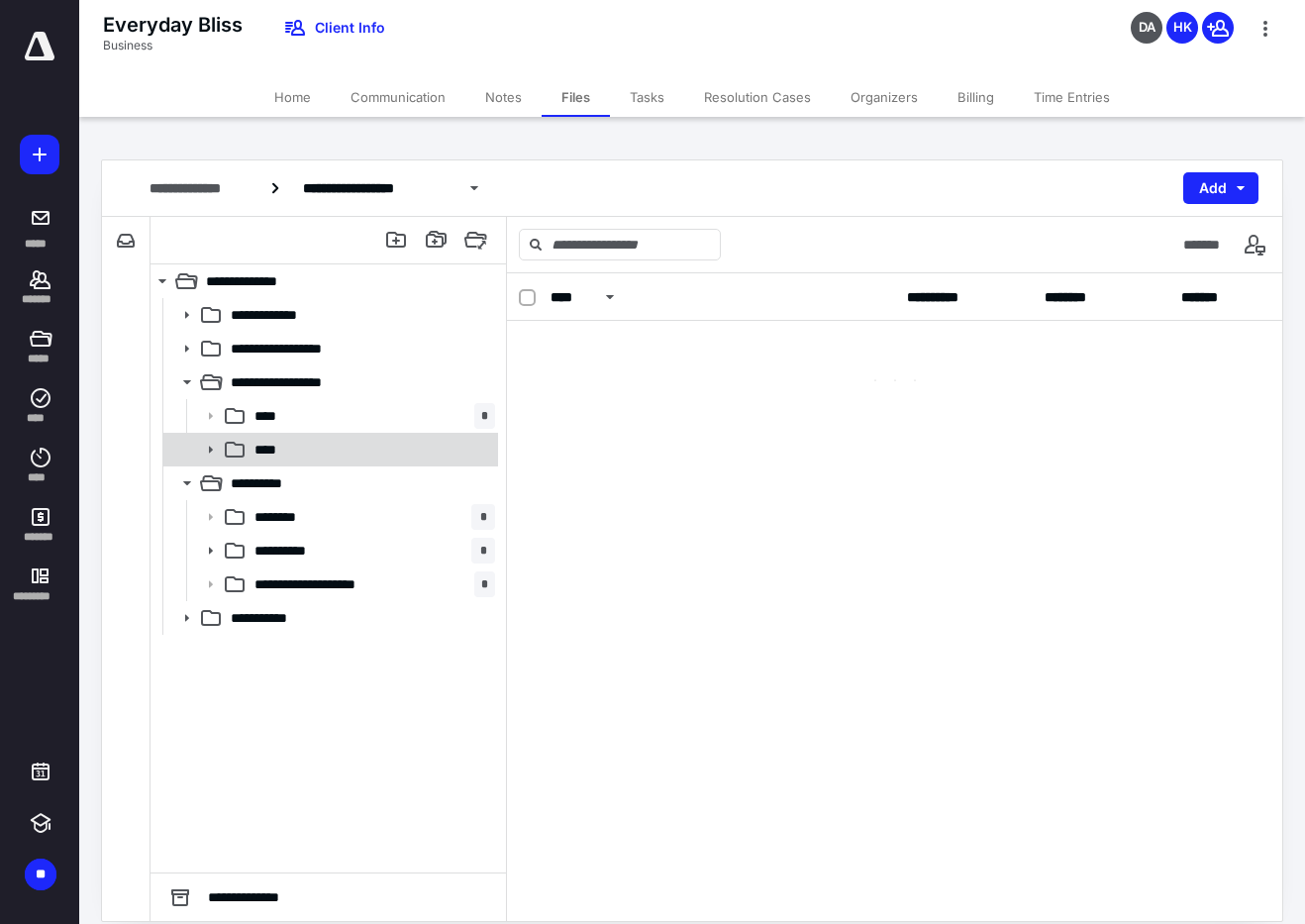 click on "****" at bounding box center [370, 450] 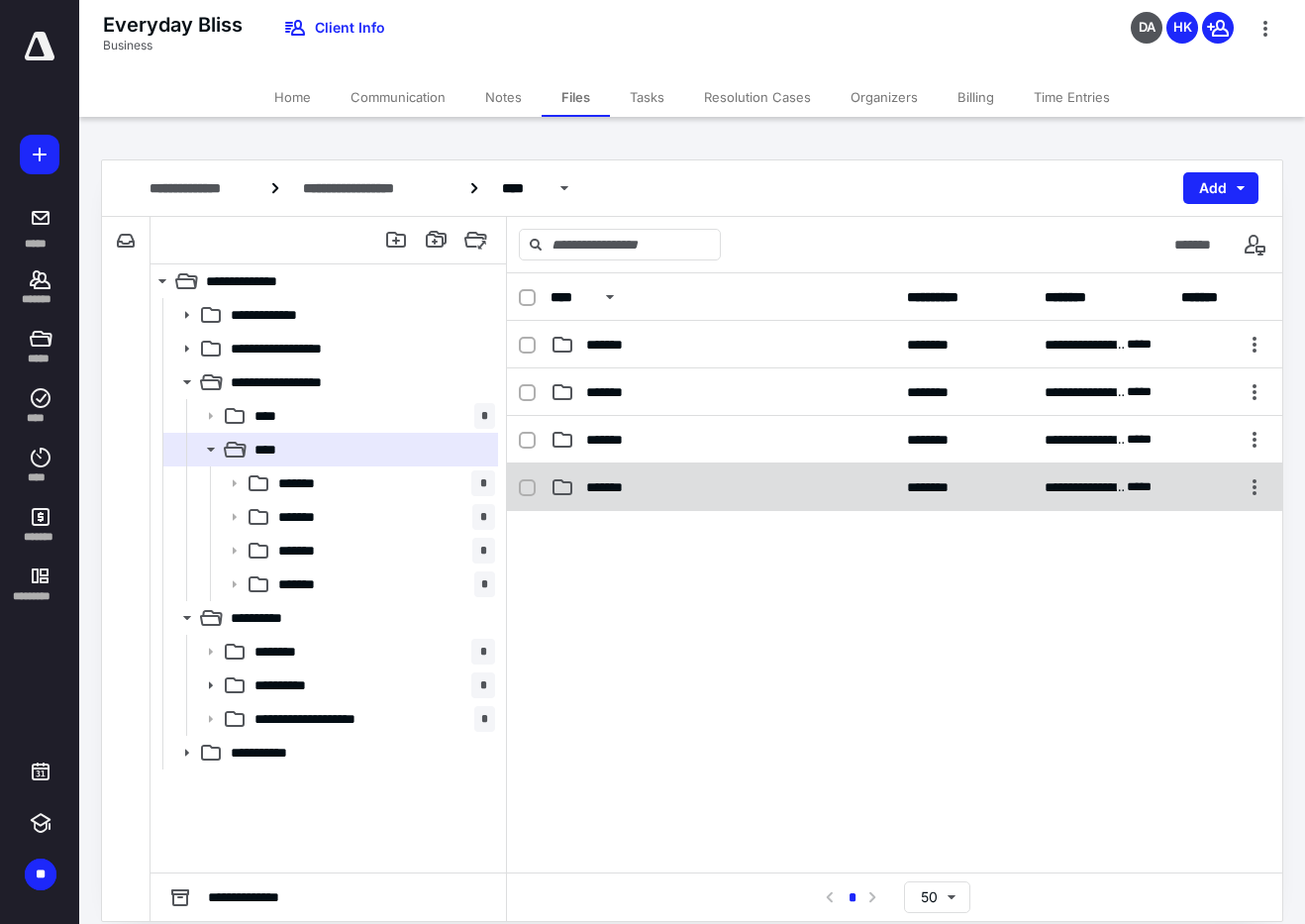 click on "*******" at bounding box center [614, 487] 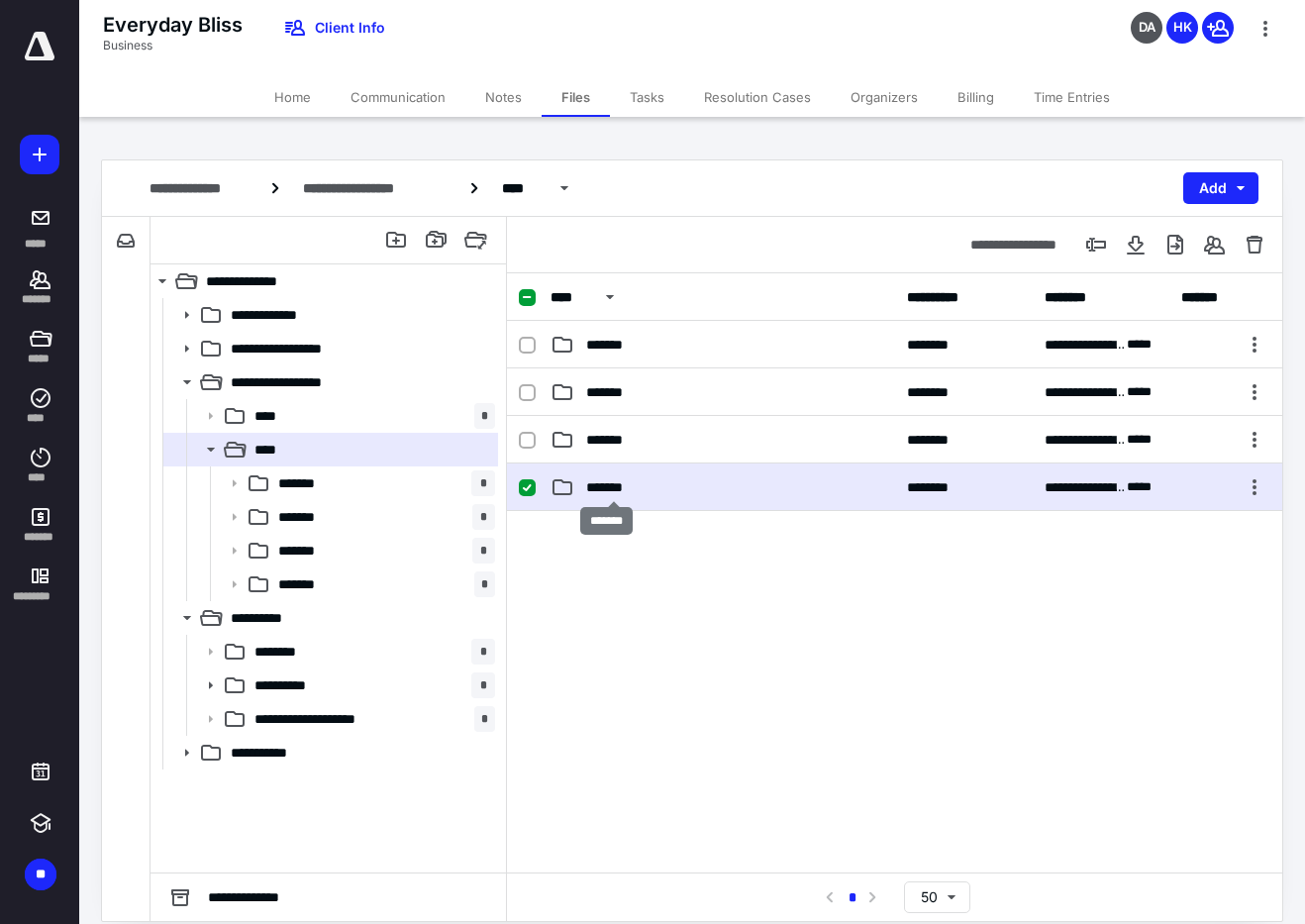 click on "*******" at bounding box center [614, 487] 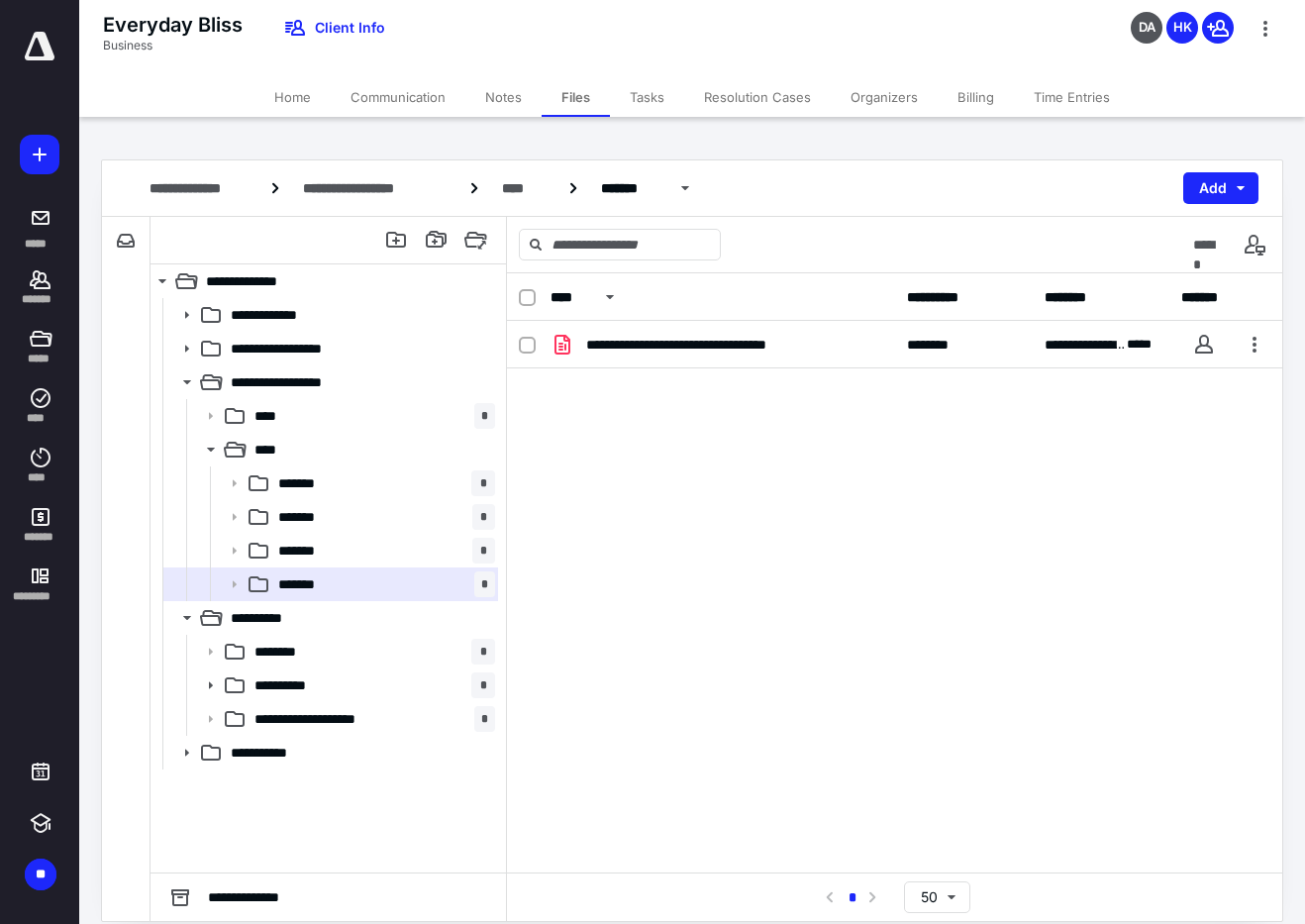 click on "**********" at bounding box center (894, 469) 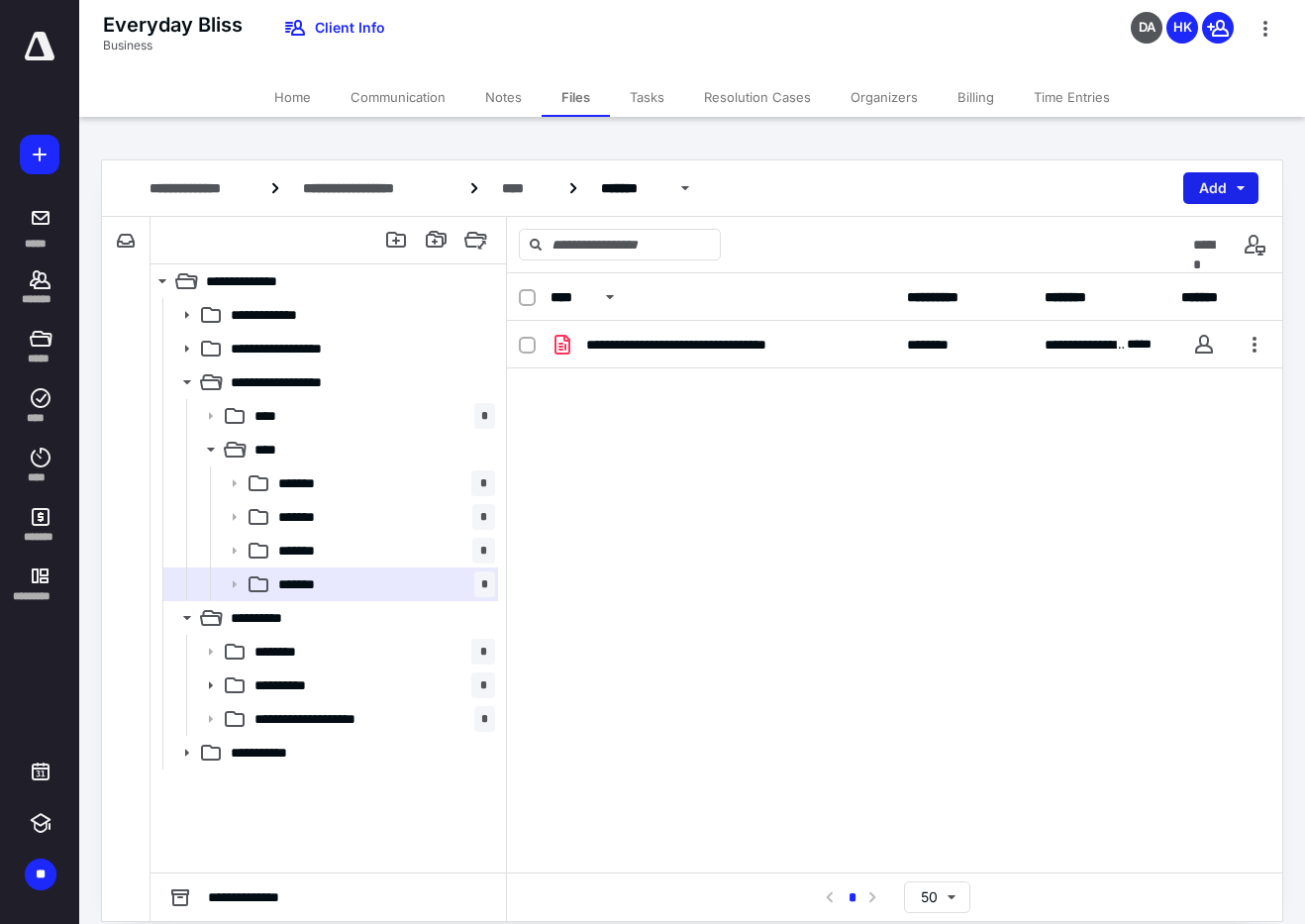 click on "Add" at bounding box center [1221, 188] 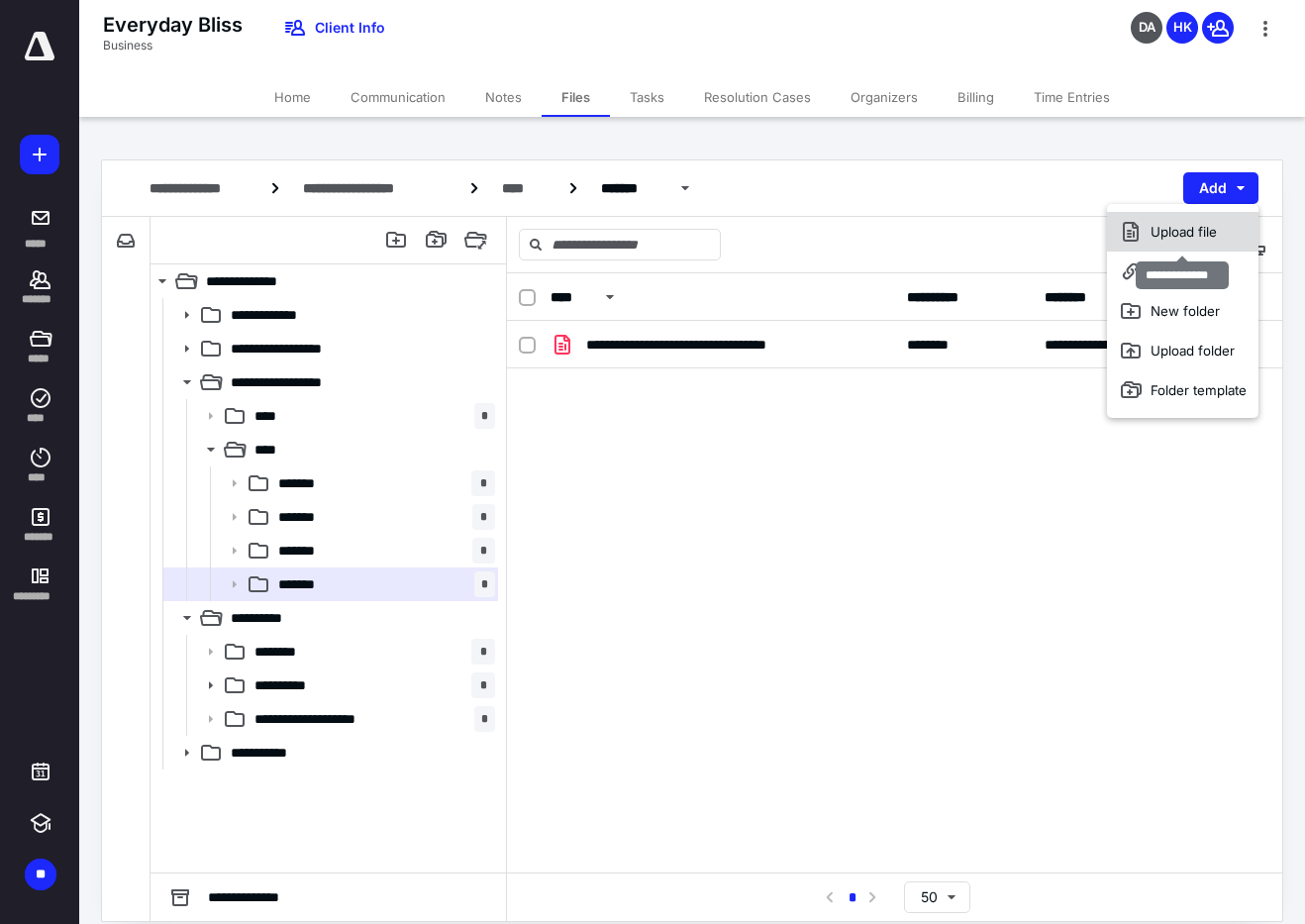 click on "Upload file" at bounding box center [1182, 232] 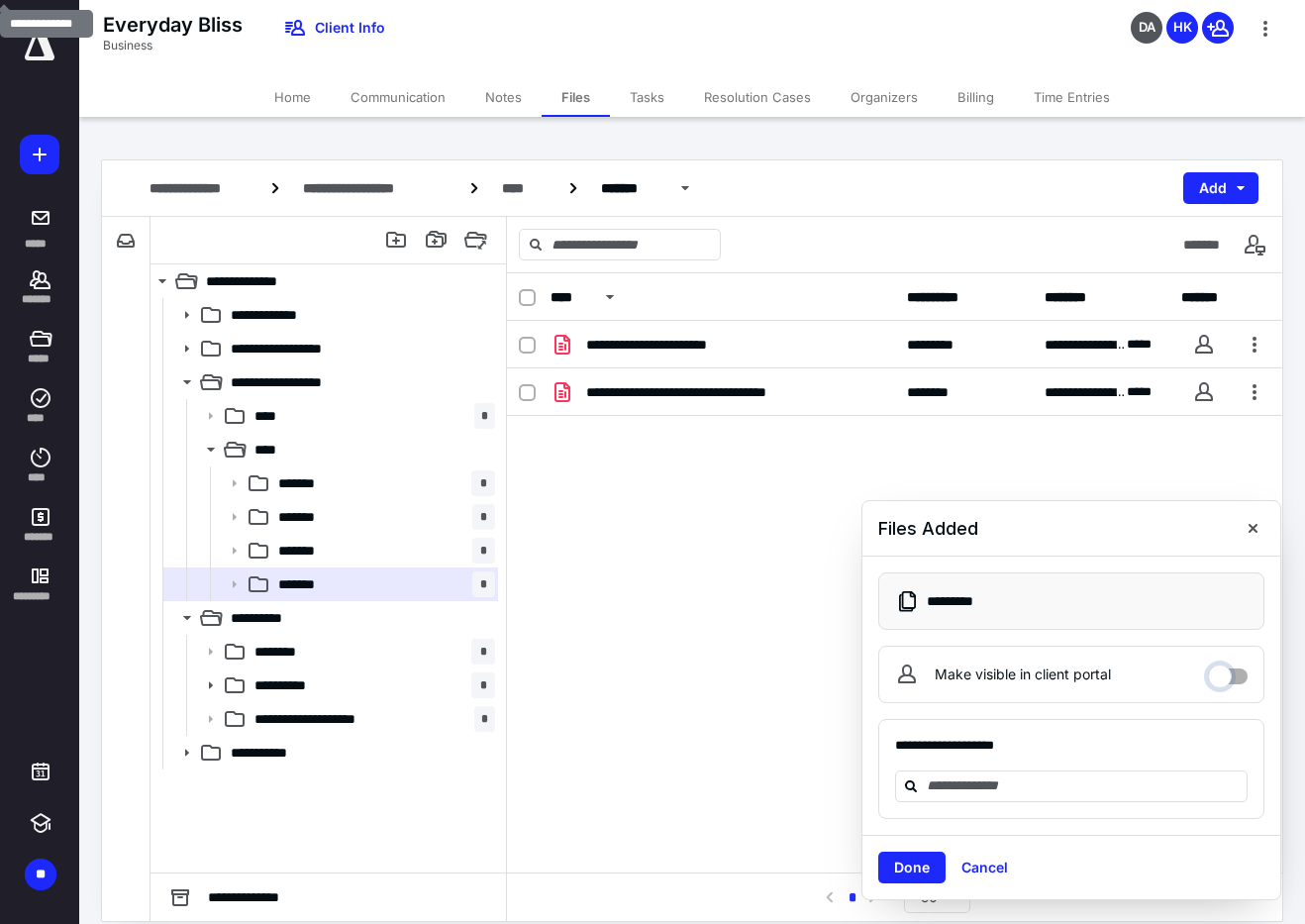 click on "Make visible in client portal" at bounding box center (1228, 671) 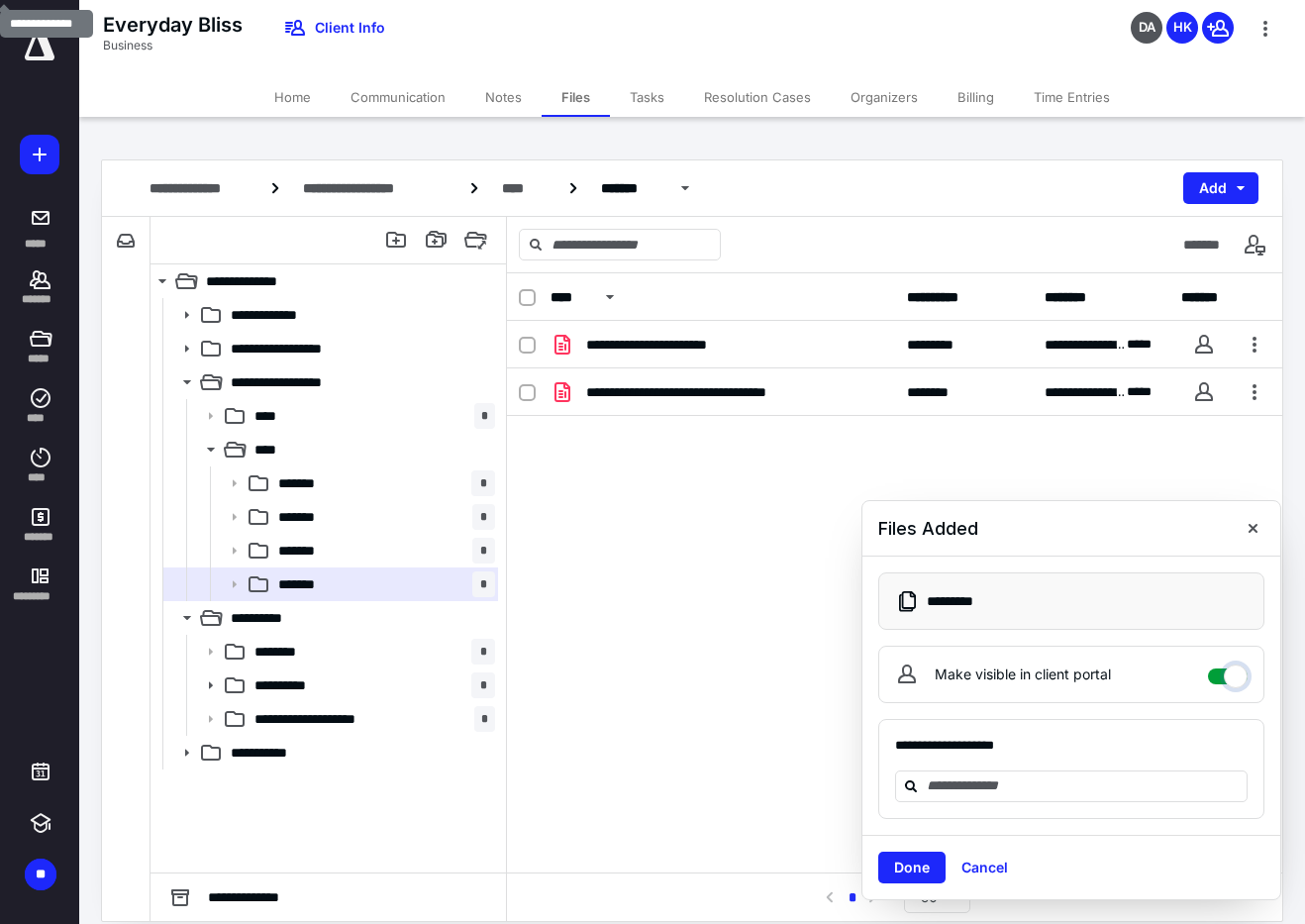 checkbox on "****" 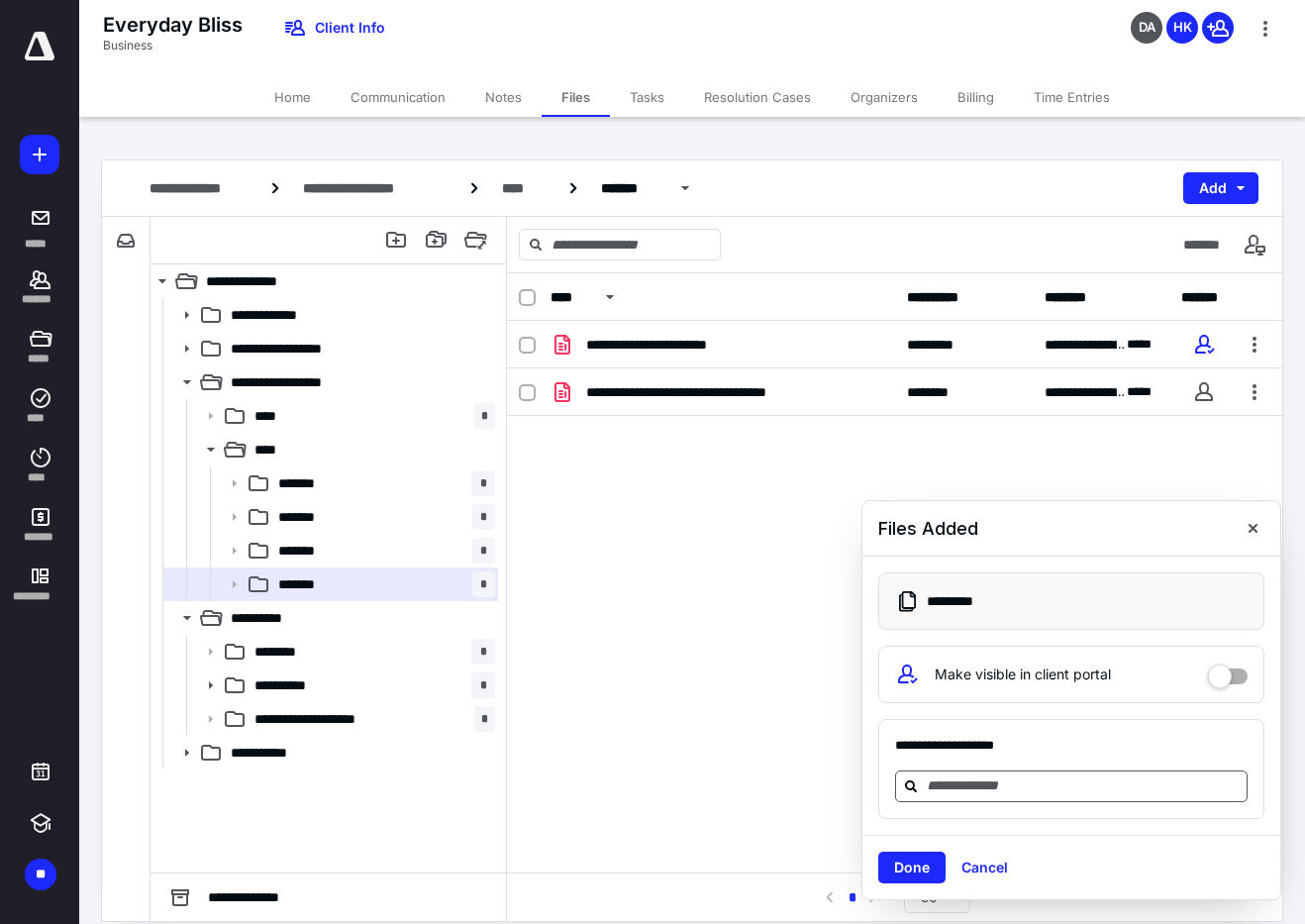 click at bounding box center [1083, 785] 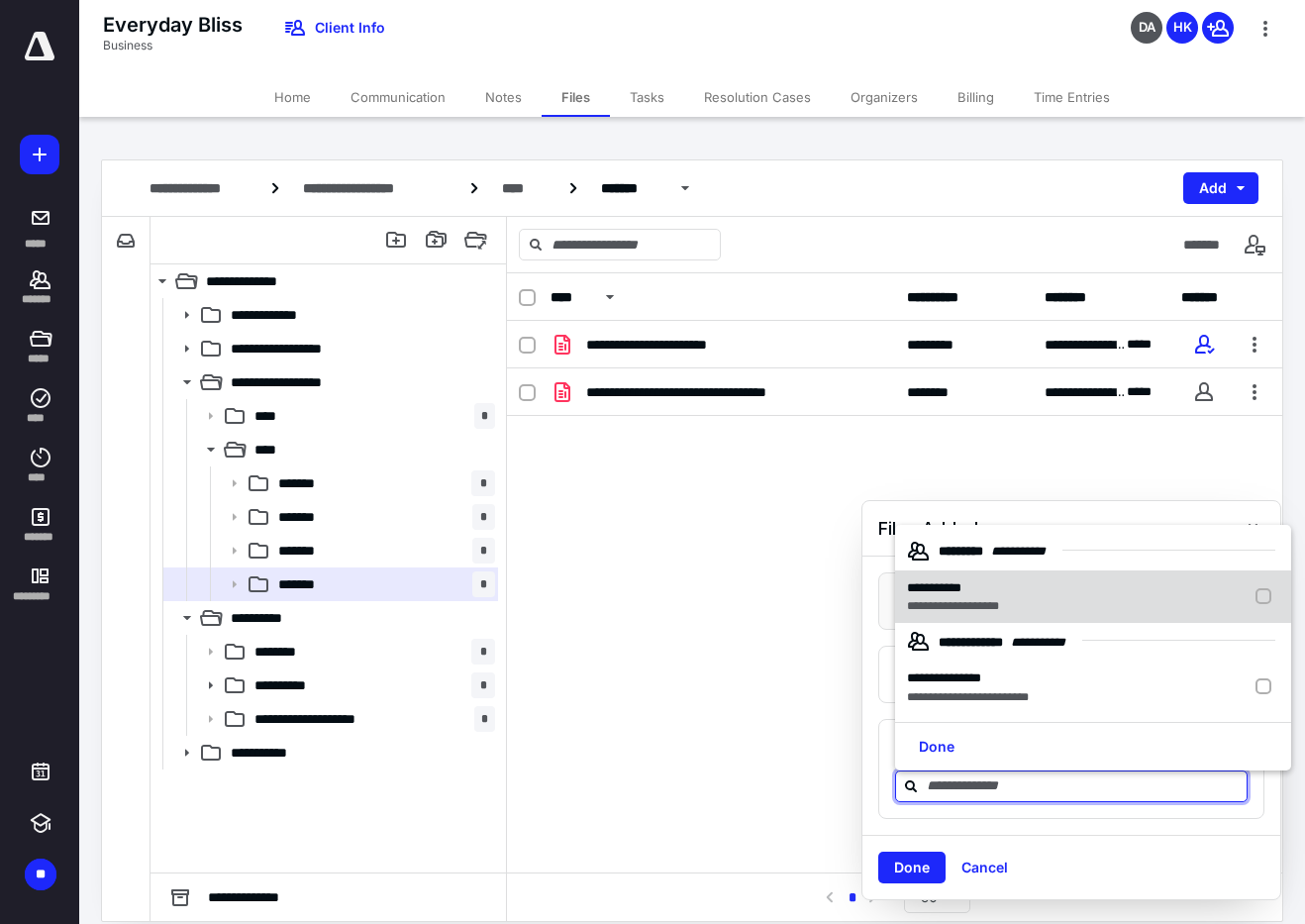 click on "**********" at bounding box center [956, 597] 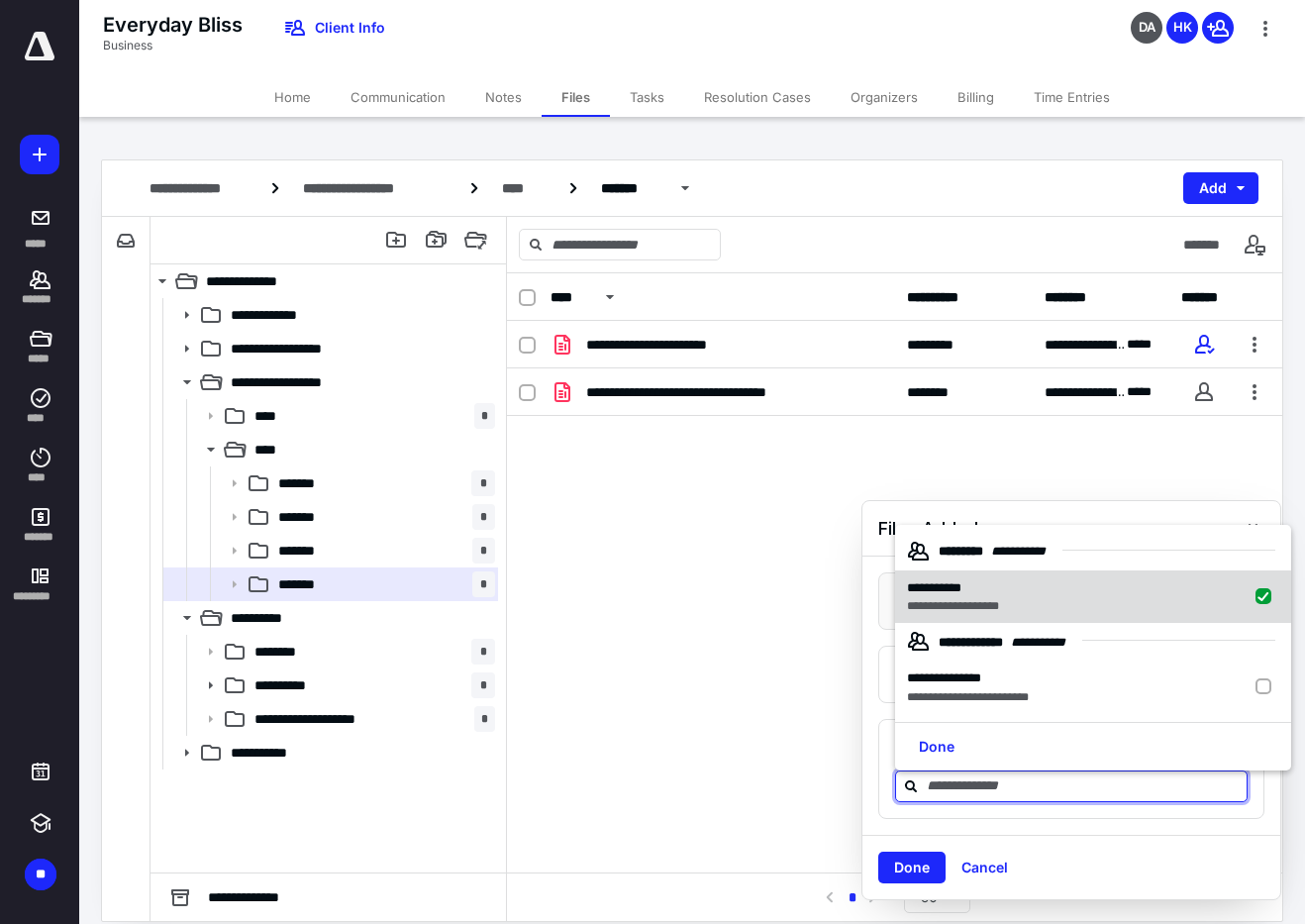 checkbox on "true" 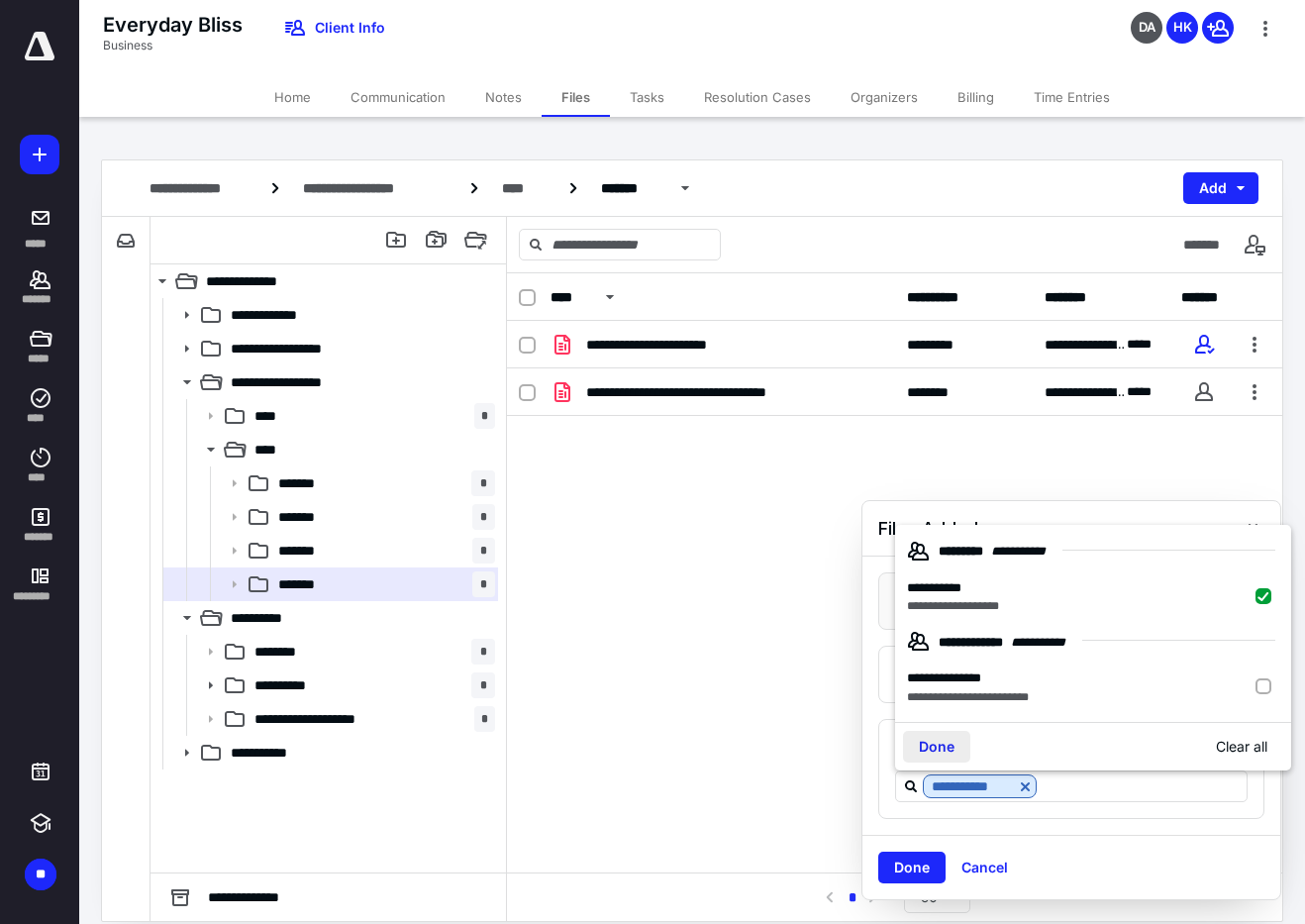 click on "Done" at bounding box center (937, 747) 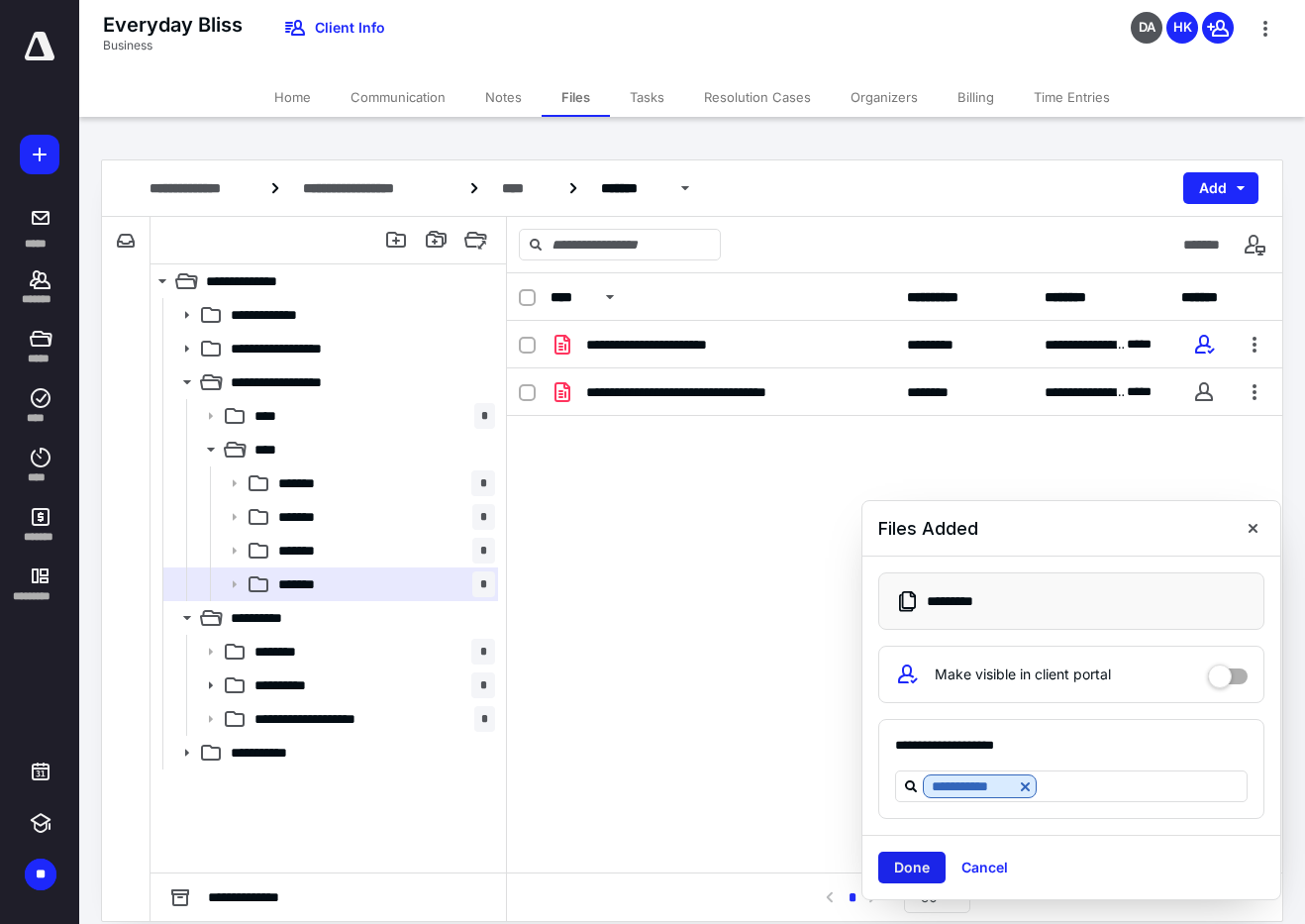 click on "Done" at bounding box center [912, 868] 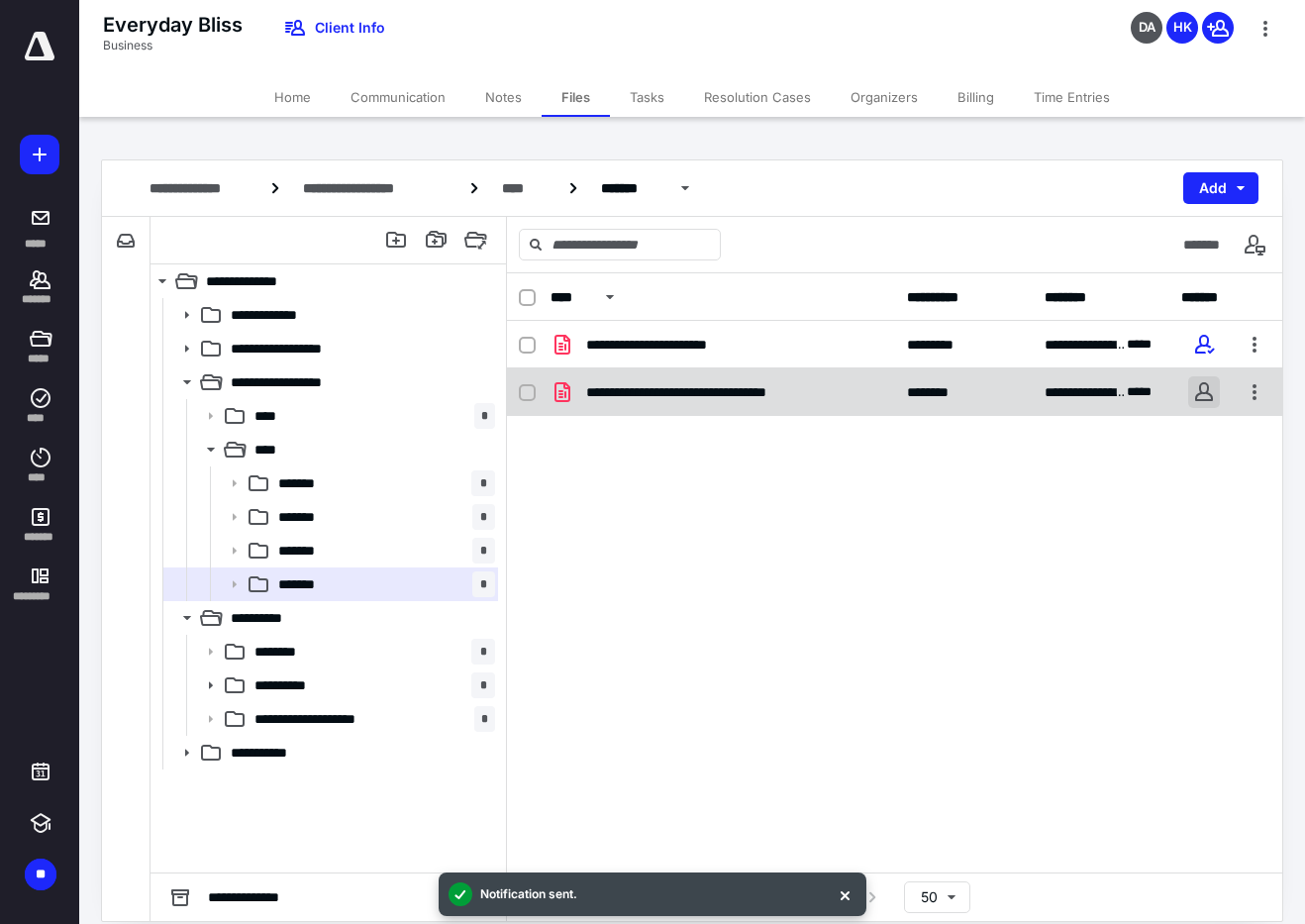 click at bounding box center [1204, 392] 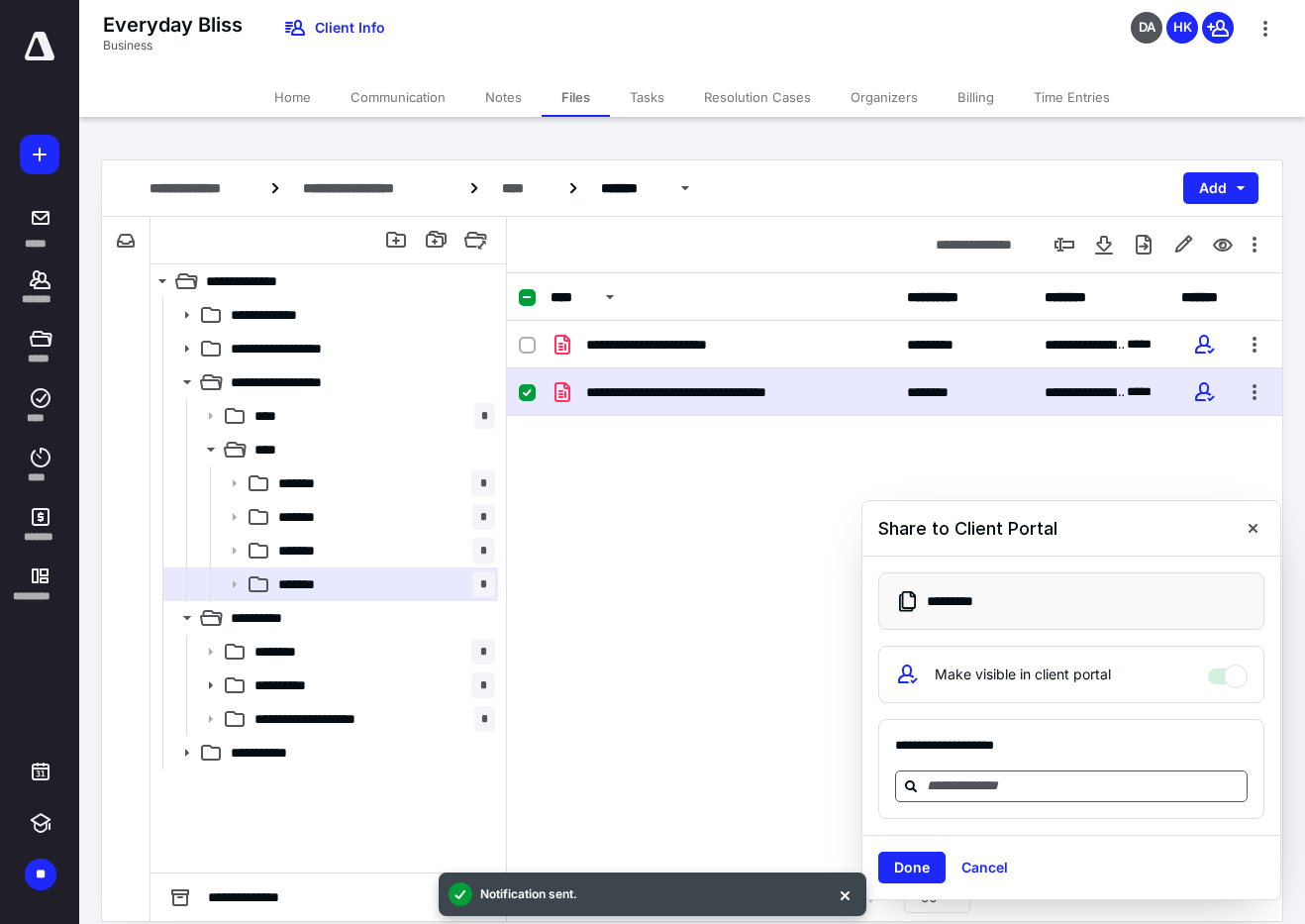 click at bounding box center [1083, 786] 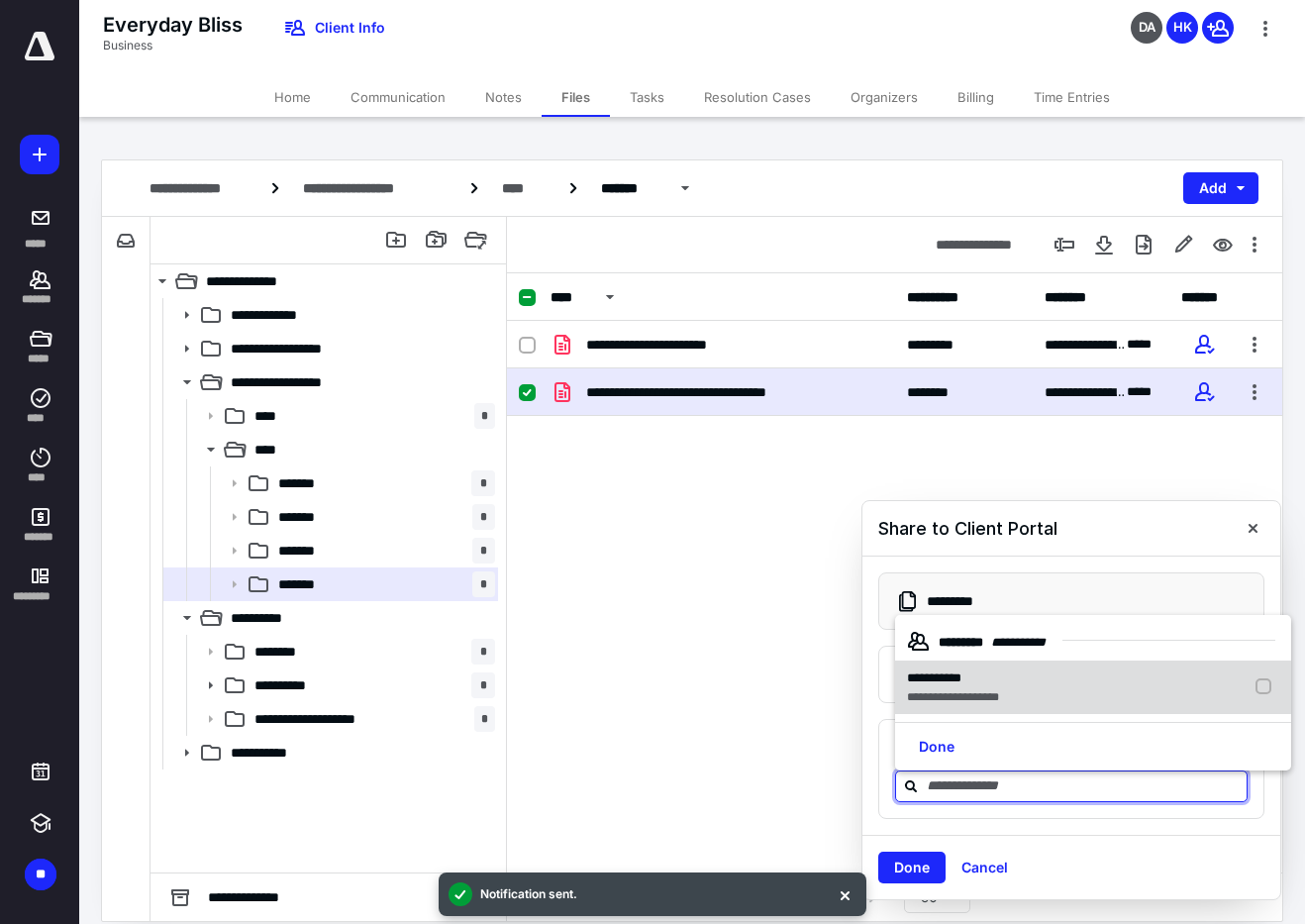 click on "**********" at bounding box center (934, 677) 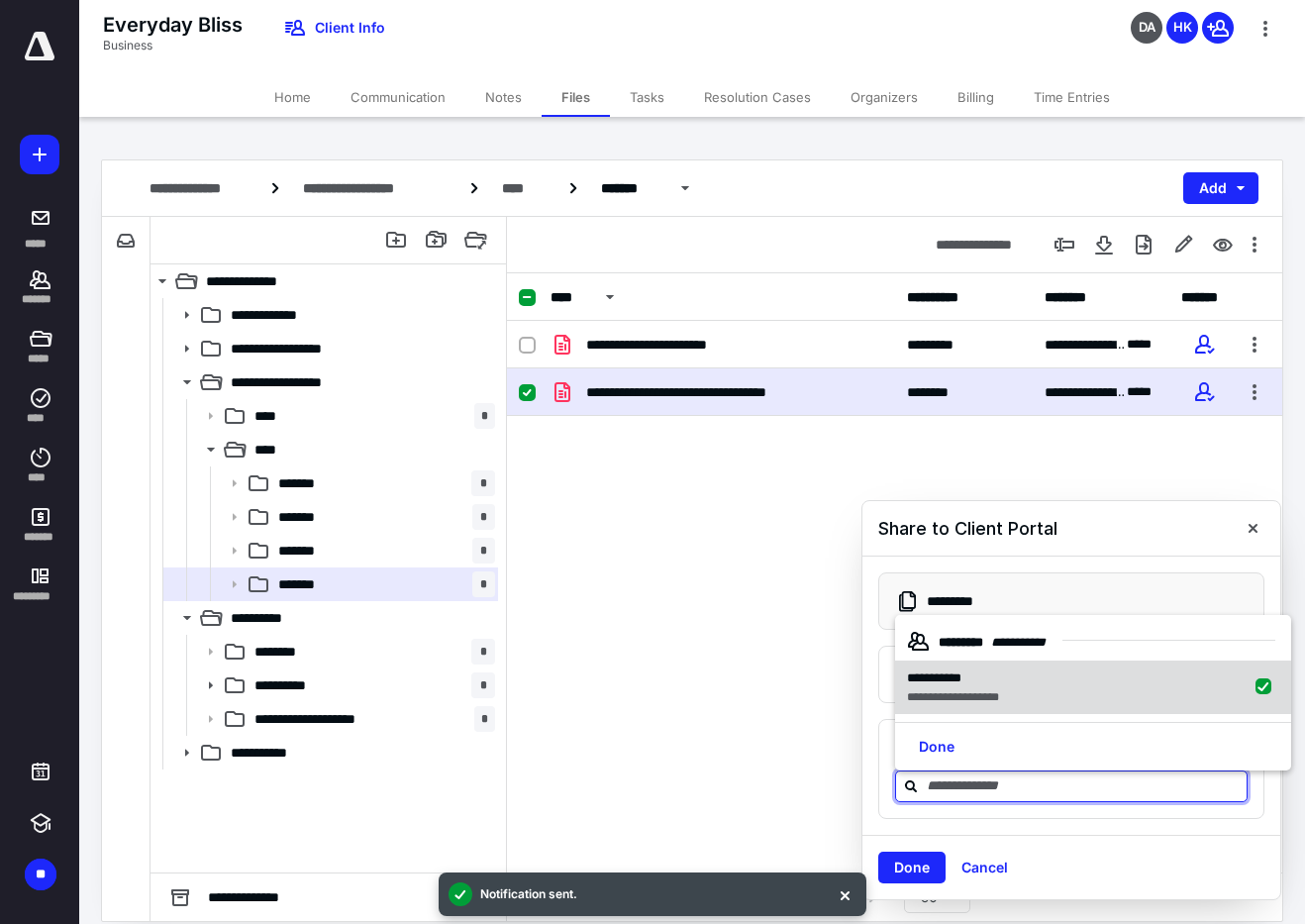 checkbox on "true" 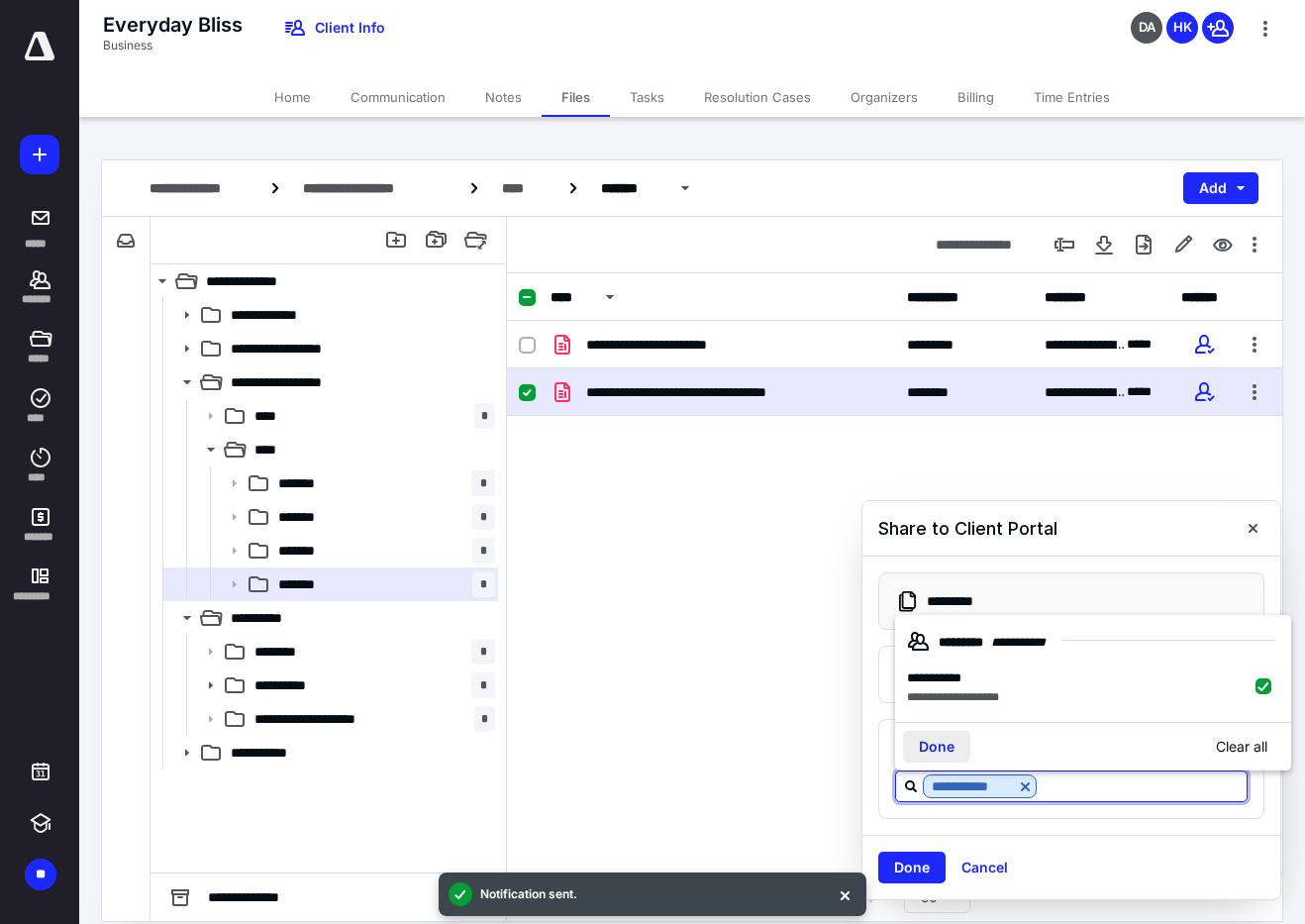 click on "Done" at bounding box center (937, 747) 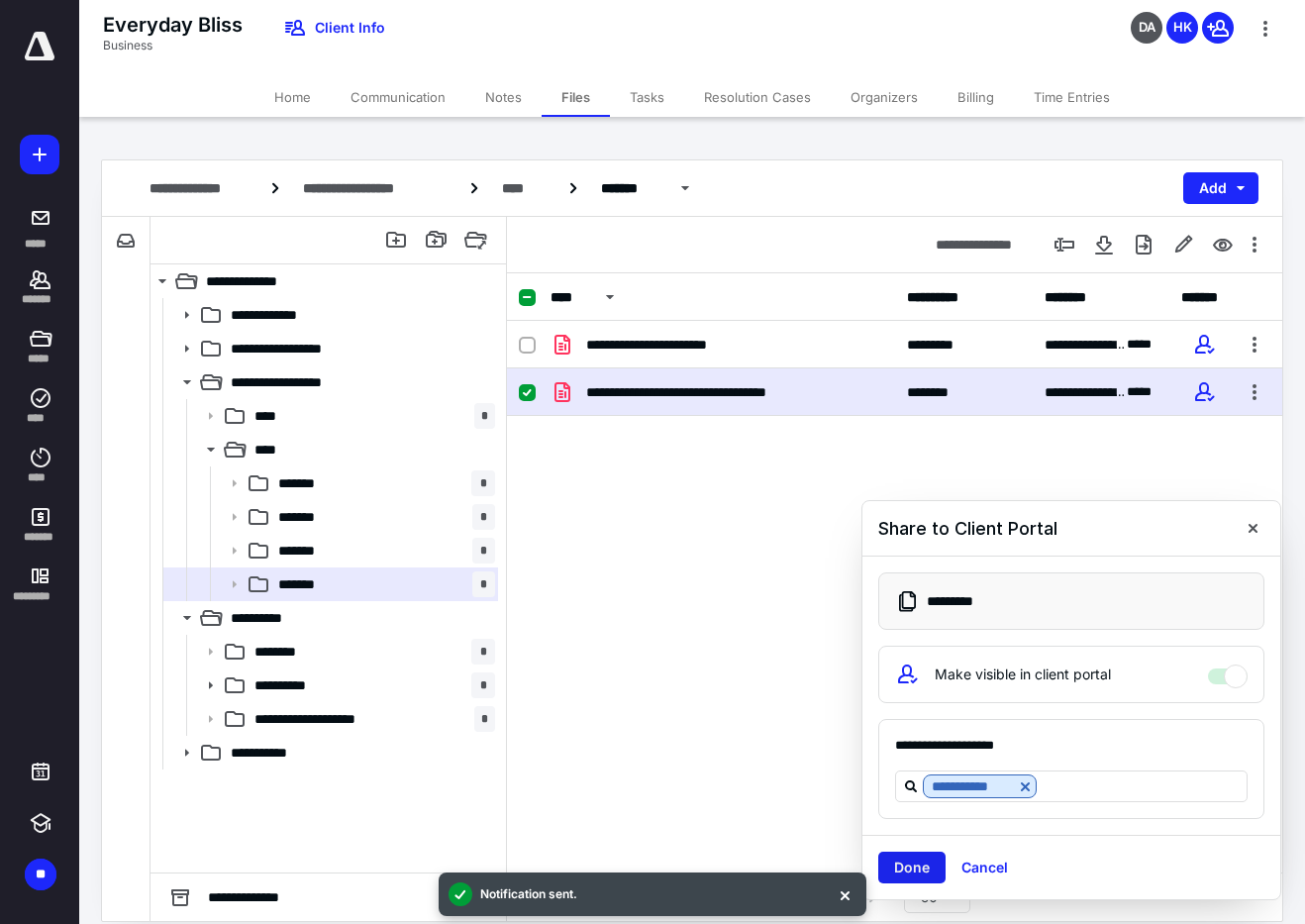 click on "Done" at bounding box center [912, 868] 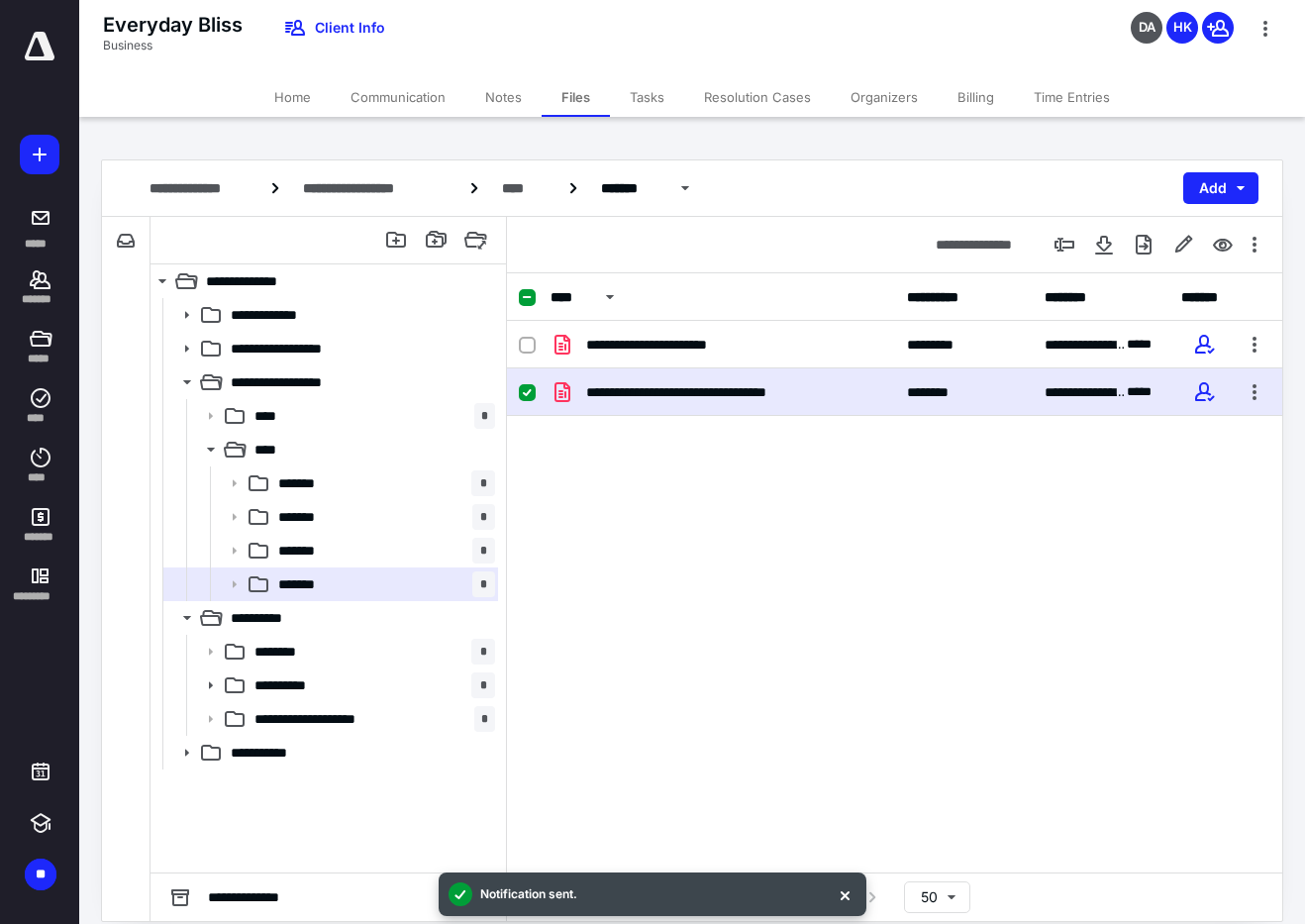 click on "Tasks" at bounding box center [647, 97] 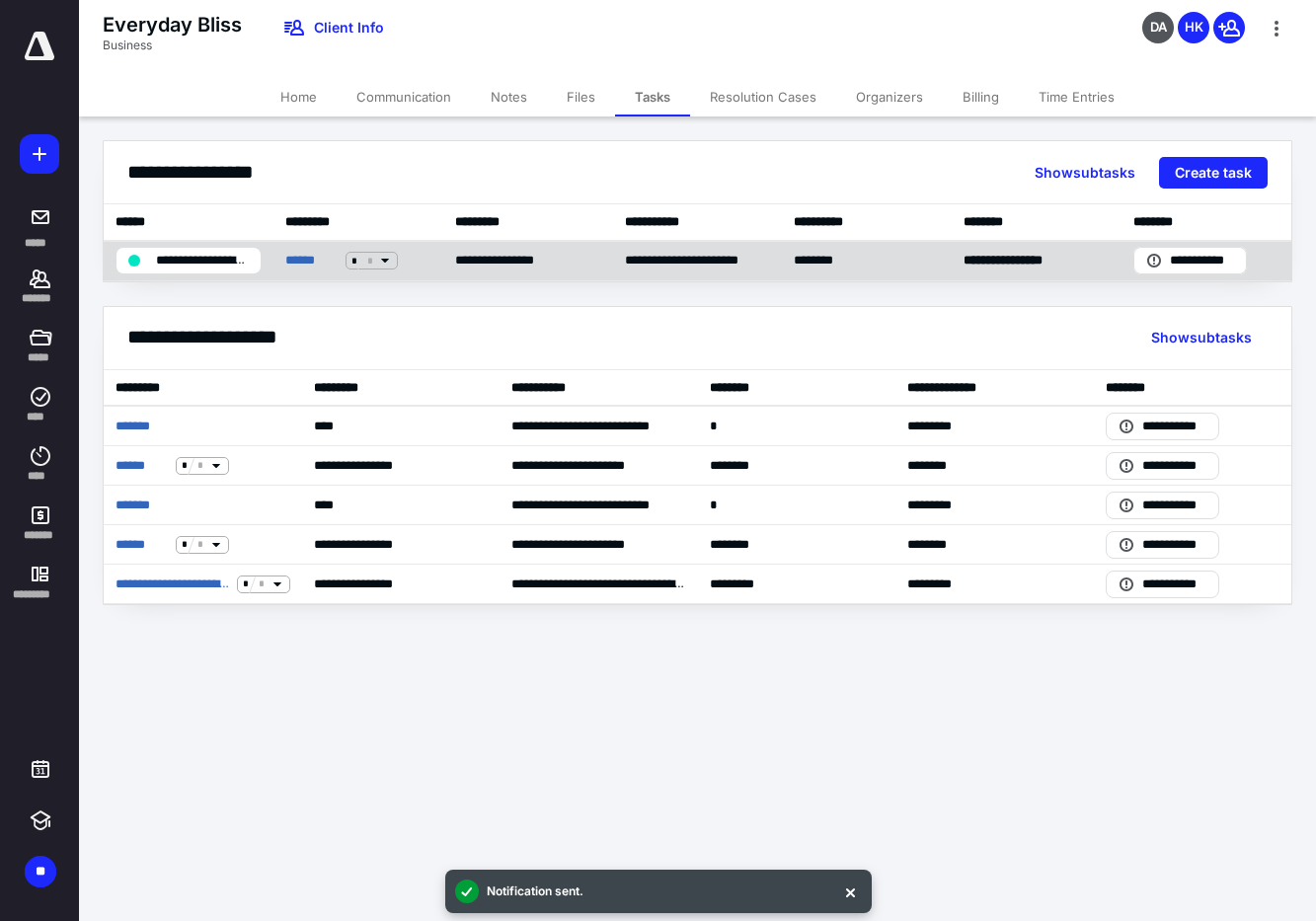 click on "****** * *" at bounding box center [342, 261] 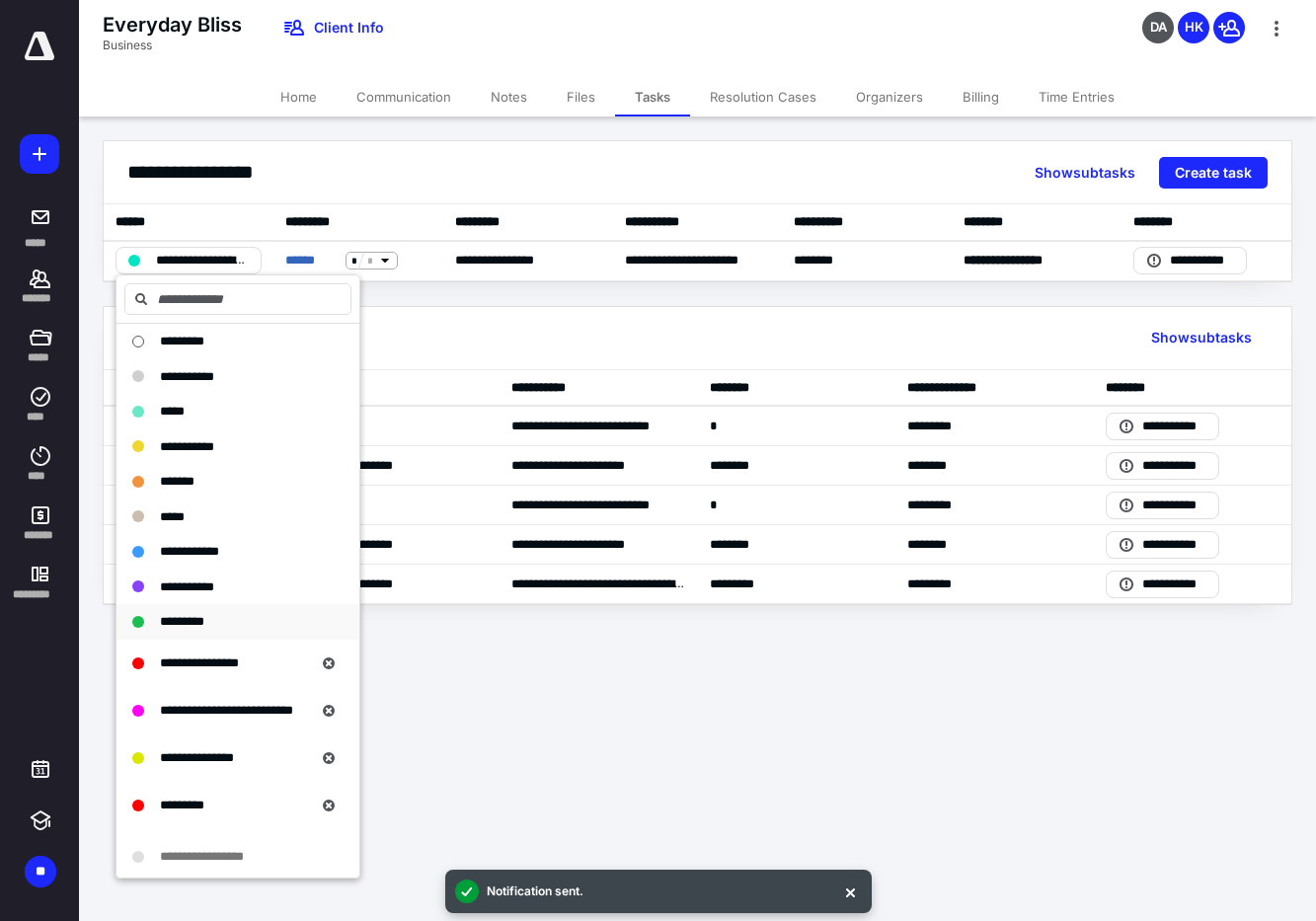 click on "*********" at bounding box center (182, 621) 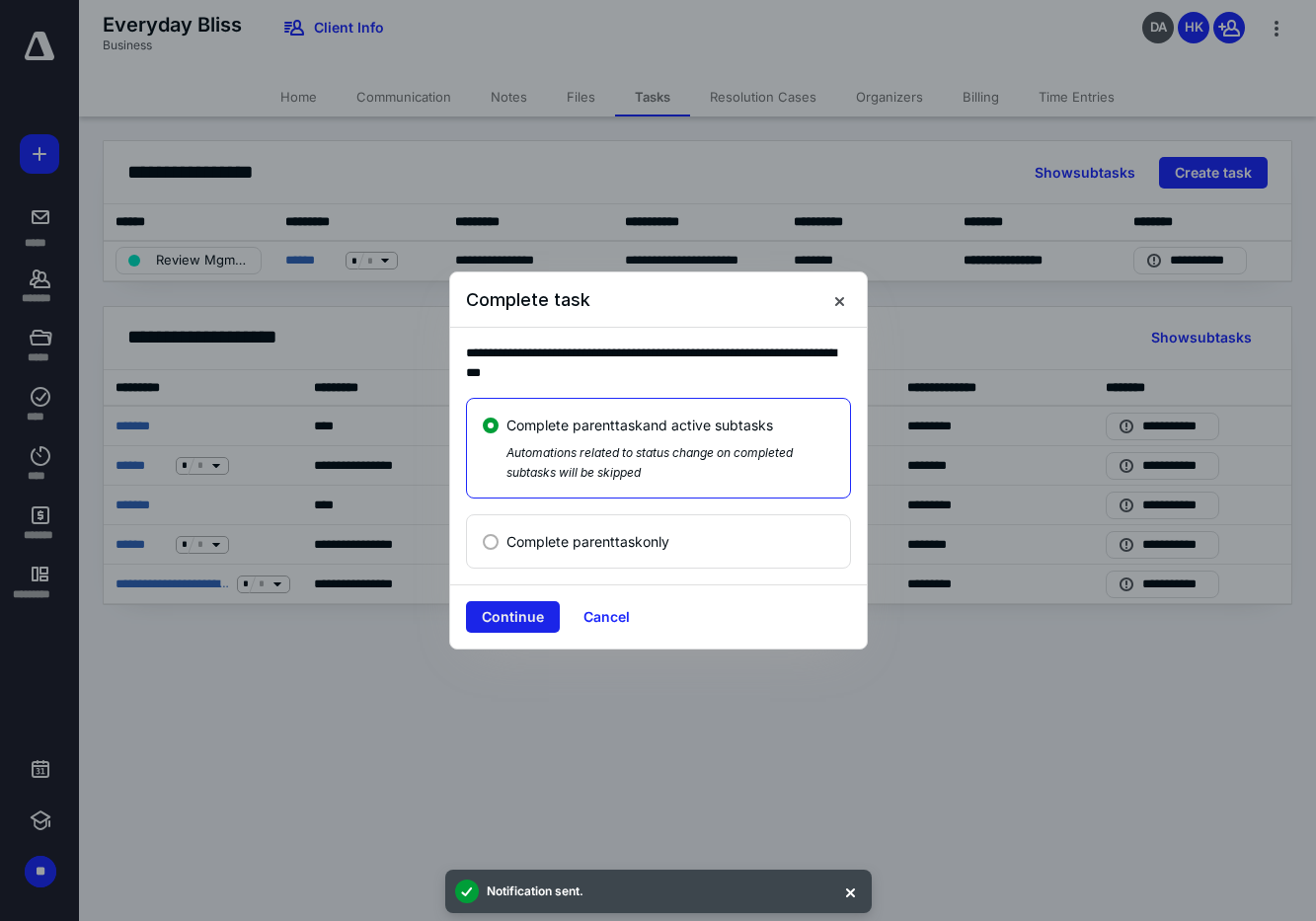 click on "Continue" at bounding box center (512, 617) 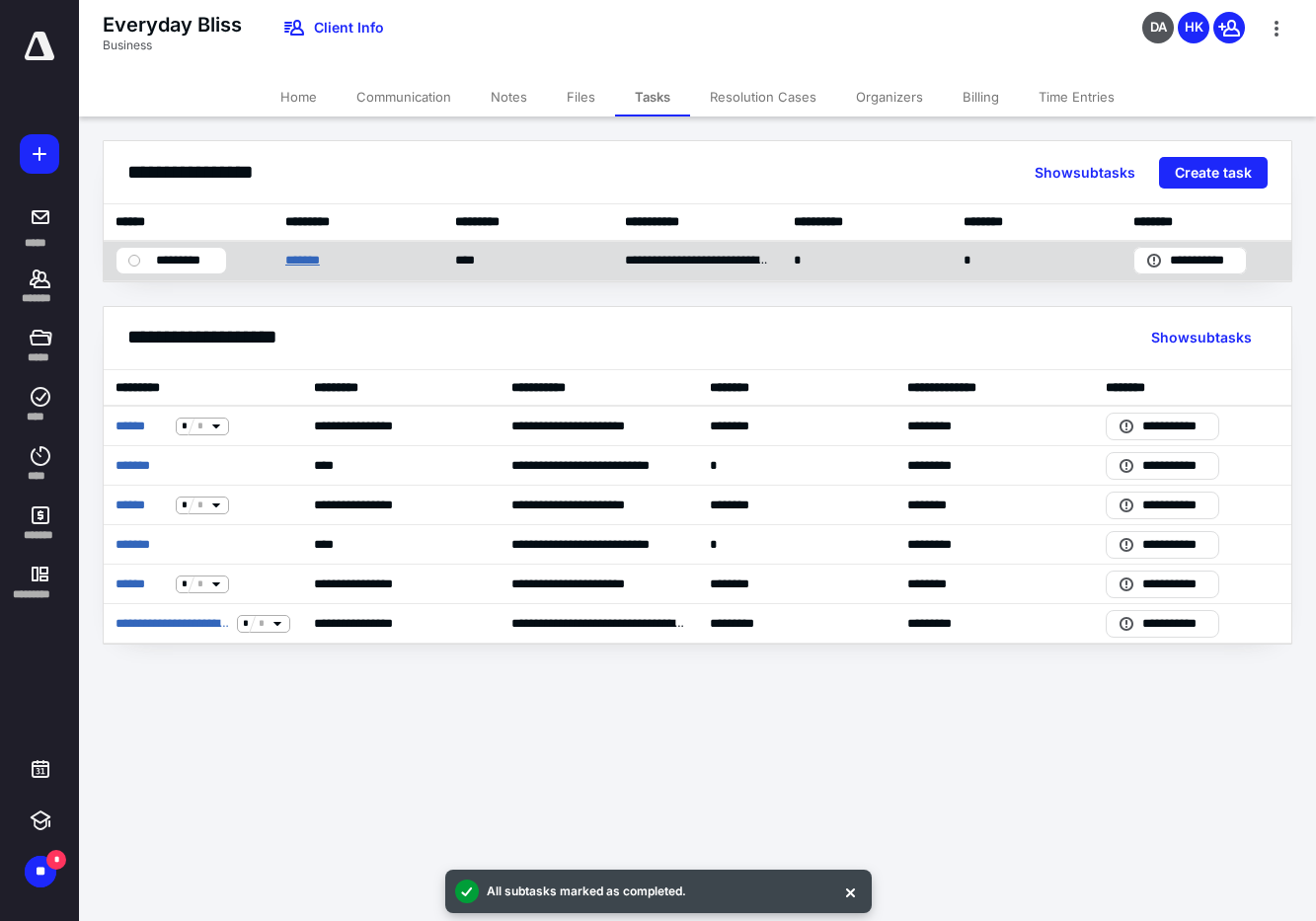 click on "*******" at bounding box center [307, 261] 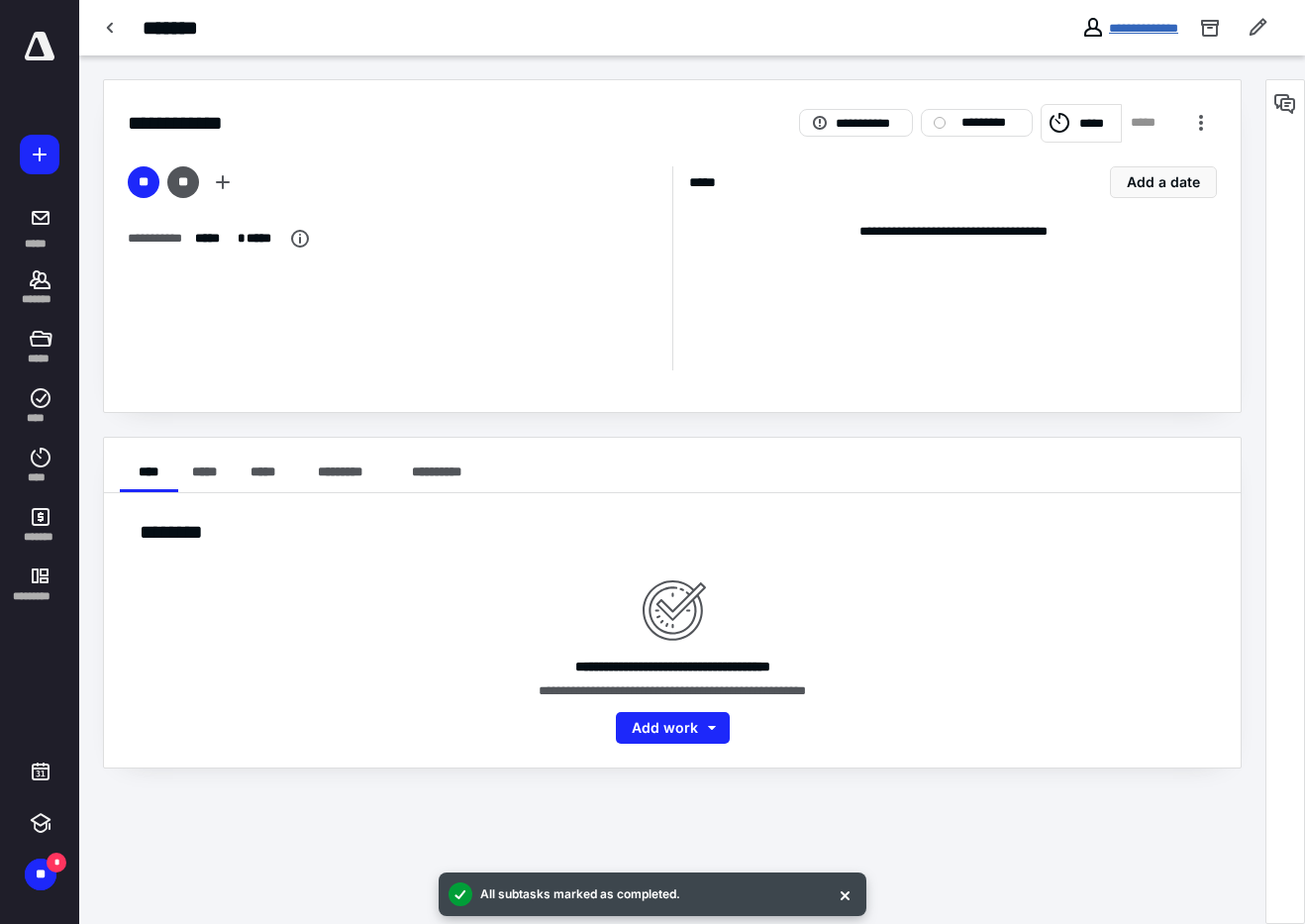 click on "**********" at bounding box center (1144, 28) 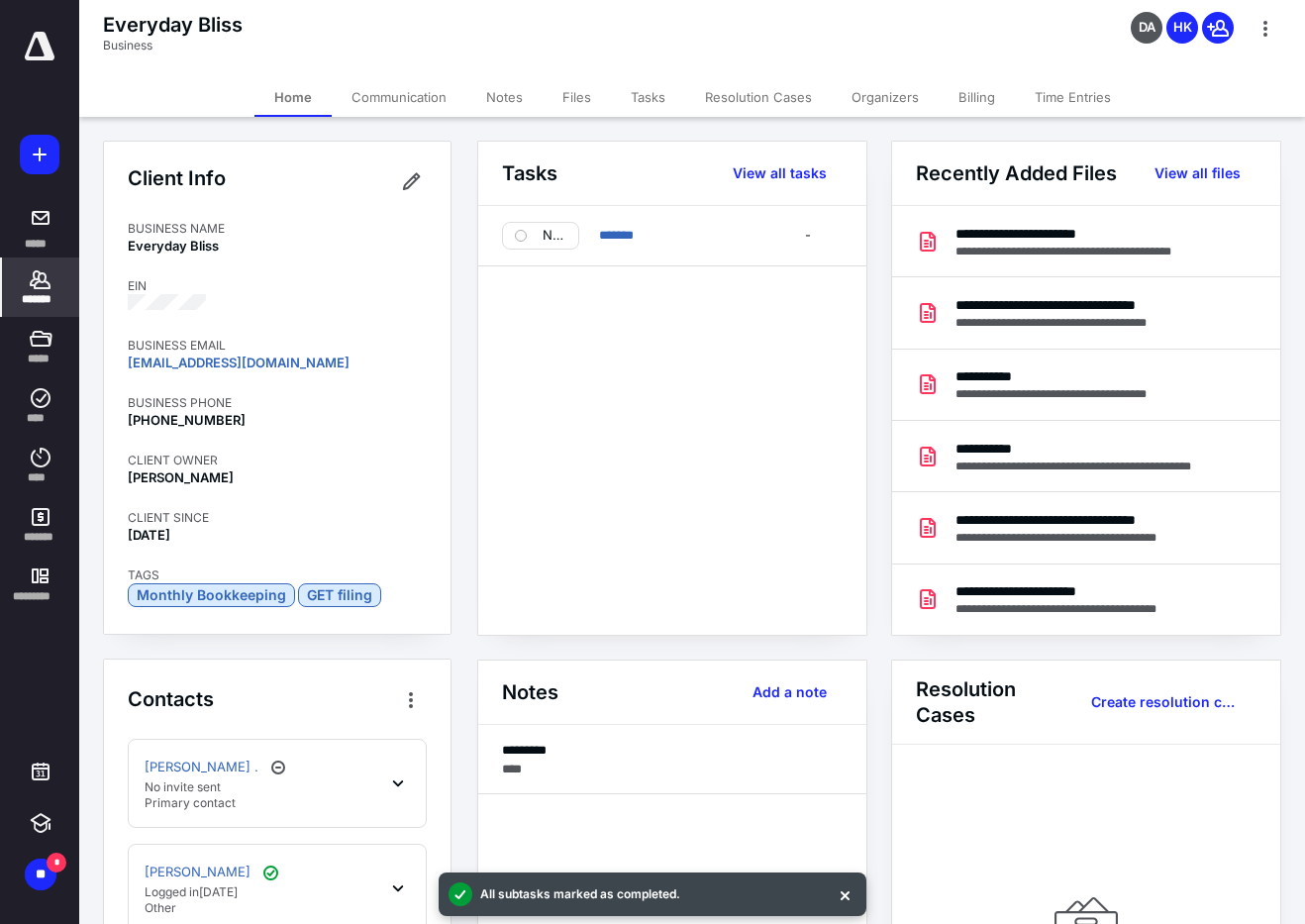 click on "Time Entries" at bounding box center [1072, 97] 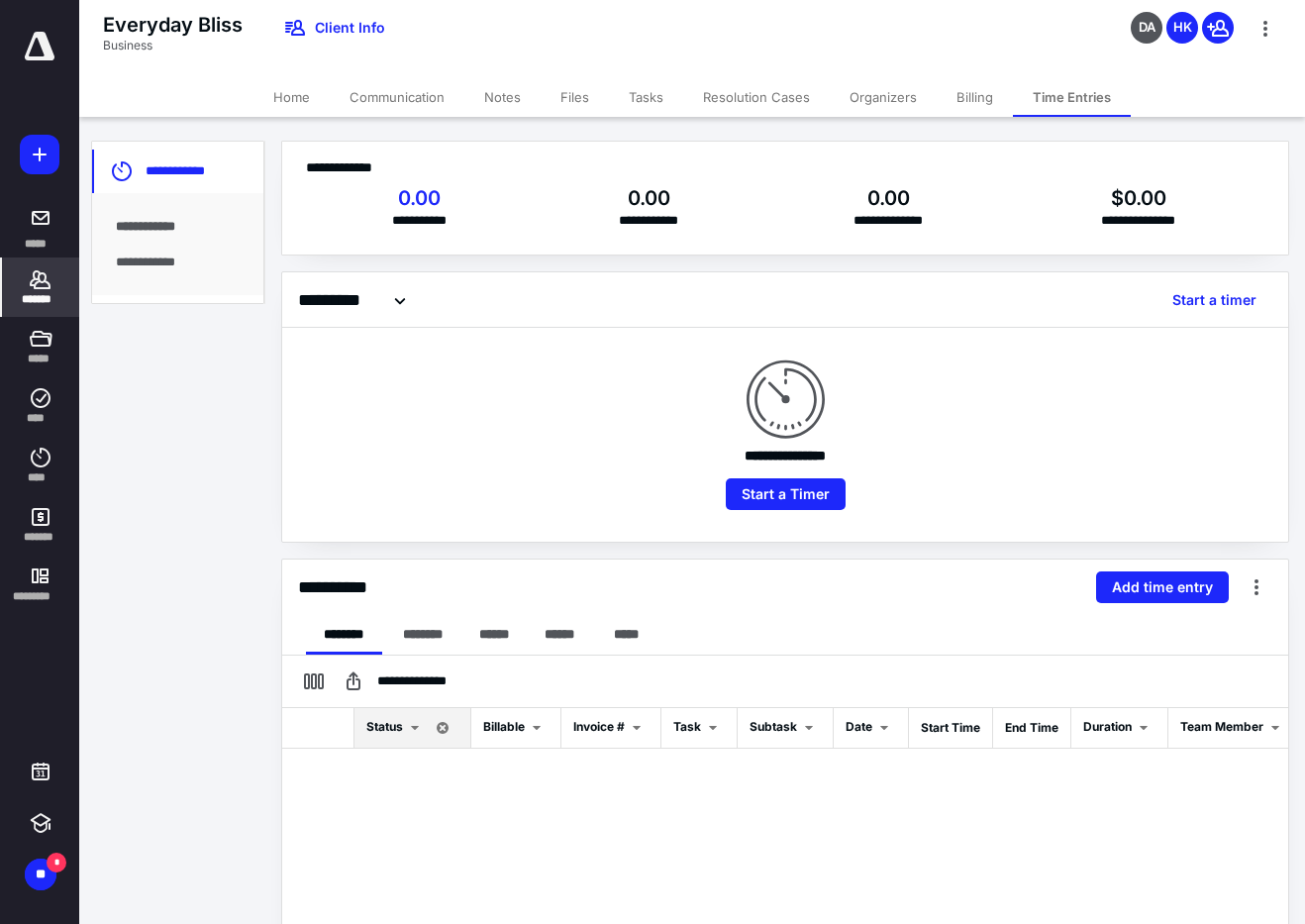 click on "Billing" at bounding box center [974, 97] 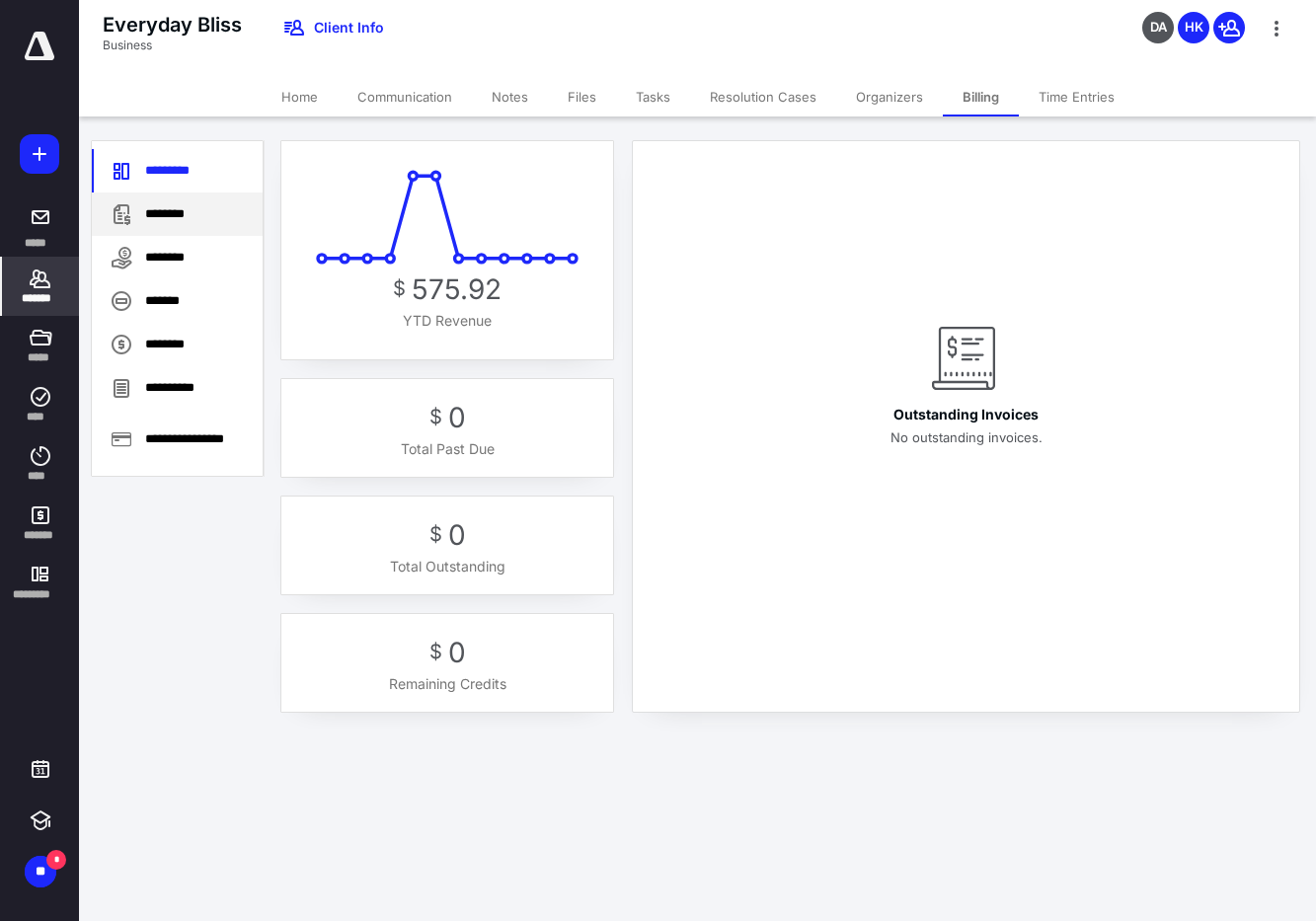 click on "********" at bounding box center (177, 214) 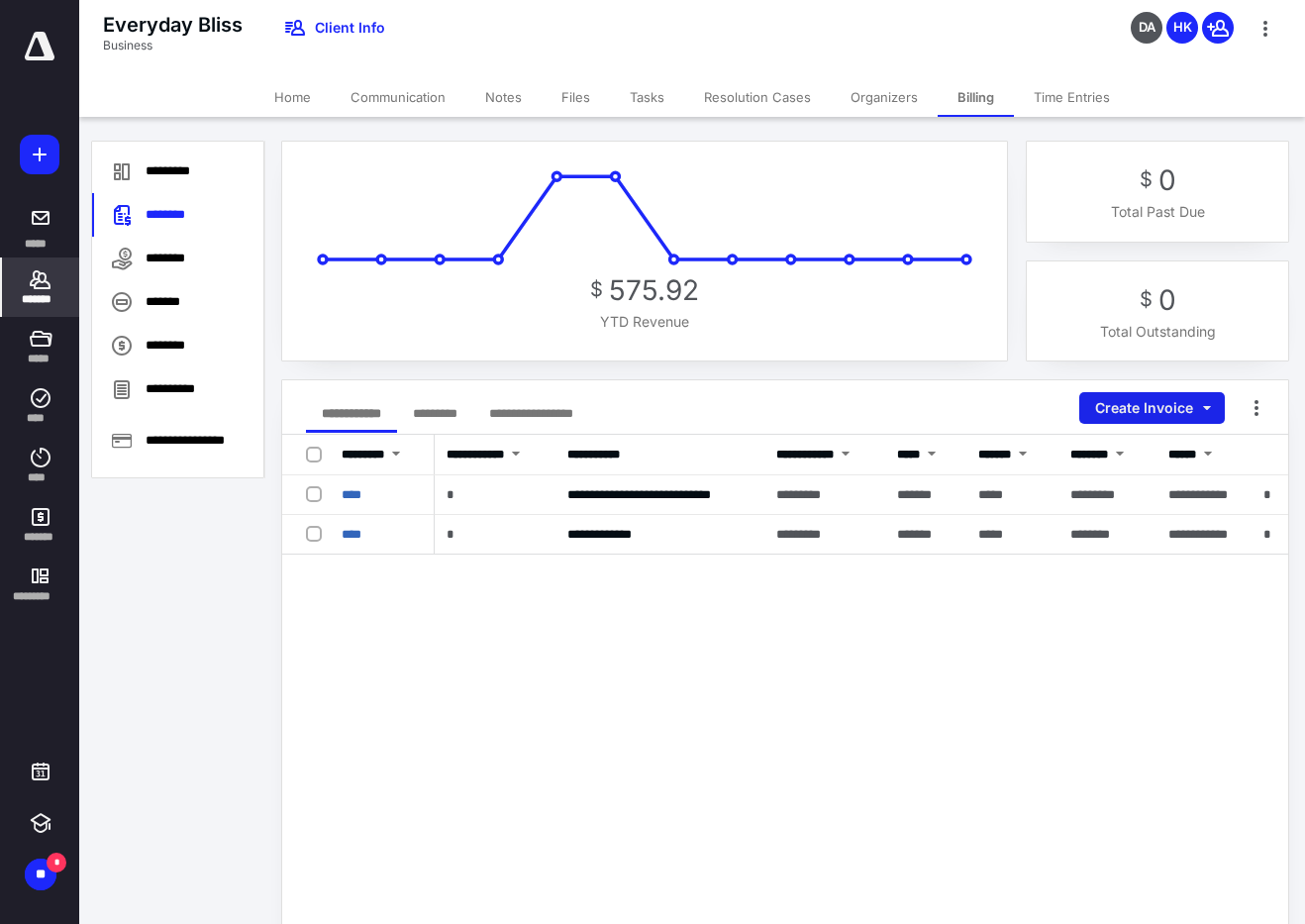 click on "Create Invoice" at bounding box center [1152, 408] 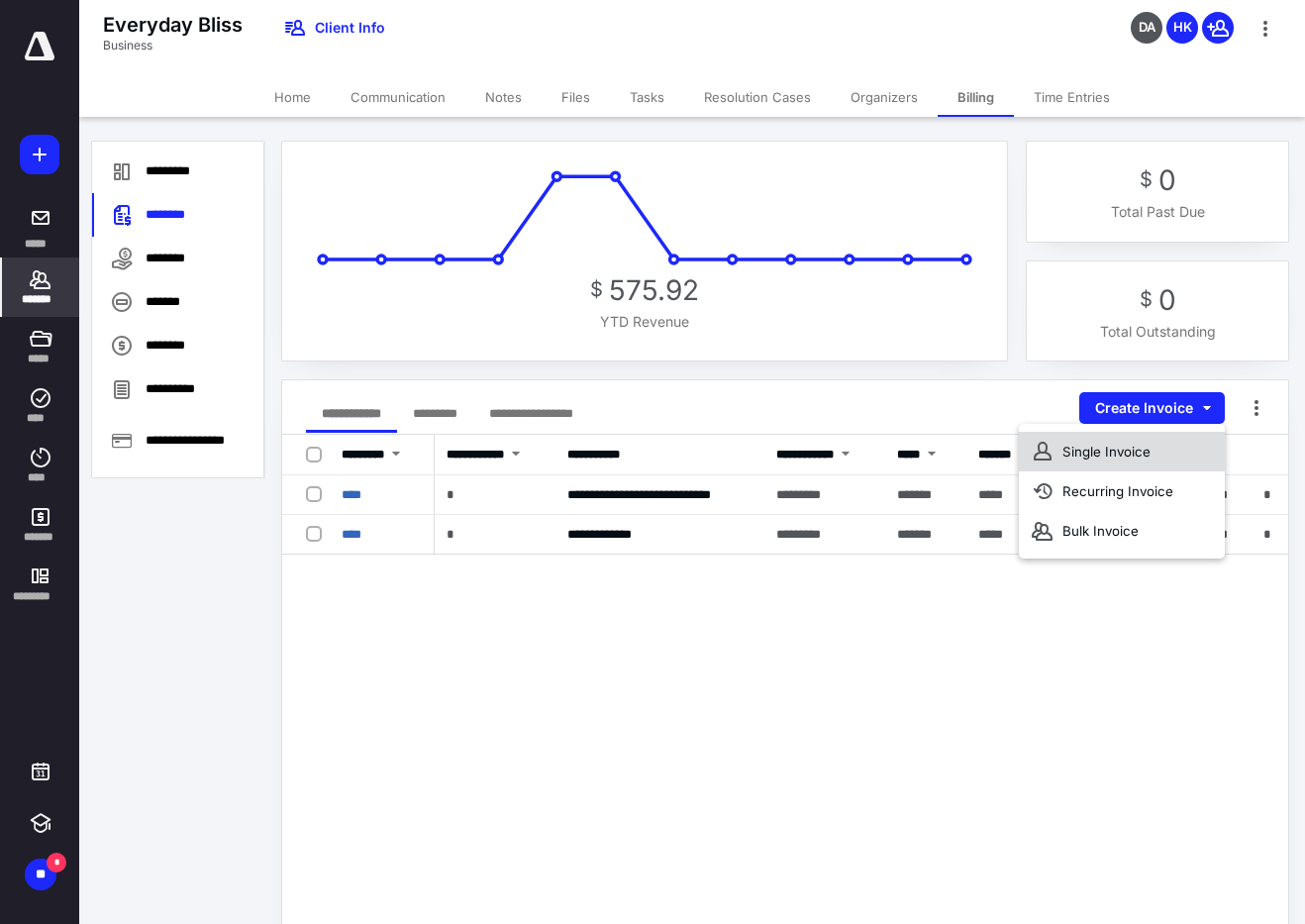 click on "Single Invoice" at bounding box center [1122, 452] 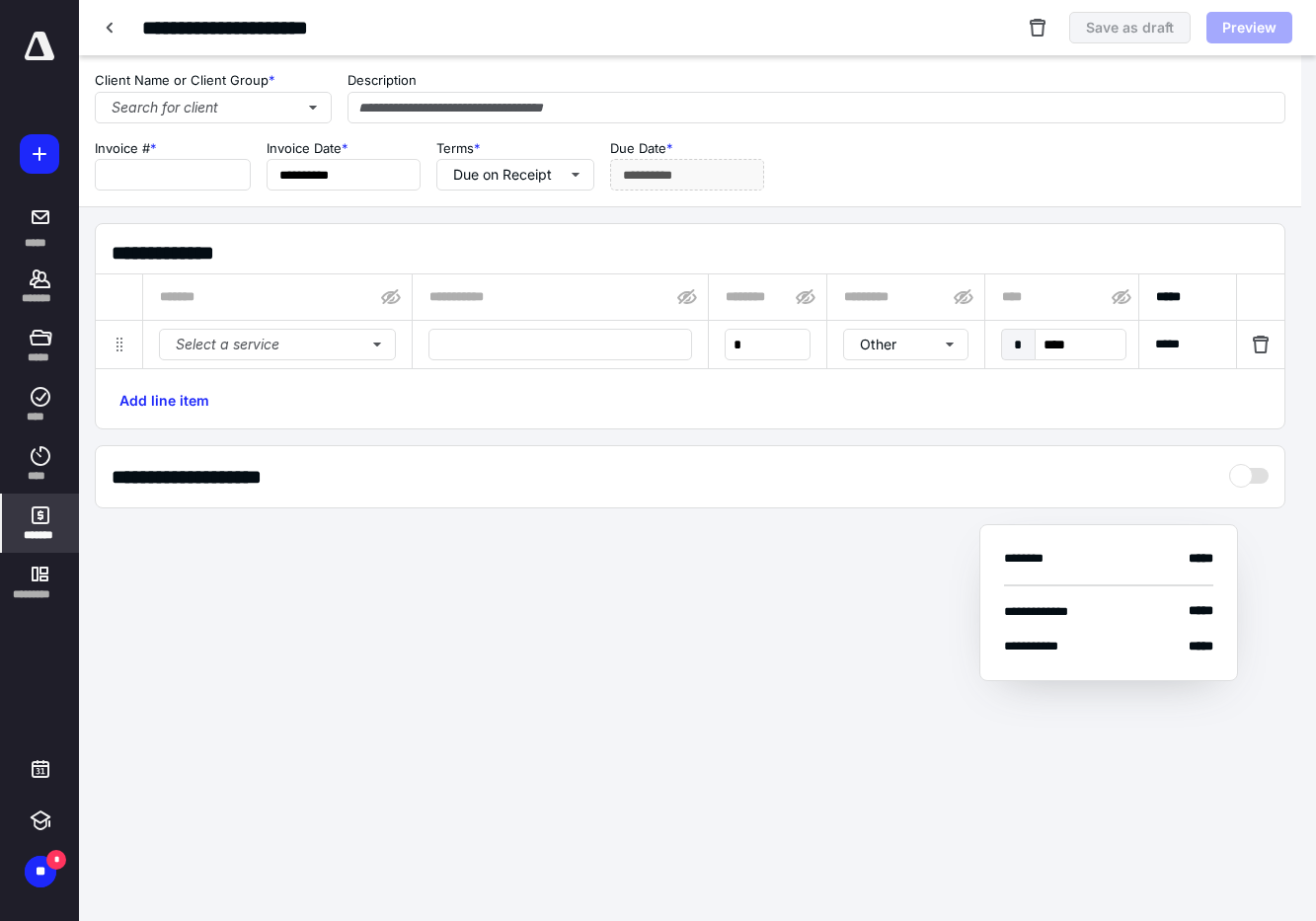 type on "****" 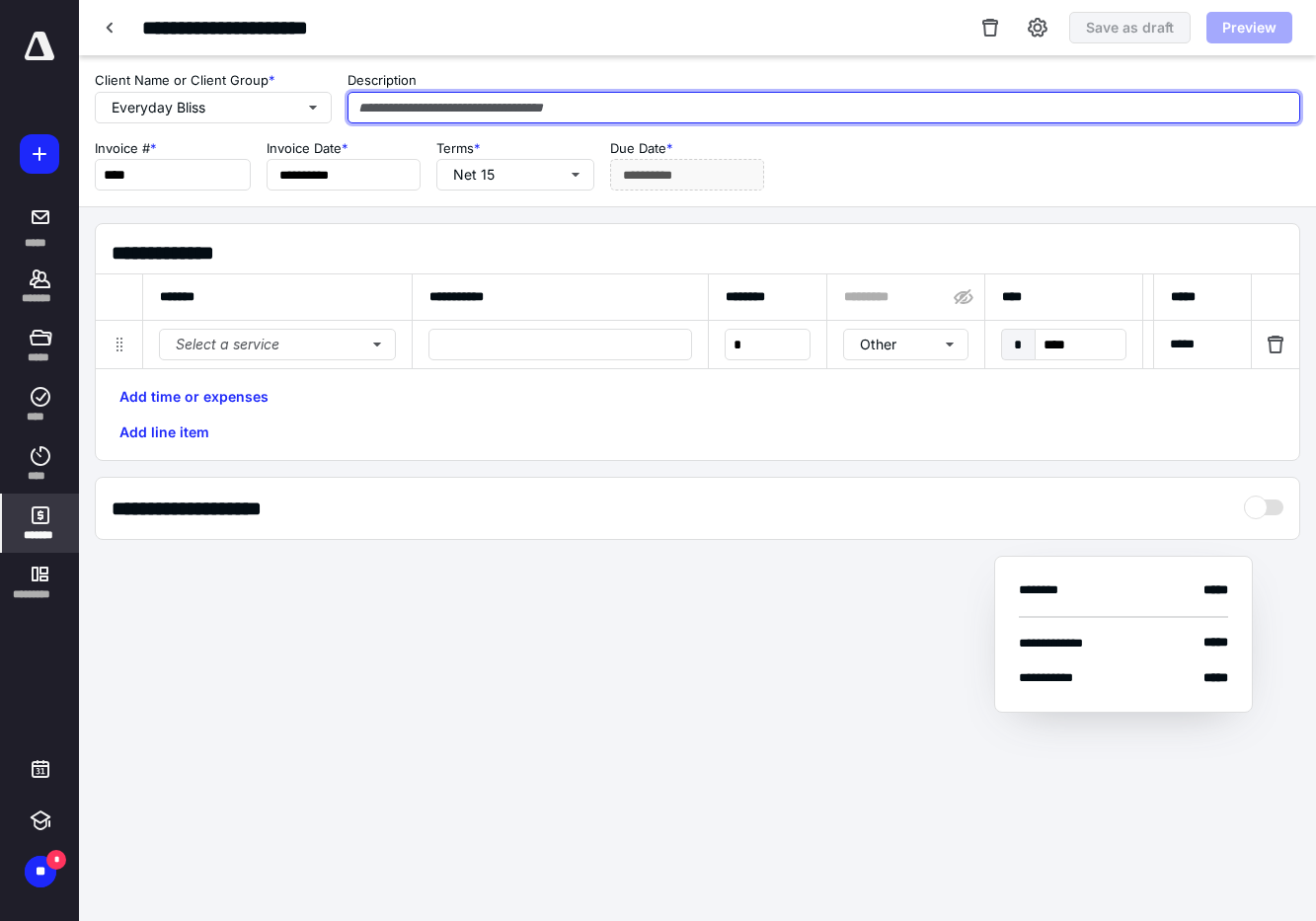 click at bounding box center [823, 108] 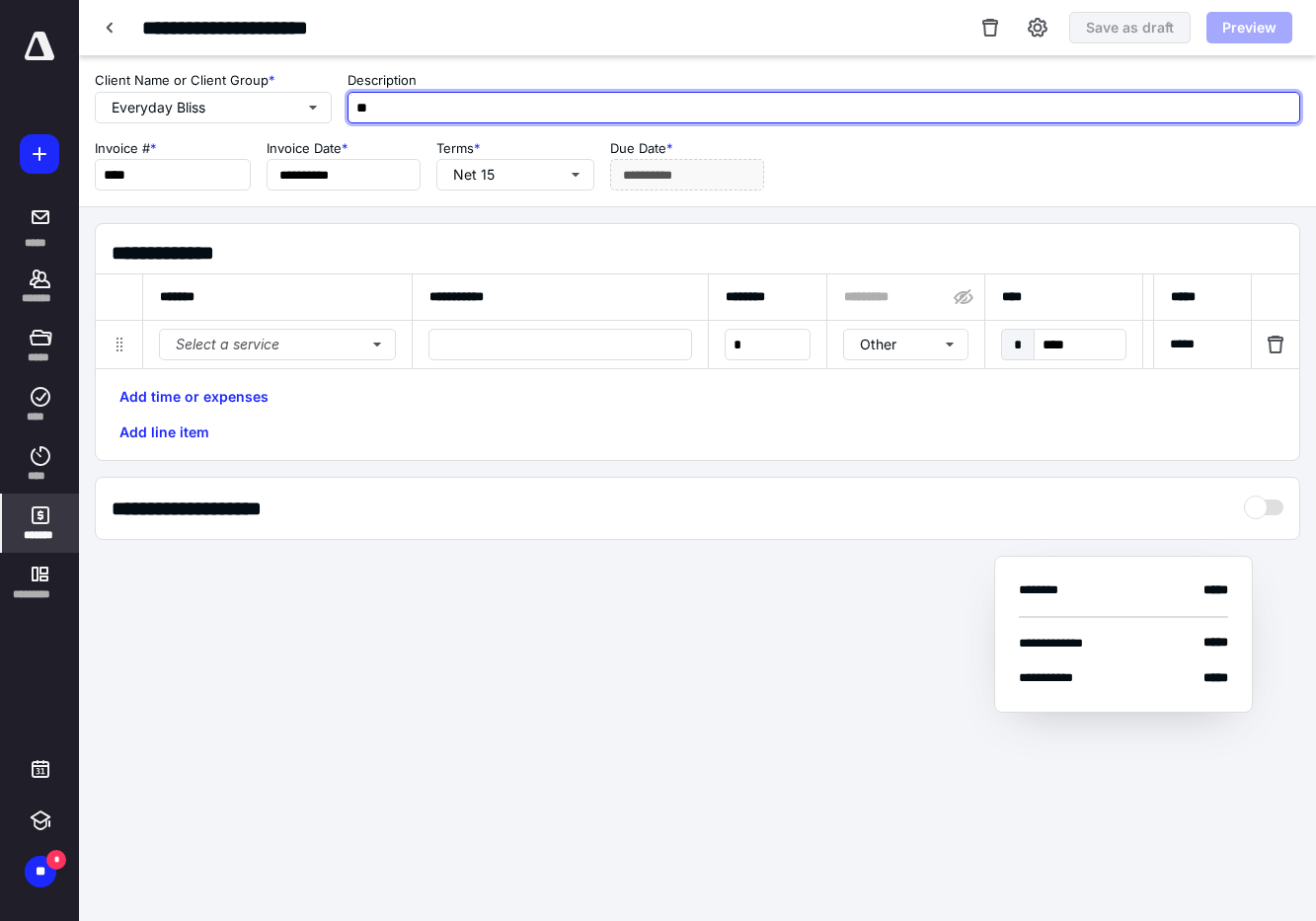 type on "*" 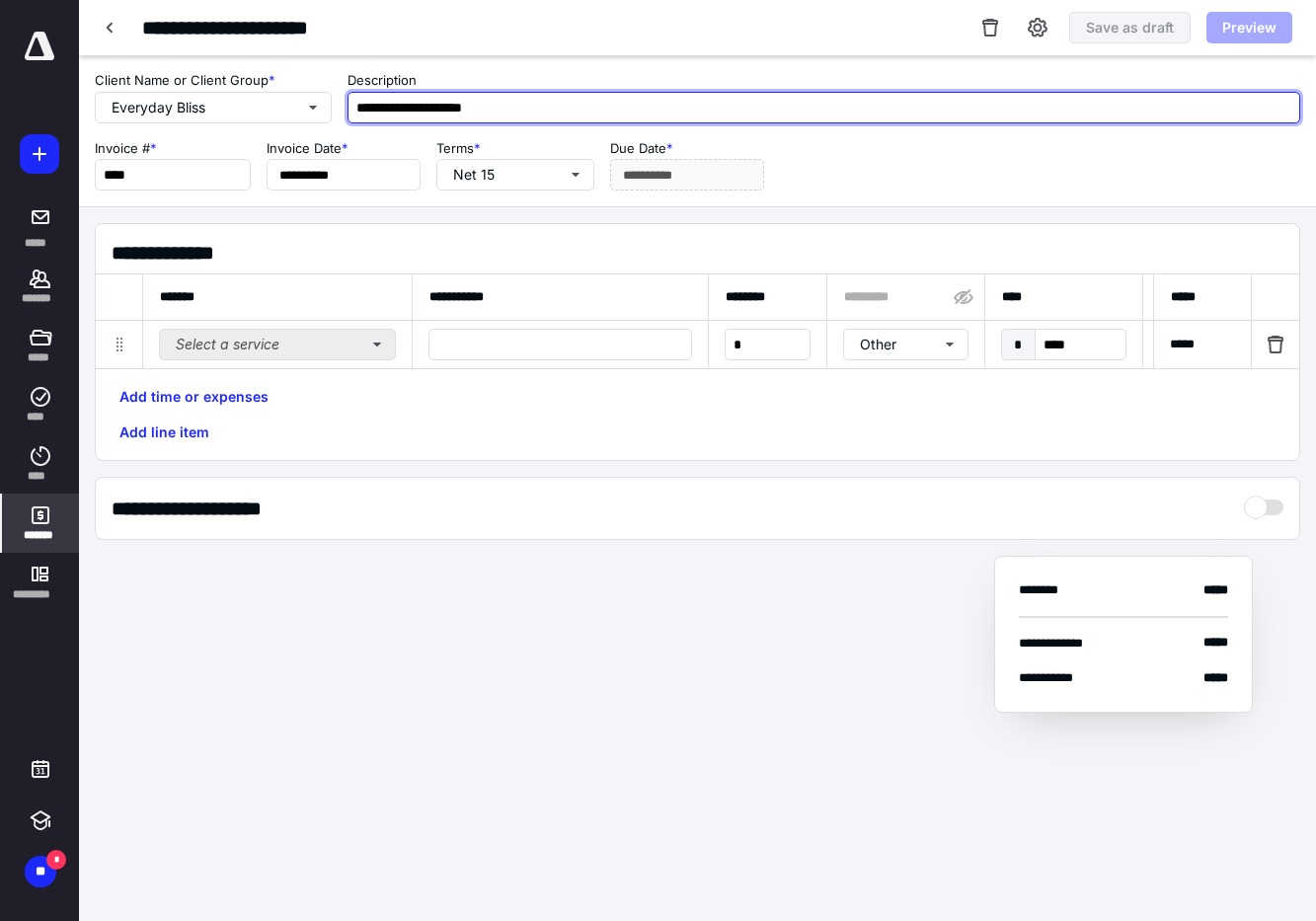 type on "**********" 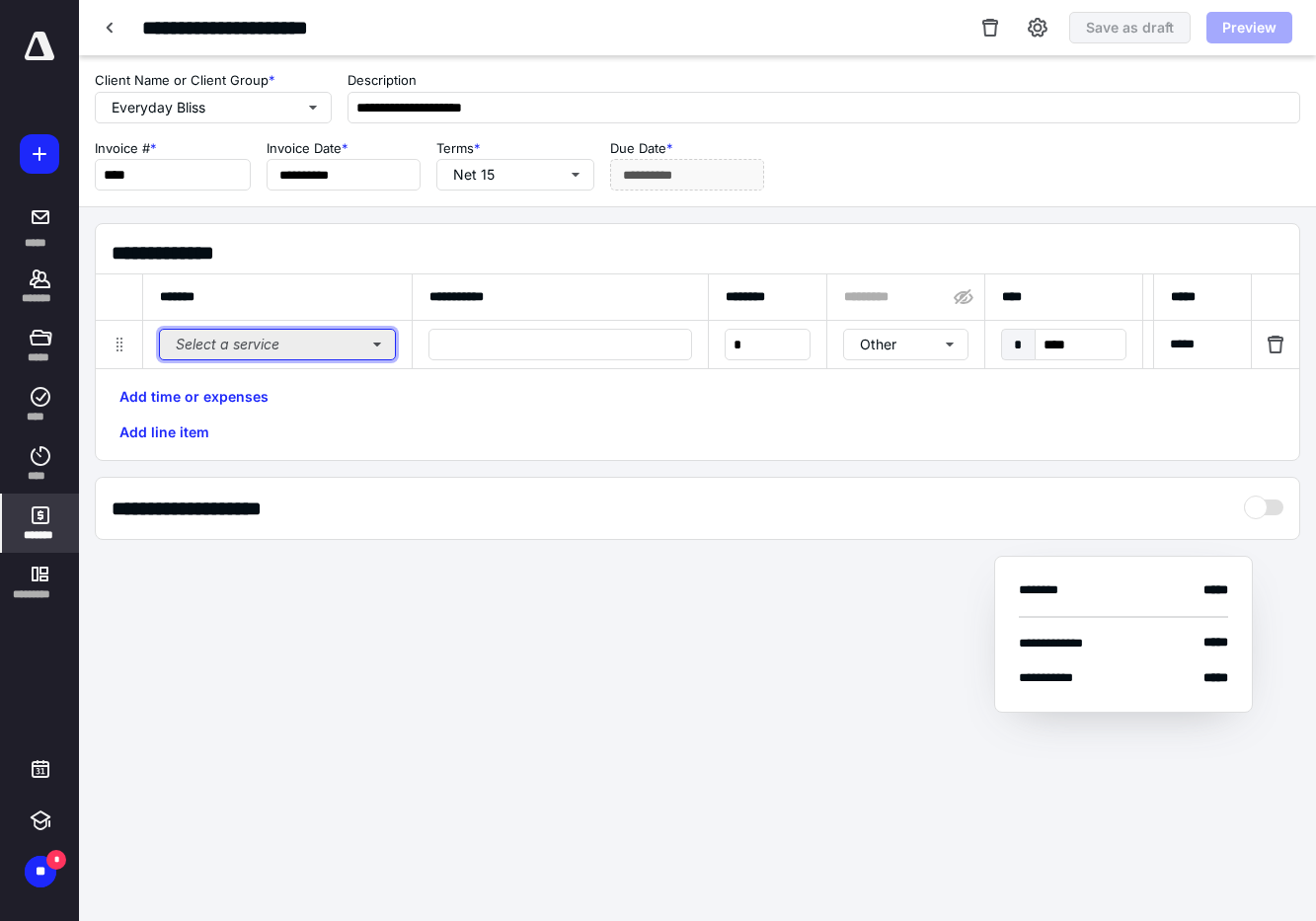 click on "Select a service" at bounding box center [277, 345] 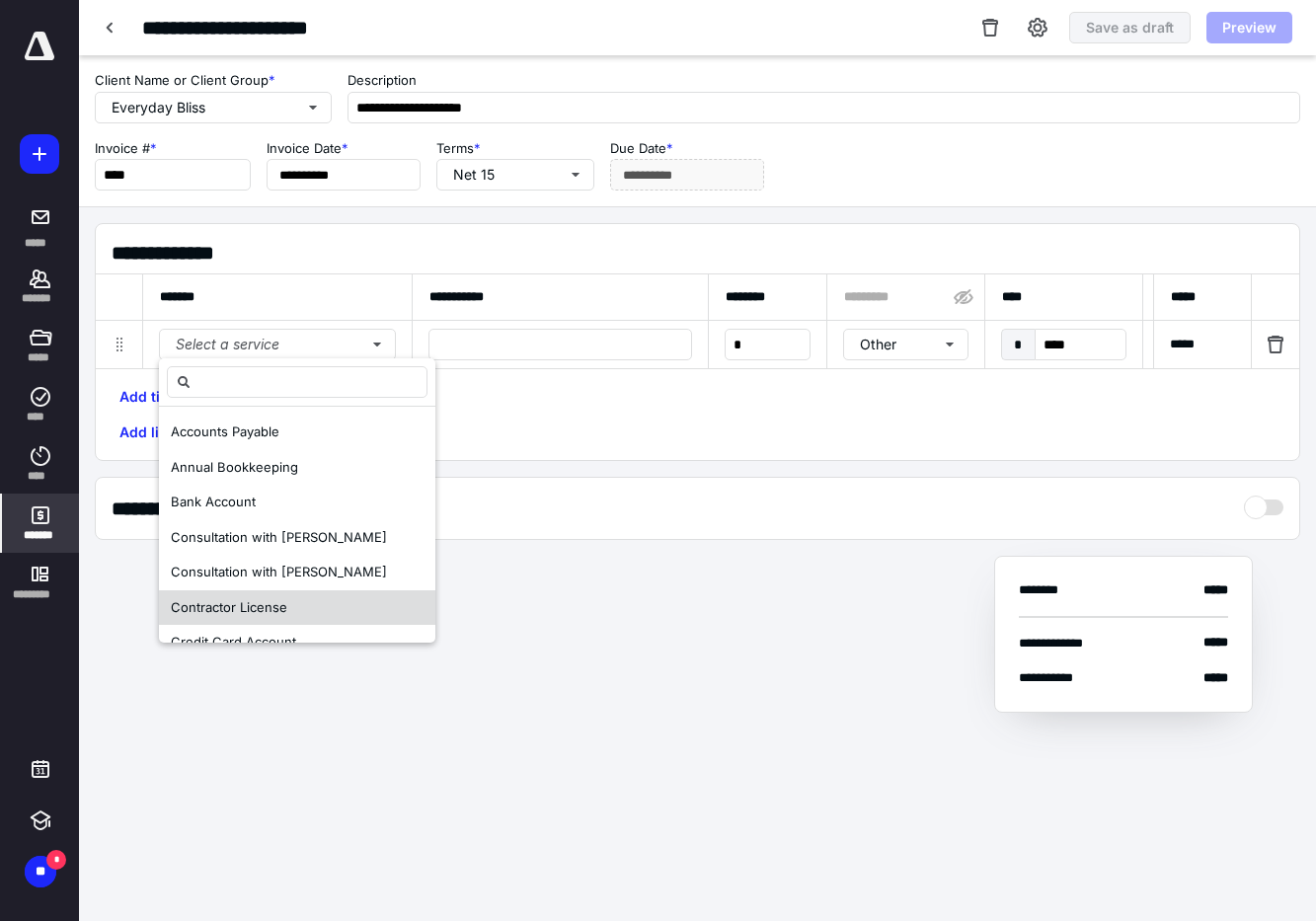 scroll, scrollTop: 190, scrollLeft: 0, axis: vertical 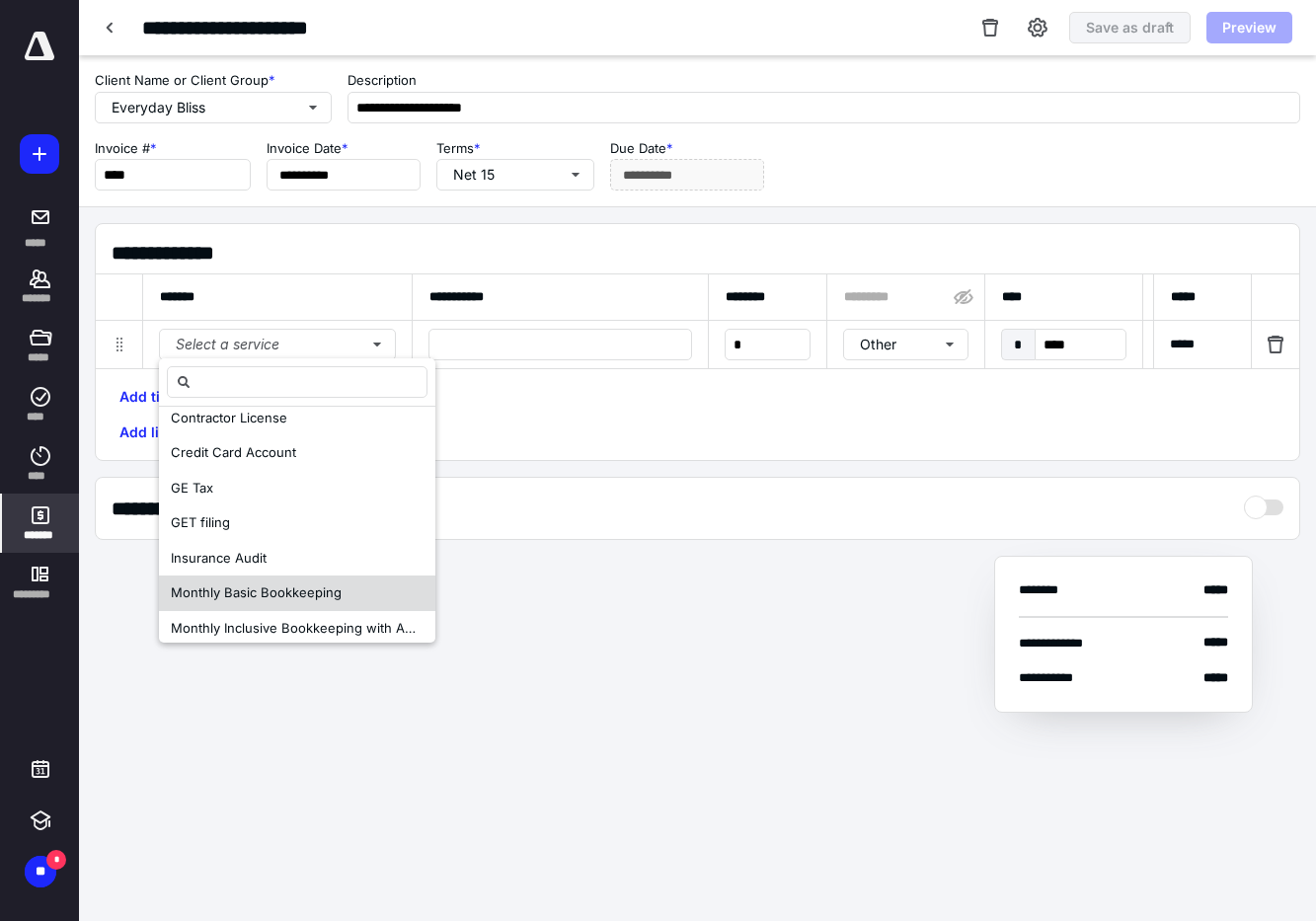 click on "Monthly Basic Bookkeeping" at bounding box center [256, 592] 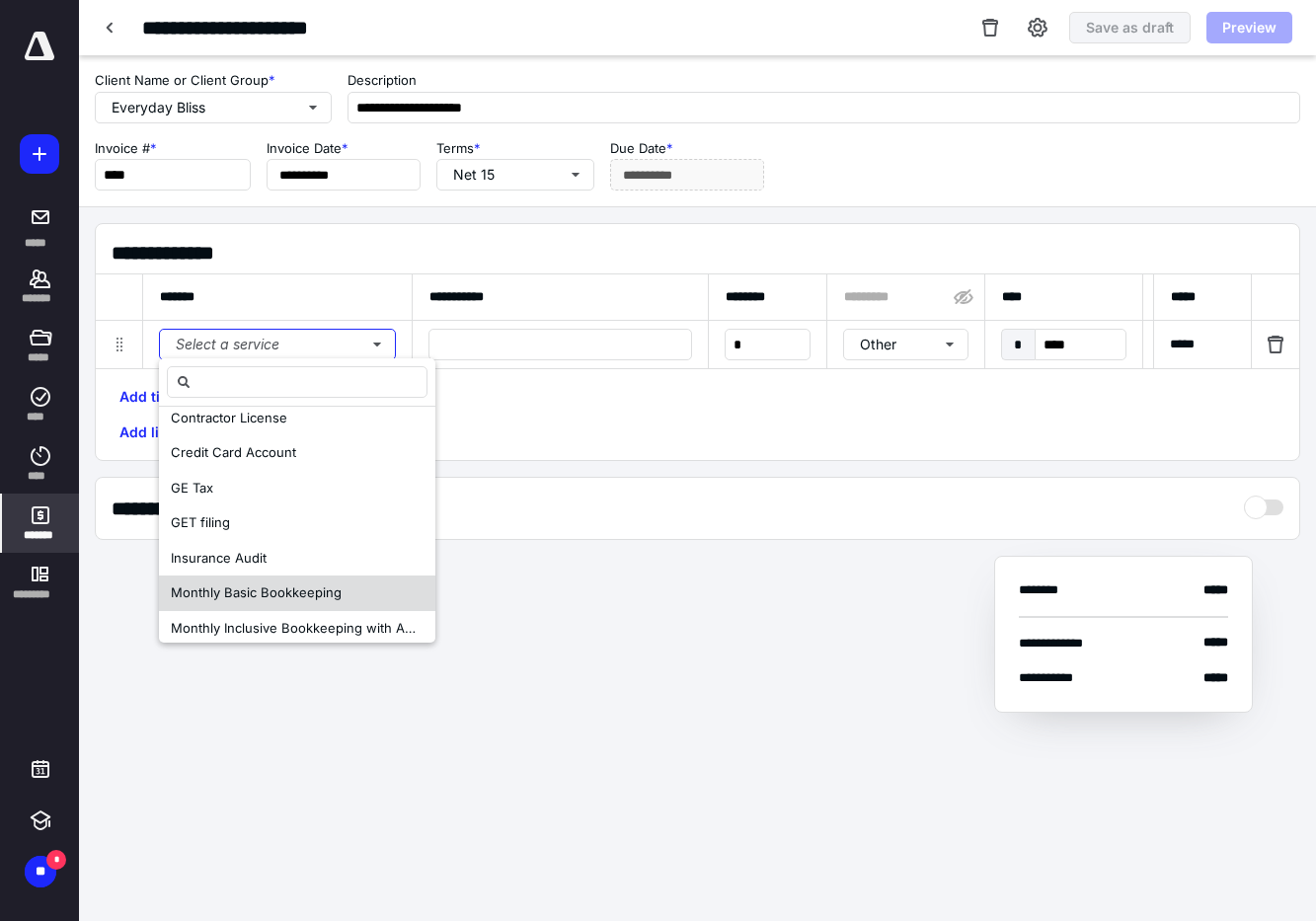 scroll, scrollTop: 0, scrollLeft: 0, axis: both 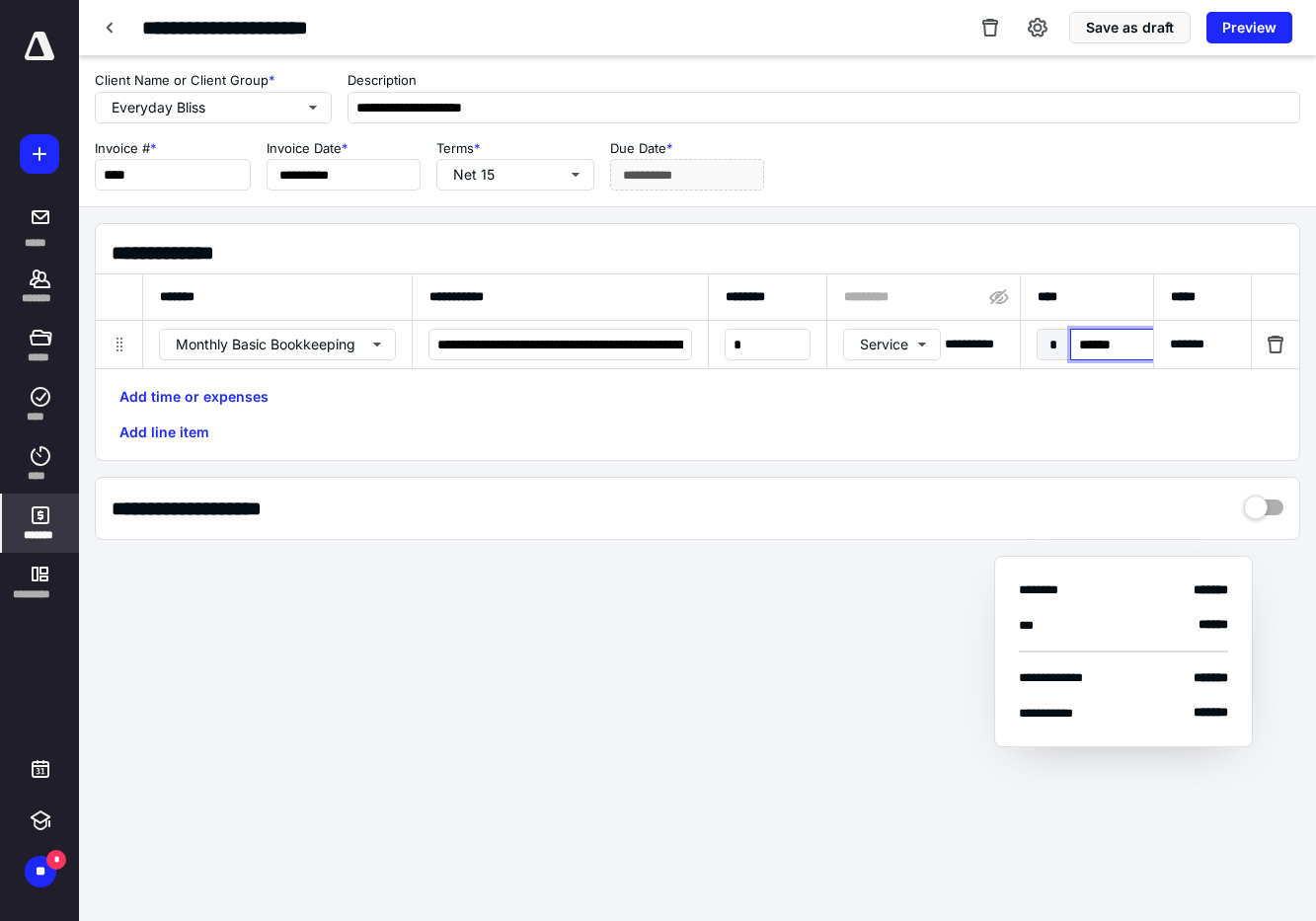 drag, startPoint x: 1113, startPoint y: 347, endPoint x: 1052, endPoint y: 350, distance: 61.073726 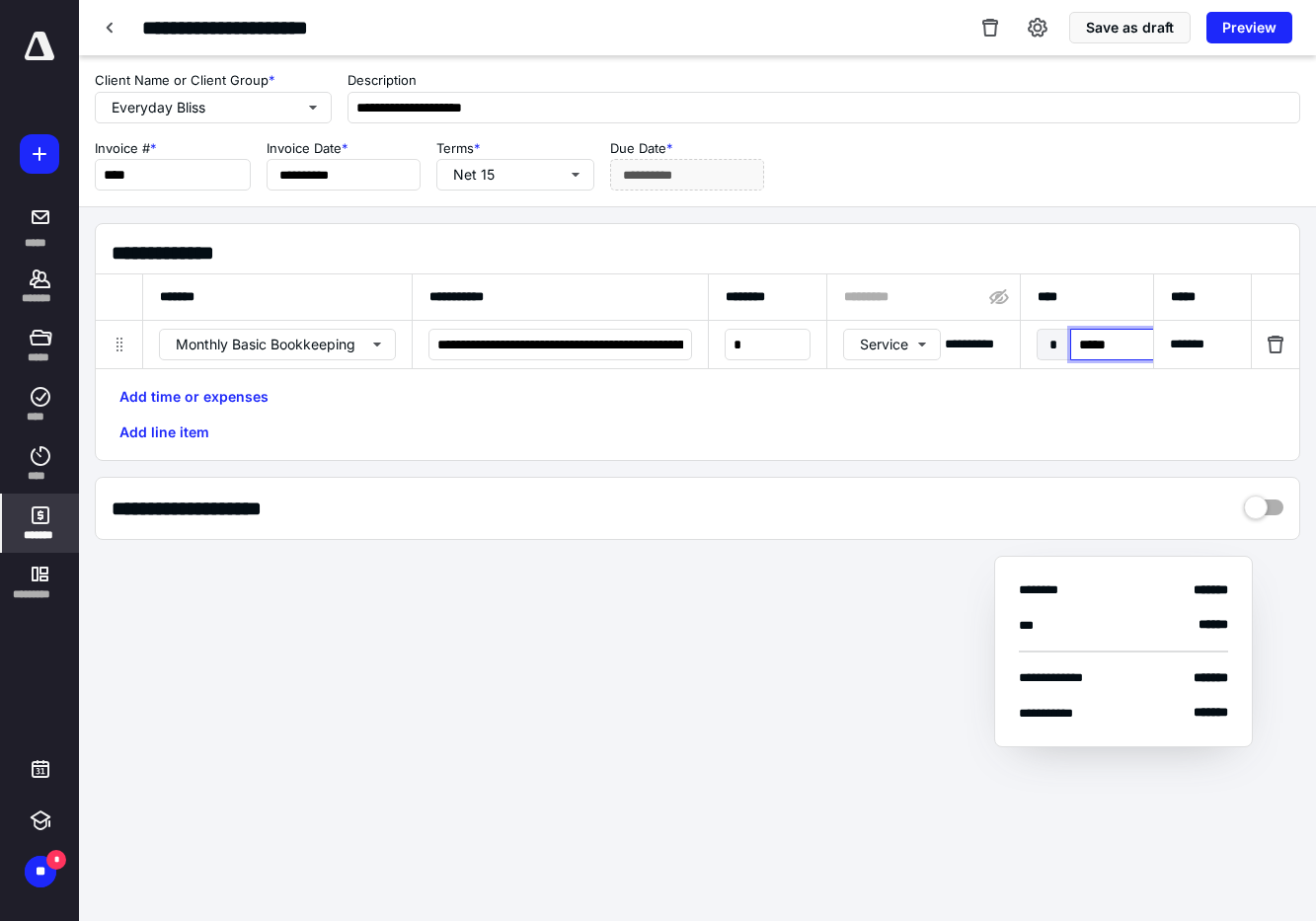 type on "******" 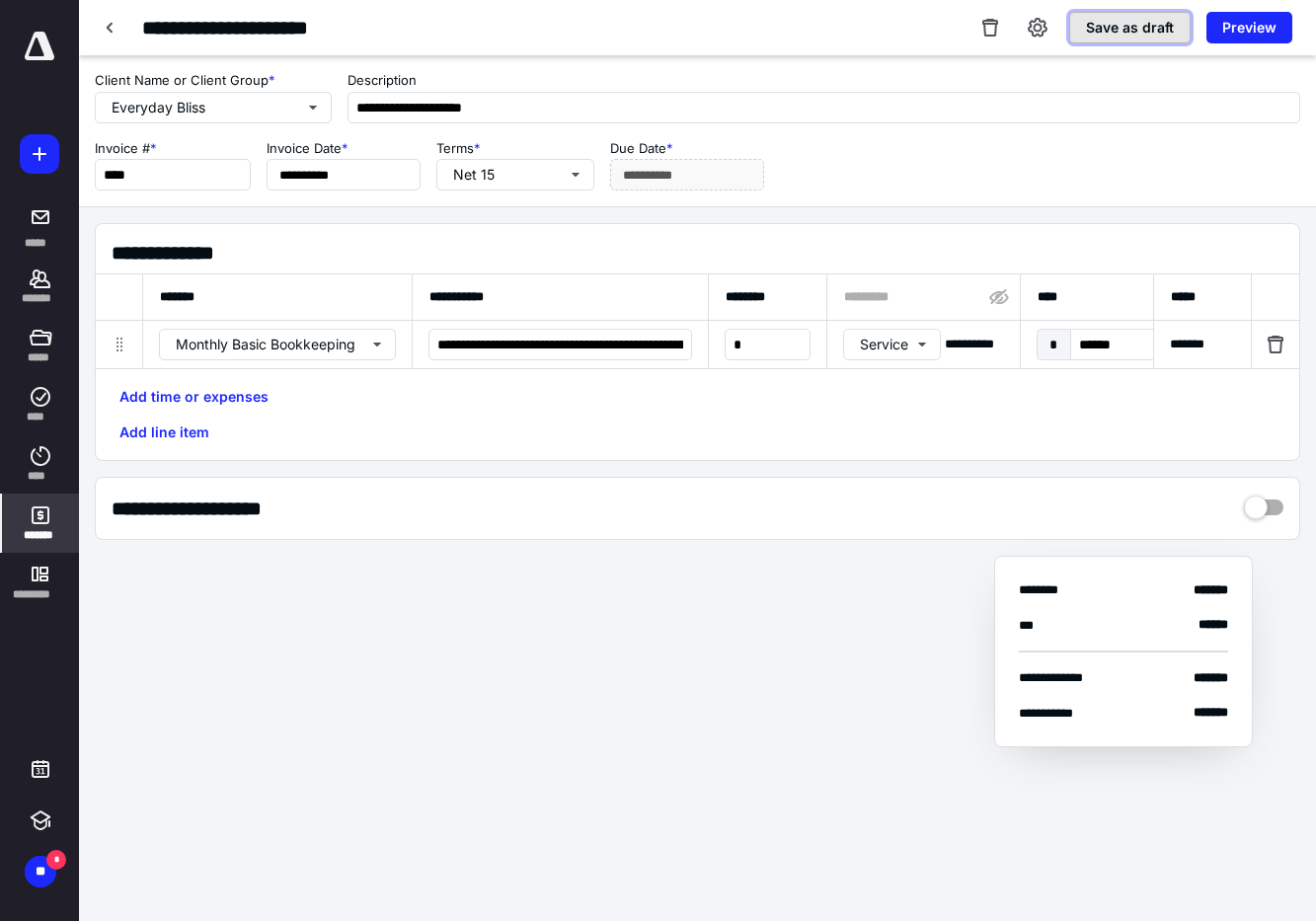 click on "Save as draft" at bounding box center [1129, 28] 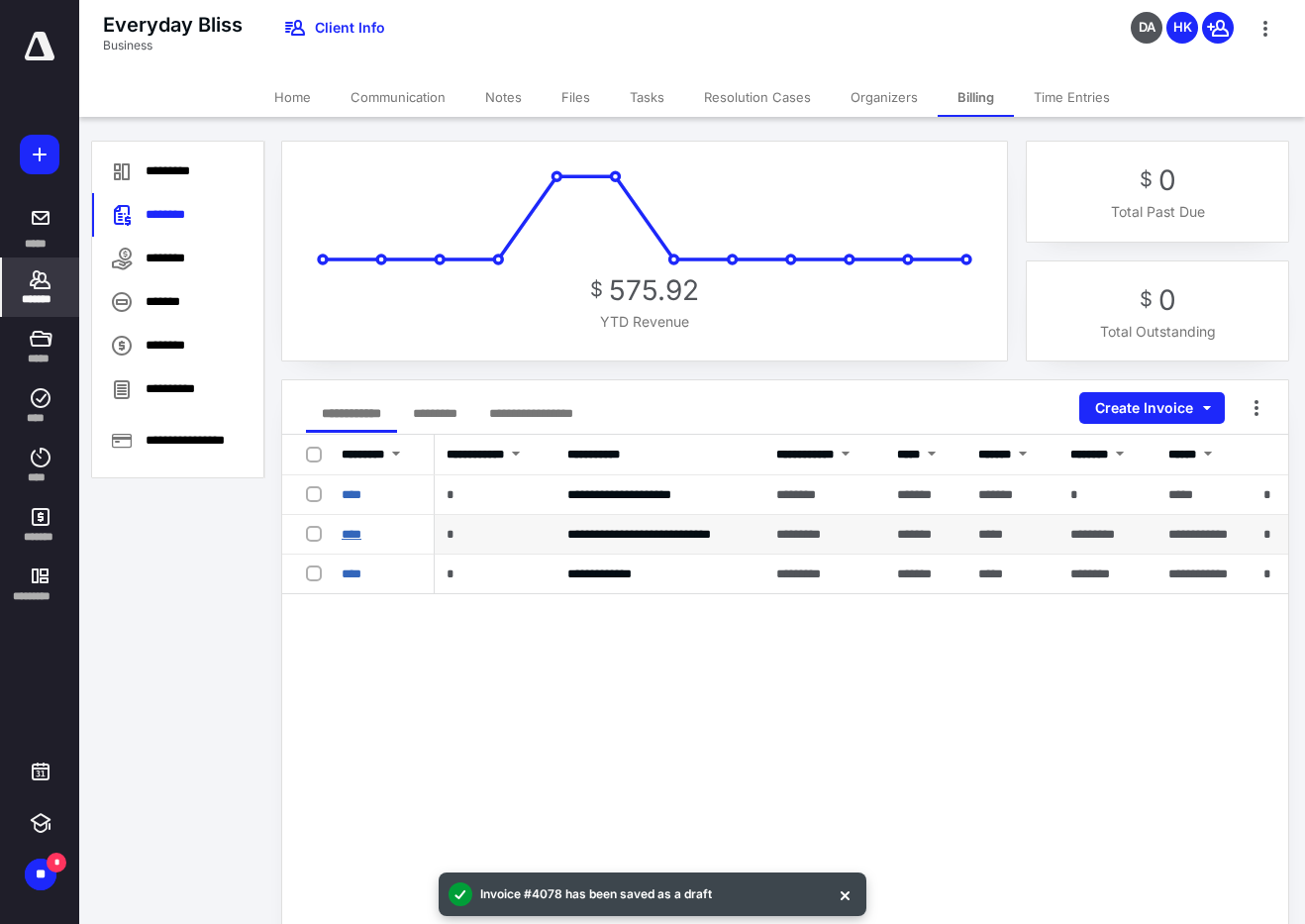 click on "****" at bounding box center [351, 534] 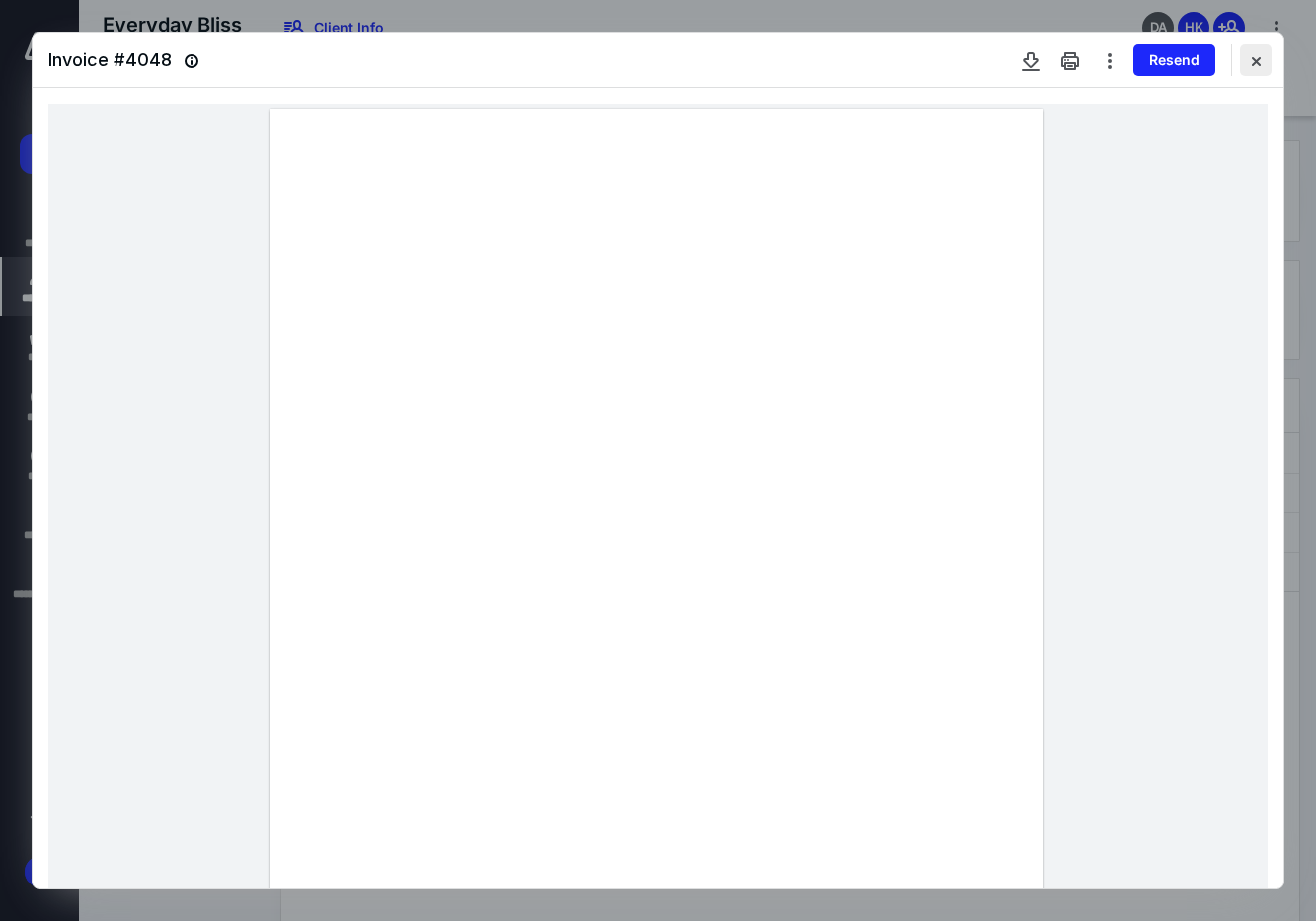 click at bounding box center (1256, 60) 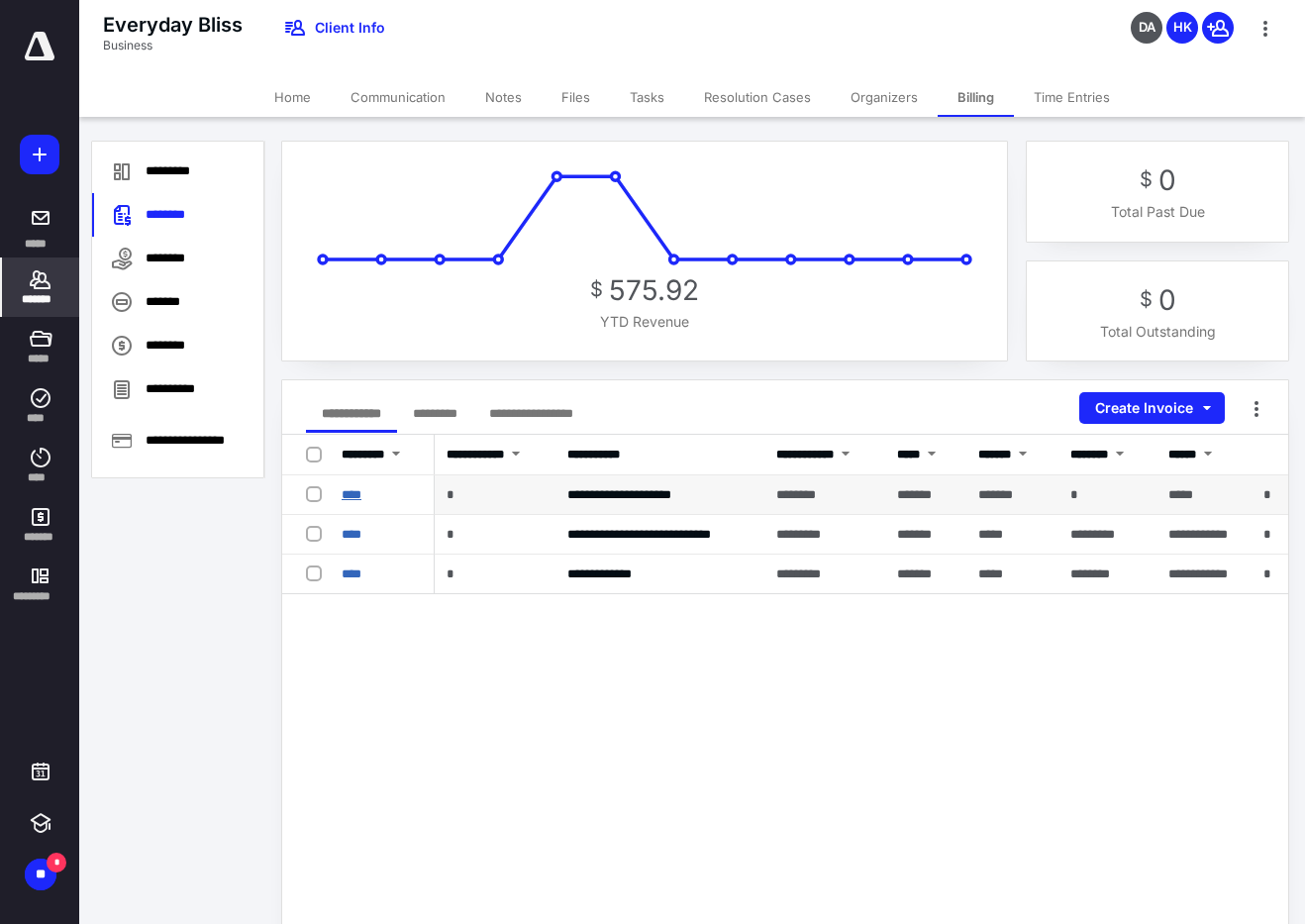 click on "****" at bounding box center (351, 494) 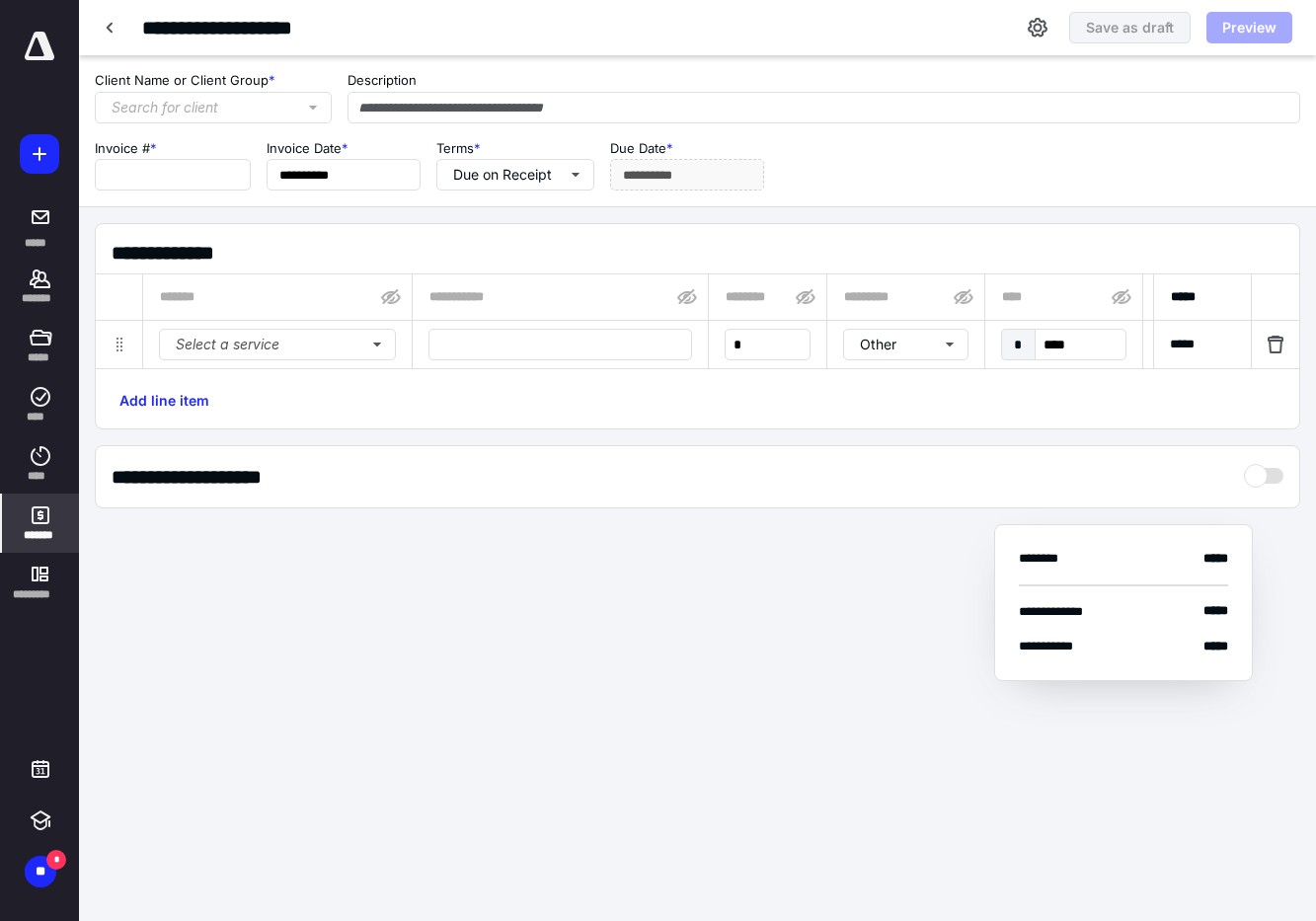 type on "**********" 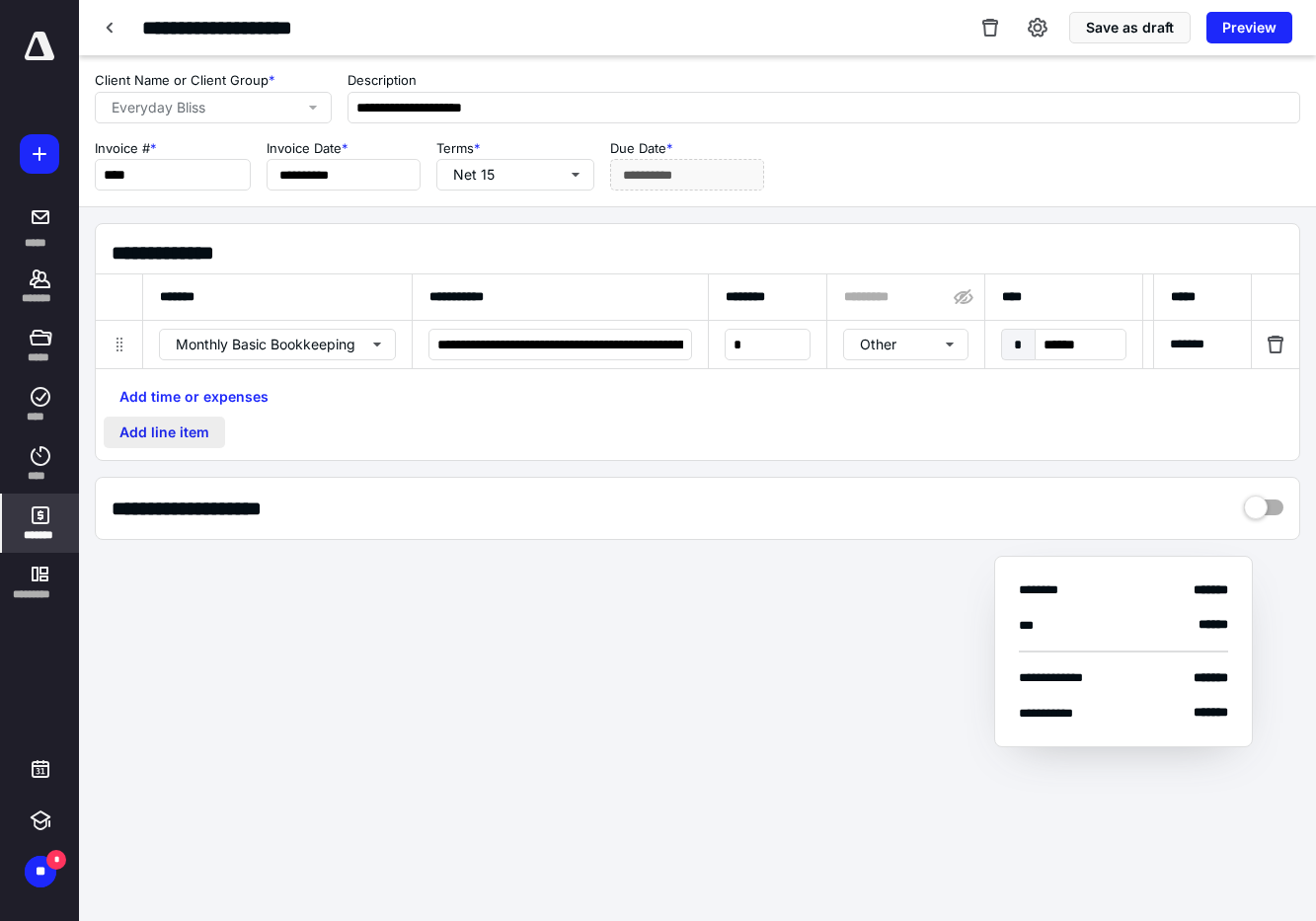 click on "Add line item" at bounding box center [164, 432] 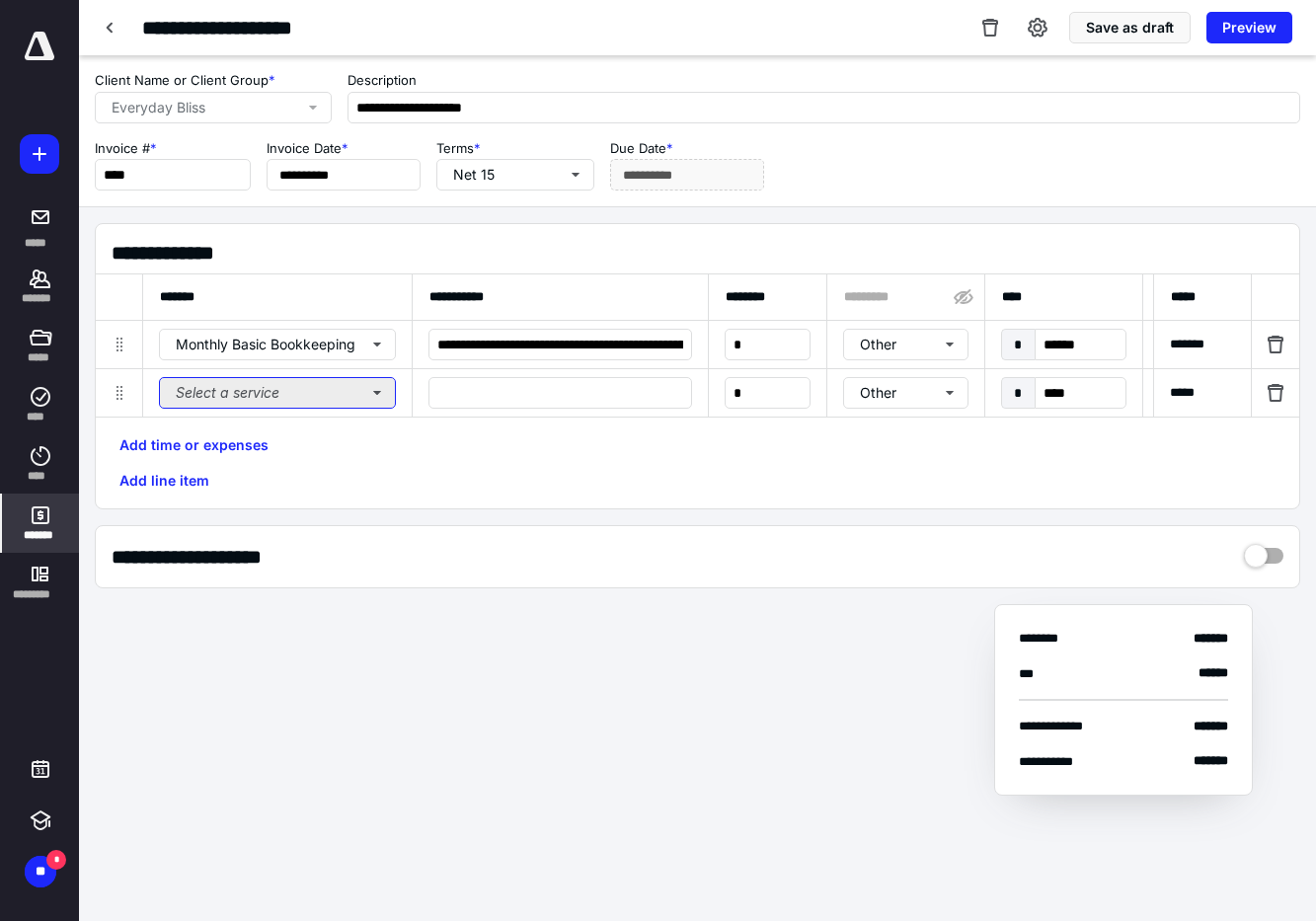 click on "Select a service" at bounding box center [277, 393] 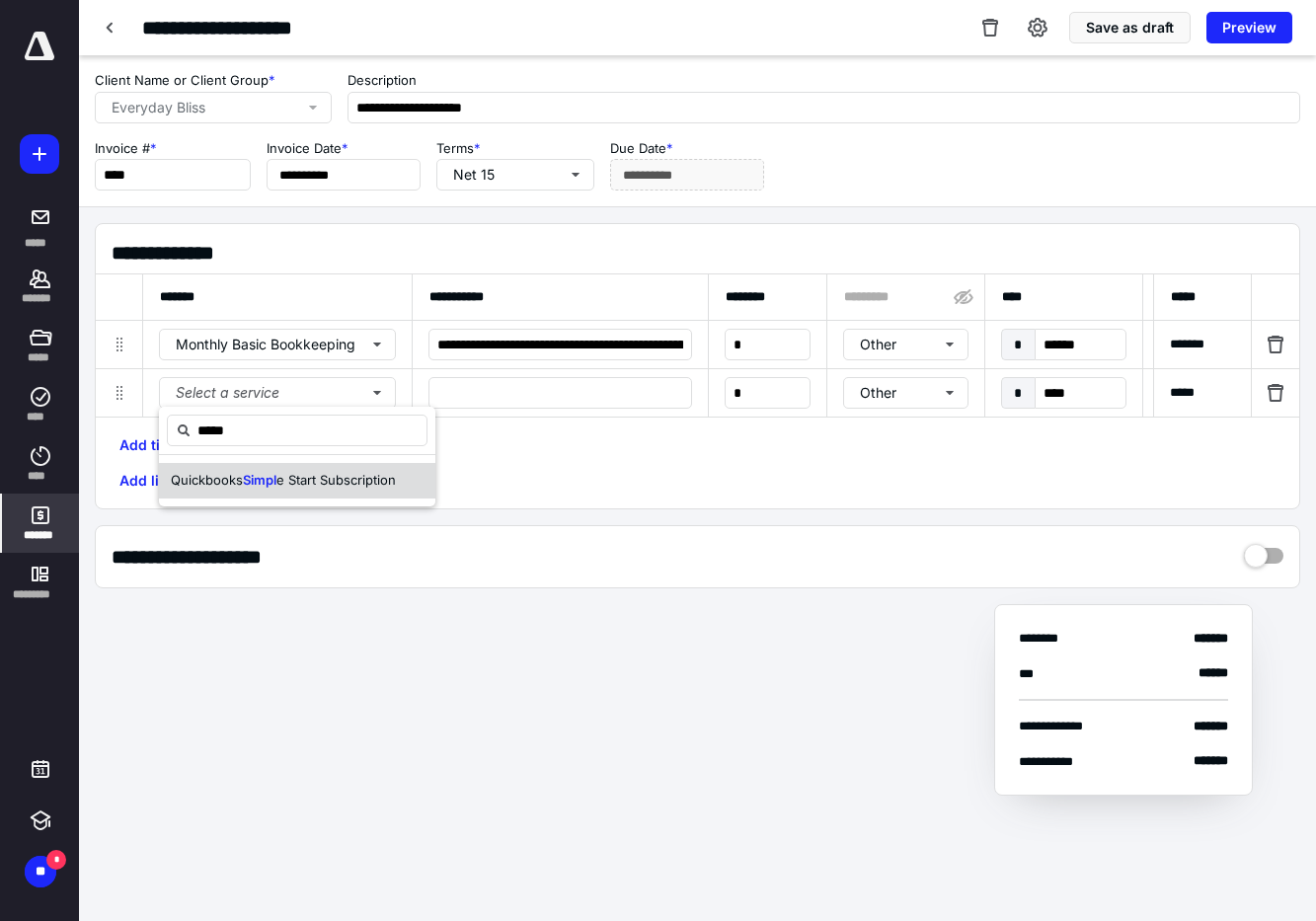 click on "e Start Subscription" at bounding box center (336, 480) 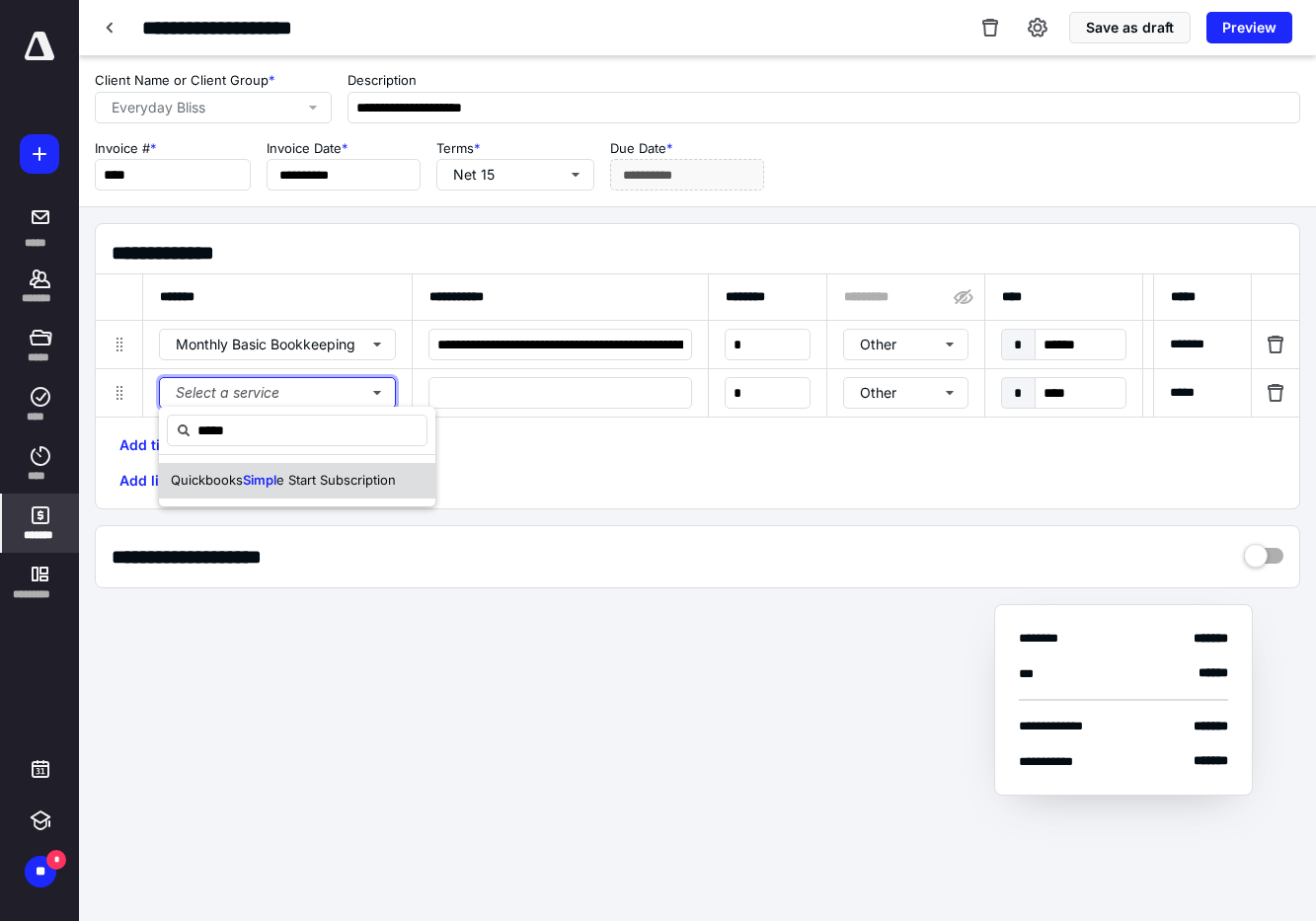 type on "**********" 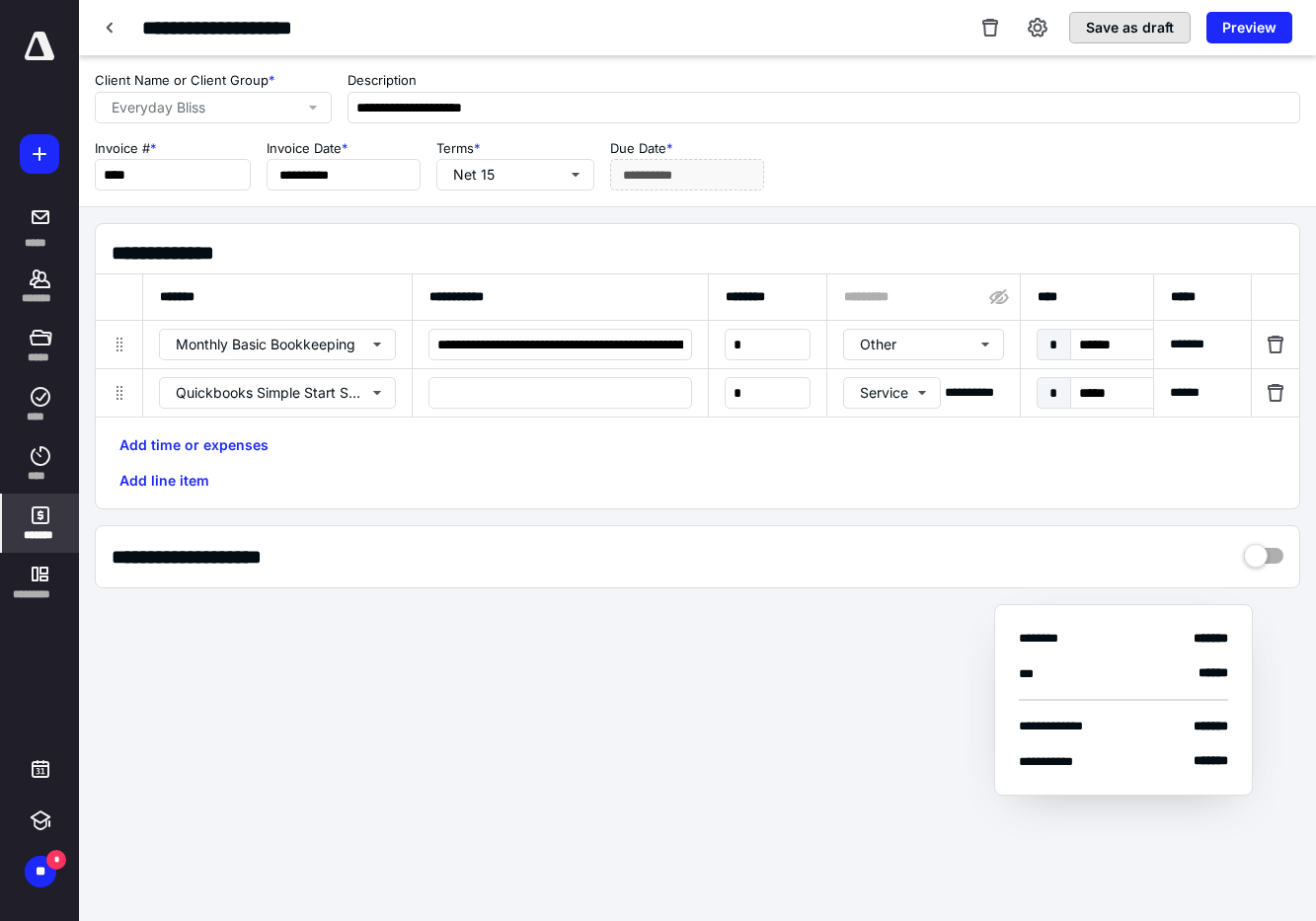 click on "Save as draft" at bounding box center (1129, 28) 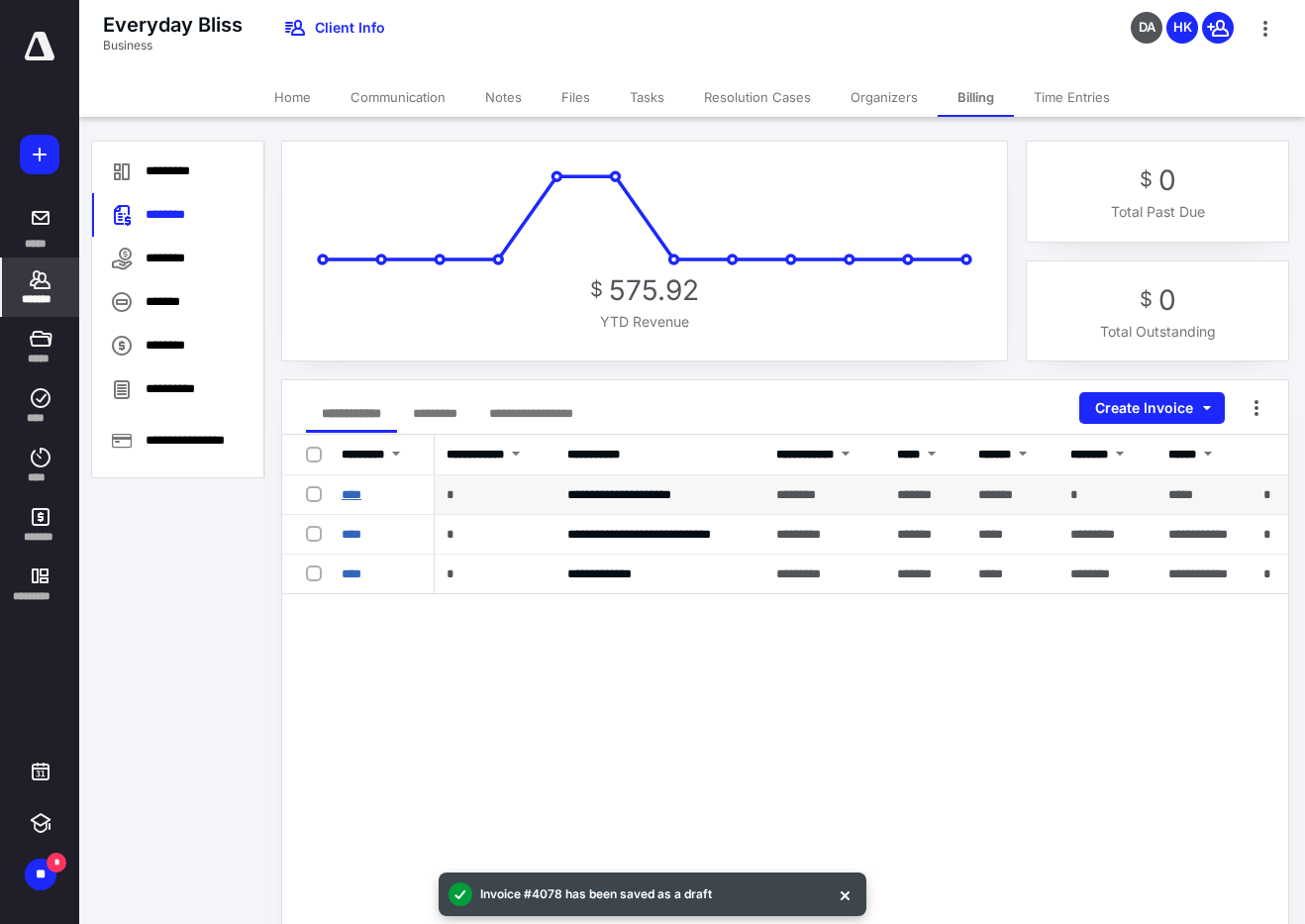 click on "****" at bounding box center (351, 494) 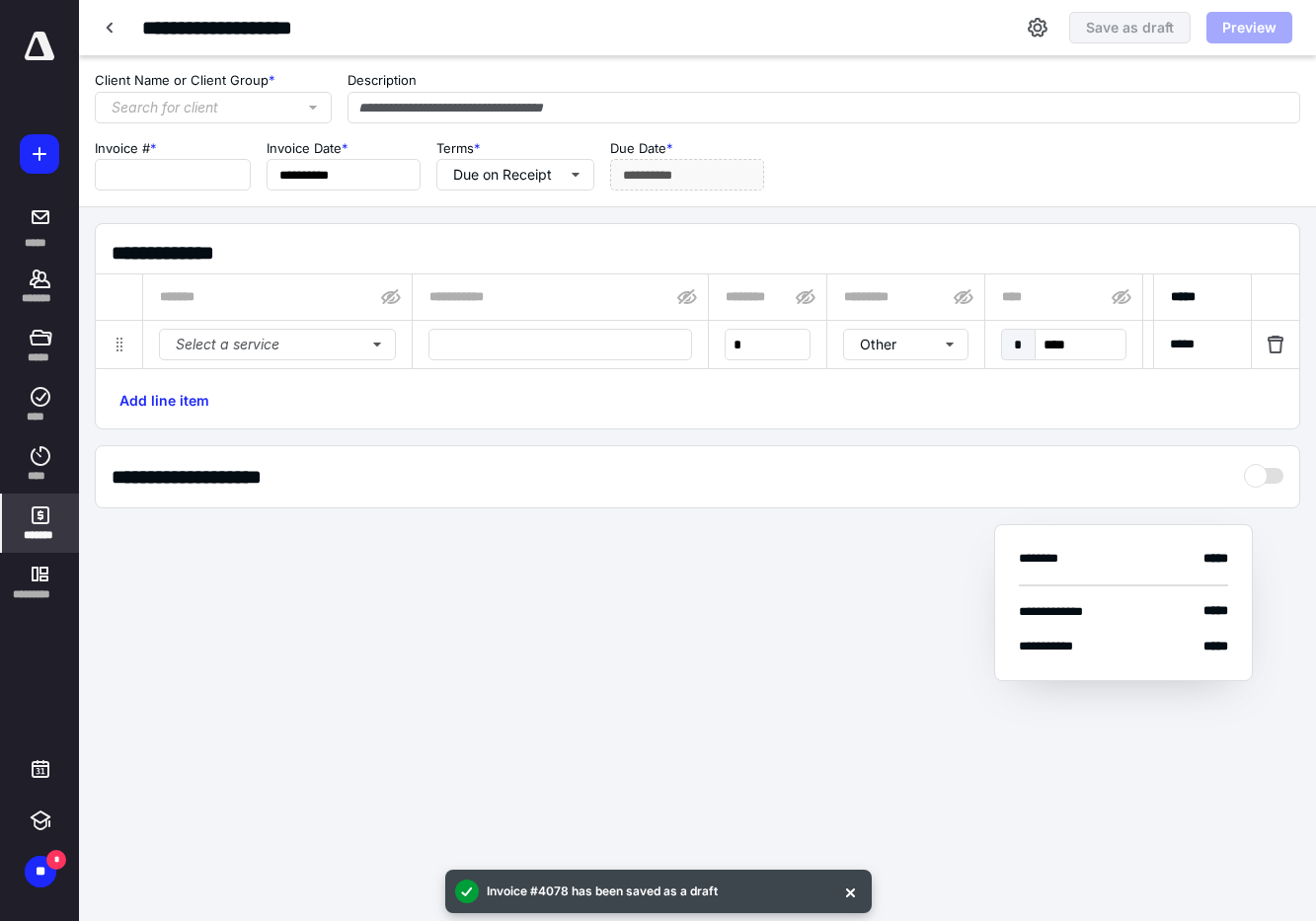 type on "**********" 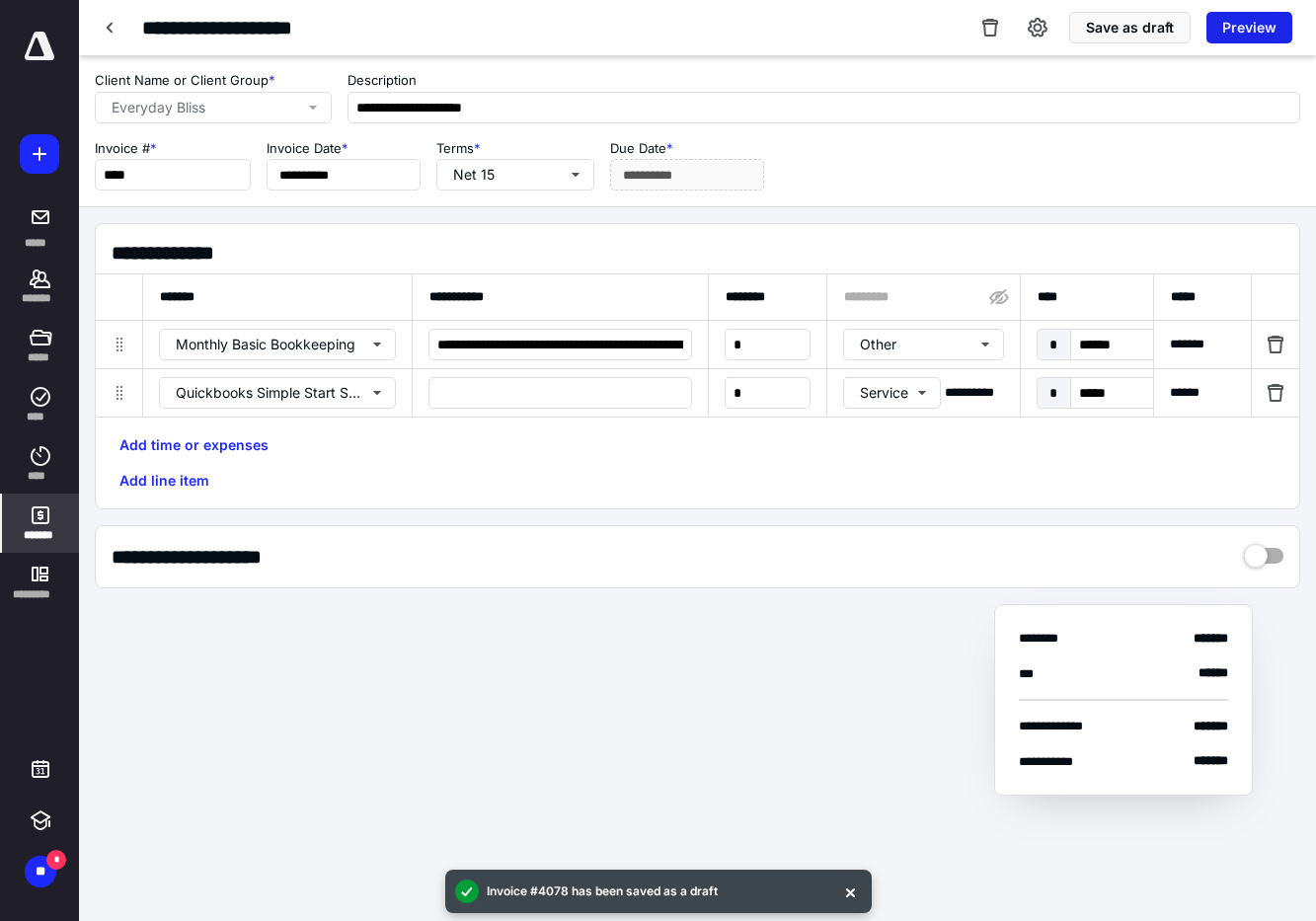 click on "Preview" at bounding box center (1249, 28) 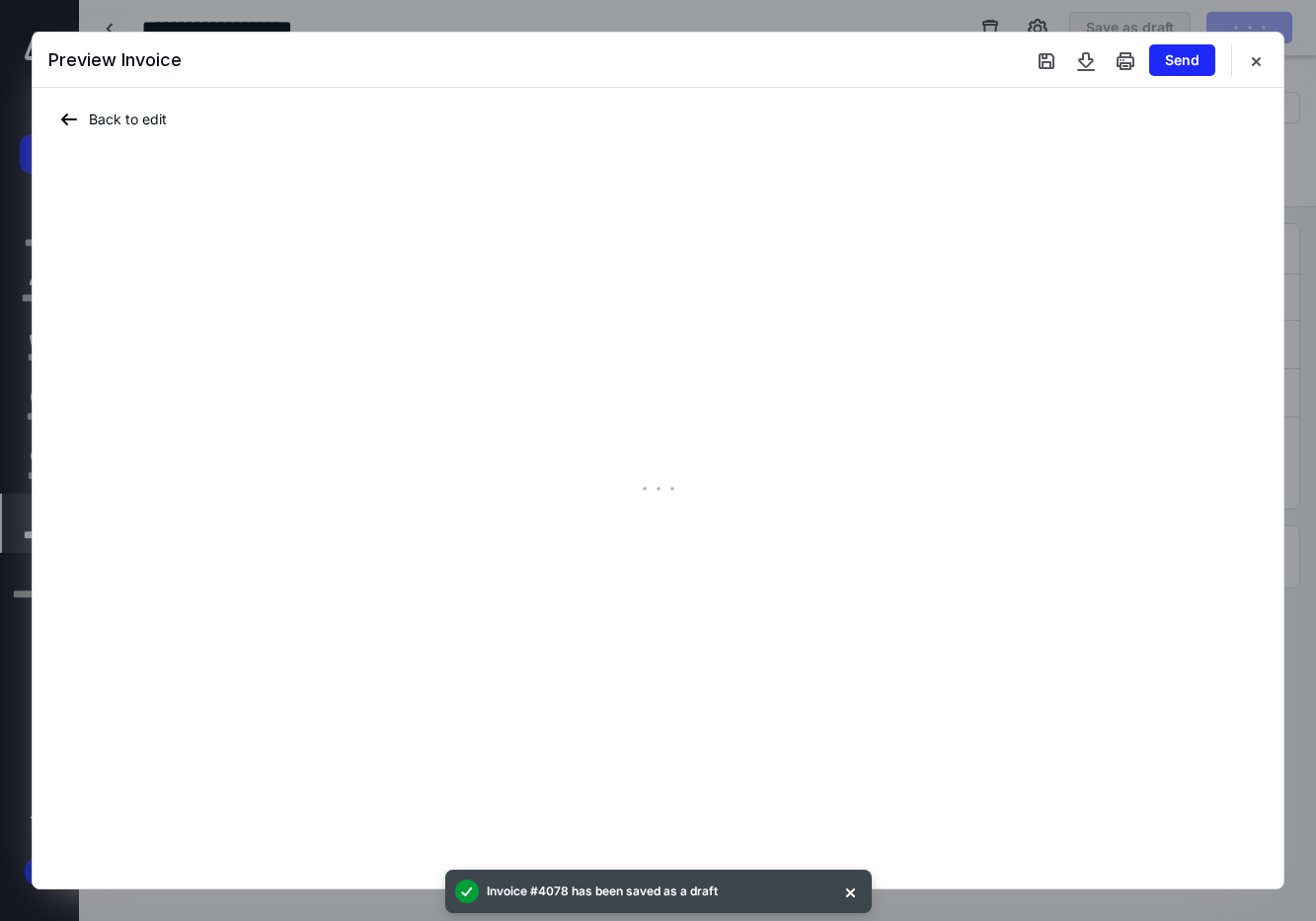type on "**********" 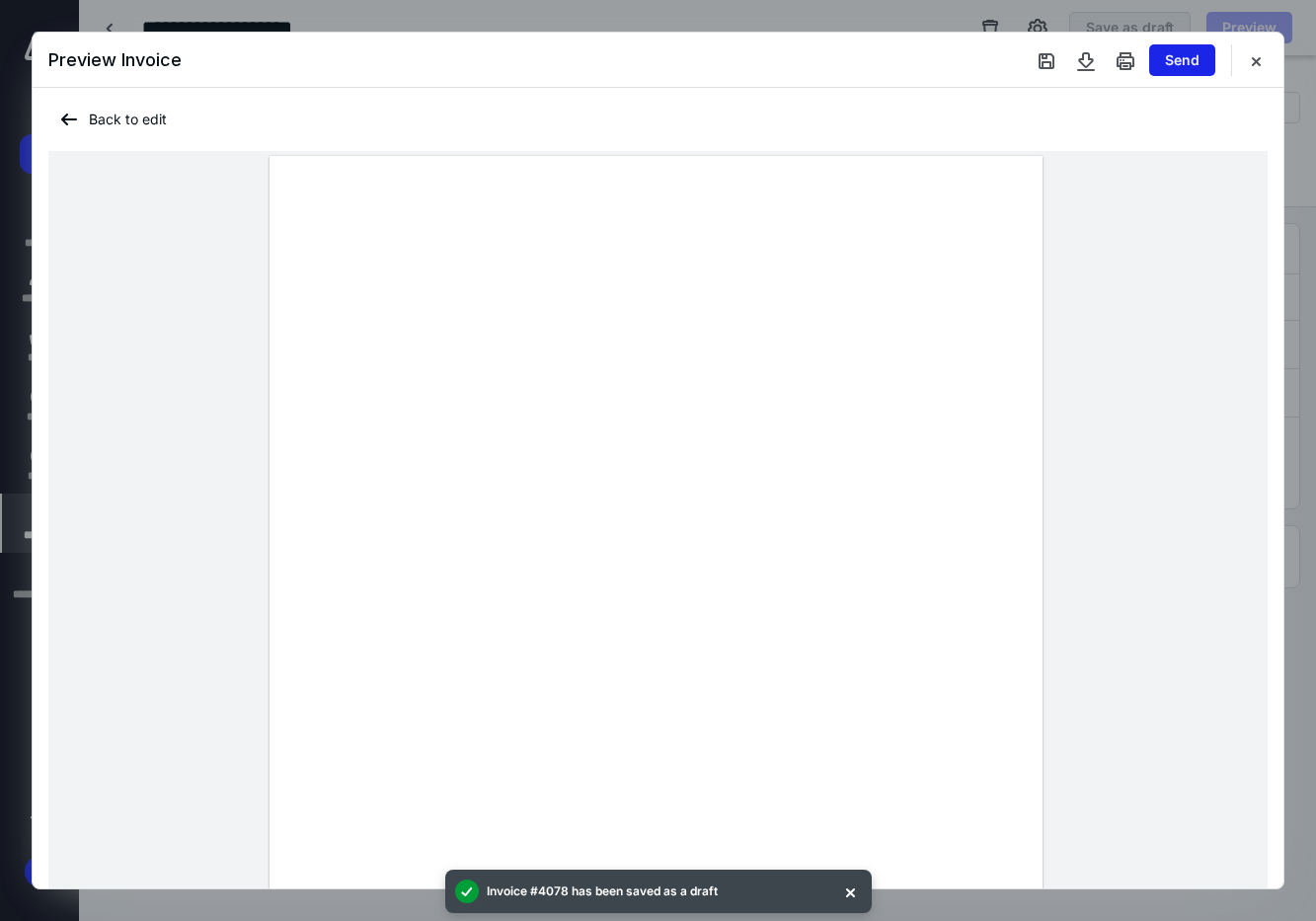 click on "Send" at bounding box center [1182, 60] 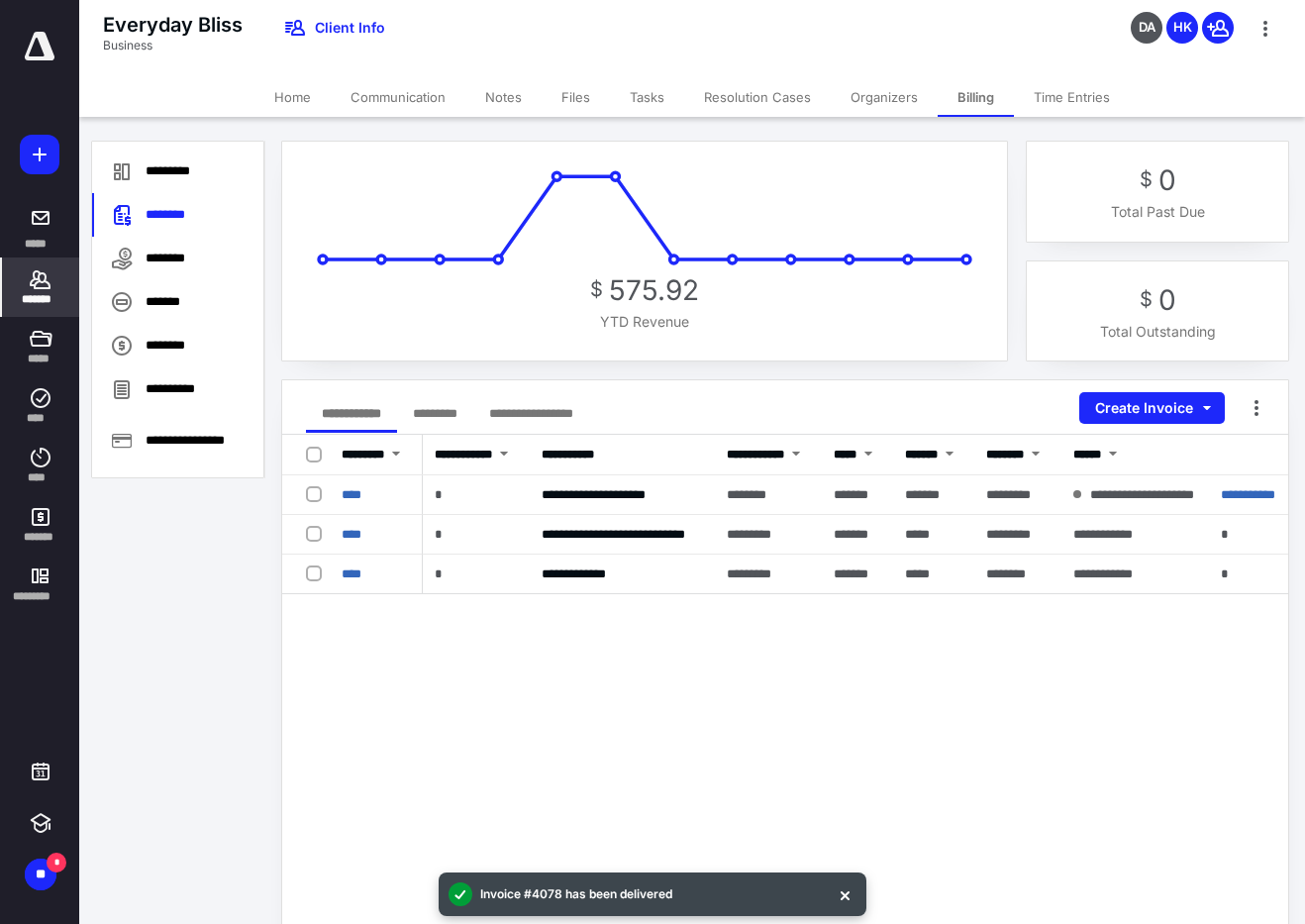 click on "Files" at bounding box center (575, 97) 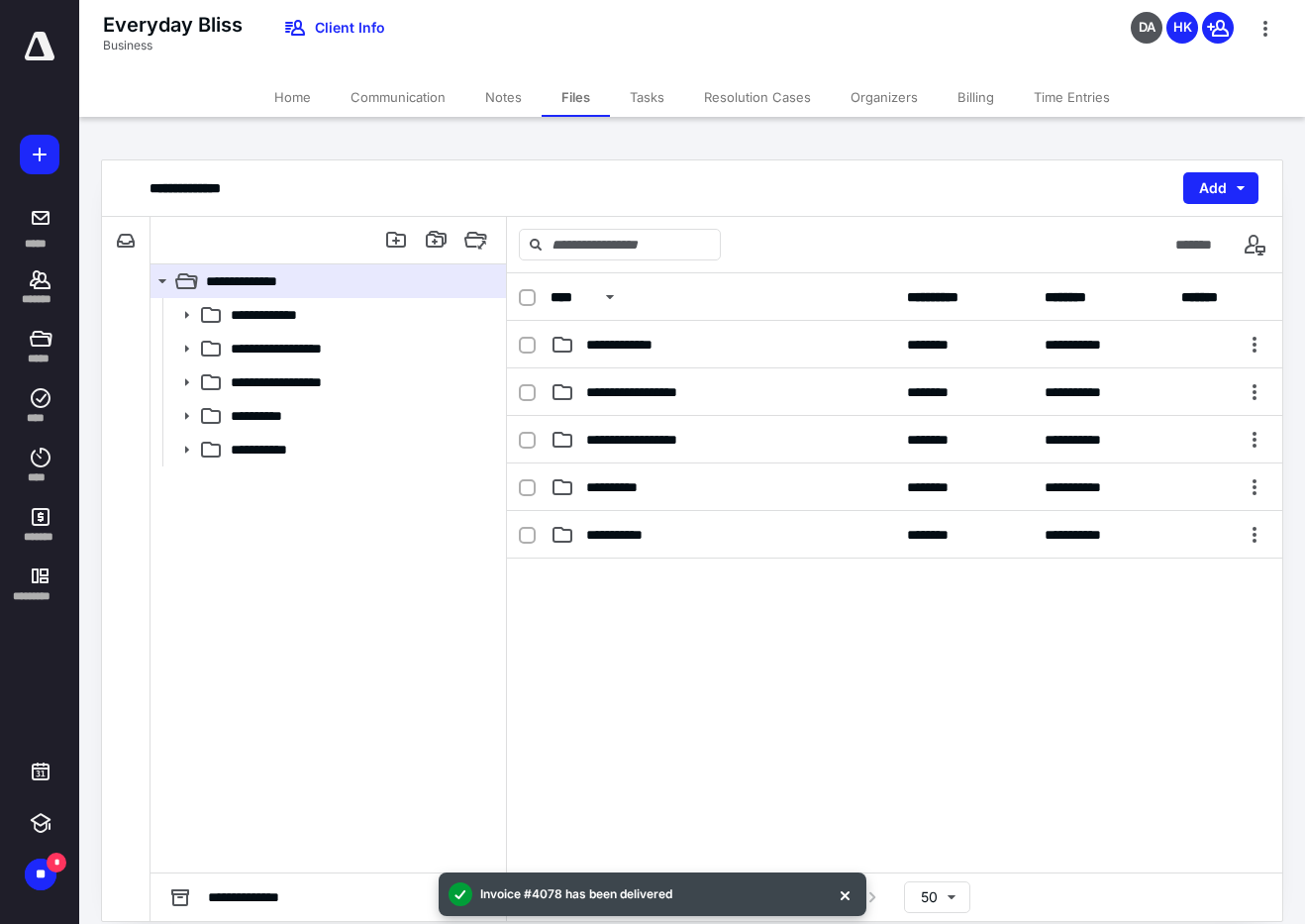 click on "Tasks" at bounding box center (647, 97) 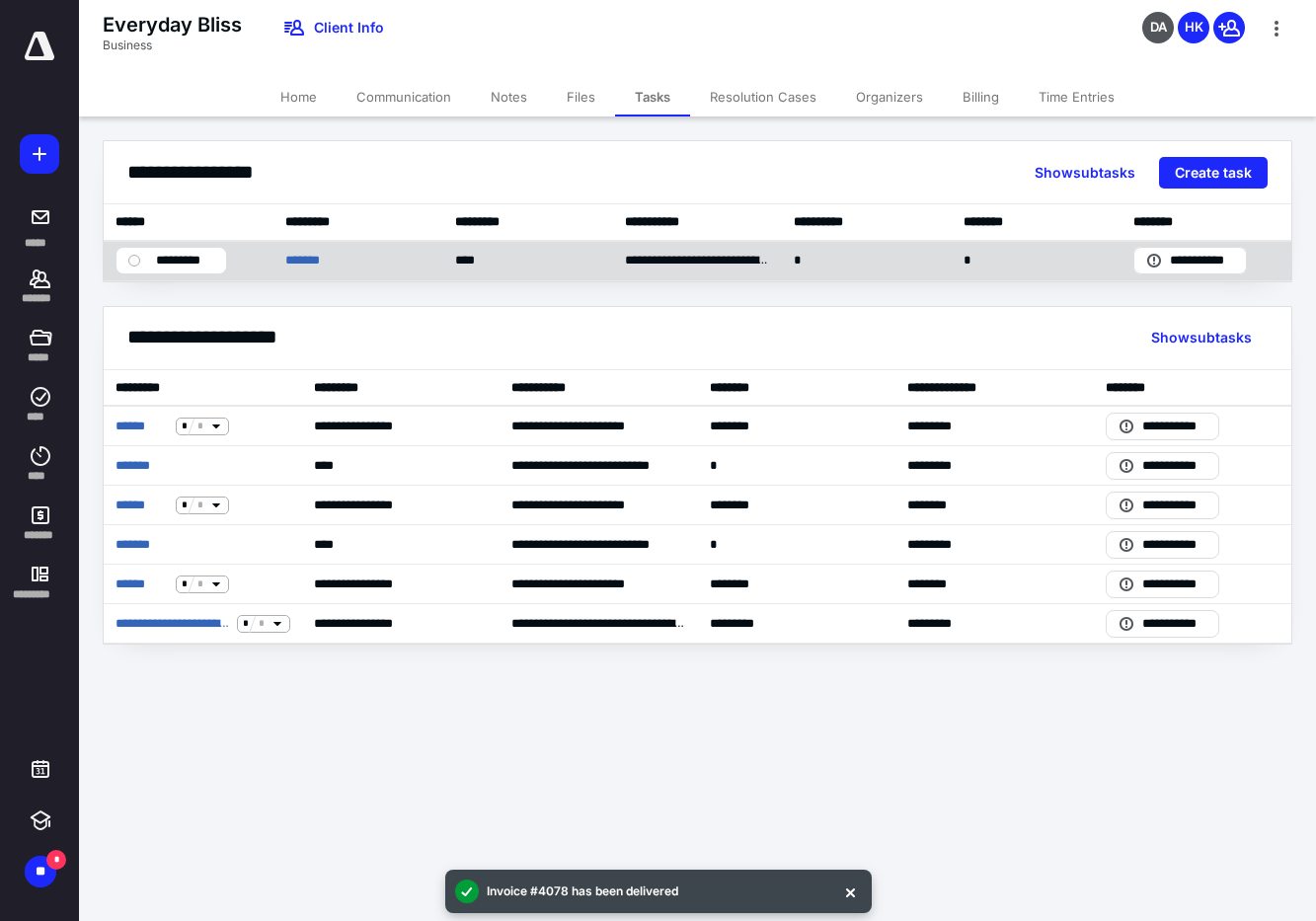 click on "*********" at bounding box center (185, 261) 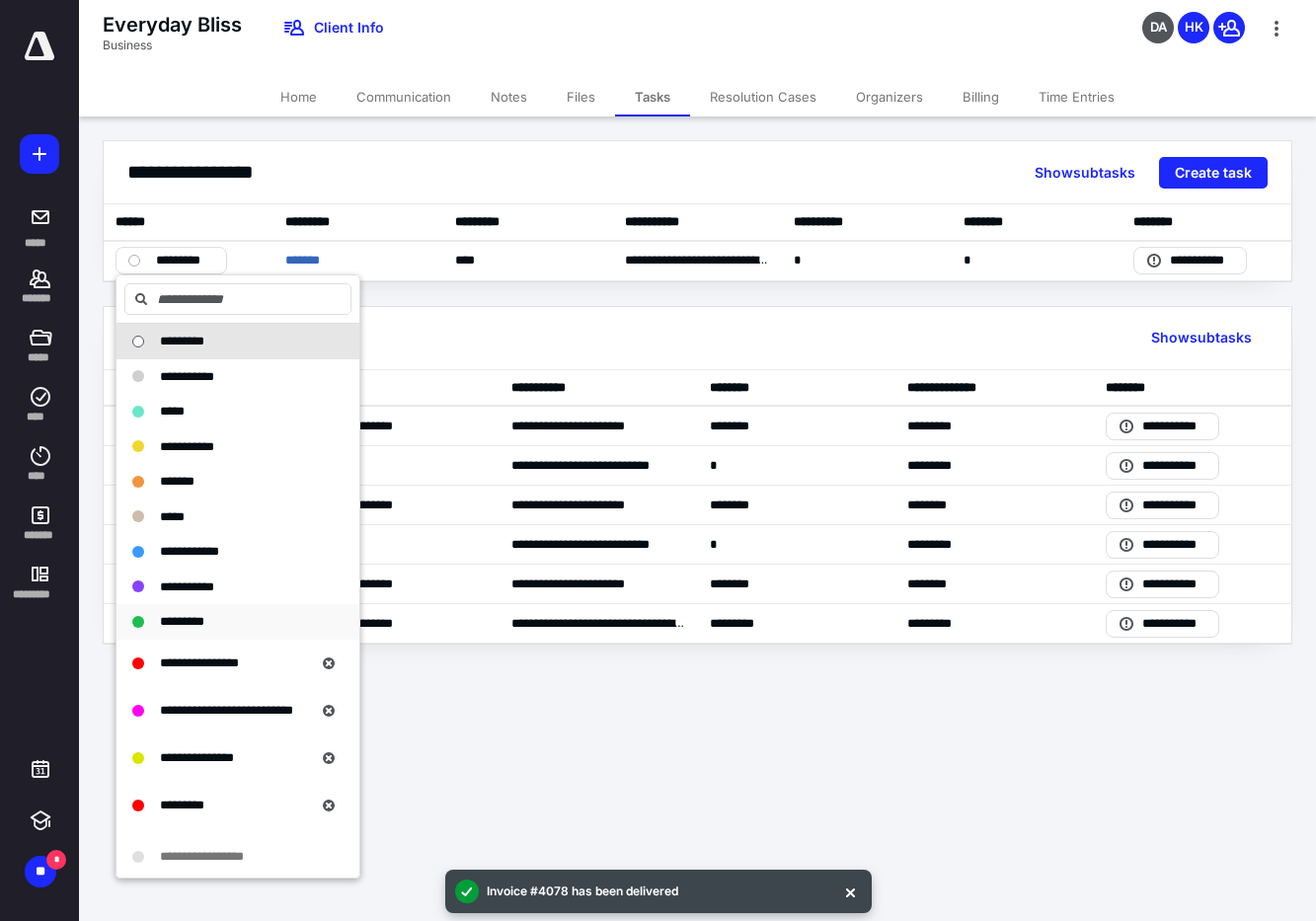 click on "*********" at bounding box center [182, 621] 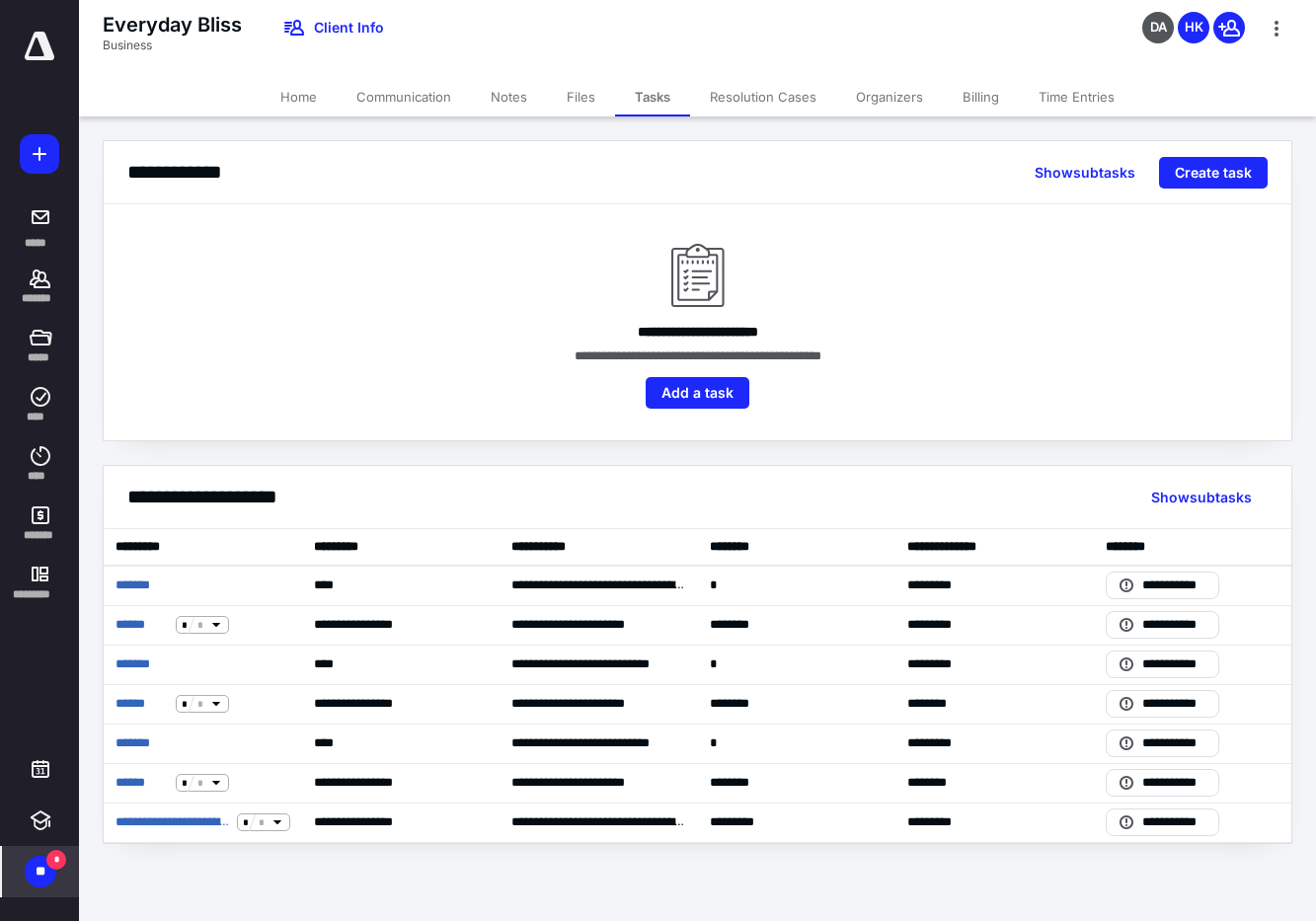 click on "**" at bounding box center (40, 872) 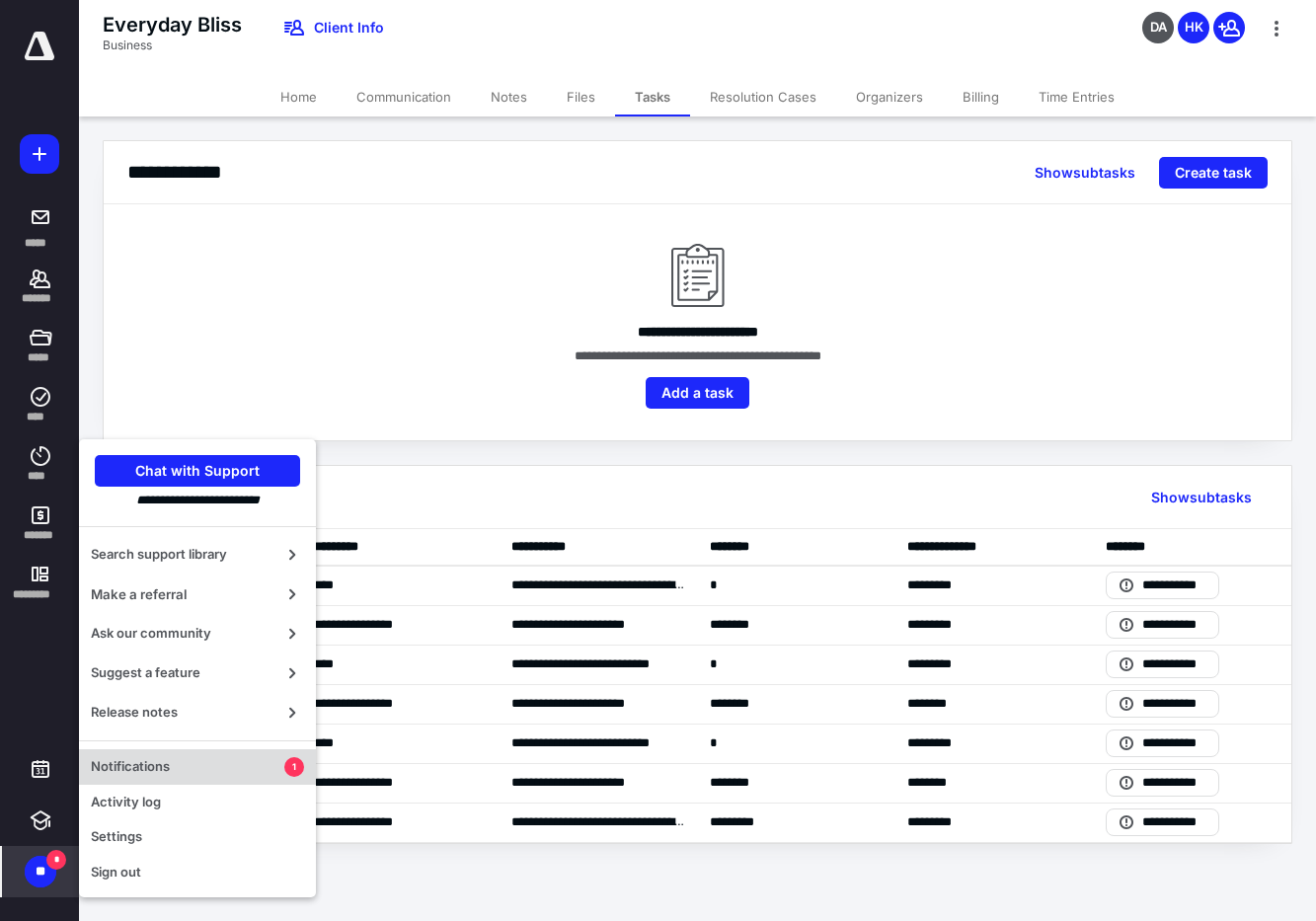 click on "Notifications 1" at bounding box center [197, 767] 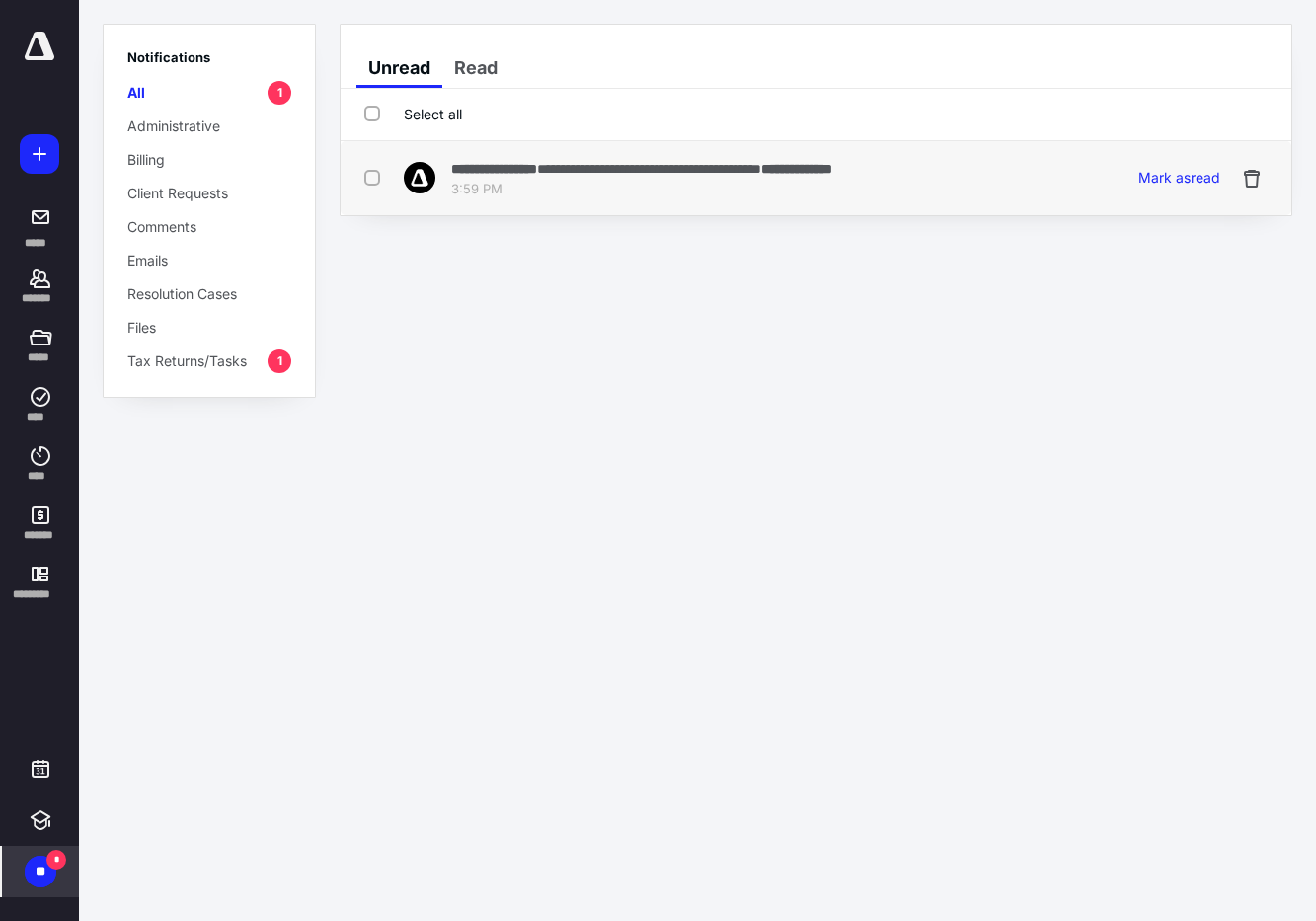 click on "3:59 PM" at bounding box center [642, 190] 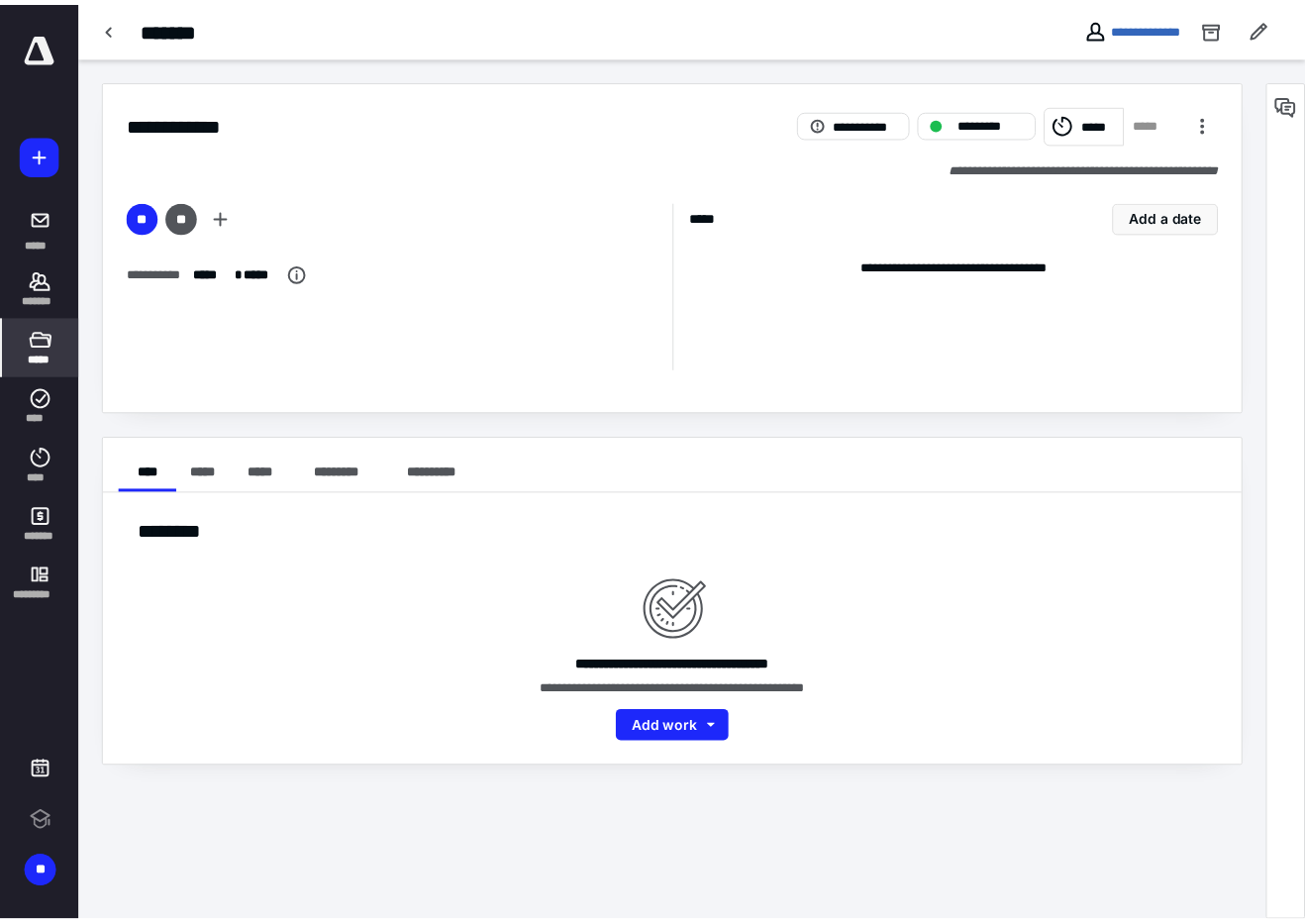 scroll, scrollTop: 0, scrollLeft: 0, axis: both 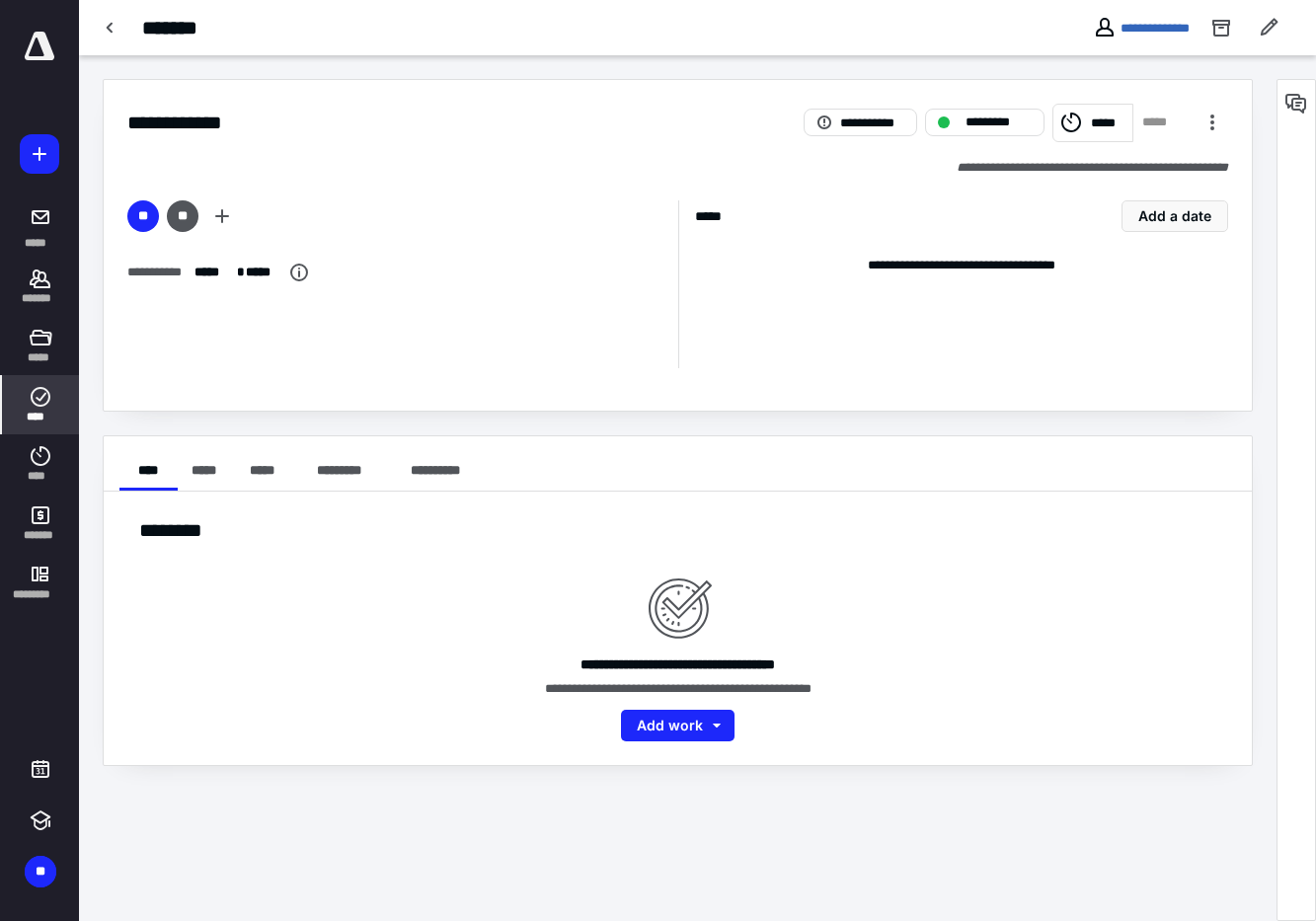 click on "****" at bounding box center (40, 405) 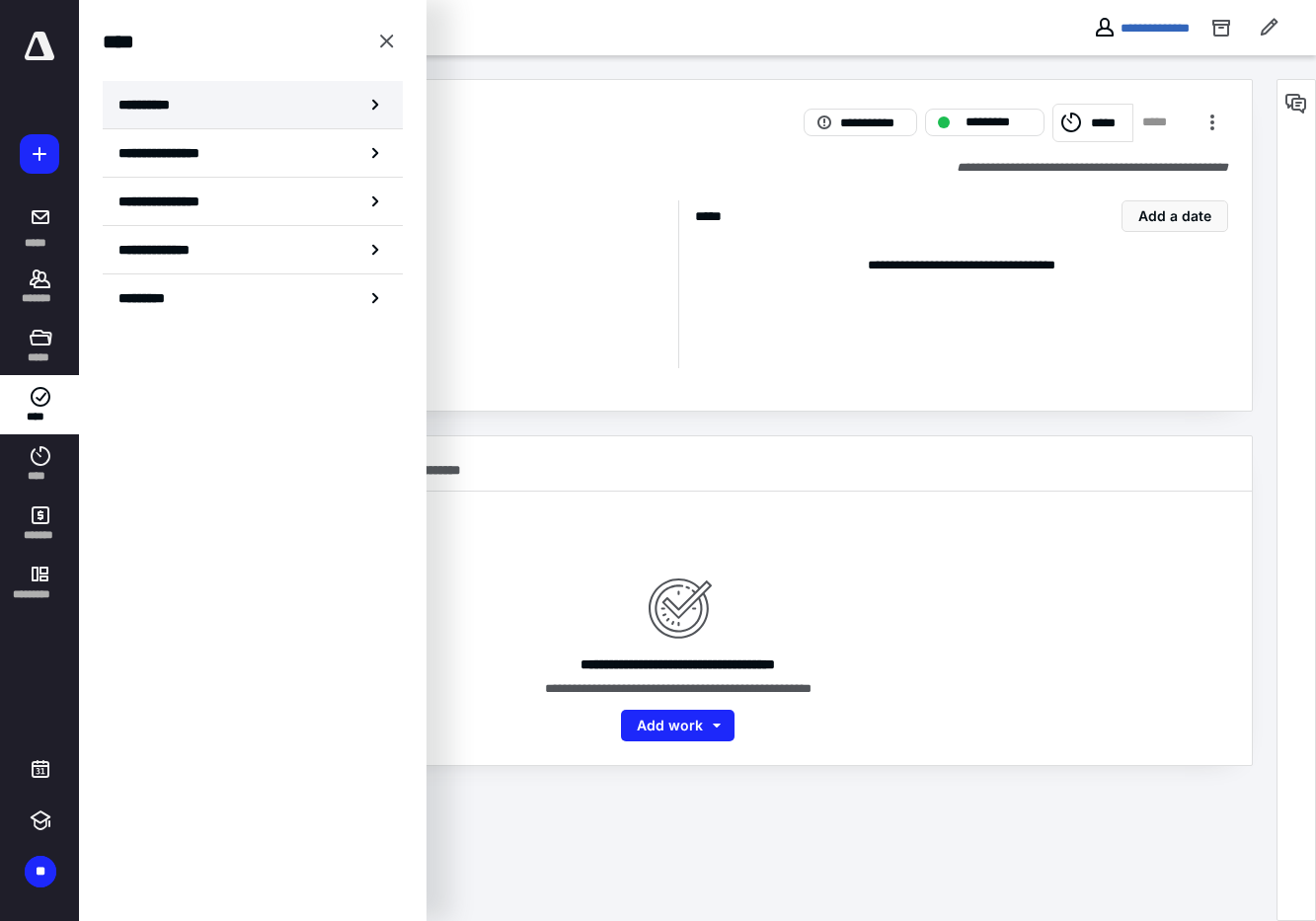 click on "**********" at bounding box center (253, 105) 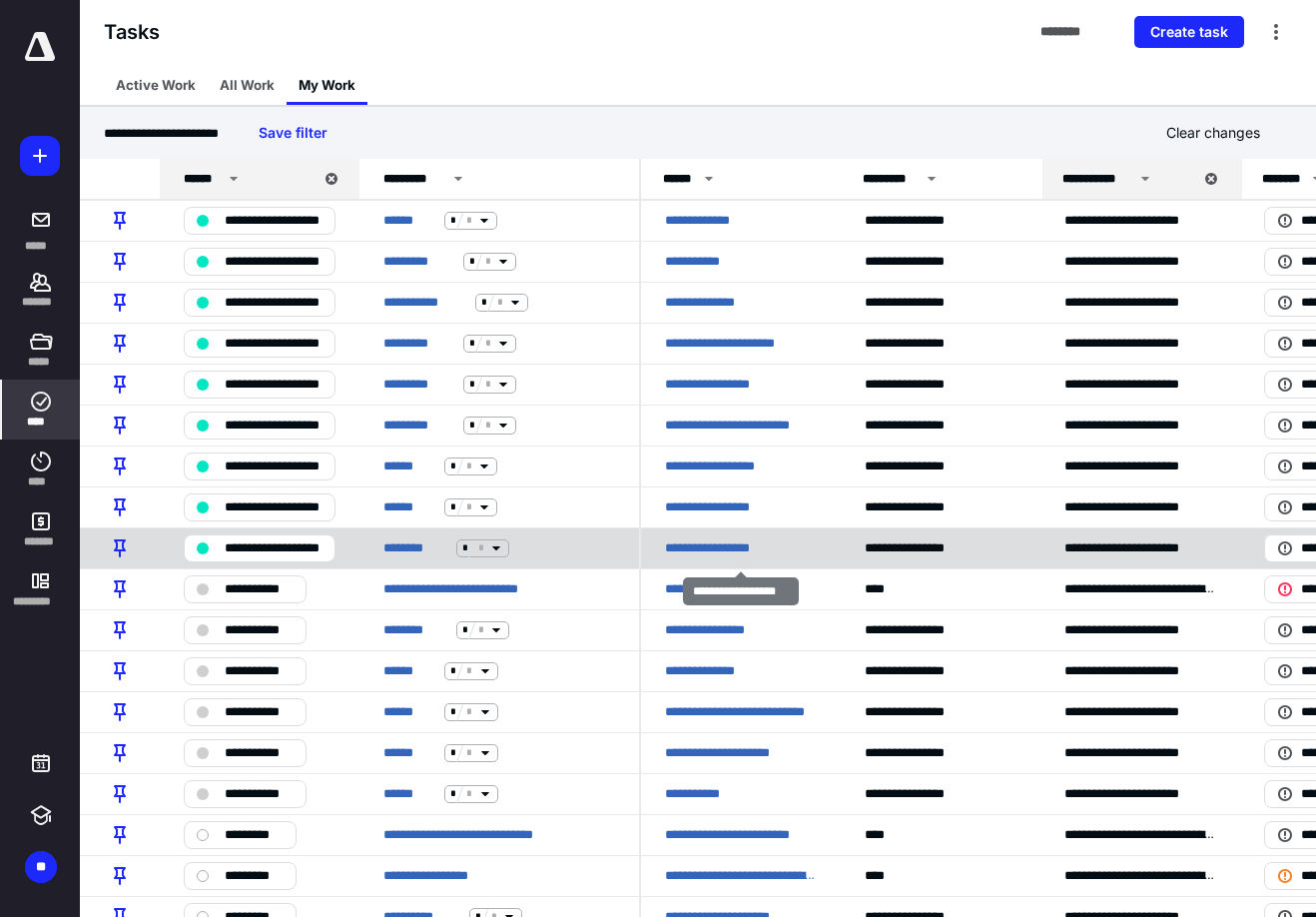click on "**********" at bounding box center [716, 548] 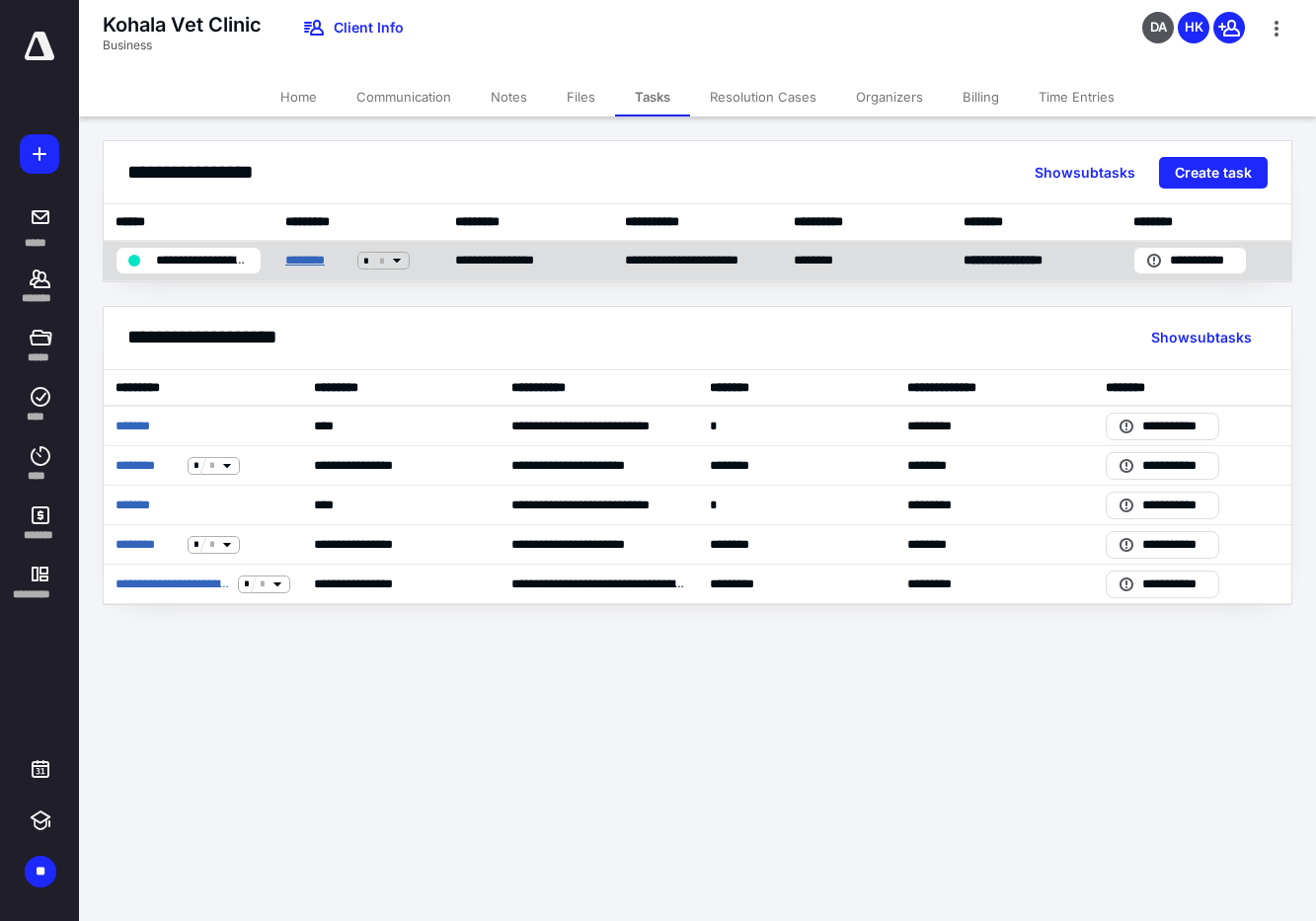 click on "********" at bounding box center (317, 261) 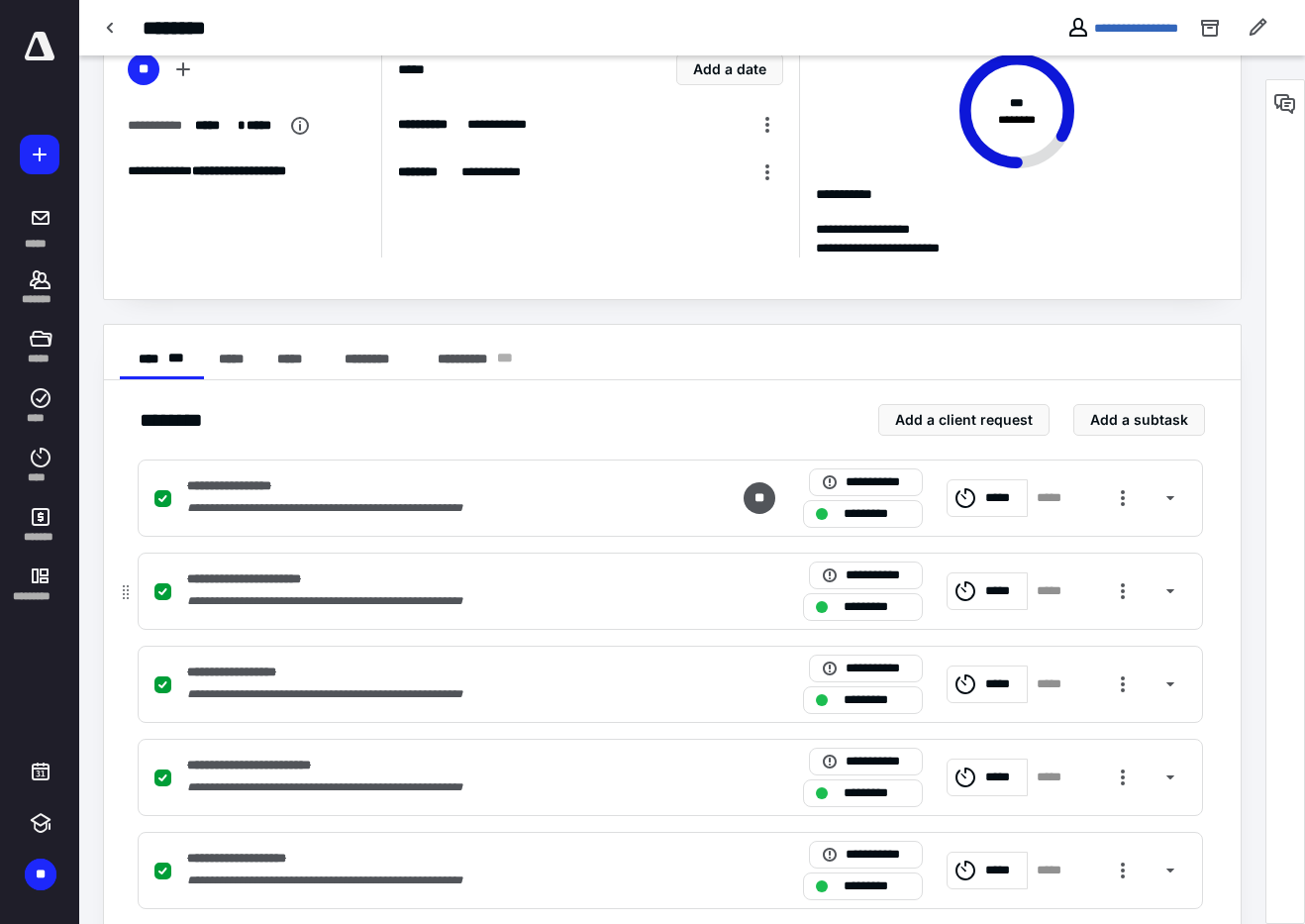 scroll, scrollTop: 240, scrollLeft: 0, axis: vertical 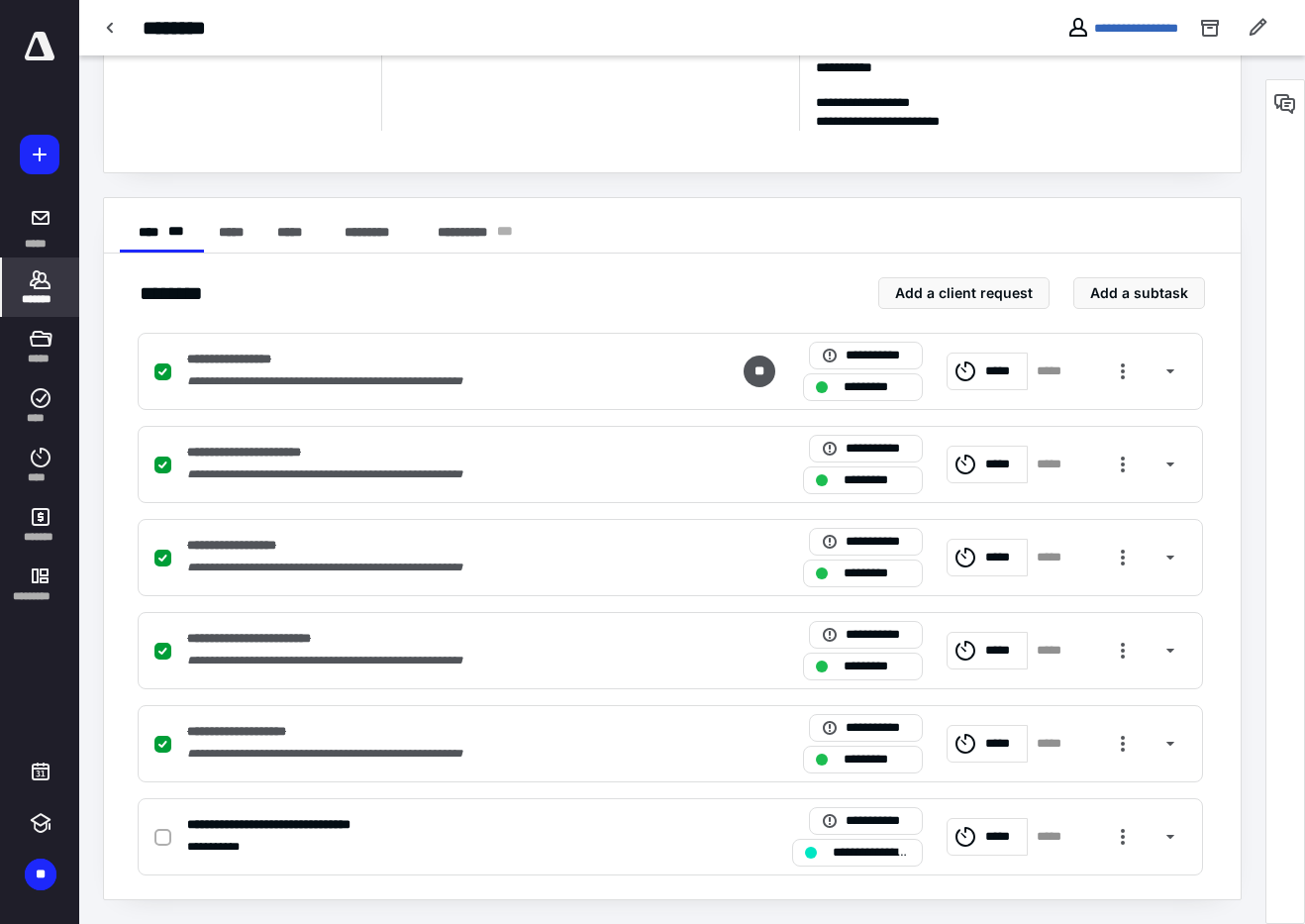 click on "*******" at bounding box center [41, 299] 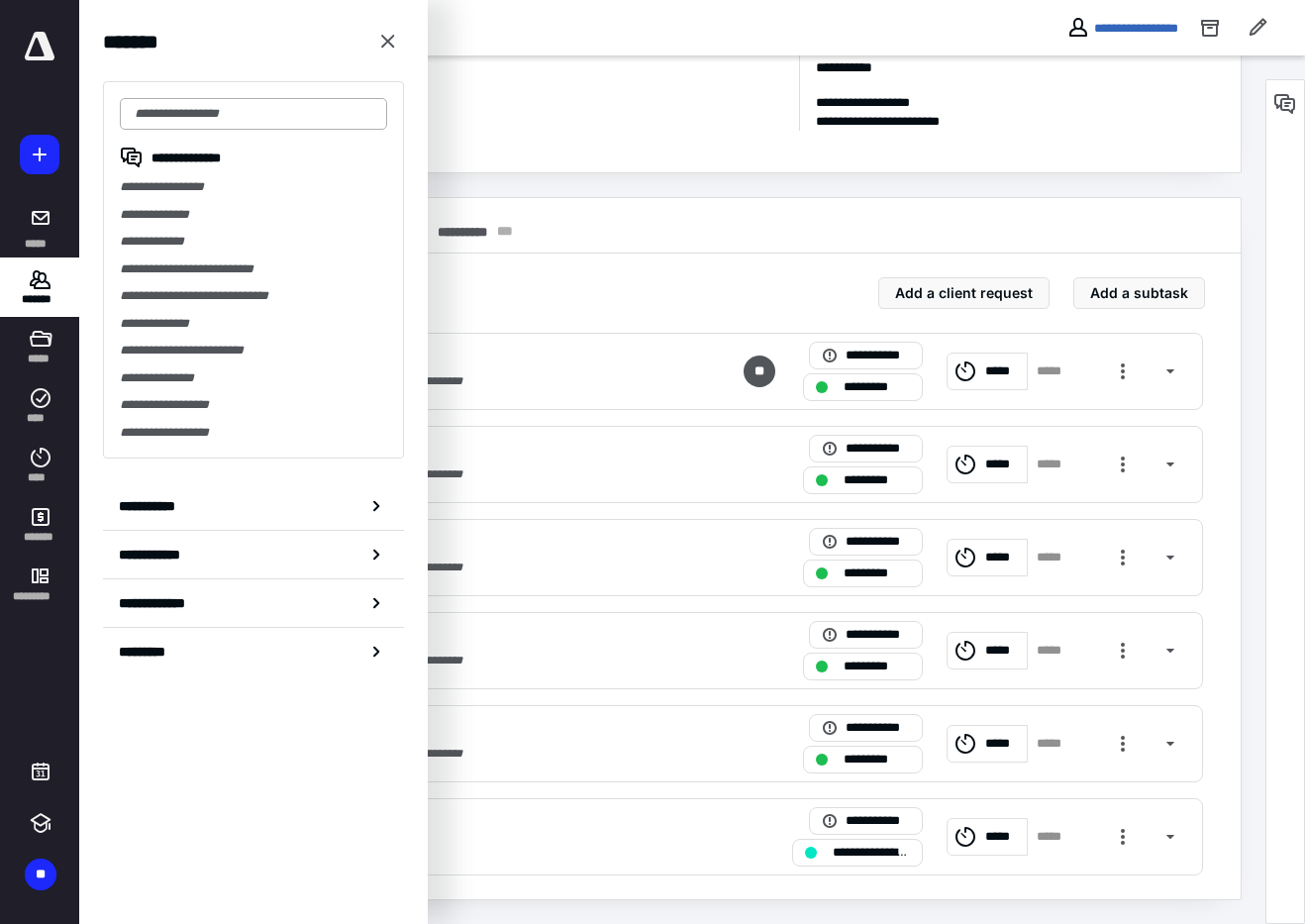 click at bounding box center [253, 114] 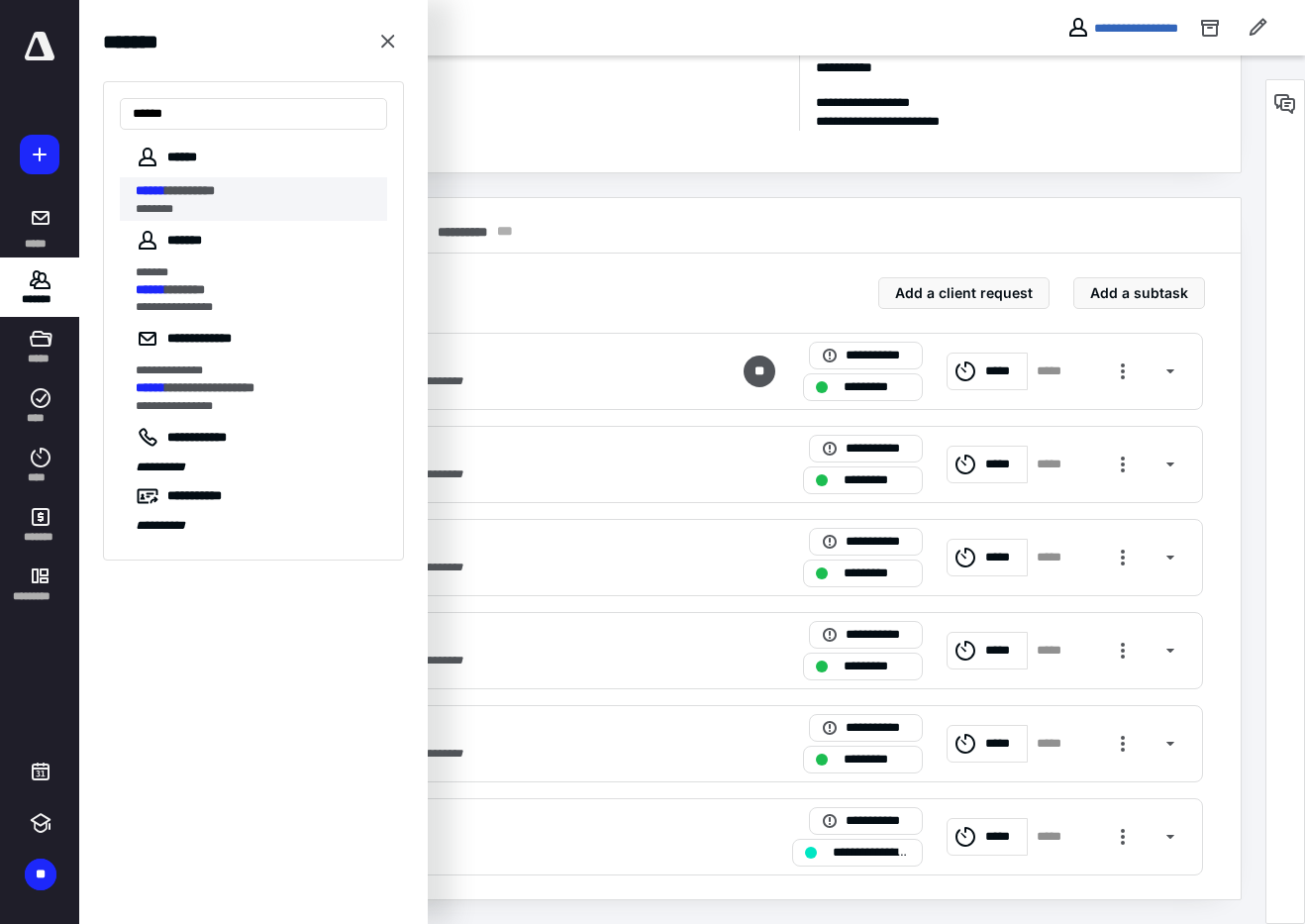 type on "******" 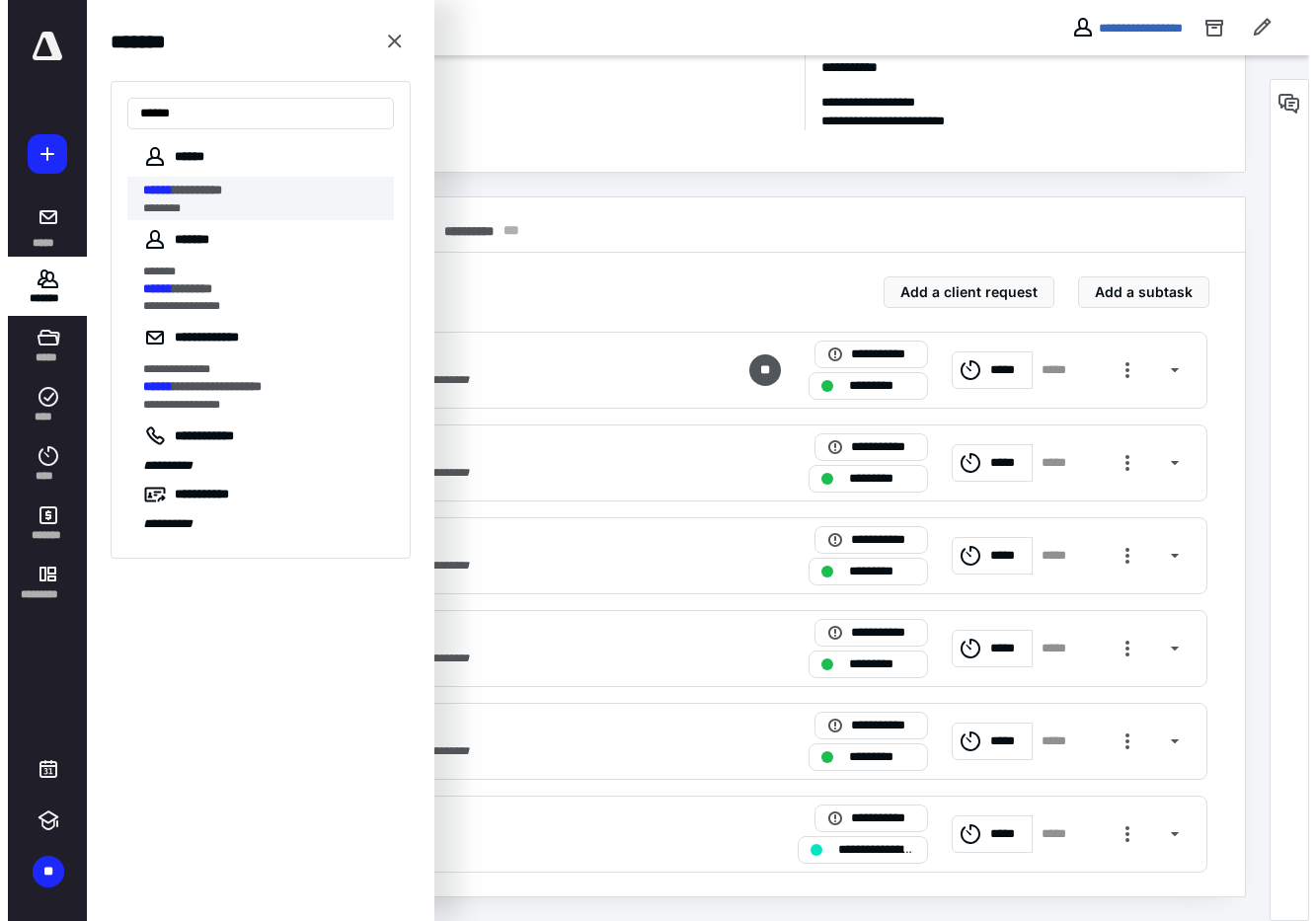 scroll, scrollTop: 0, scrollLeft: 0, axis: both 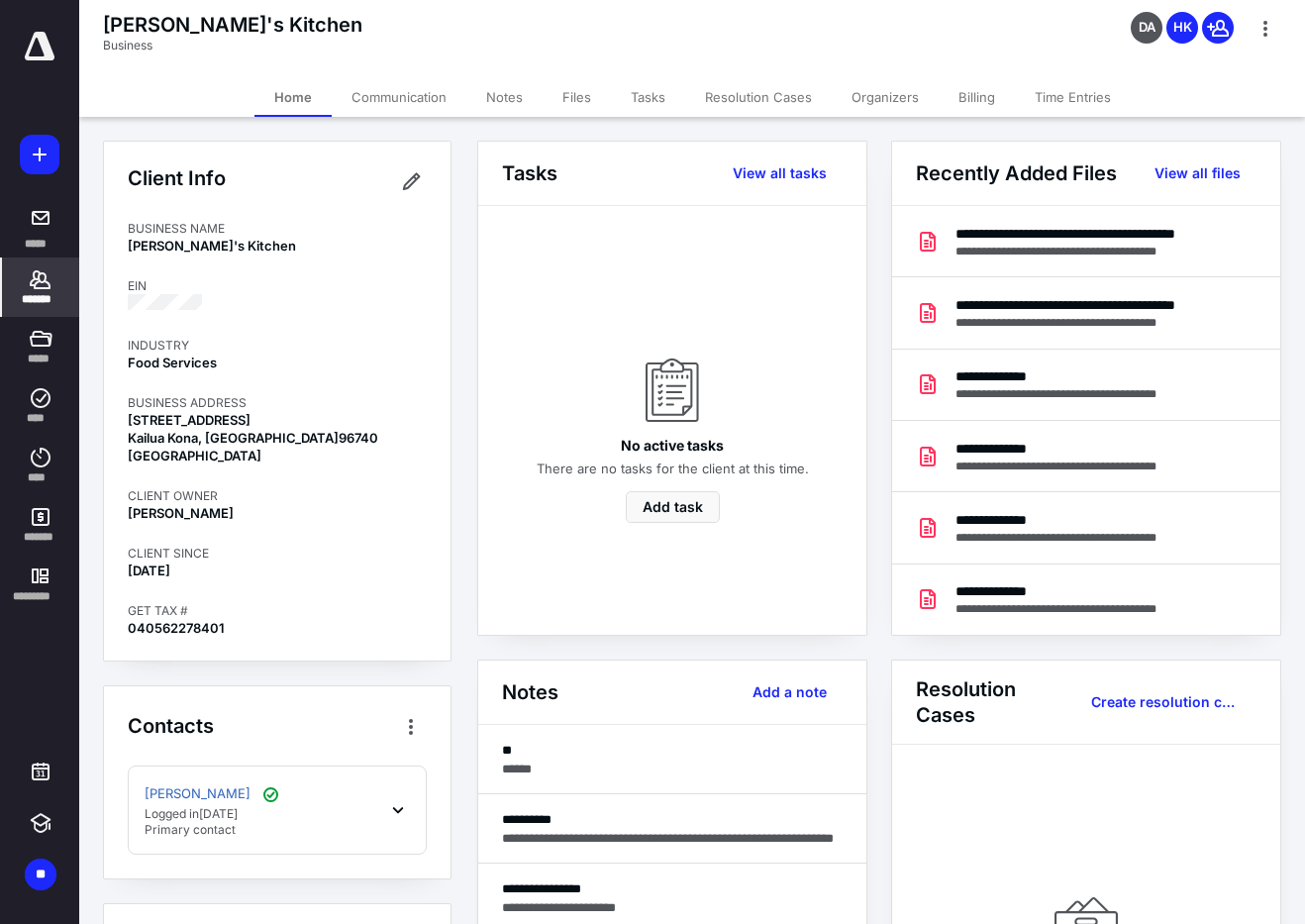 click on "Tasks" at bounding box center [648, 97] 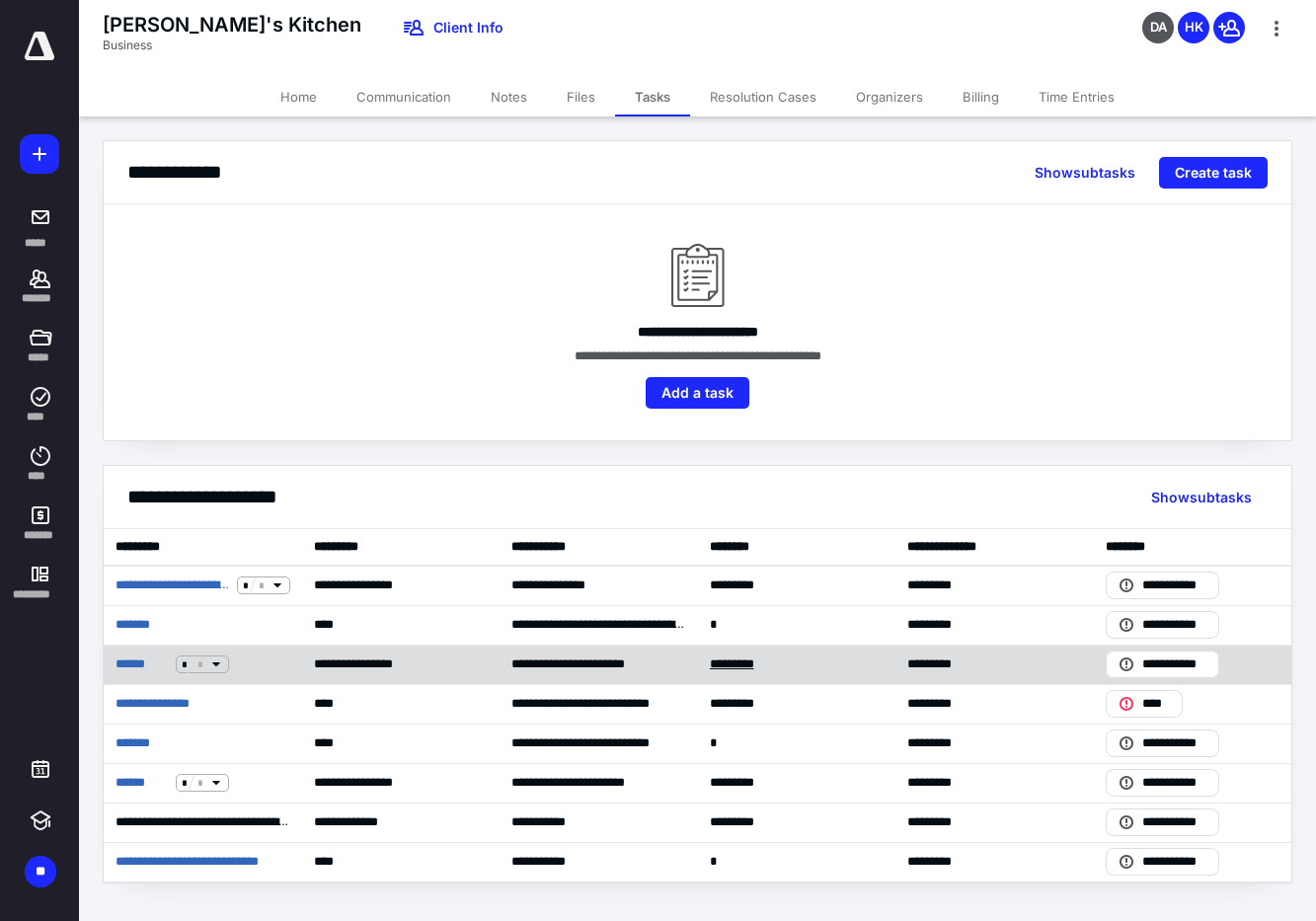 click on "*********" at bounding box center [740, 664] 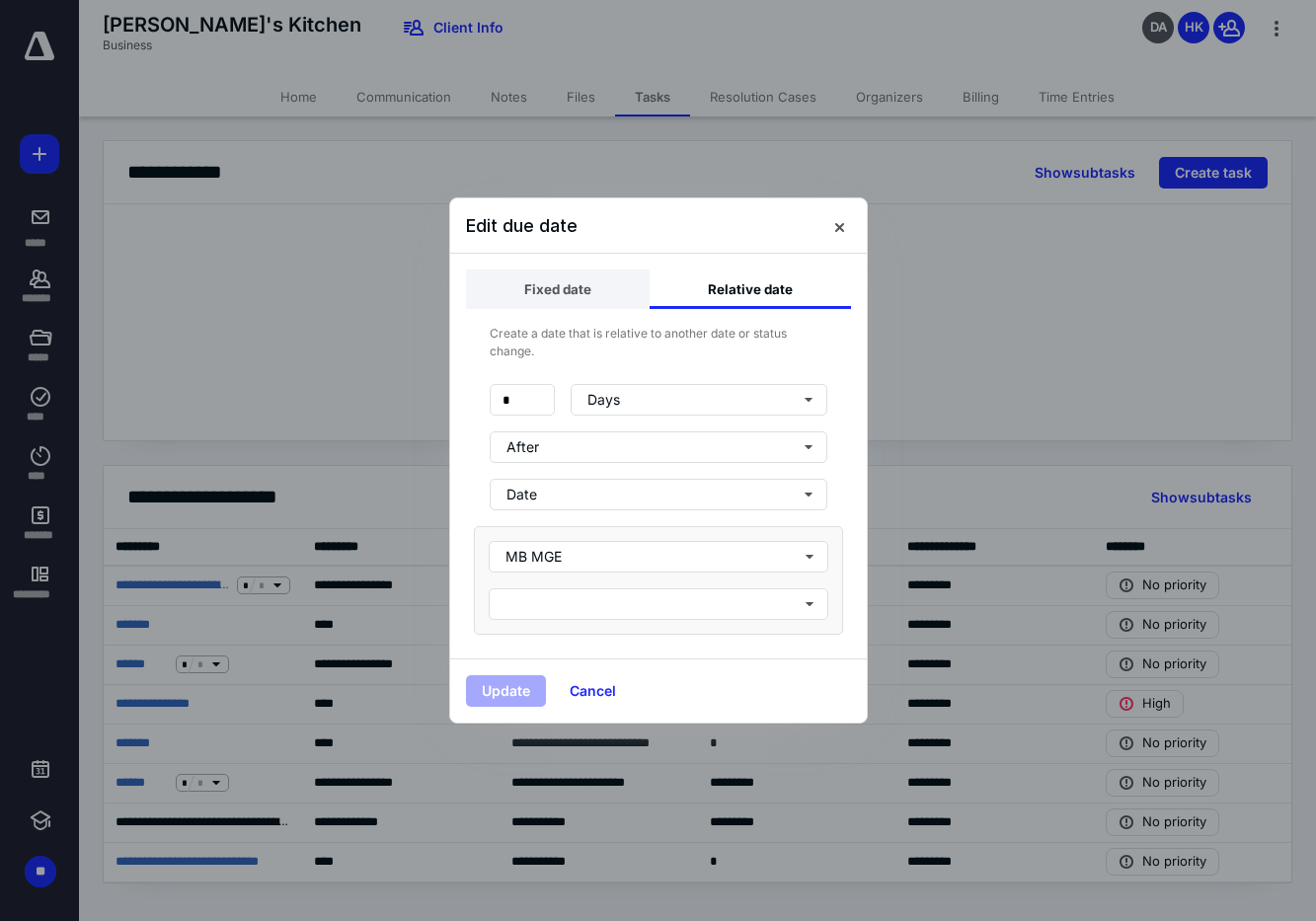 click on "Fixed date" at bounding box center [558, 289] 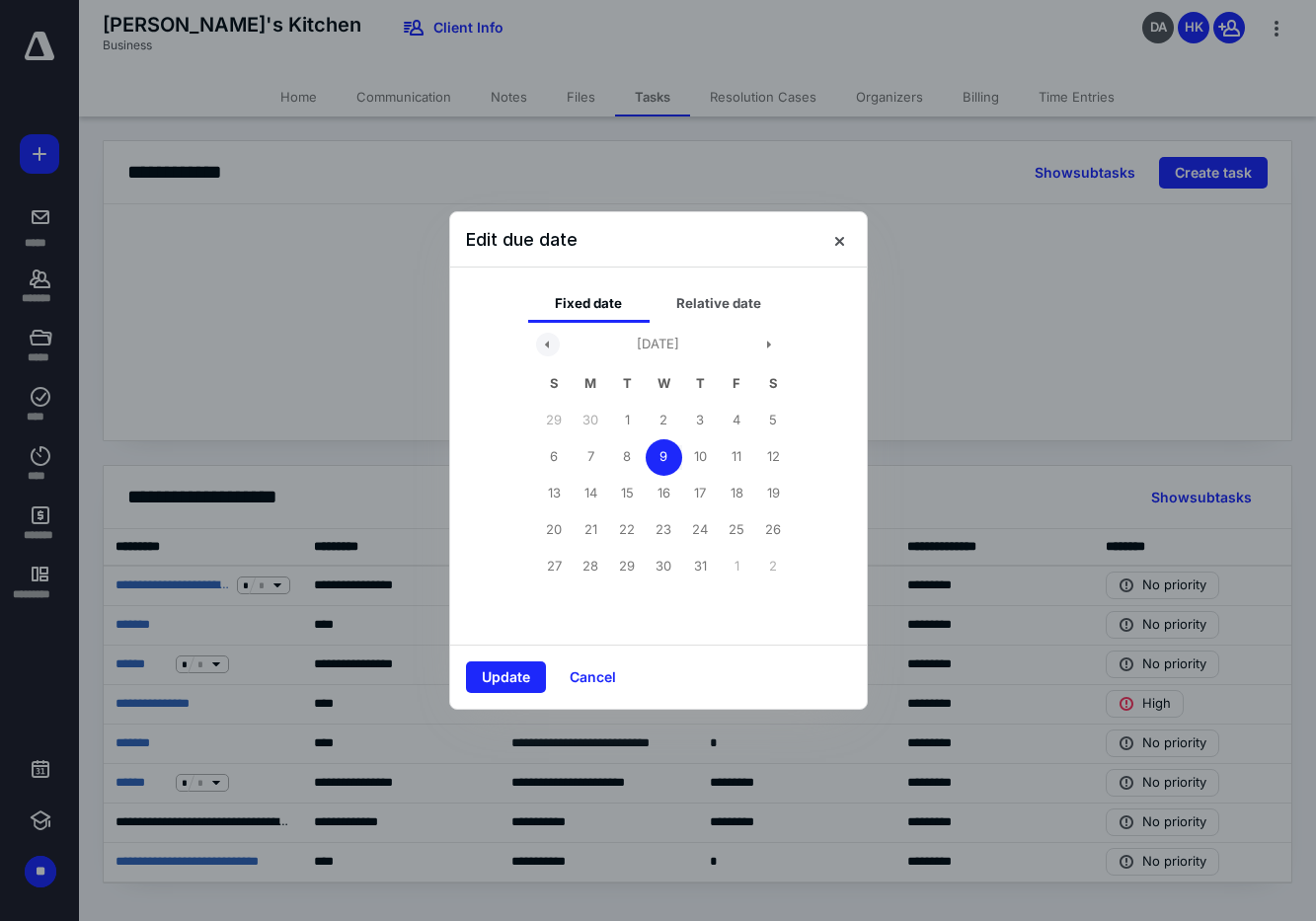 click at bounding box center (548, 345) 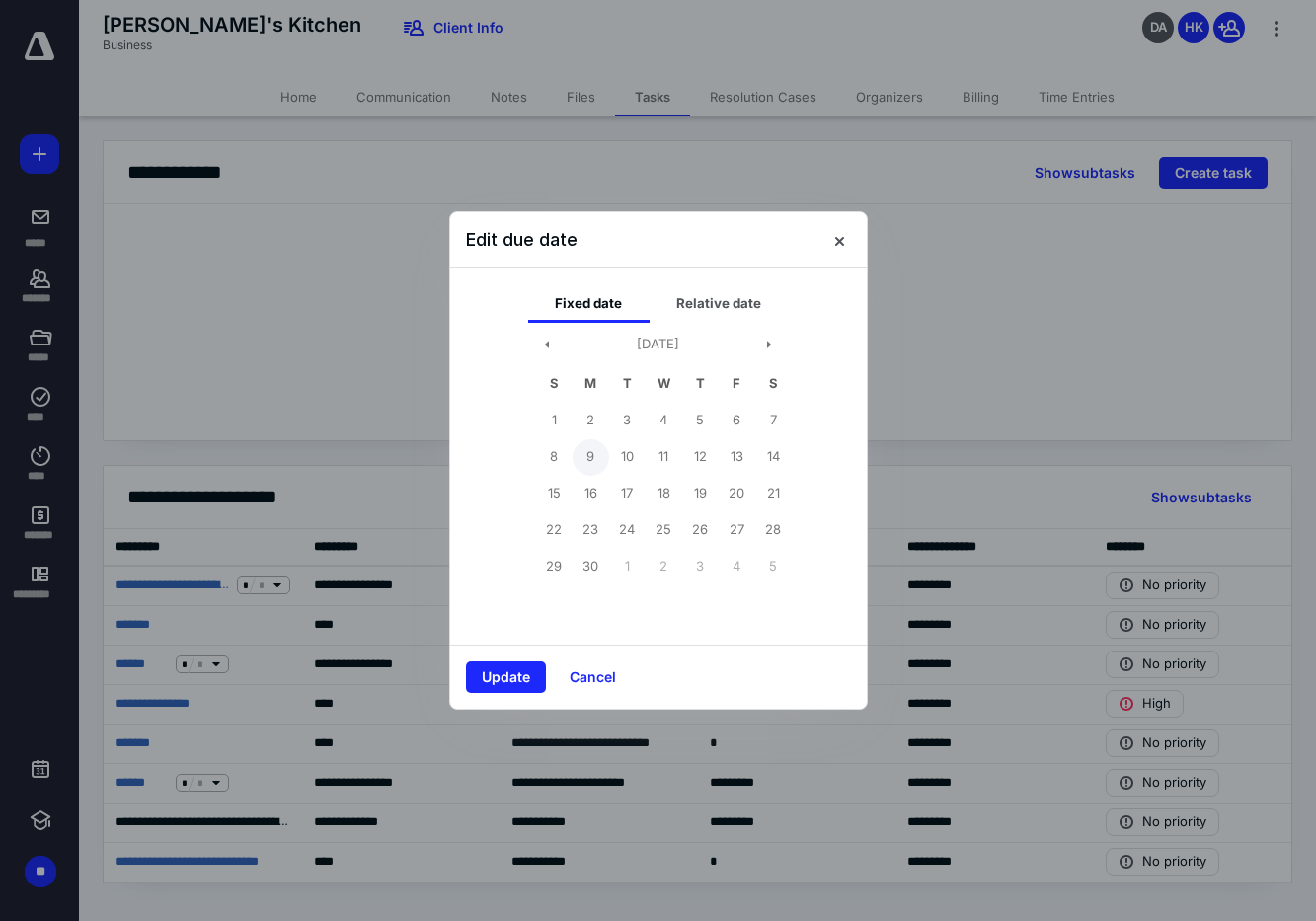 click on "9" at bounding box center [590, 457] 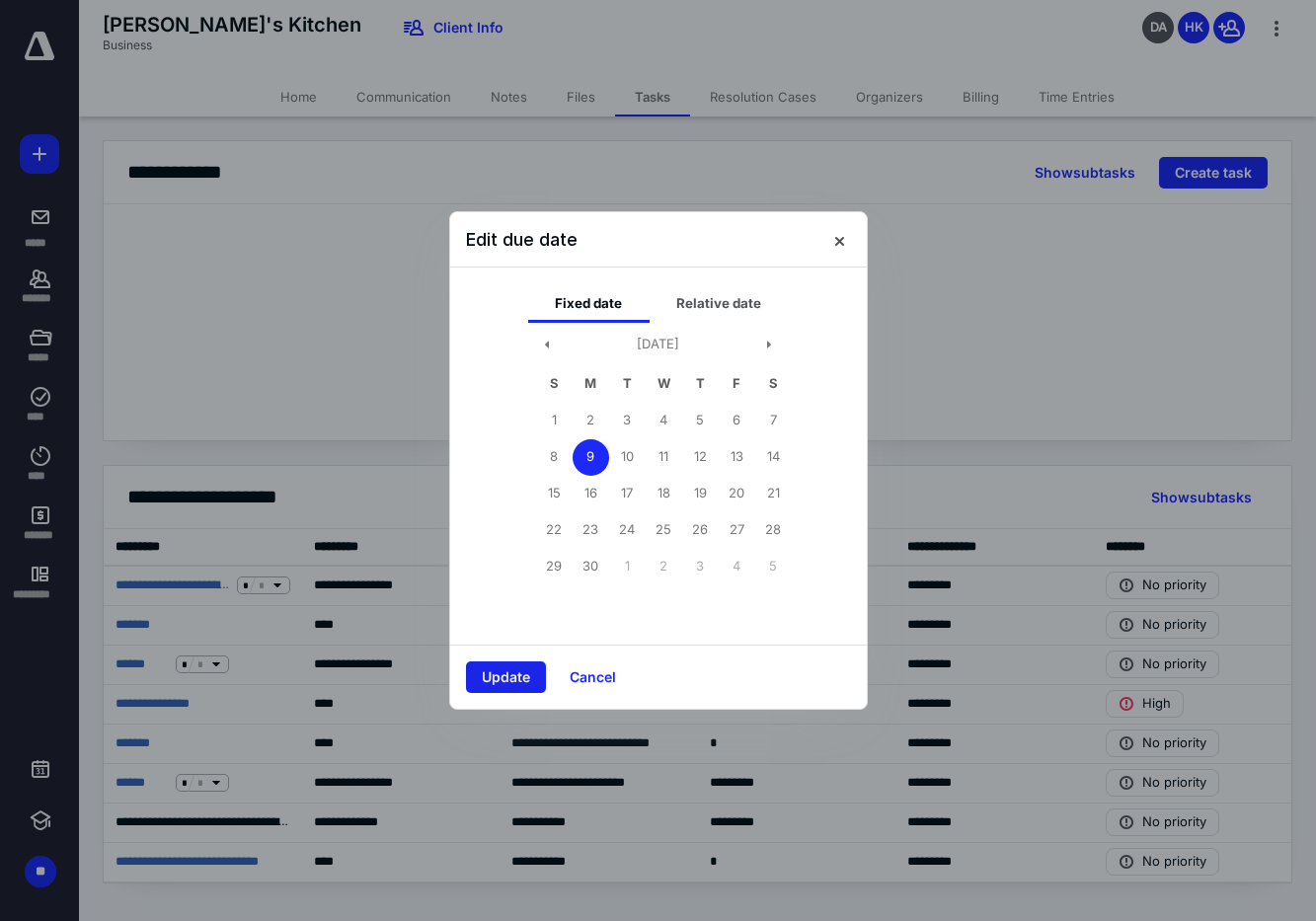 click on "Update" at bounding box center [505, 677] 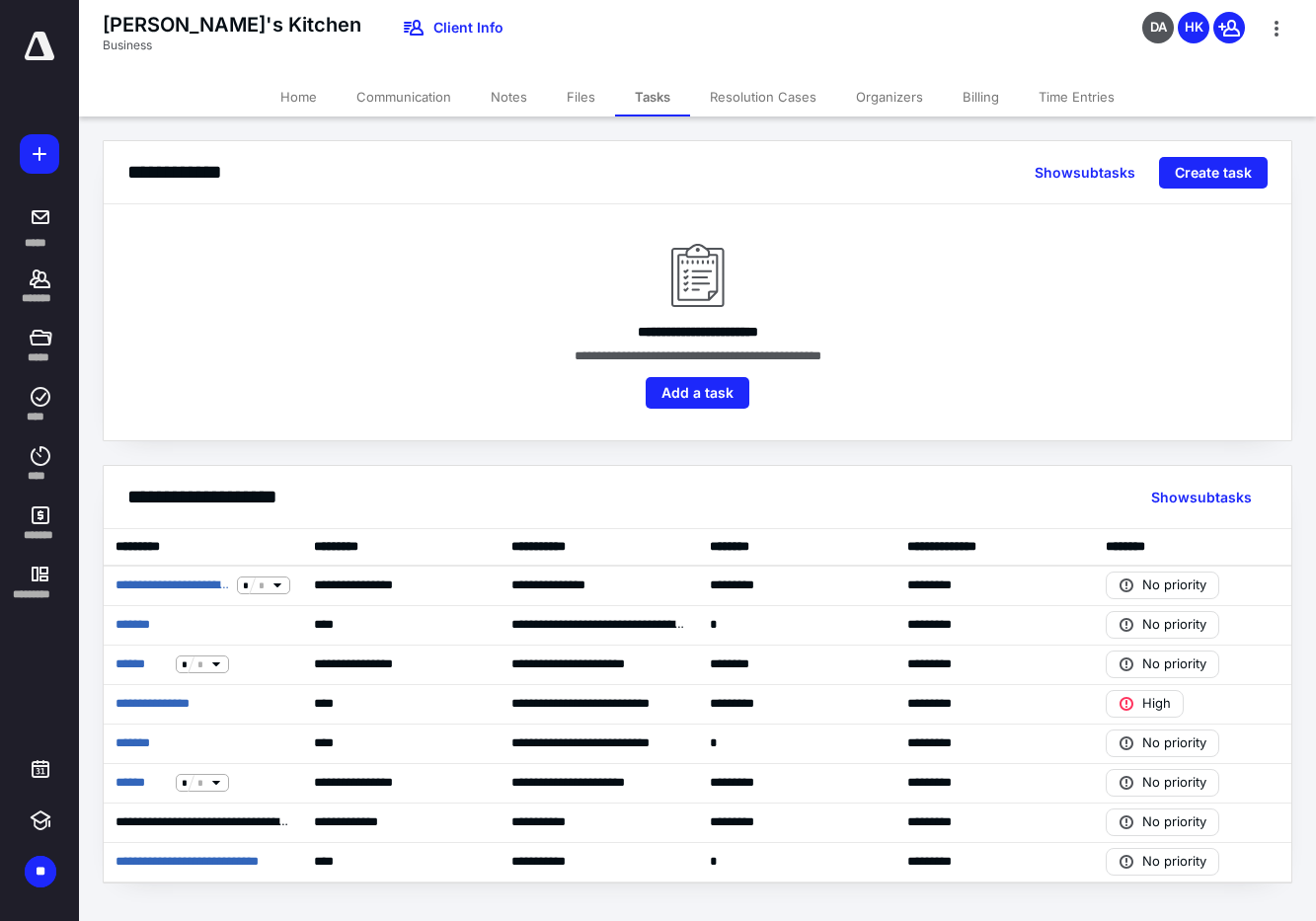 click on "Tasks" at bounding box center (653, 97) 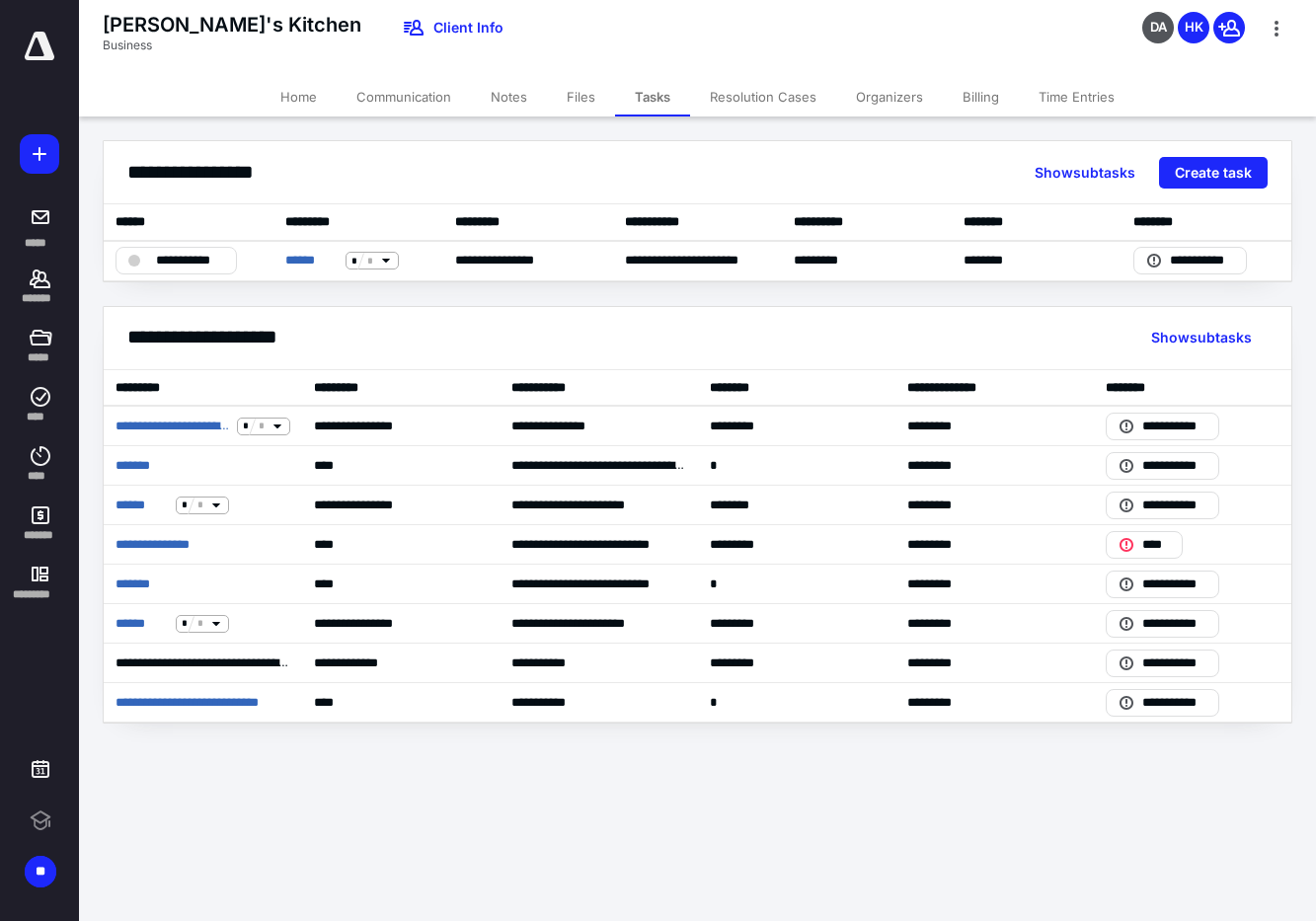 scroll, scrollTop: 0, scrollLeft: 0, axis: both 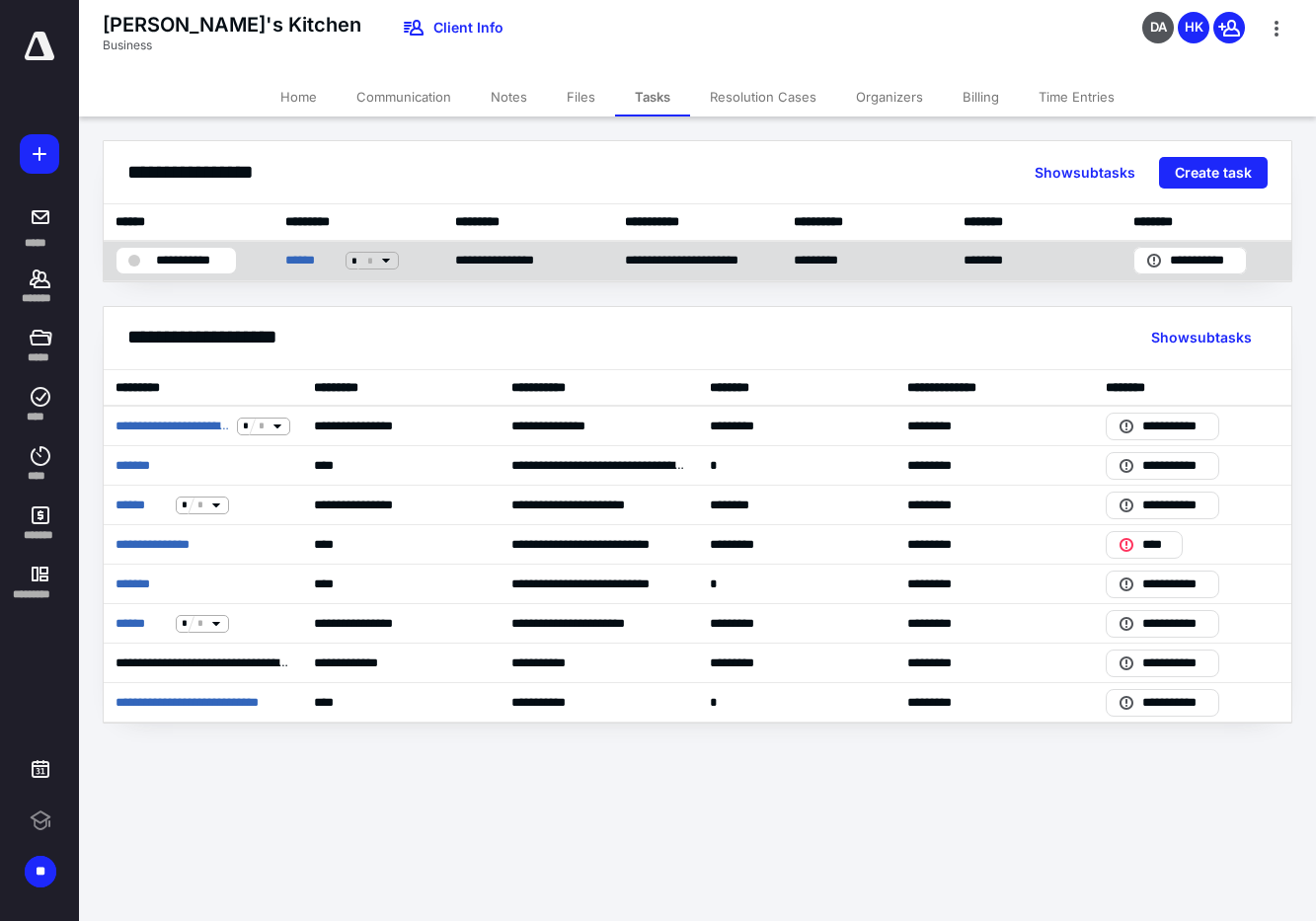 click on "**********" at bounding box center (190, 261) 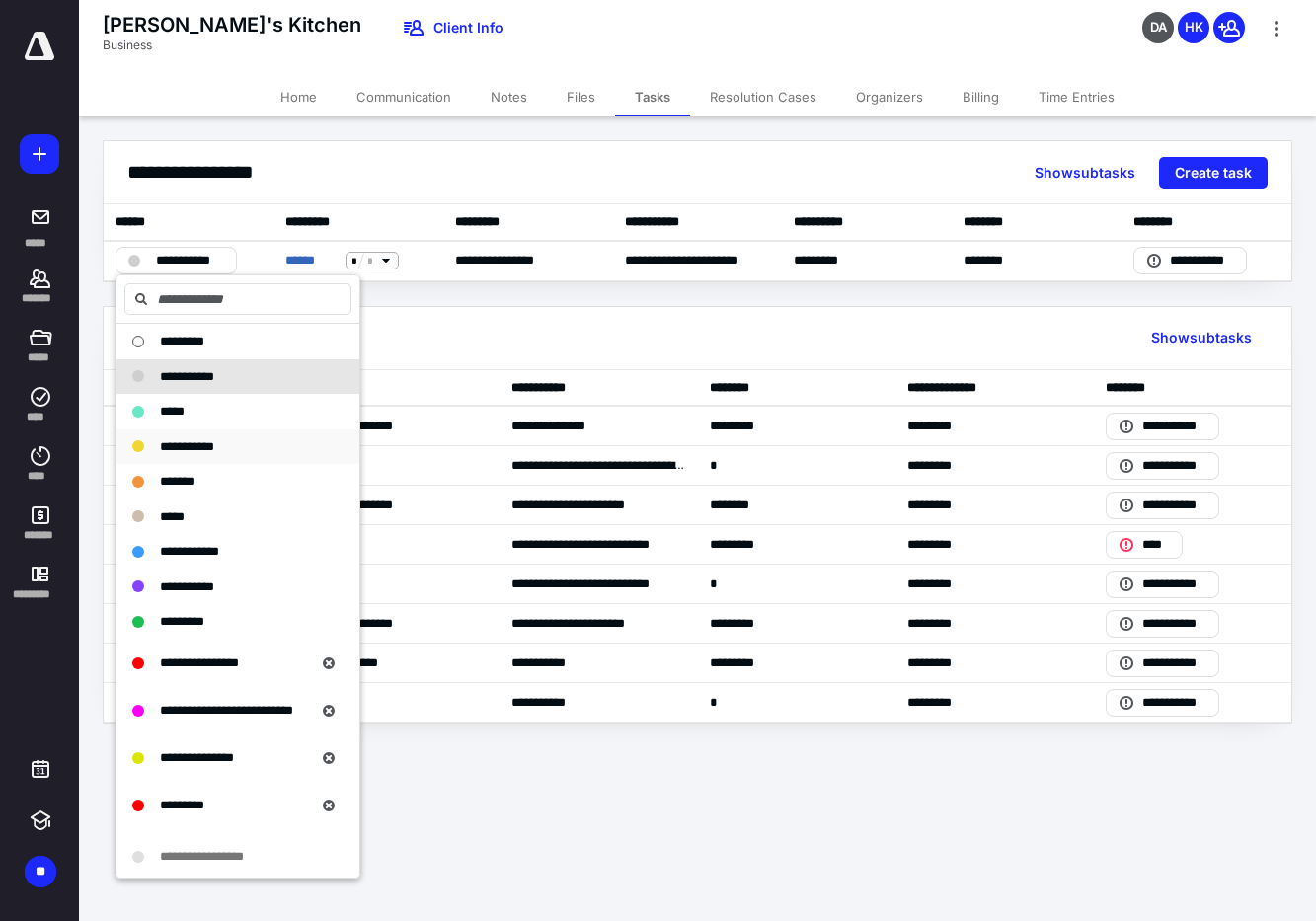 click on "**********" at bounding box center (187, 446) 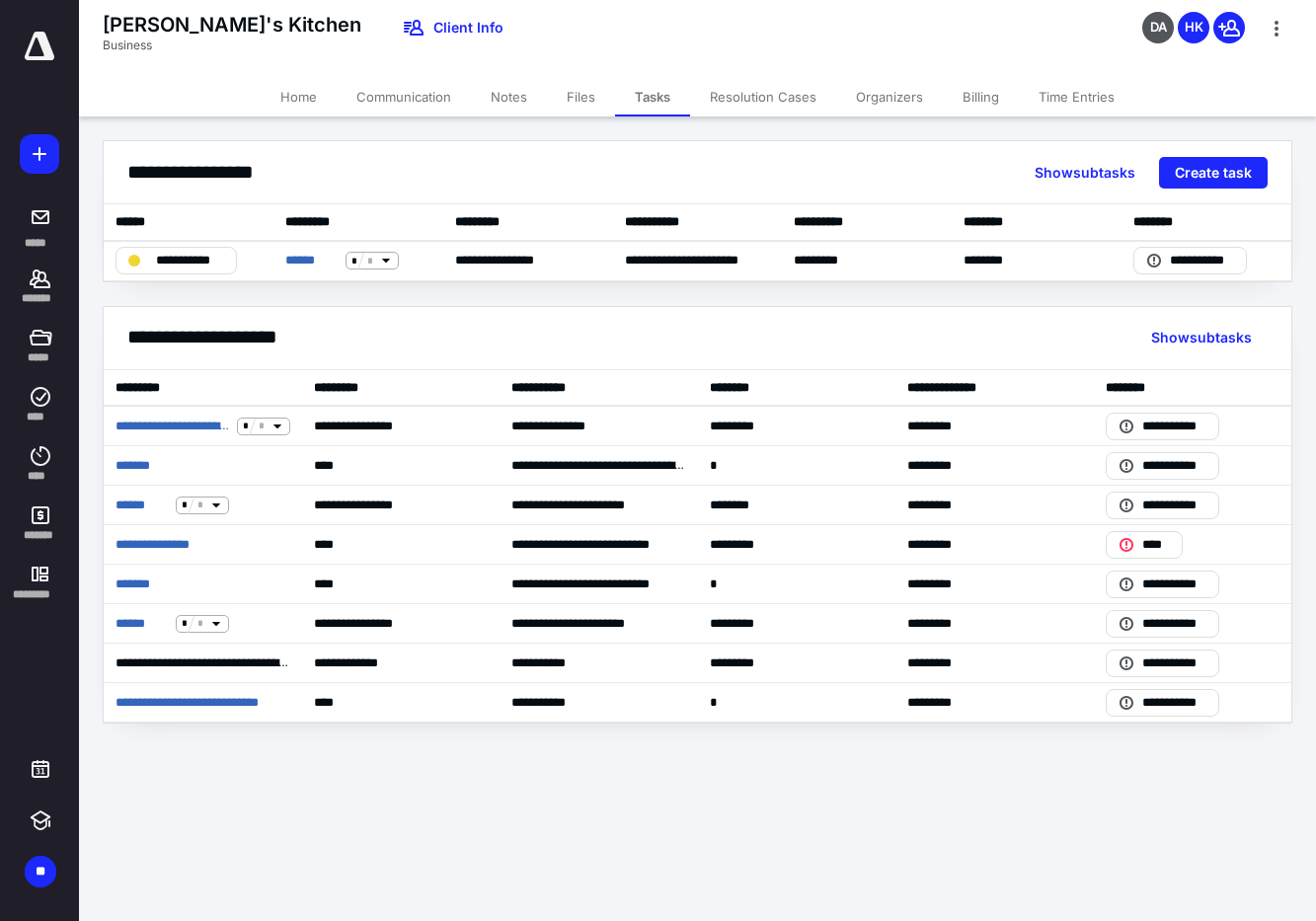 click on "Files" at bounding box center (581, 97) 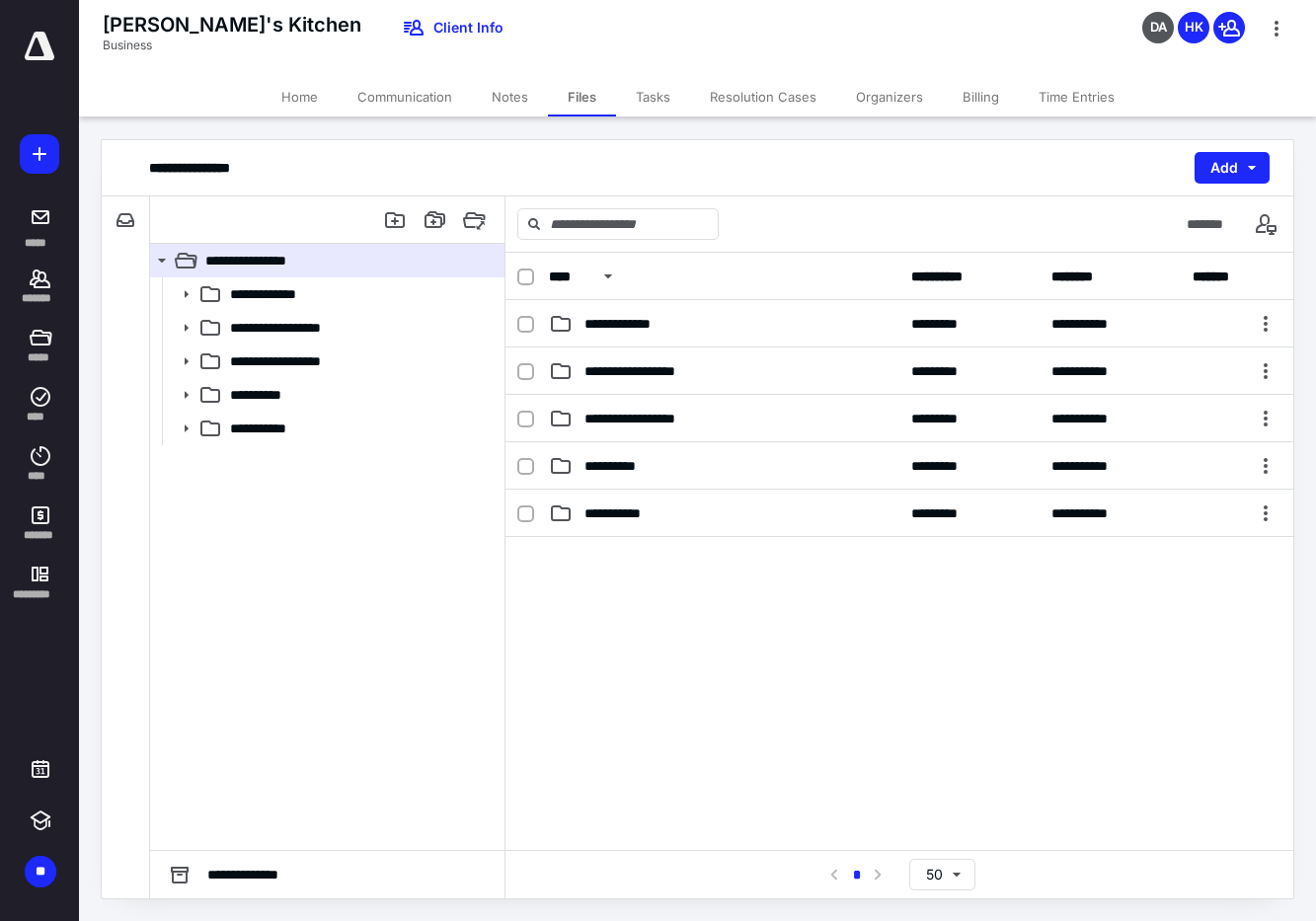 click on "Tasks" at bounding box center [653, 97] 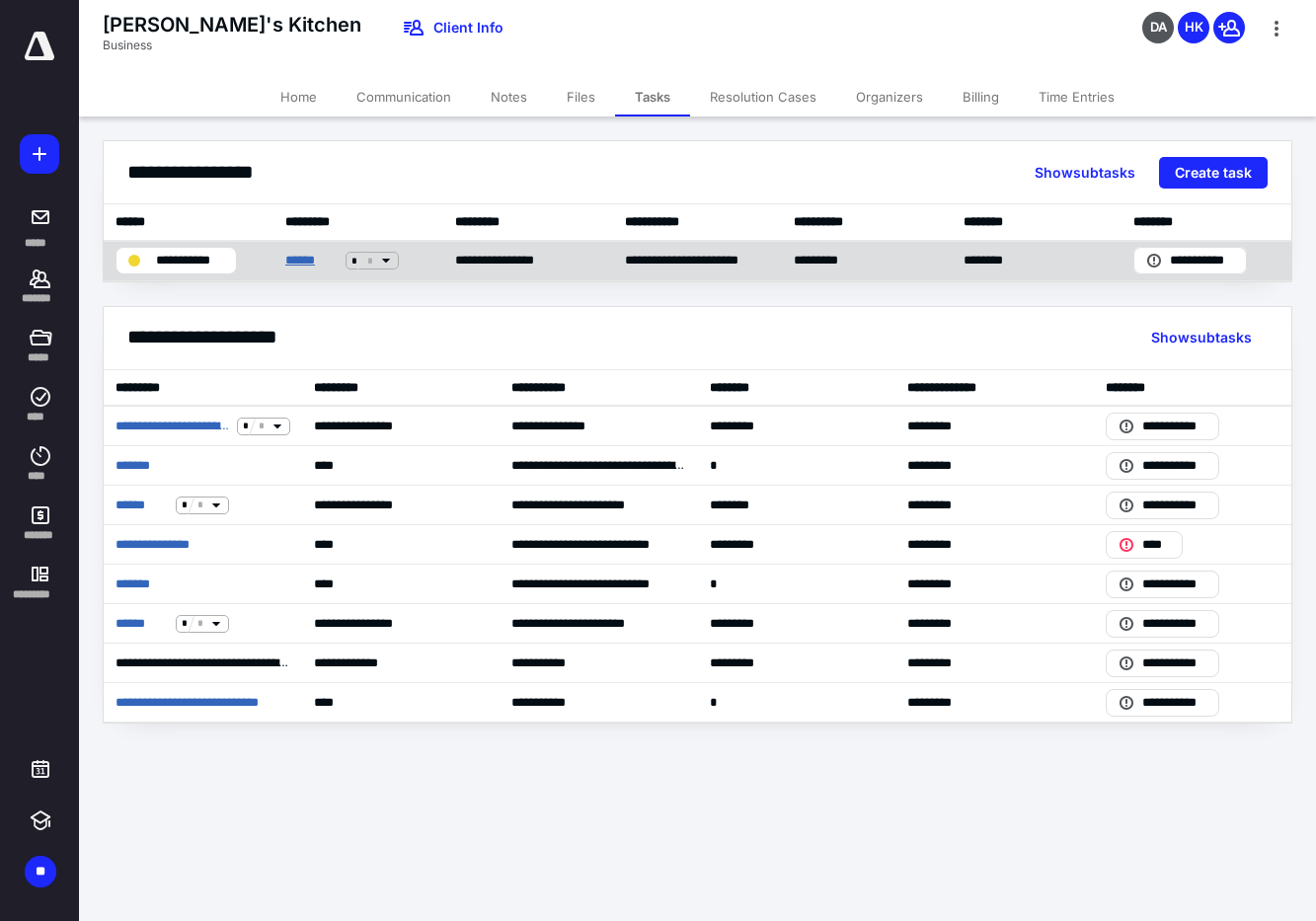 click on "******" at bounding box center [311, 261] 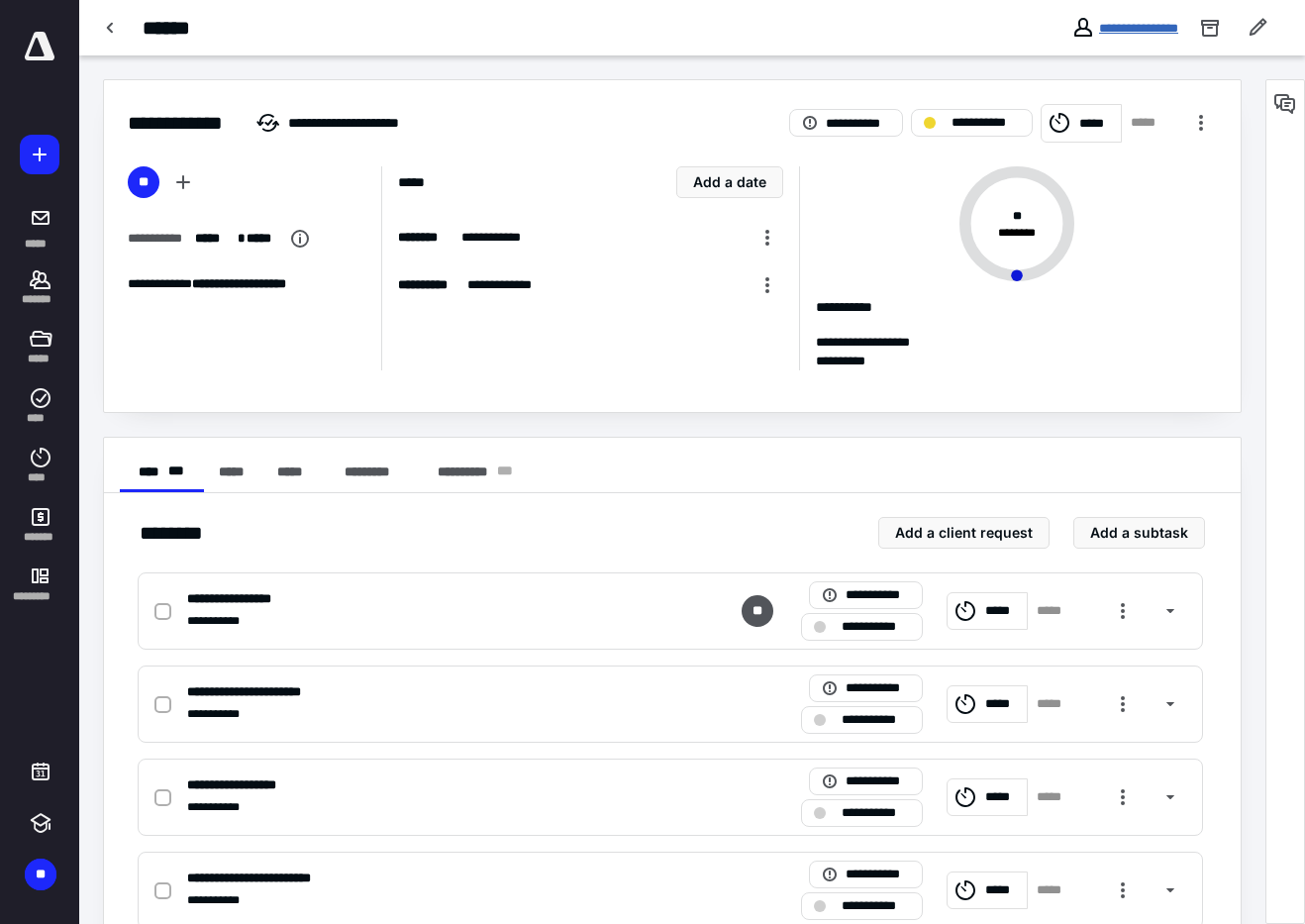 click on "**********" at bounding box center (1139, 28) 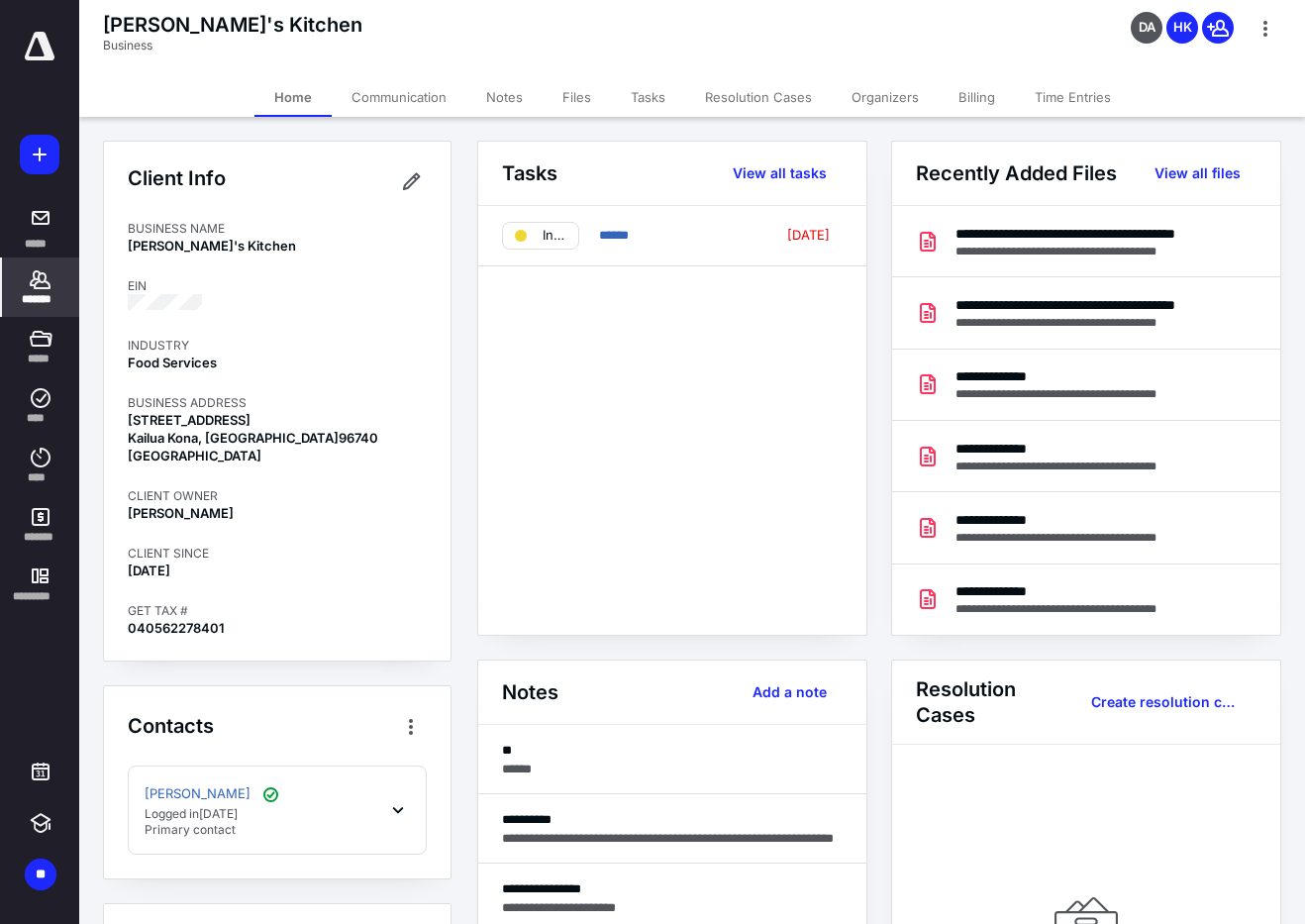 click on "Tasks" at bounding box center [648, 97] 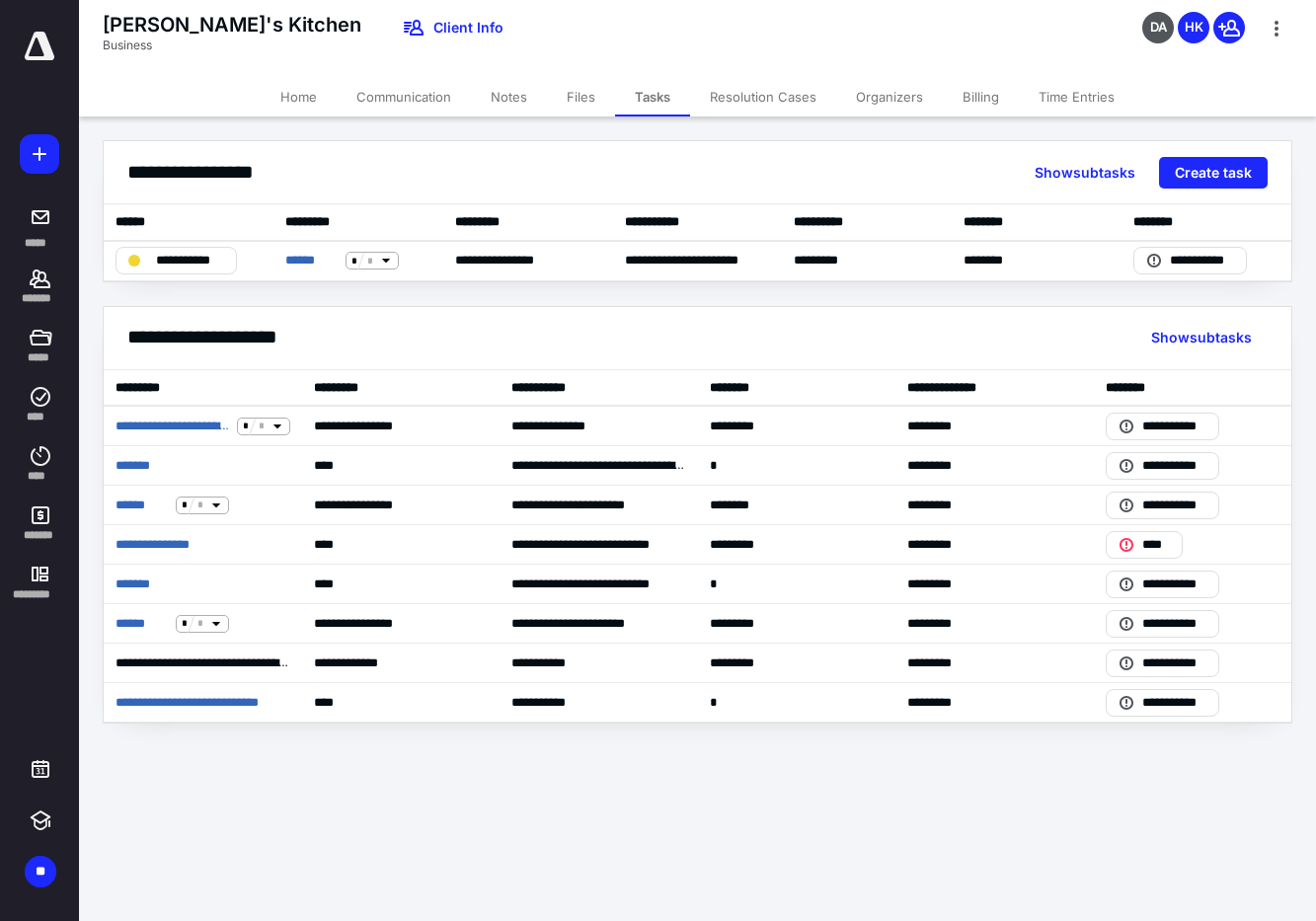 click on "Files" at bounding box center (581, 97) 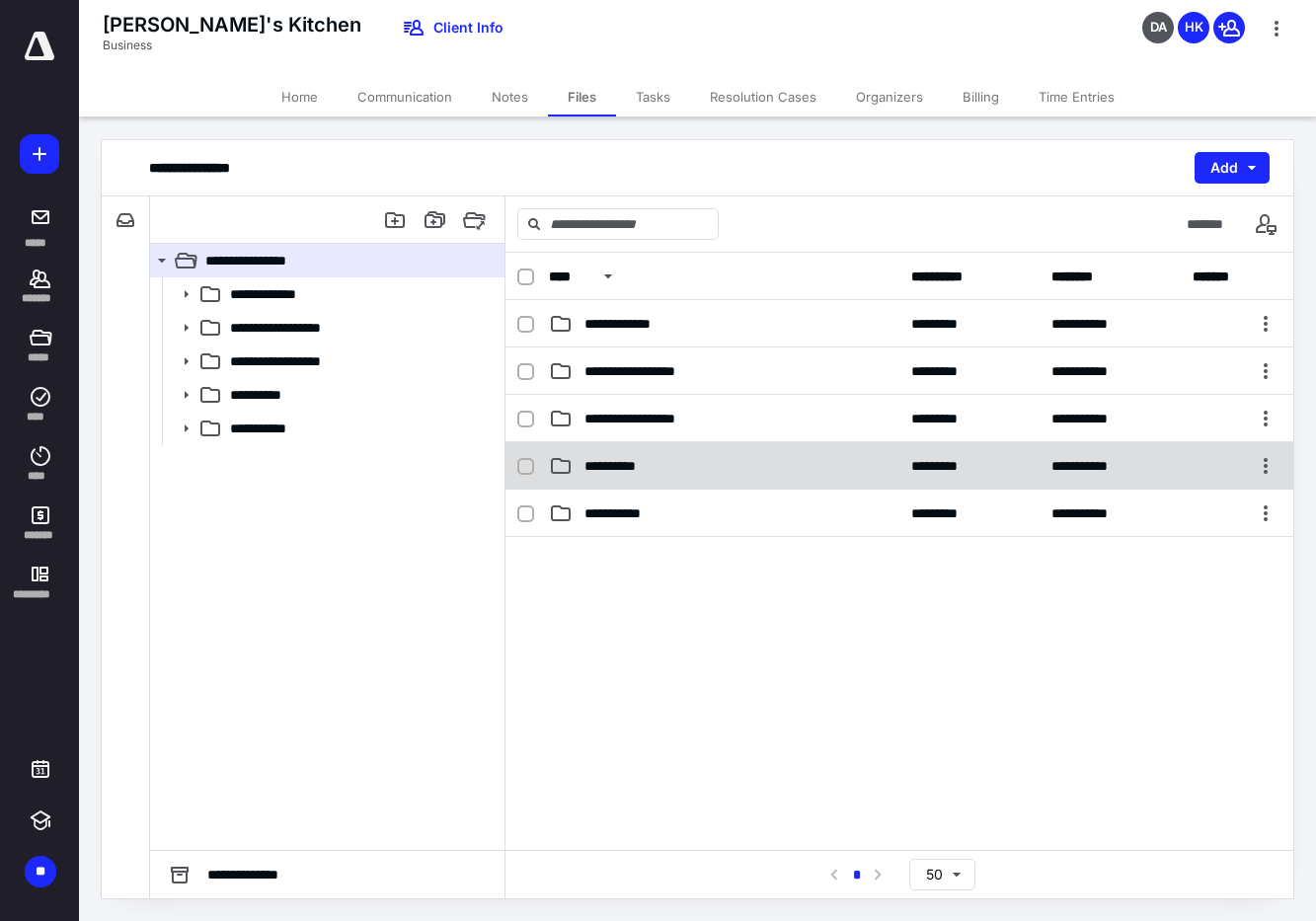 click on "**********" at bounding box center [621, 466] 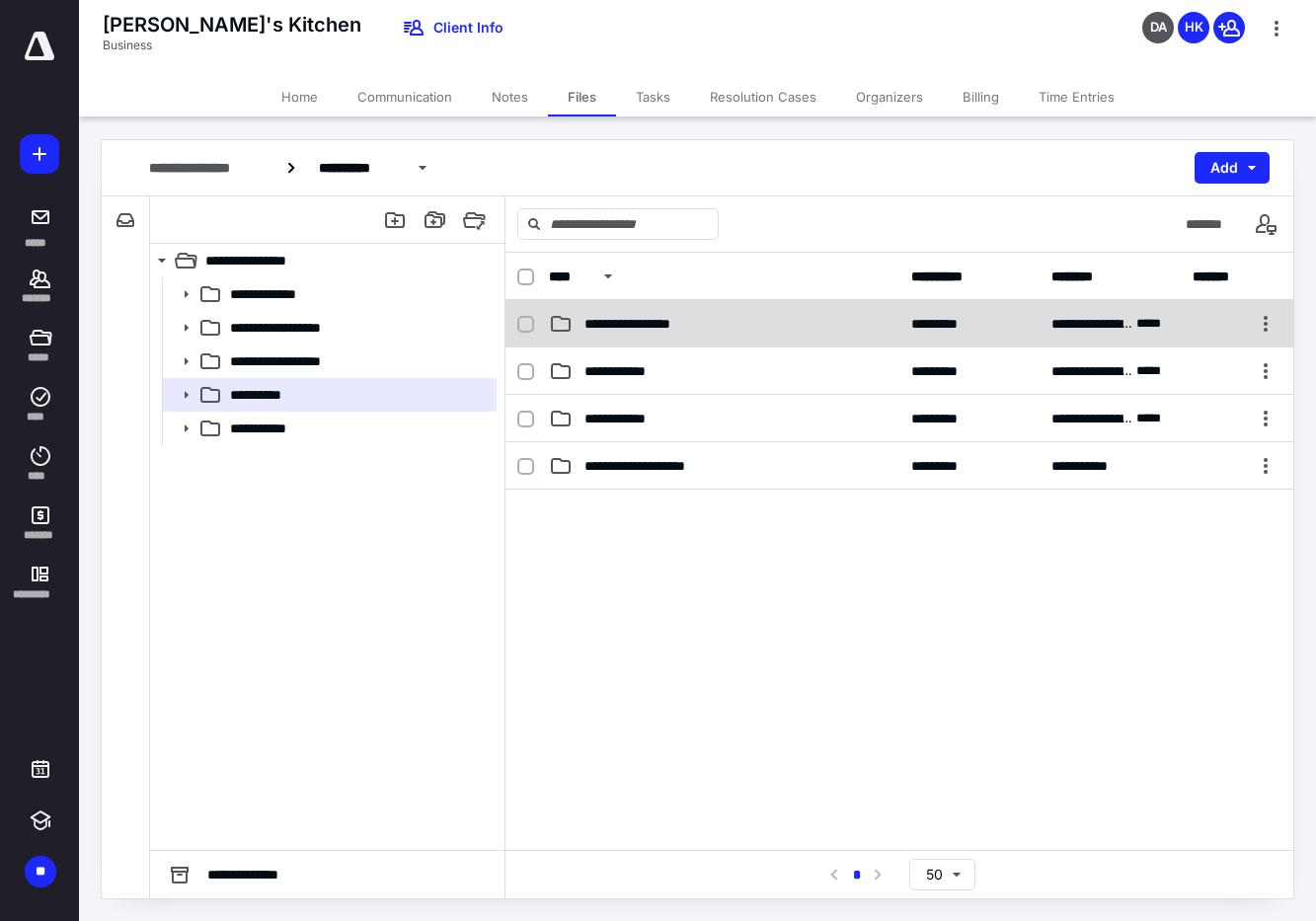 click on "**********" at bounding box center (649, 324) 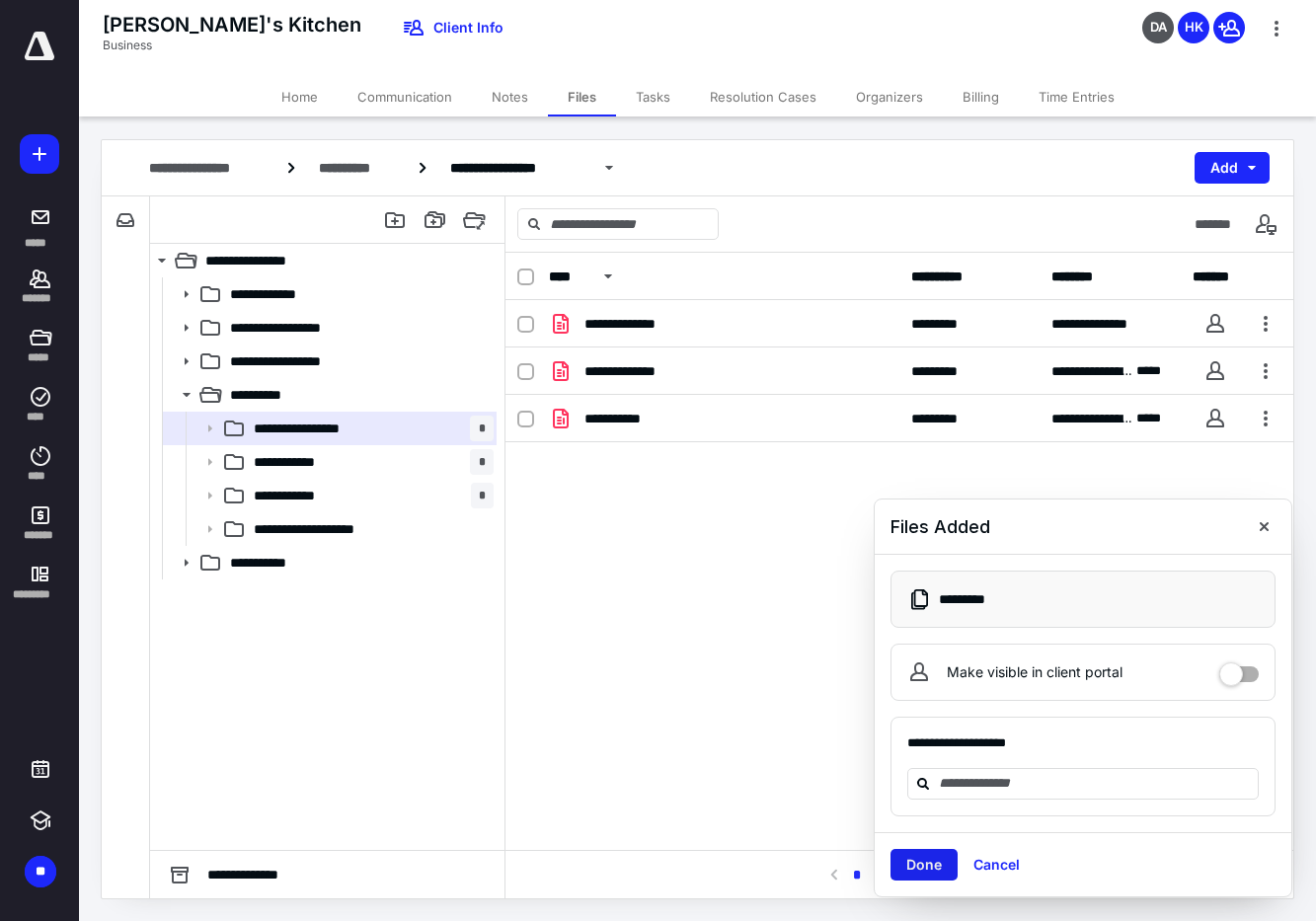 click on "Done" at bounding box center (924, 865) 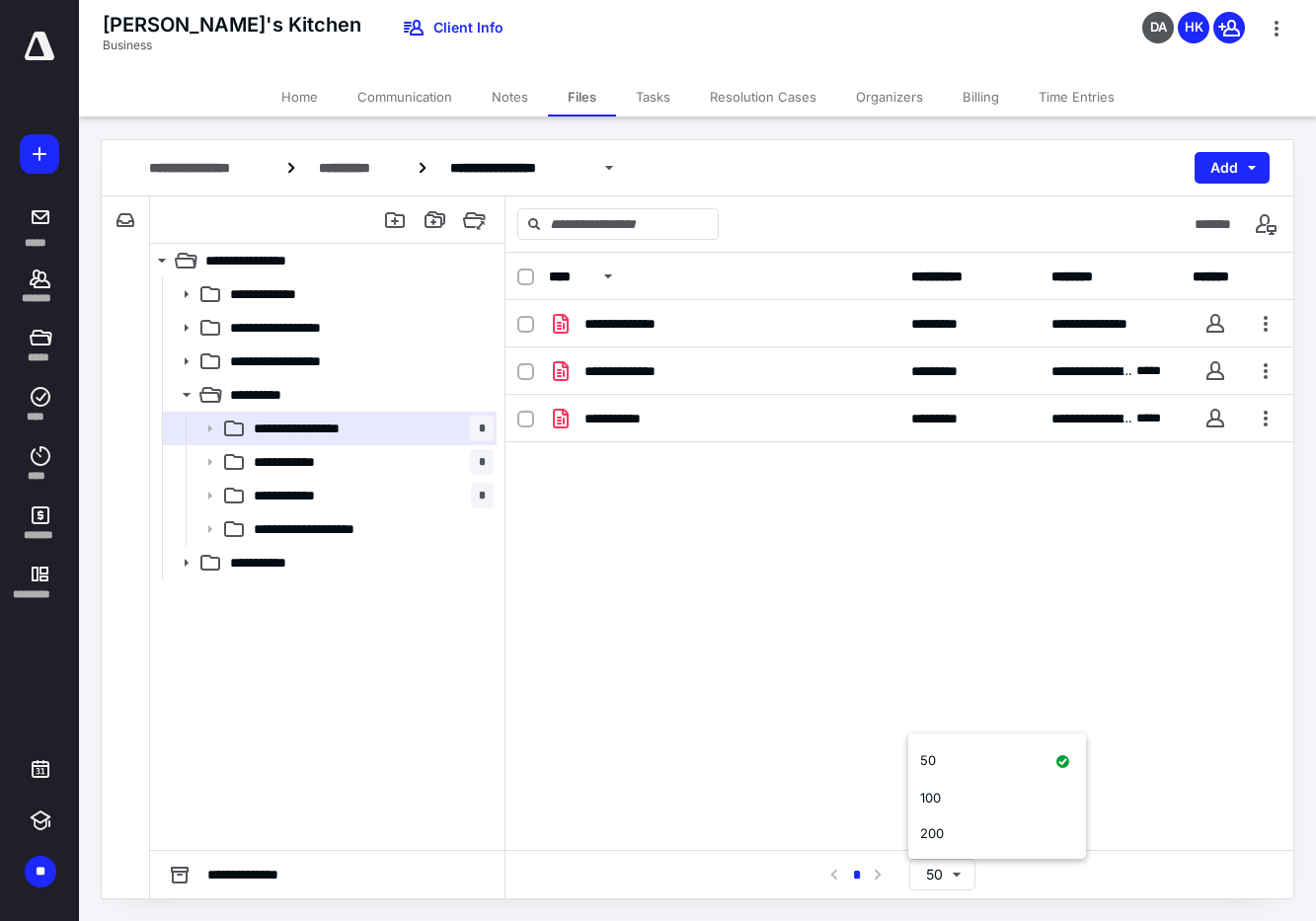 click on "**********" at bounding box center [899, 448] 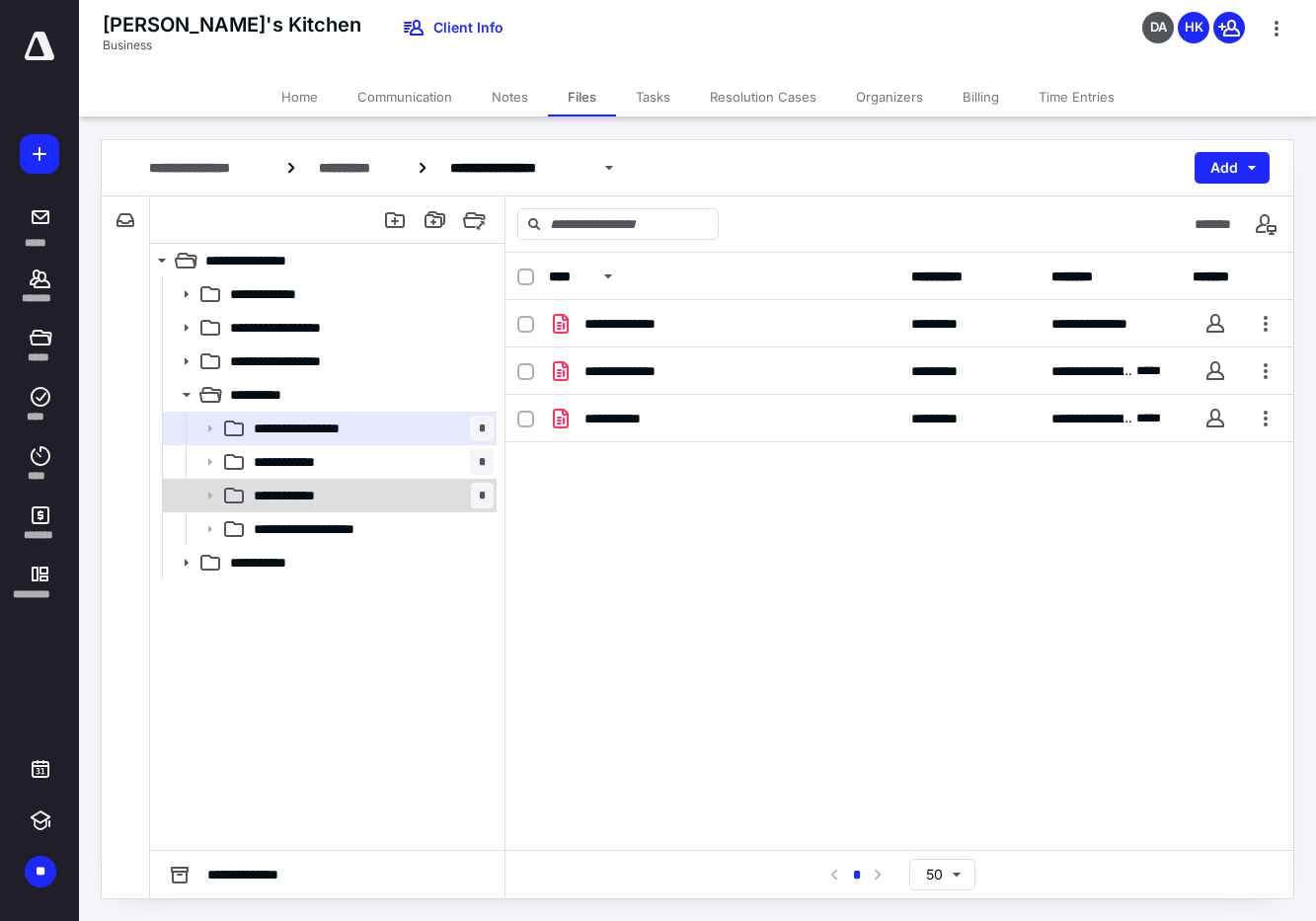 click on "**********" at bounding box center (369, 496) 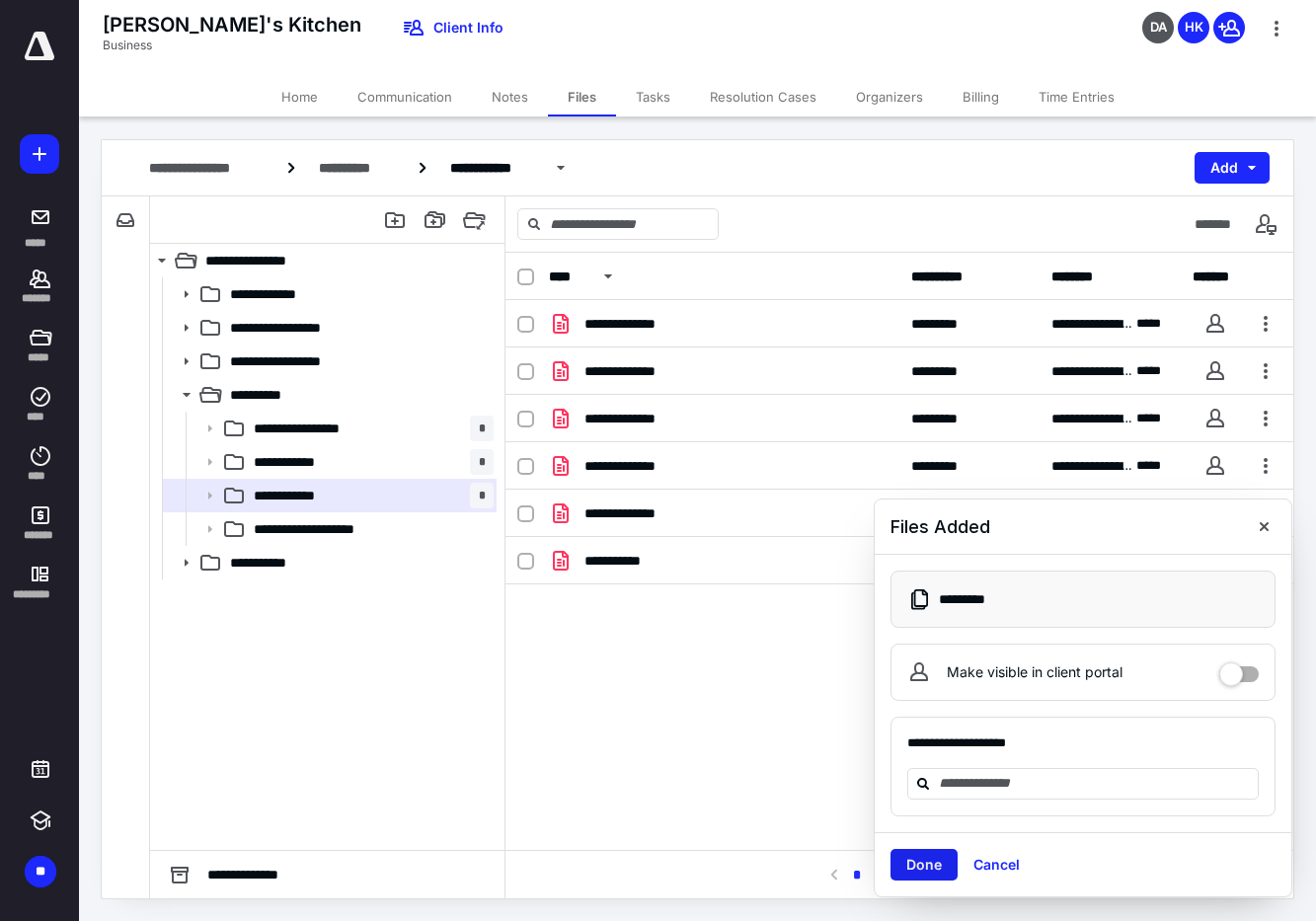 click on "Done" at bounding box center [924, 865] 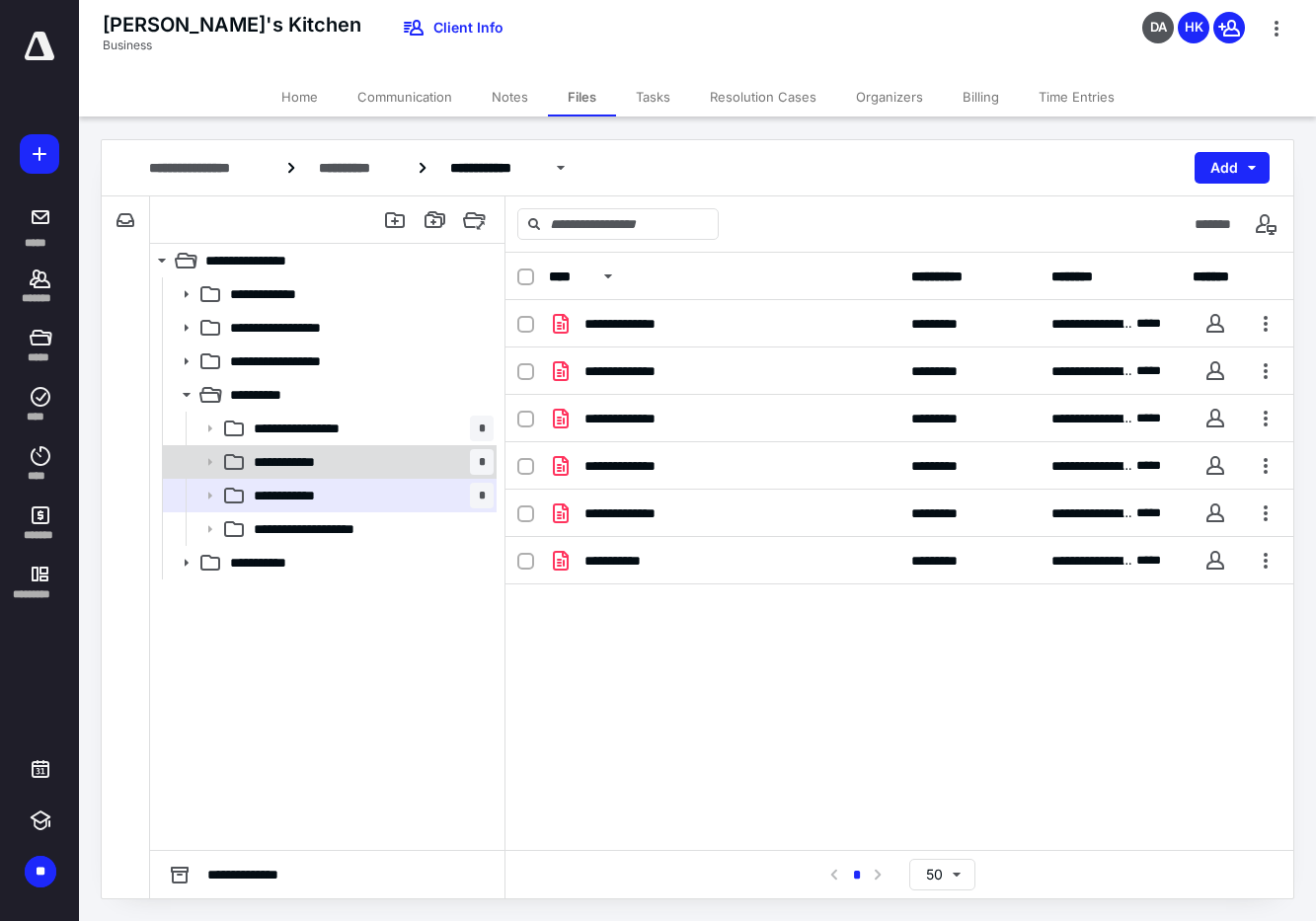 click on "**********" at bounding box center (369, 462) 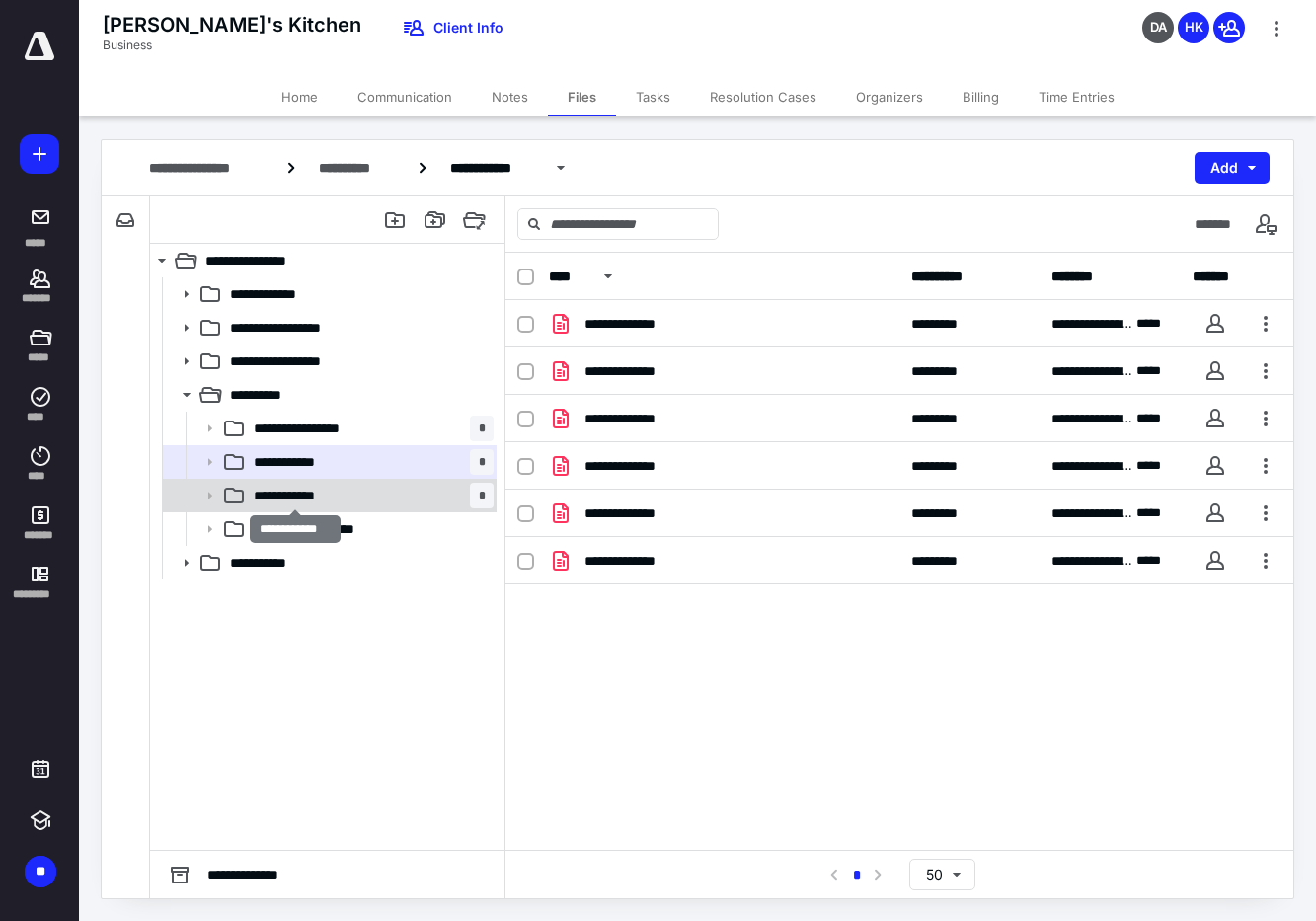 click on "**********" at bounding box center [294, 496] 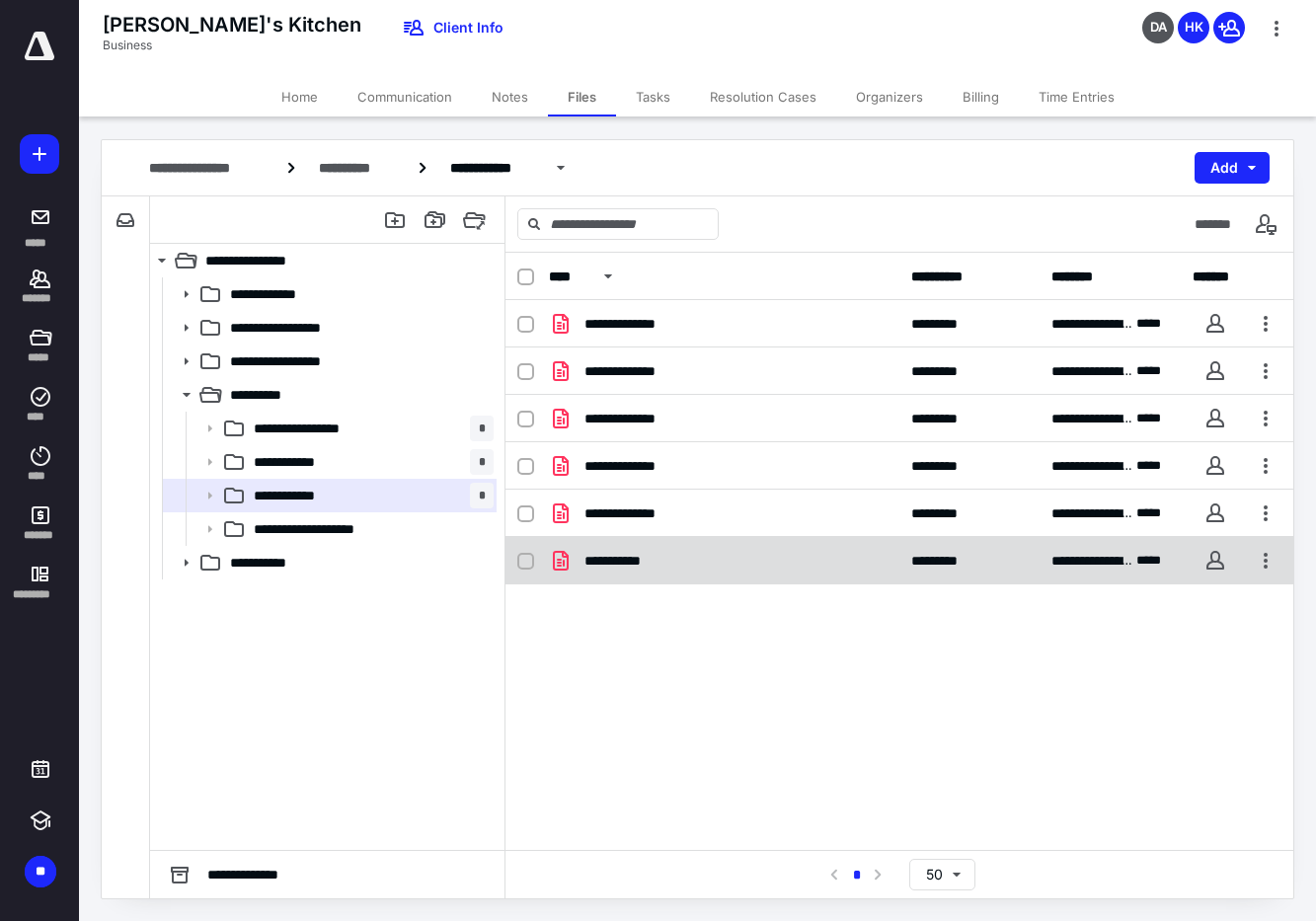checkbox on "true" 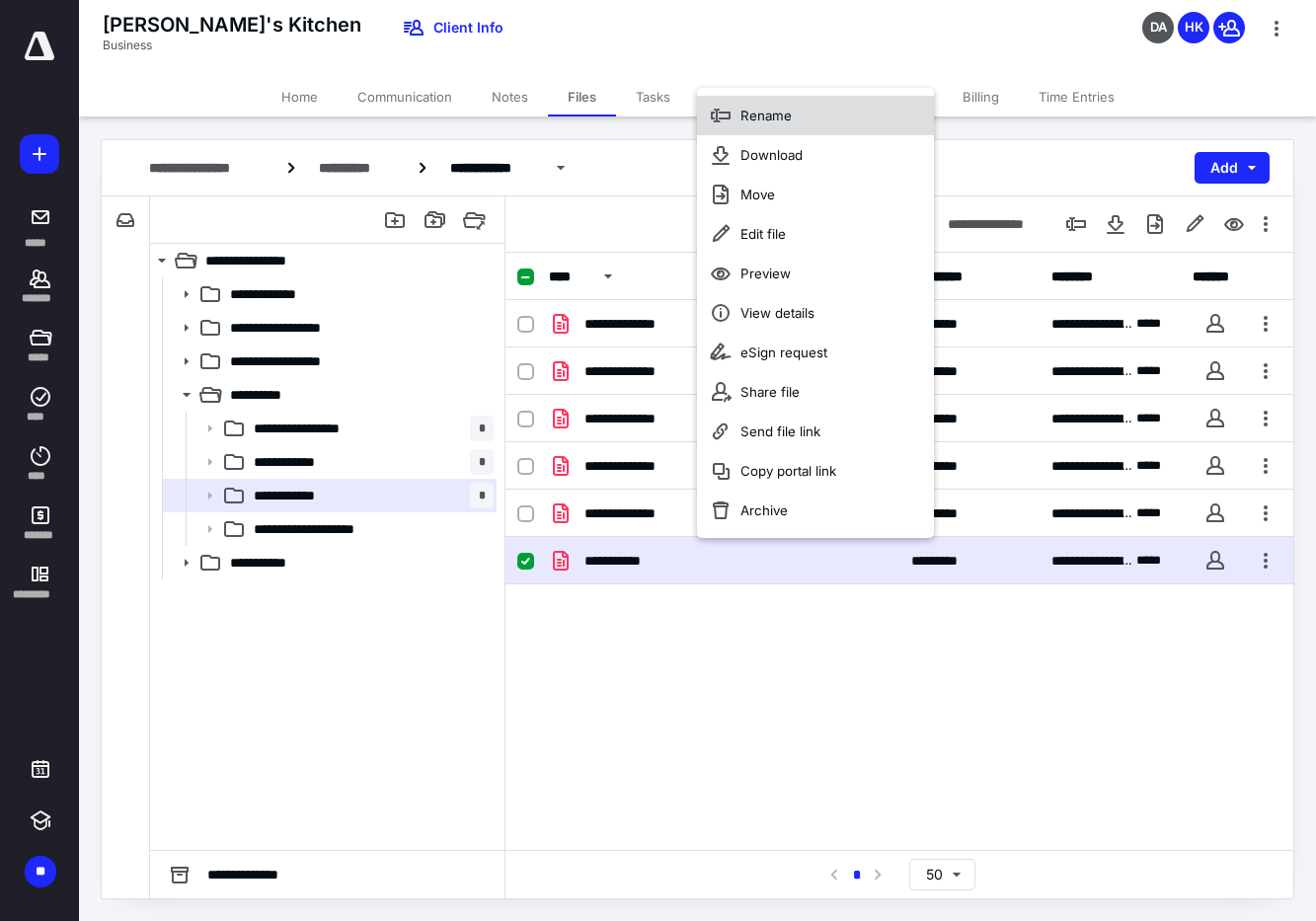 click on "Rename" at bounding box center [815, 115] 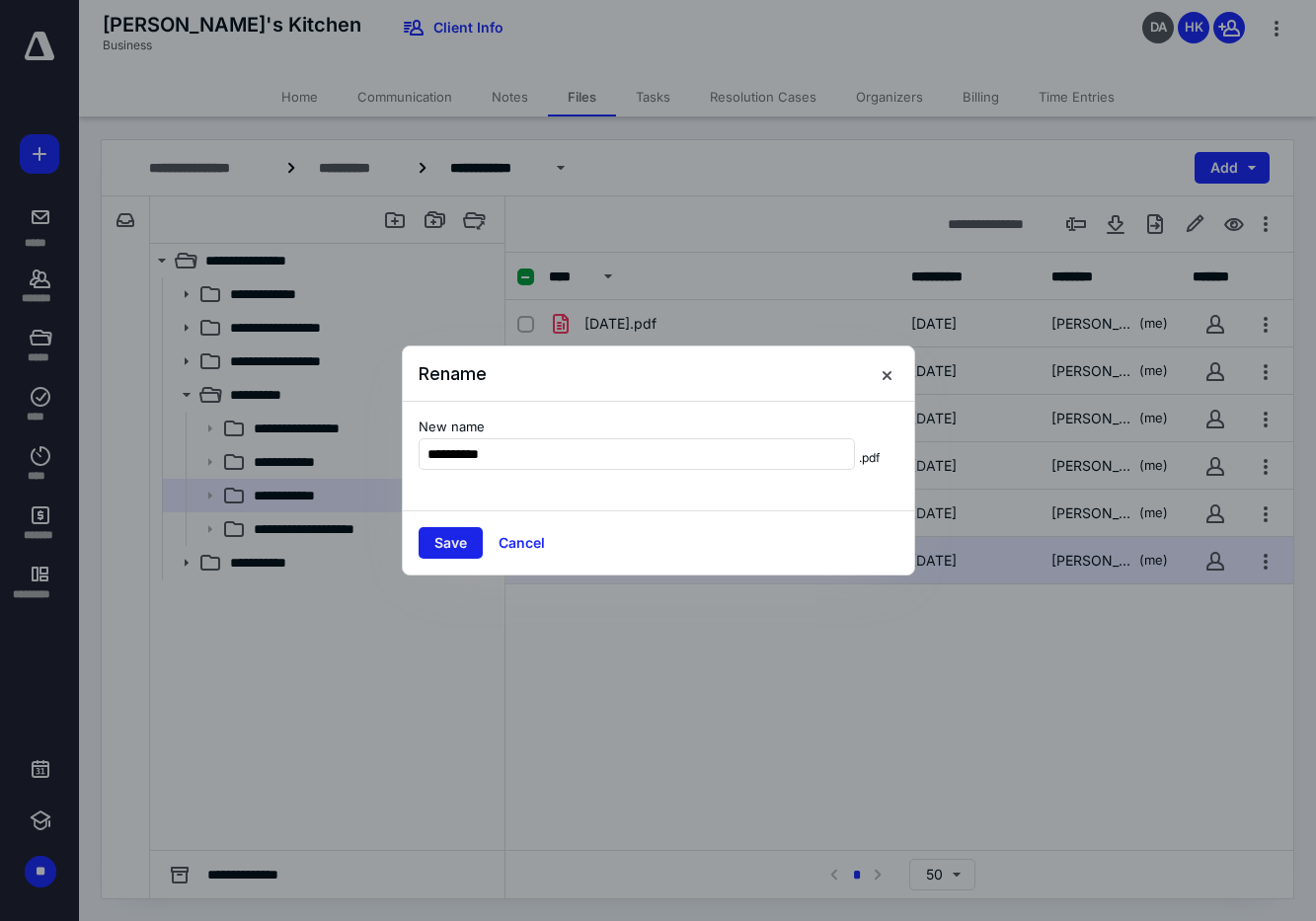 type on "**********" 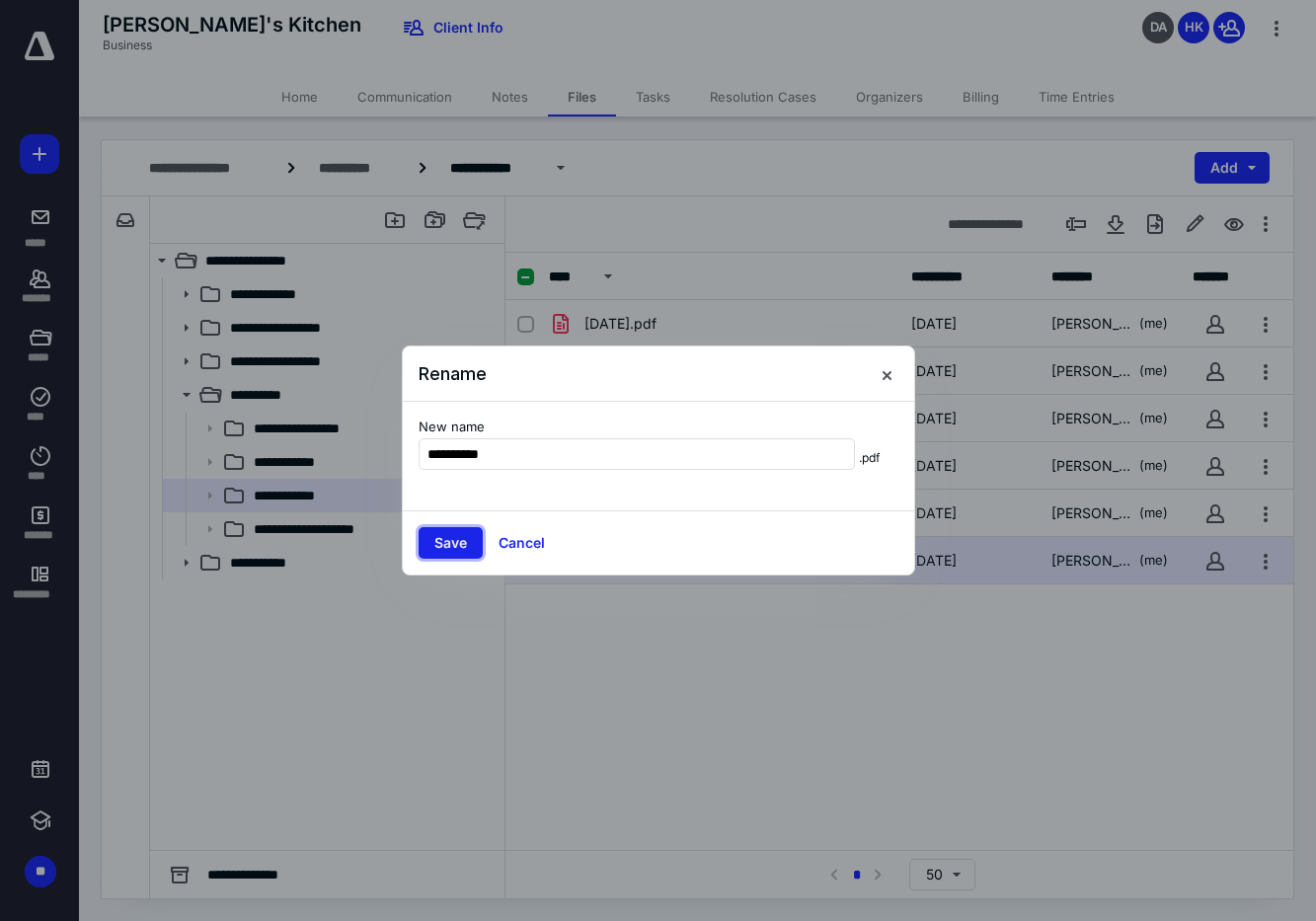 click on "Save" at bounding box center [450, 543] 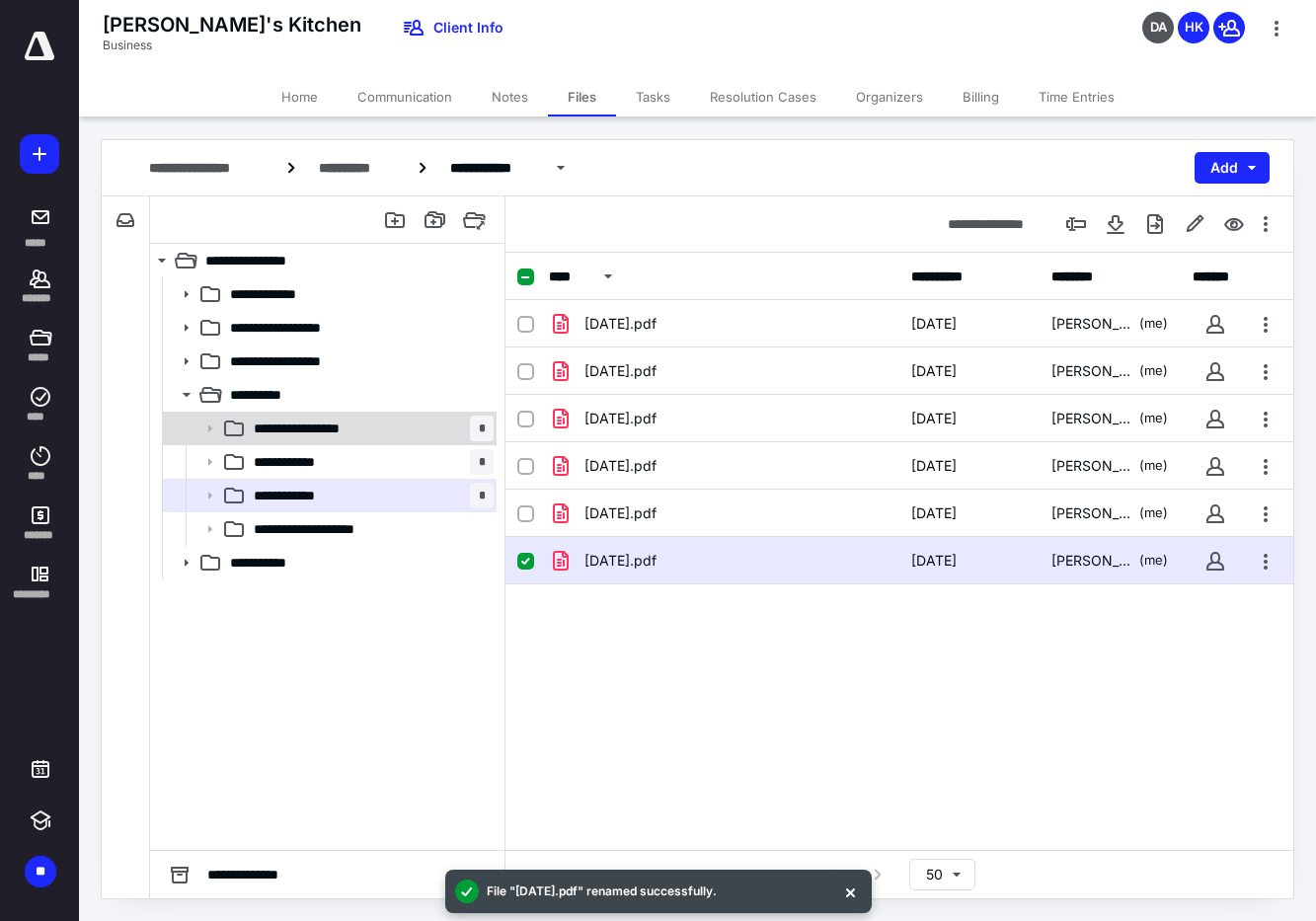 click on "**********" at bounding box center [369, 428] 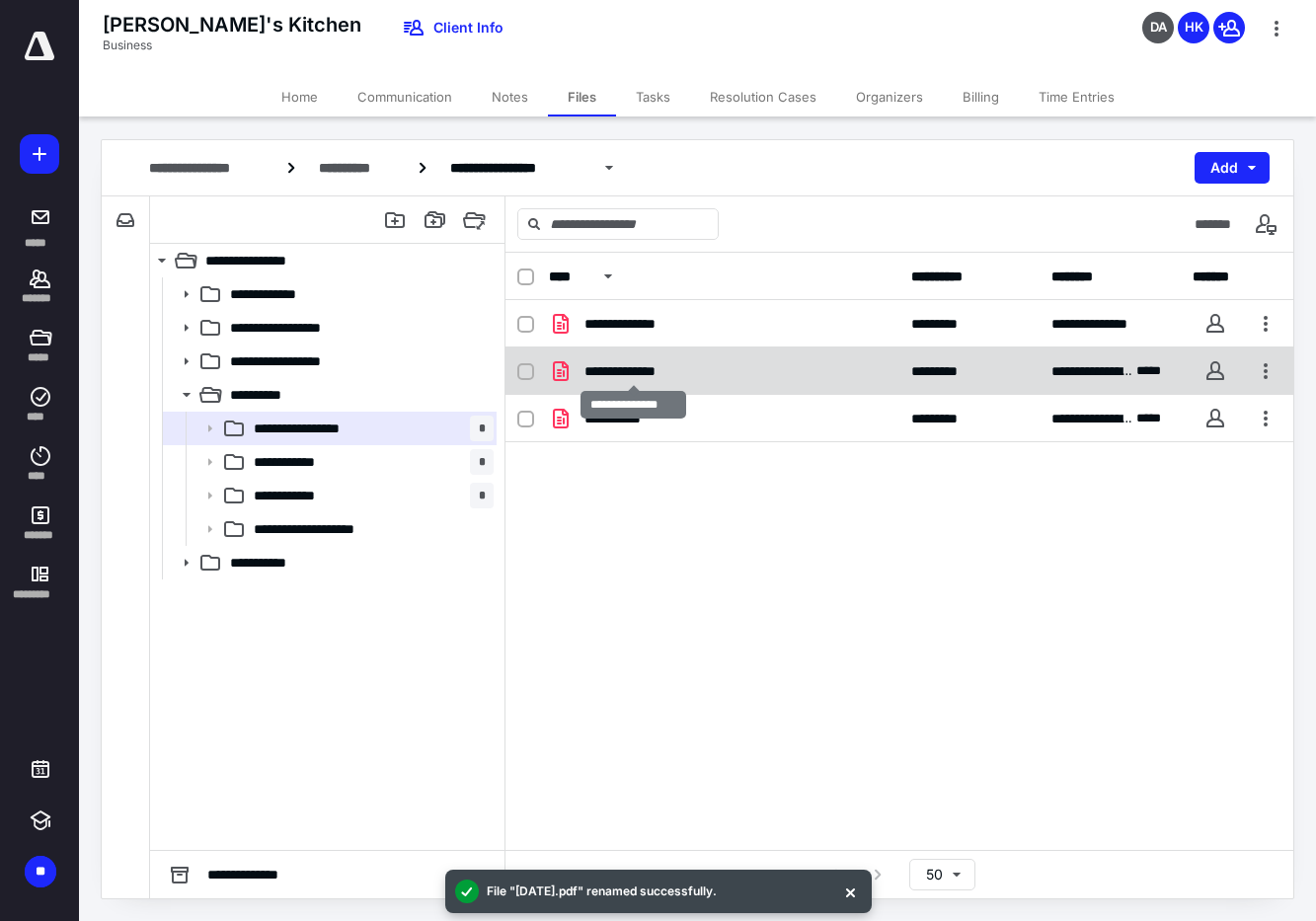 checkbox on "true" 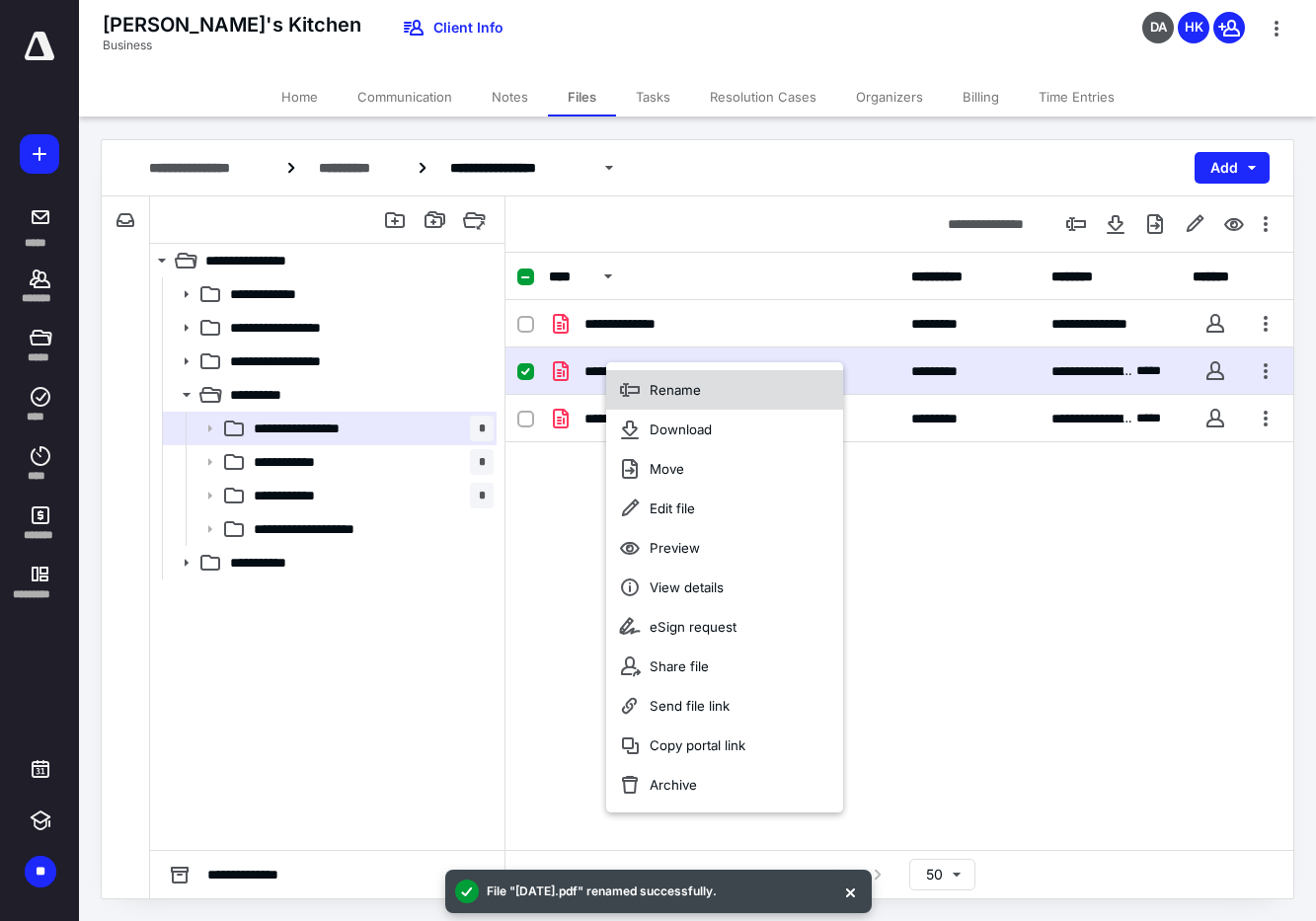 click on "Rename" at bounding box center (725, 390) 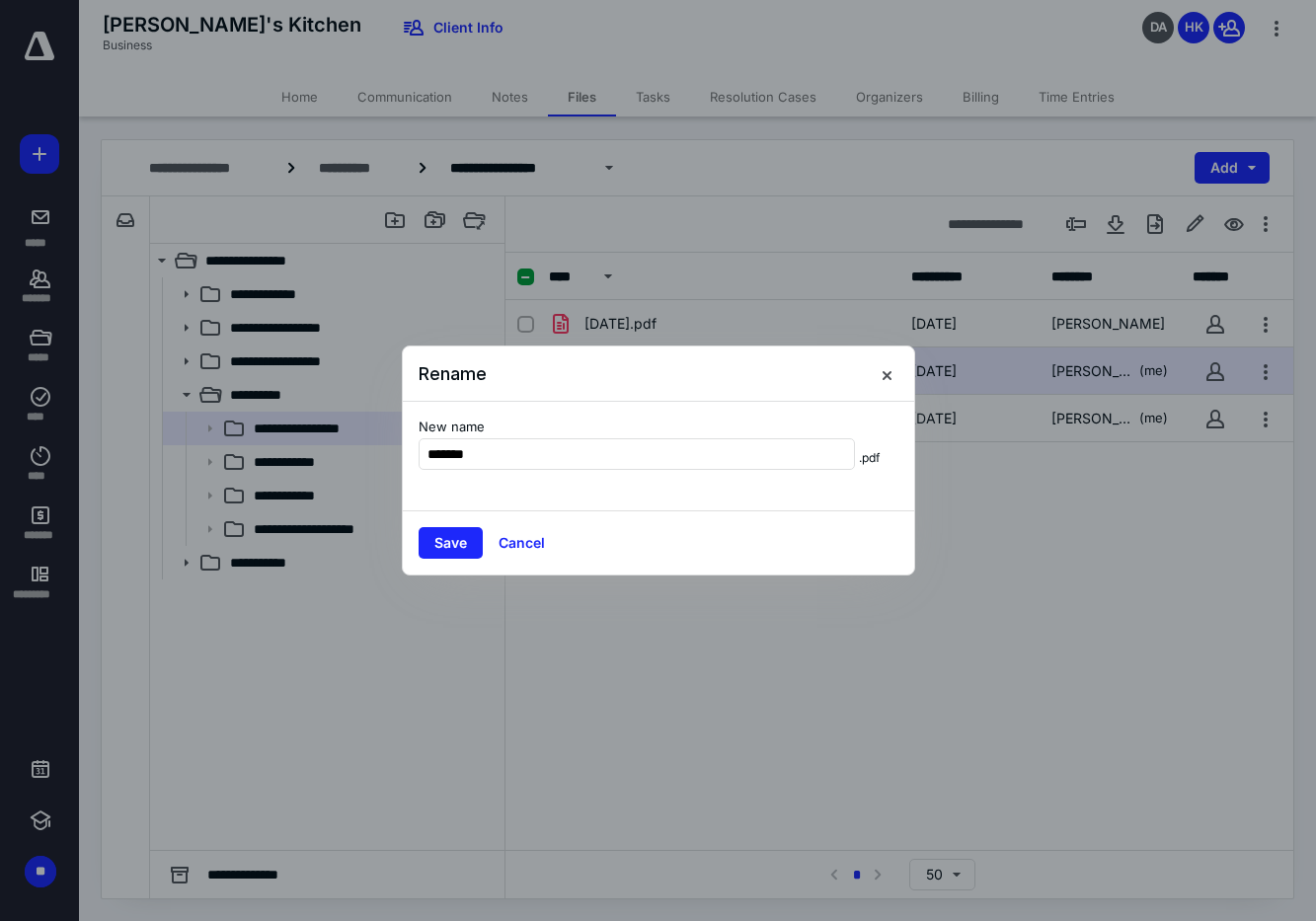 type on "*******" 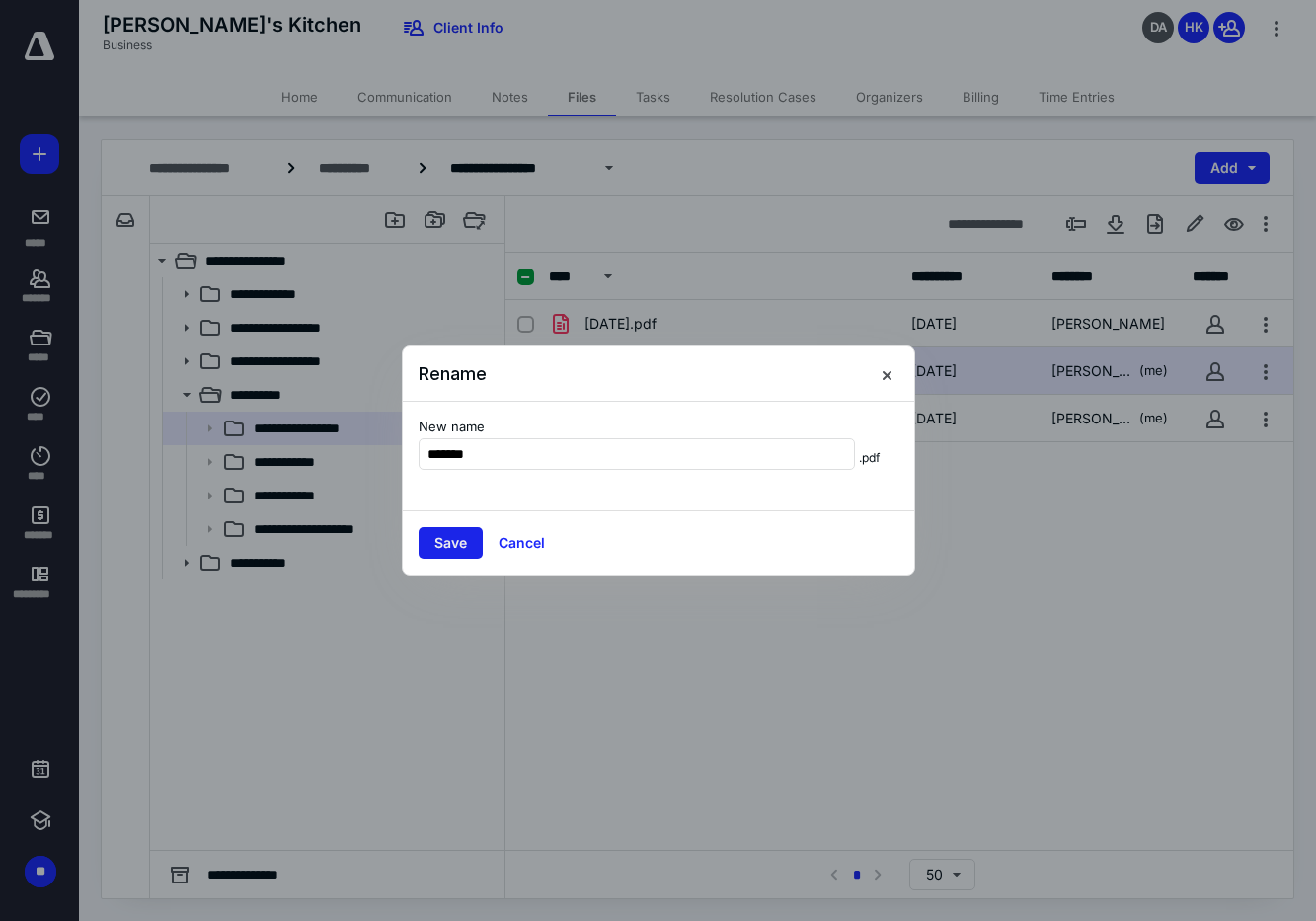 click on "Save" at bounding box center [450, 543] 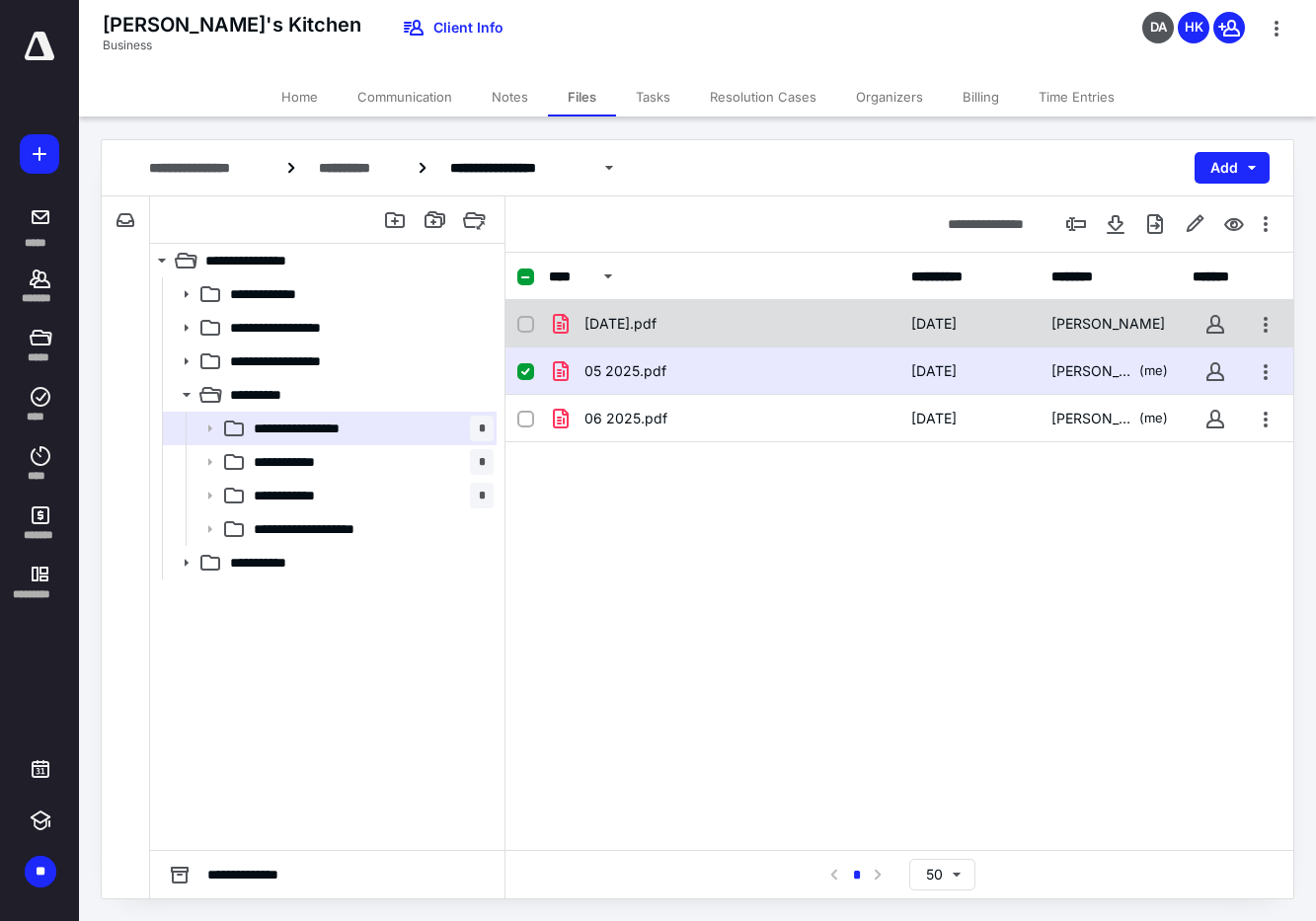 checkbox on "true" 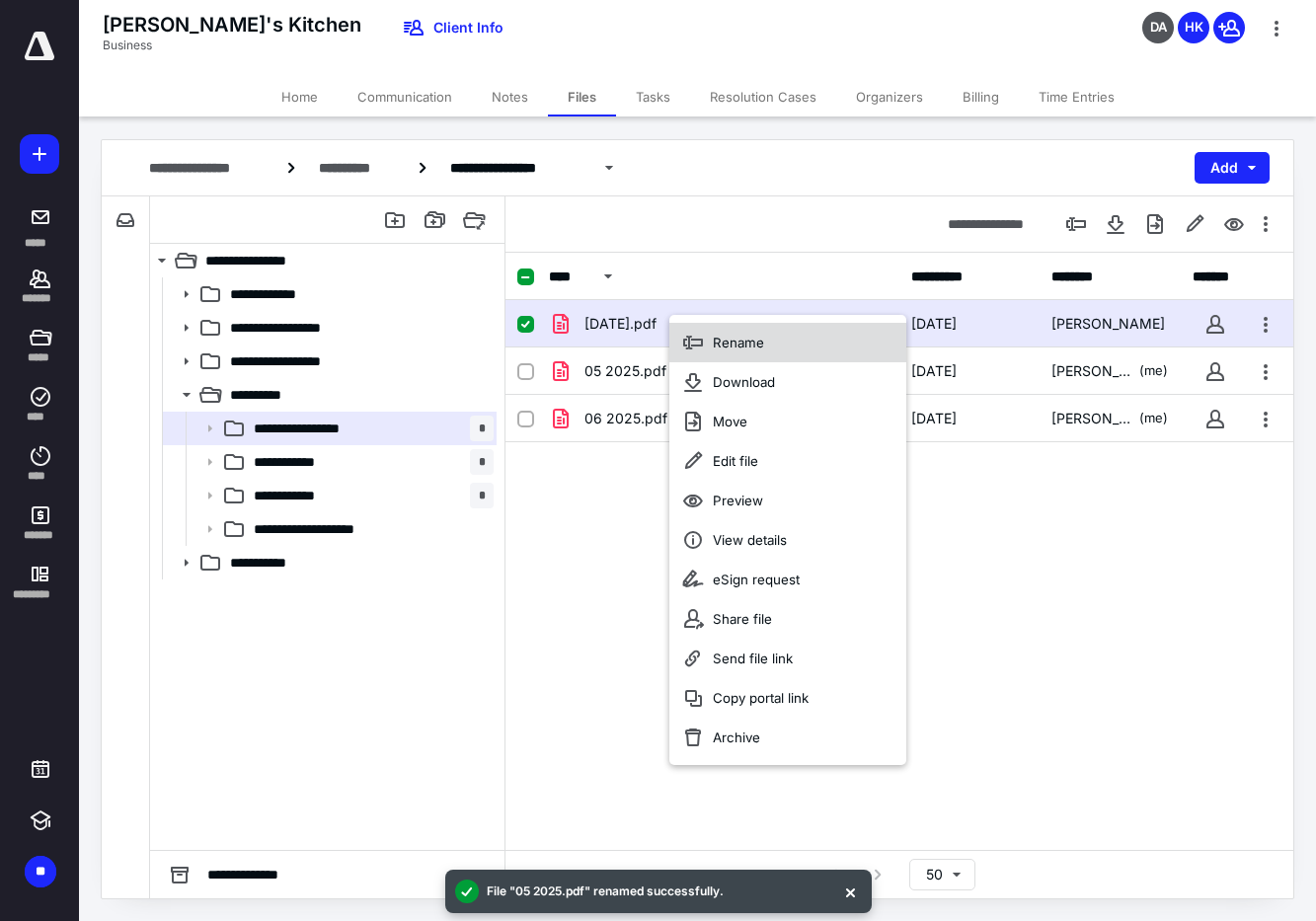 click on "Rename" at bounding box center [738, 343] 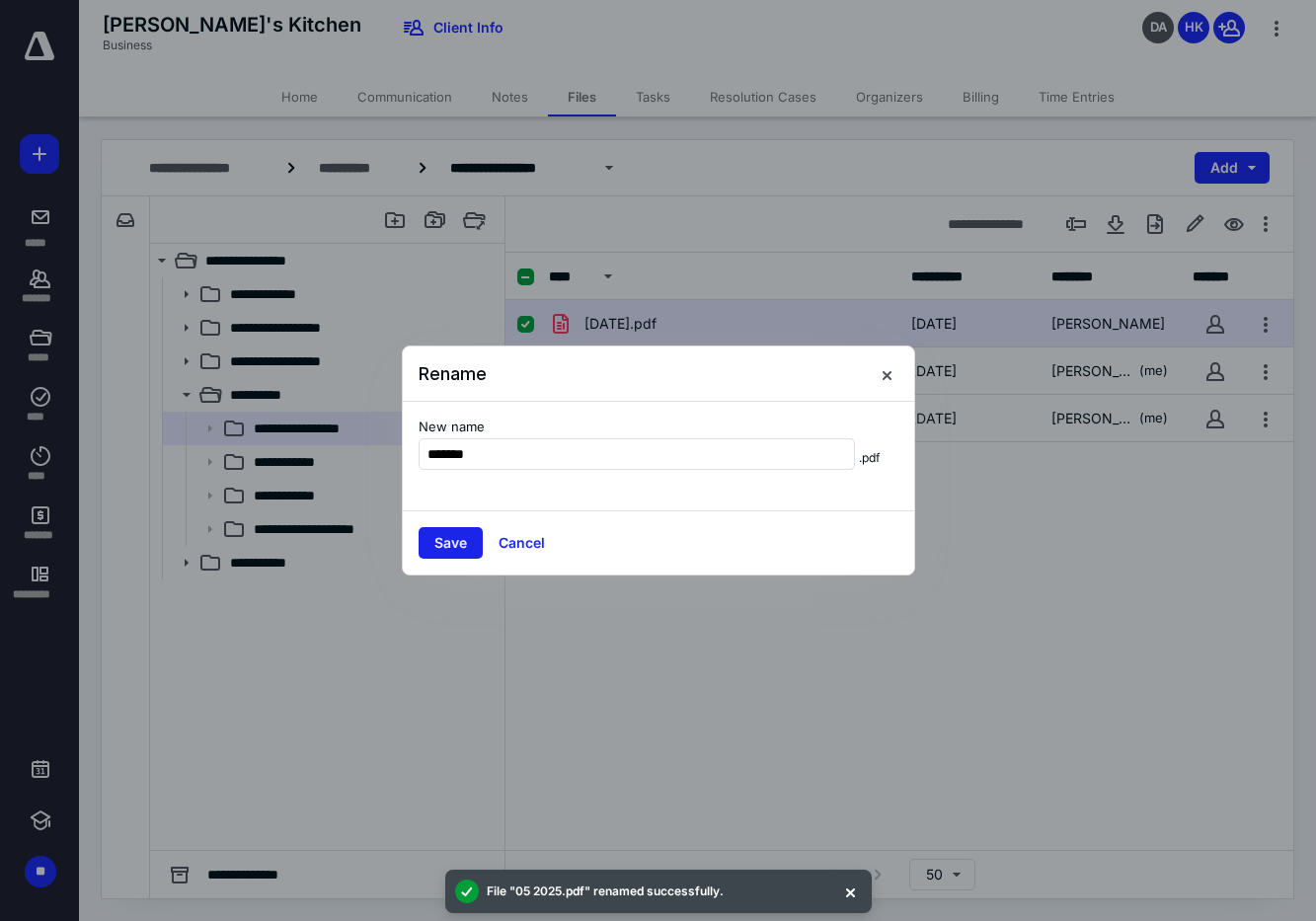 type on "*******" 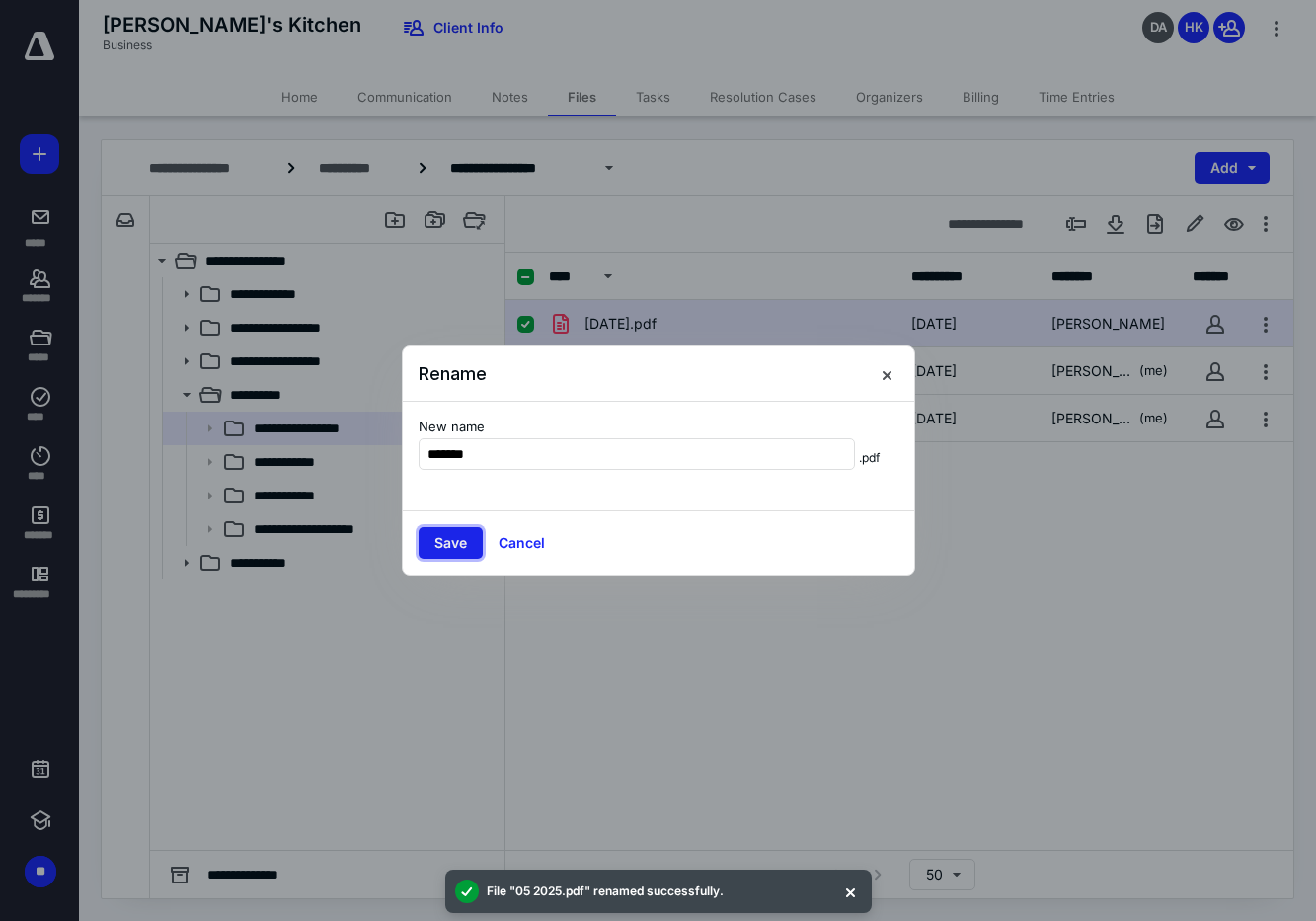 click on "Save" at bounding box center [450, 543] 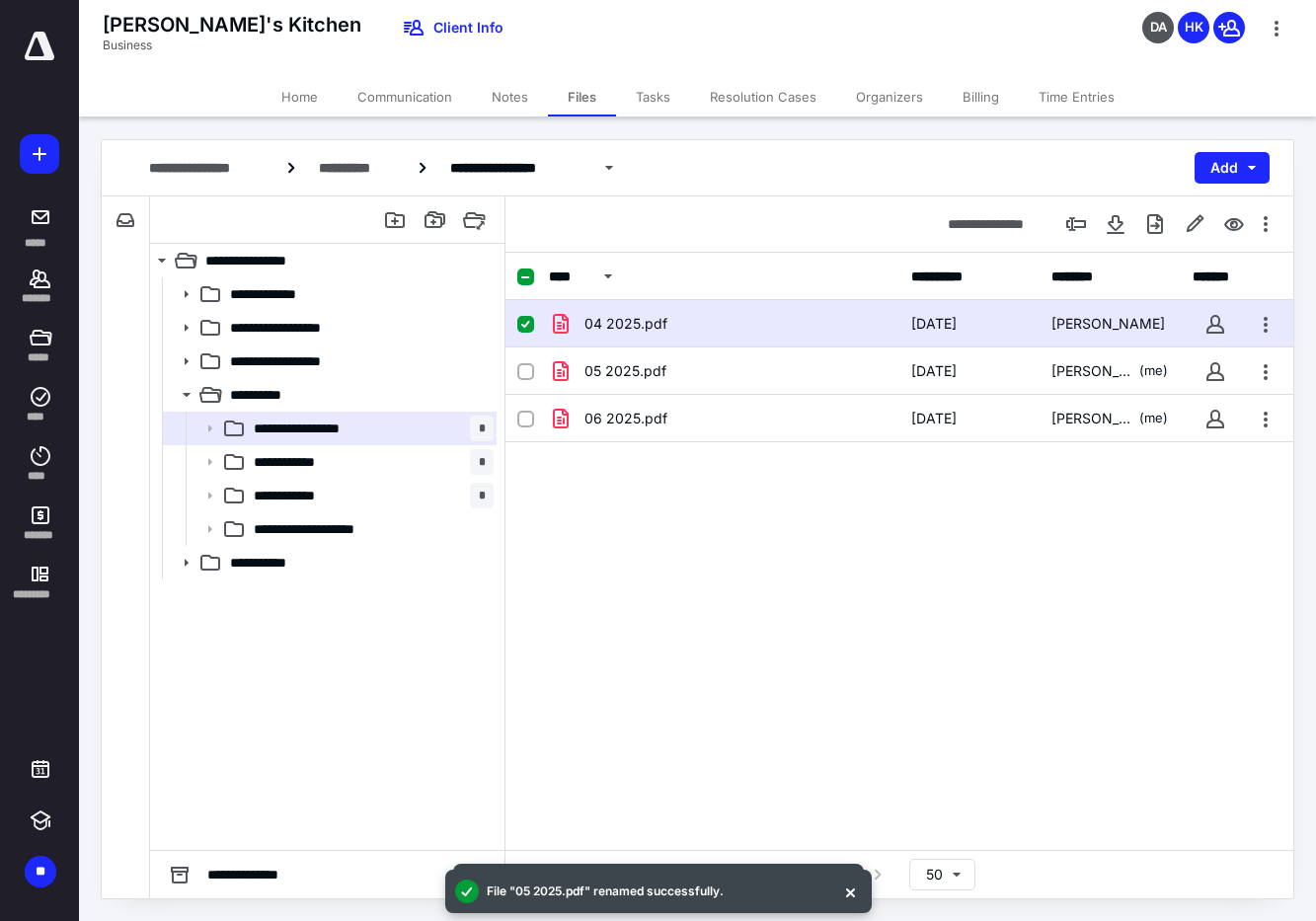 click on "Tasks" at bounding box center (653, 97) 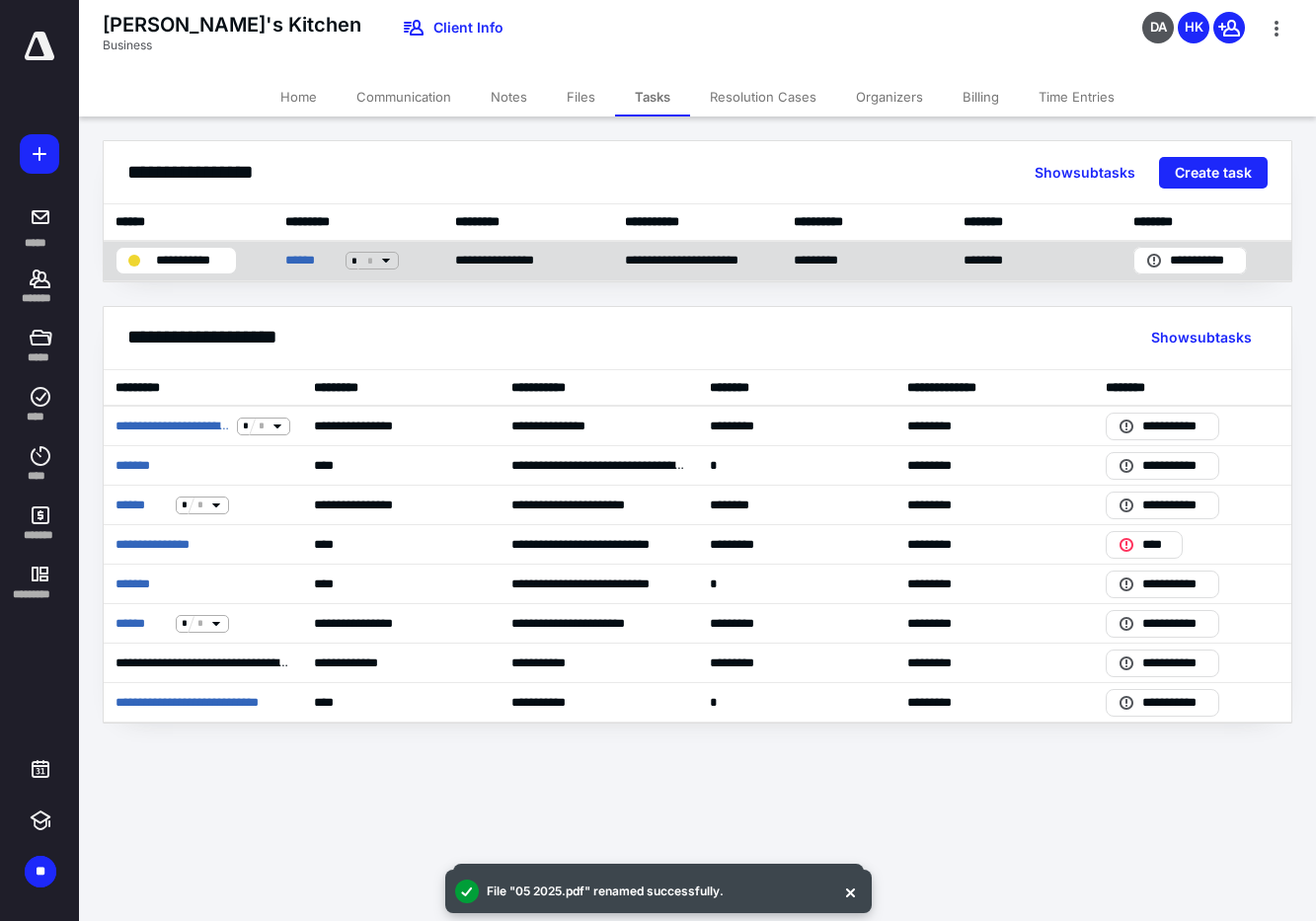 click 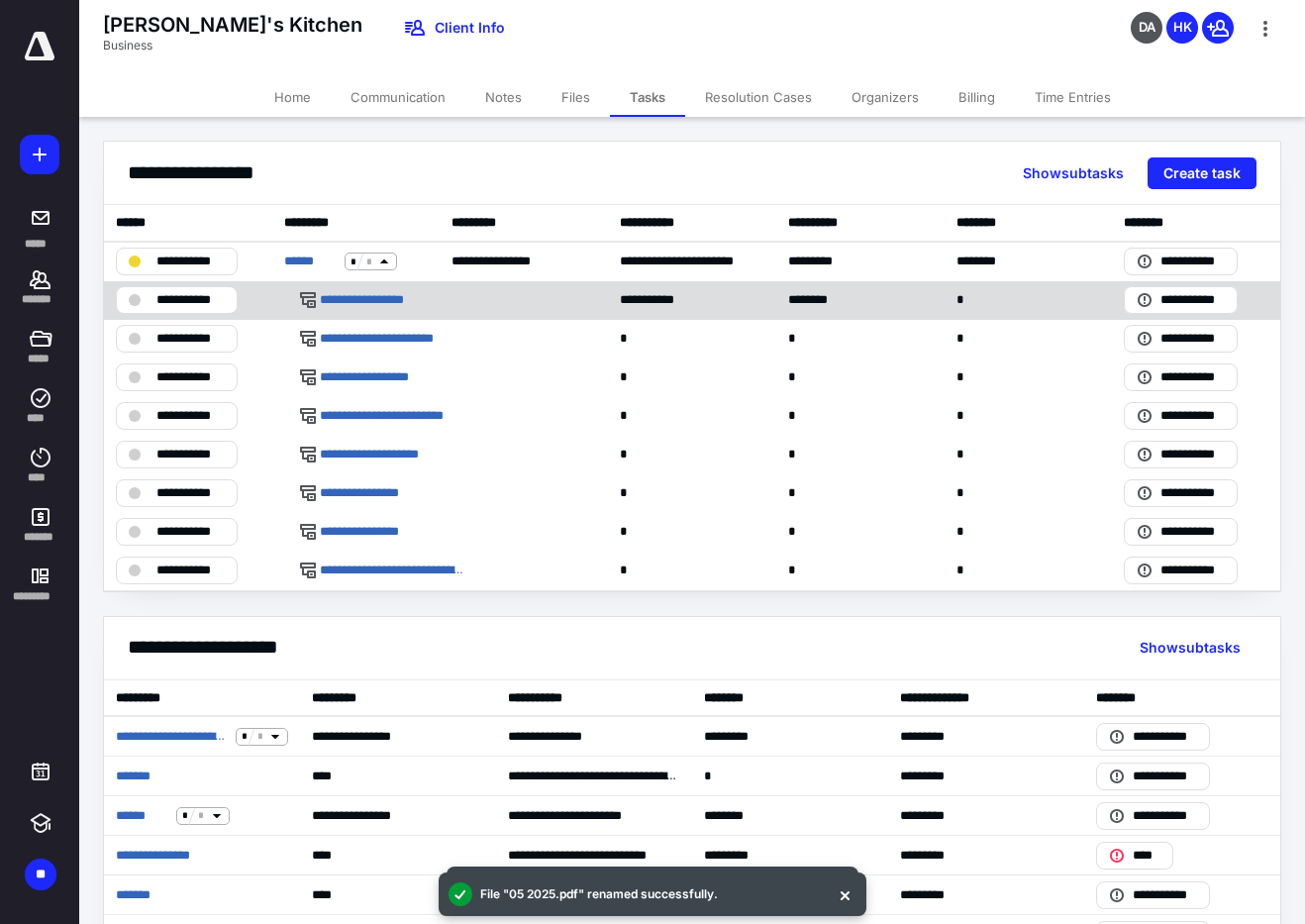 click on "**********" at bounding box center [190, 300] 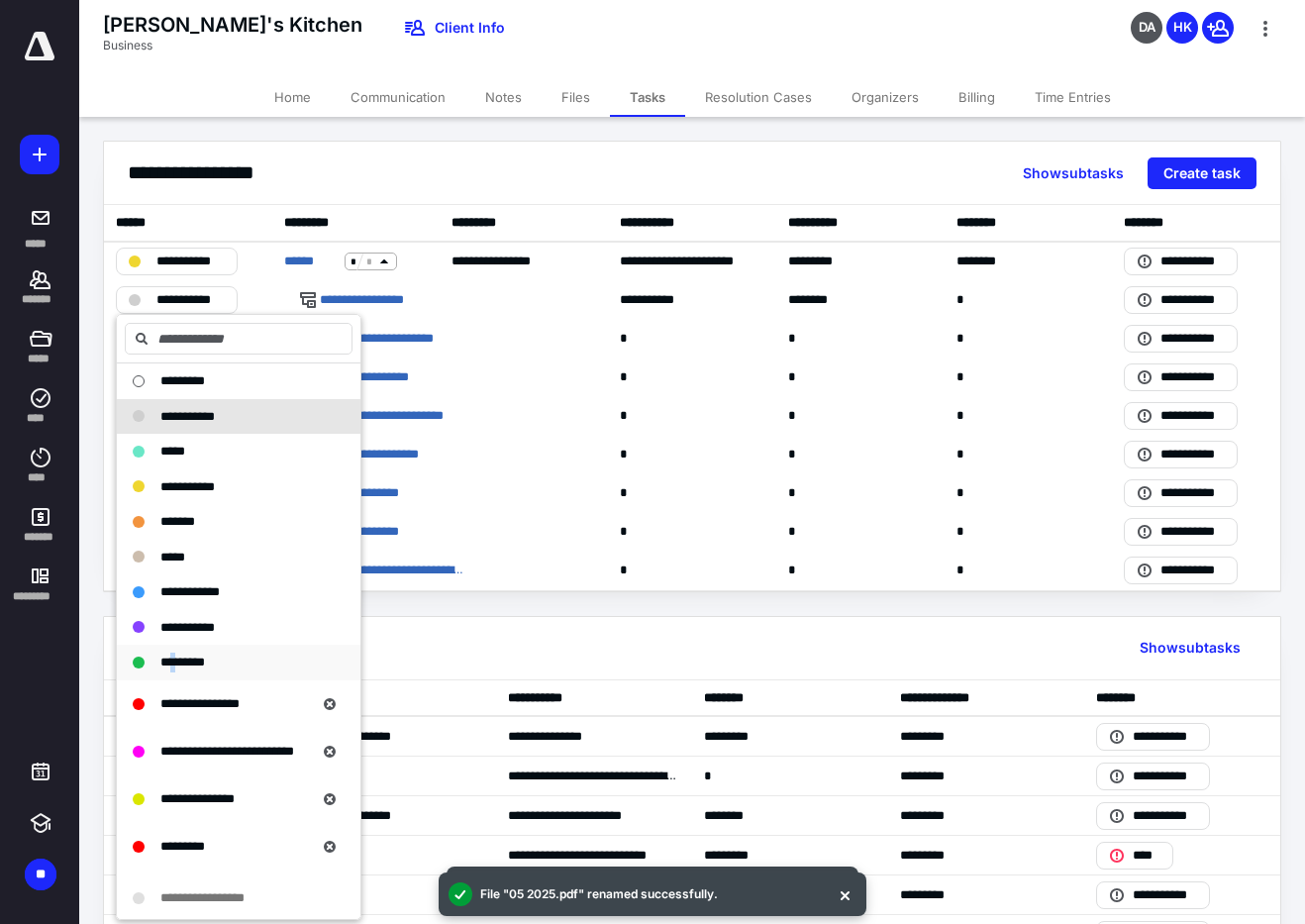 click on "*********" at bounding box center [182, 662] 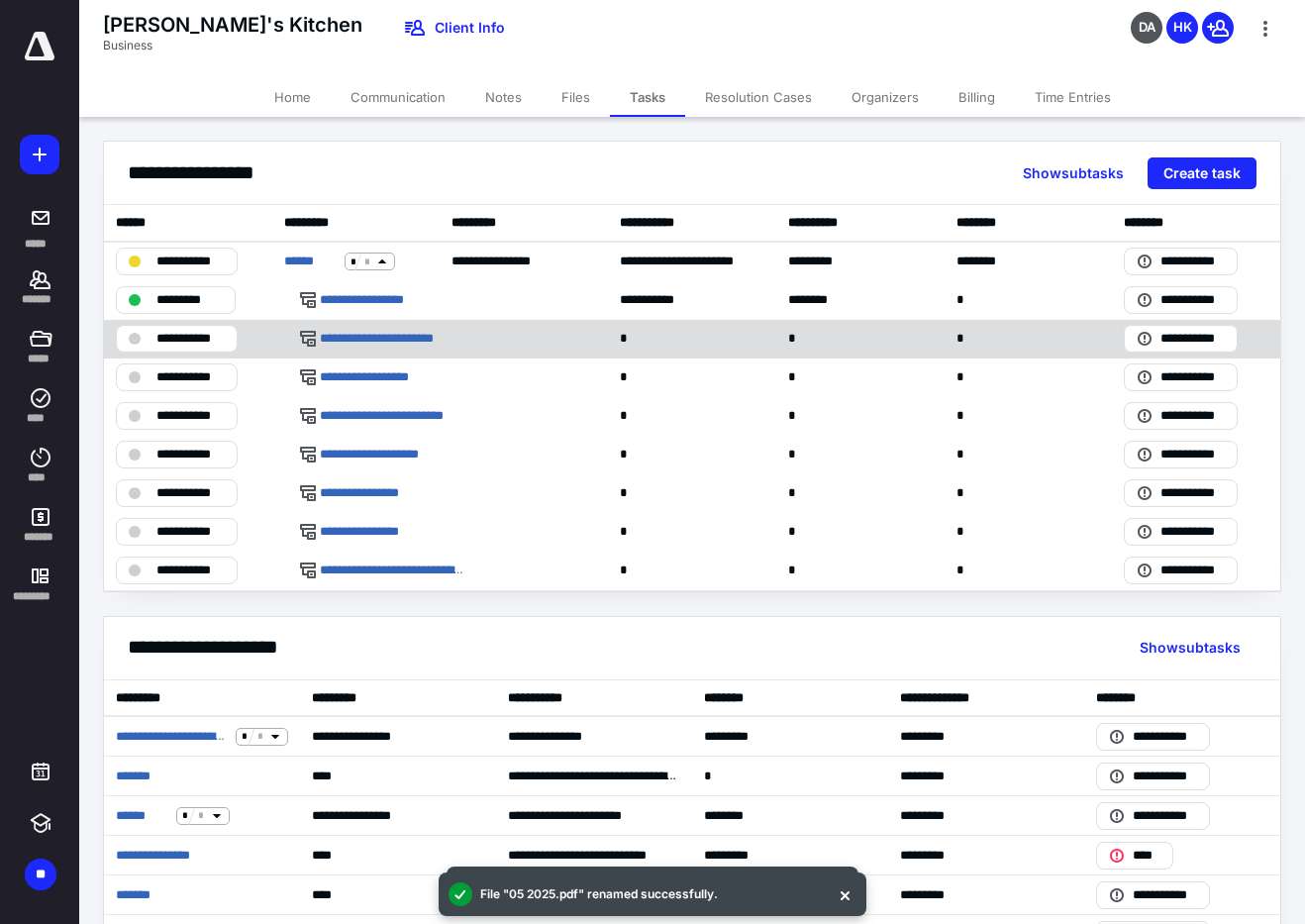 click on "**********" at bounding box center (190, 339) 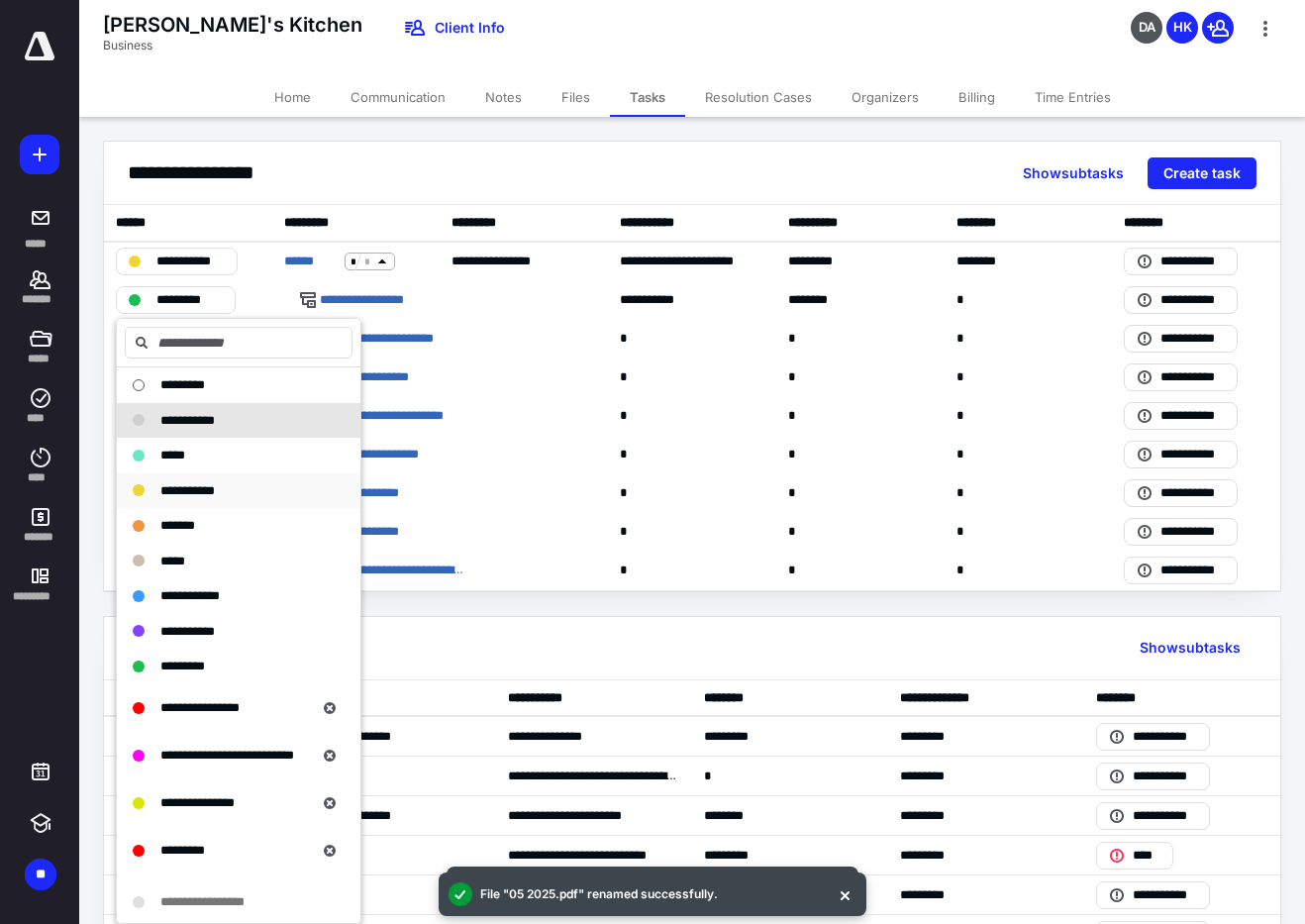 click on "**********" at bounding box center [187, 490] 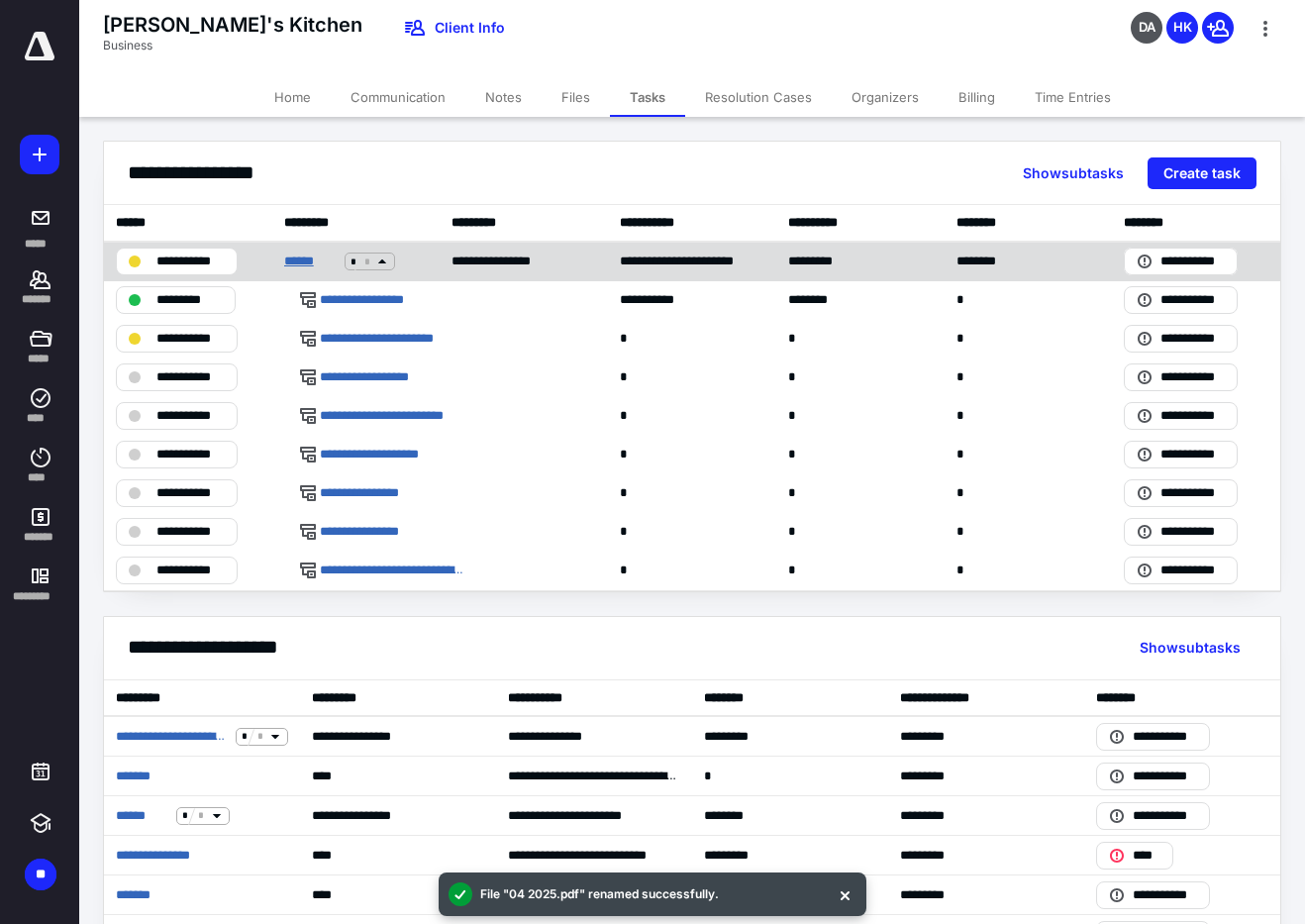 click on "******" at bounding box center [310, 261] 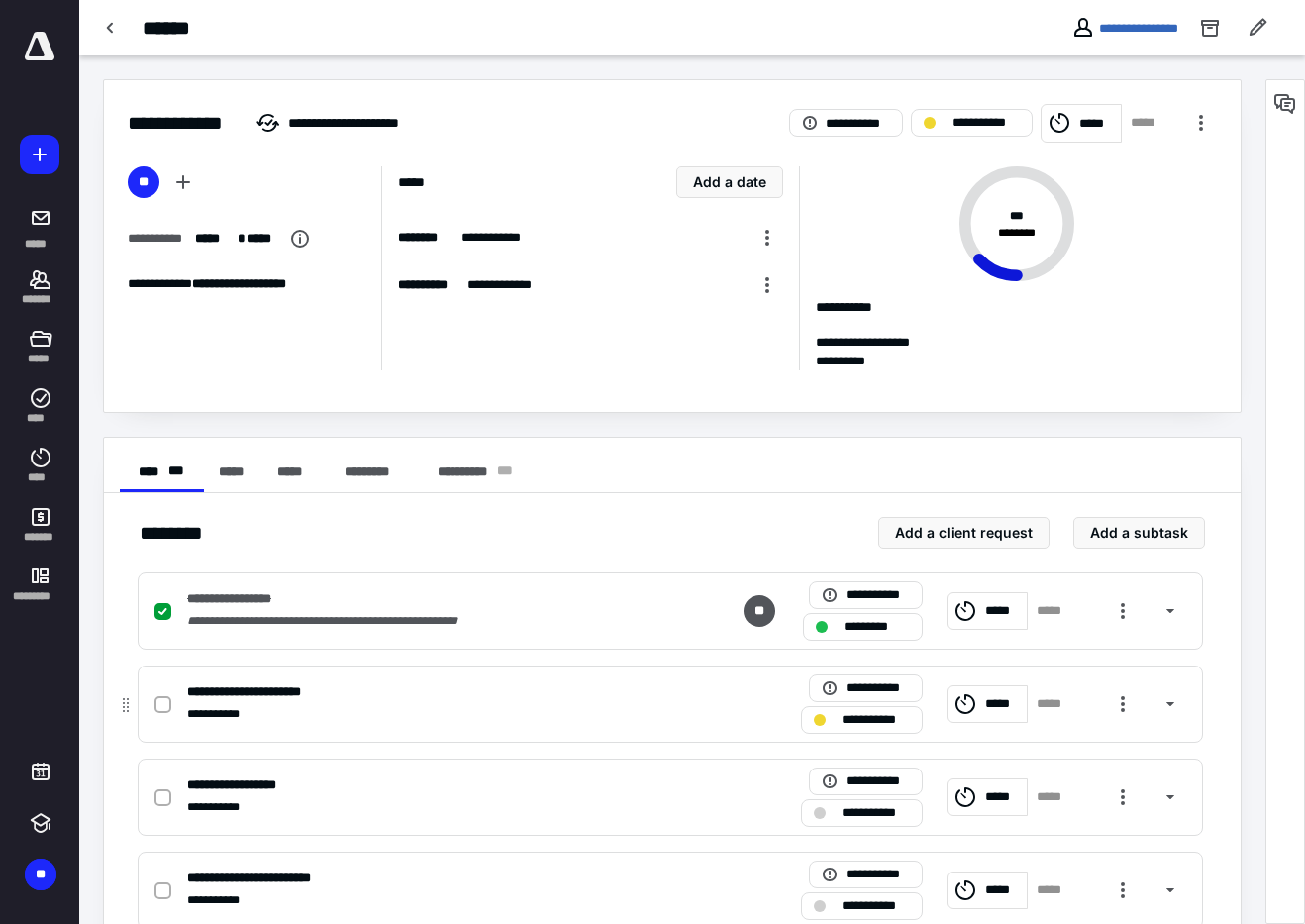 click at bounding box center [162, 704] 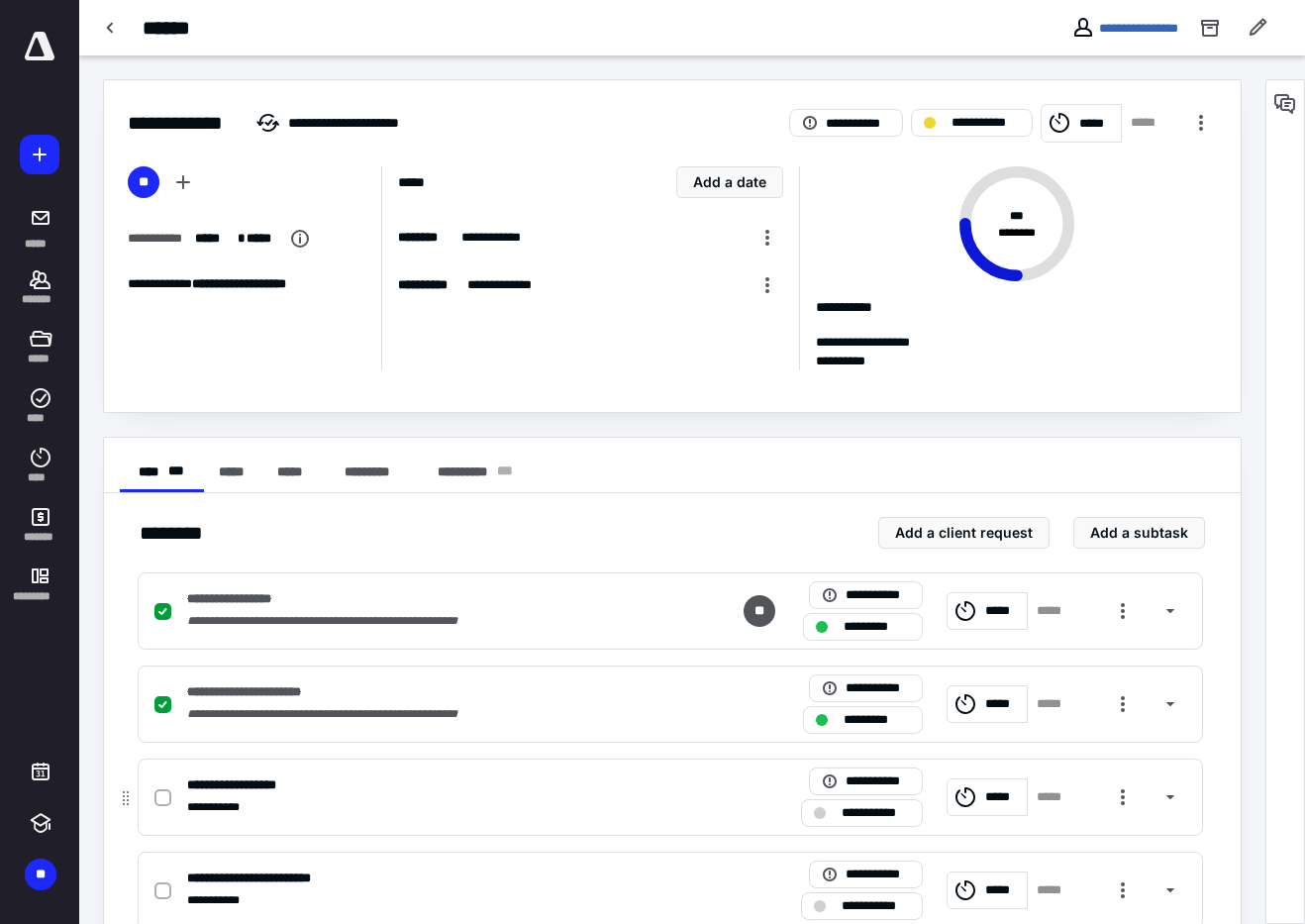 click at bounding box center [166, 797] 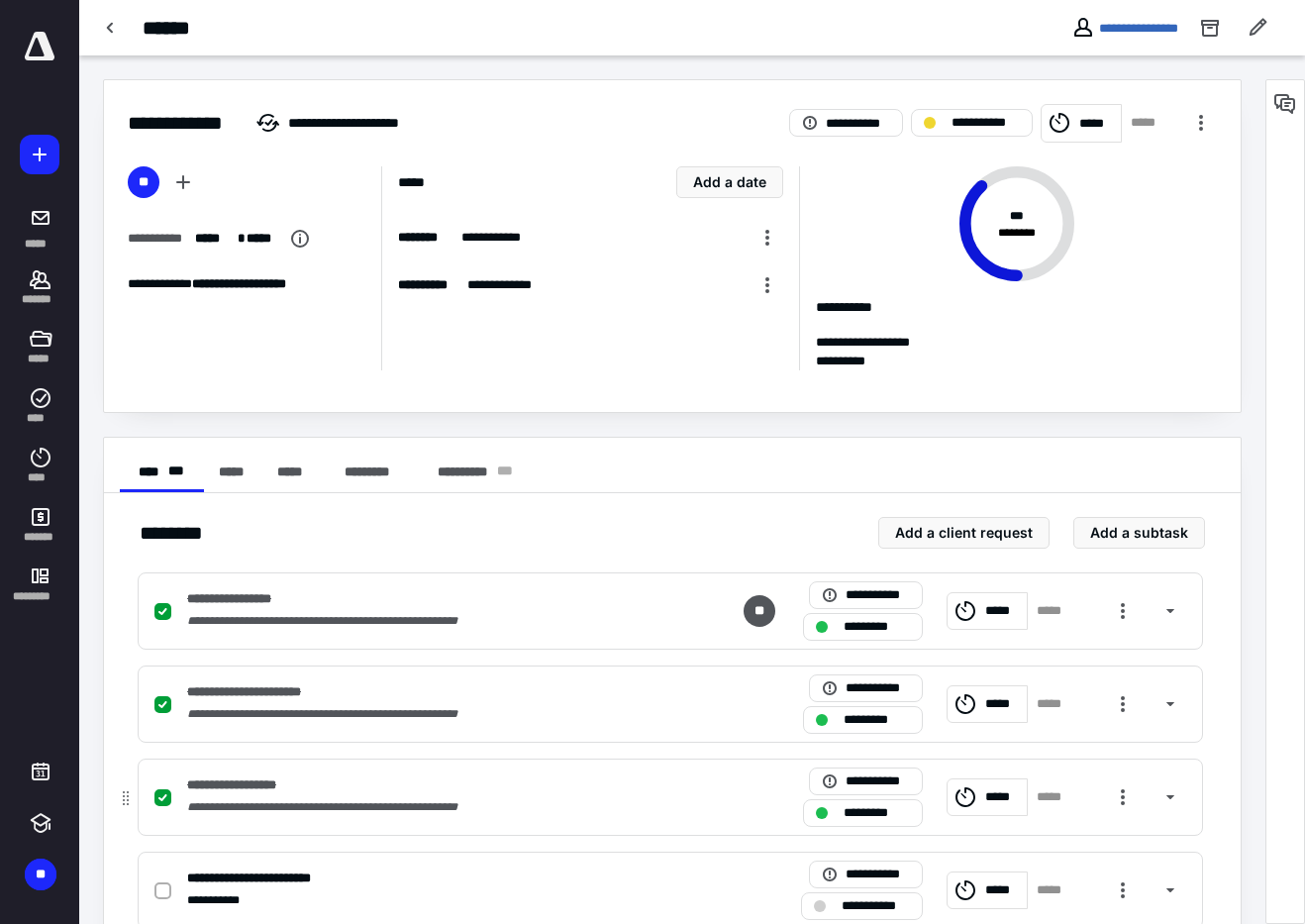 click on "*********" at bounding box center [862, 813] 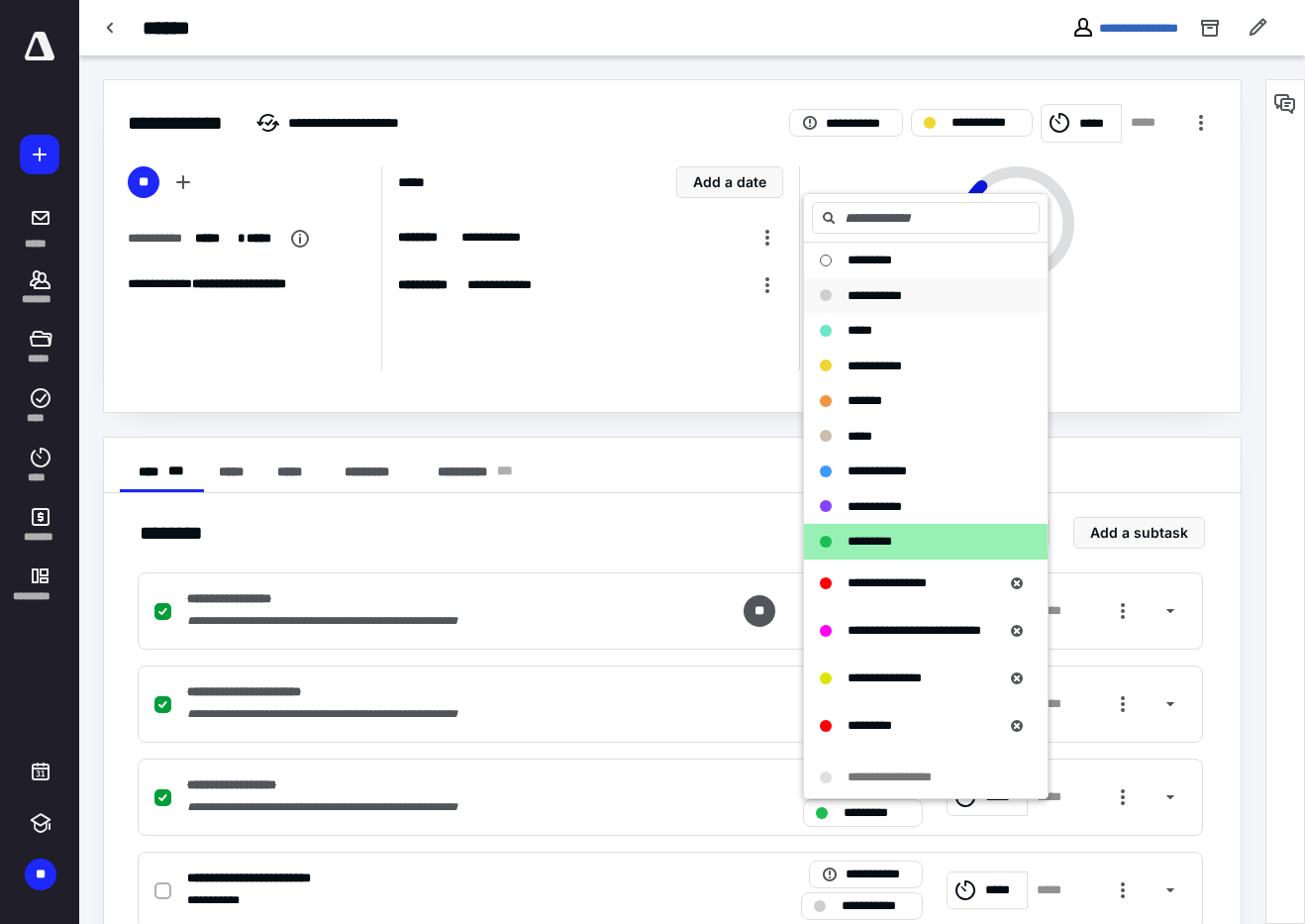 click on "**********" at bounding box center (926, 296) 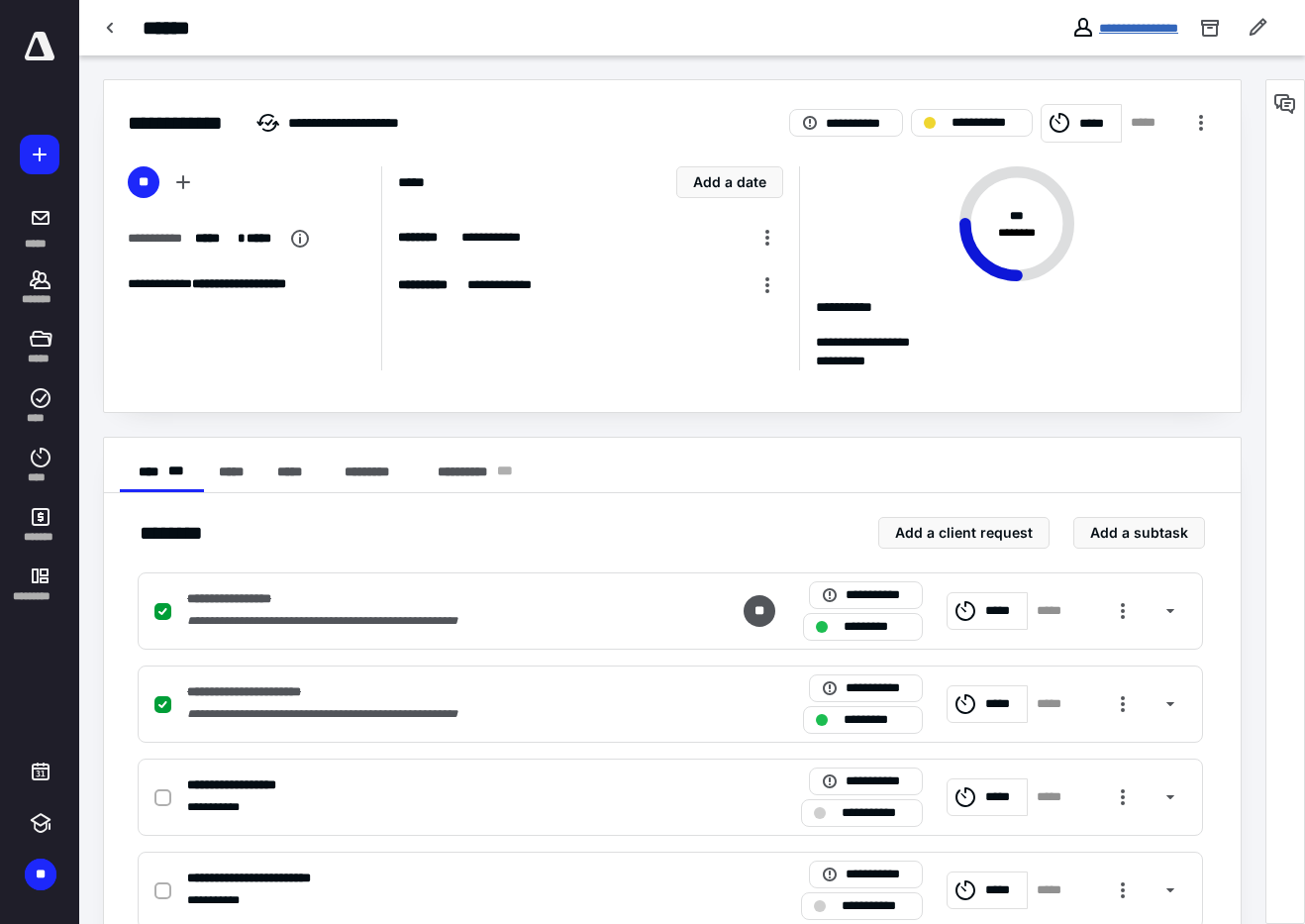 click on "**********" at bounding box center [1139, 28] 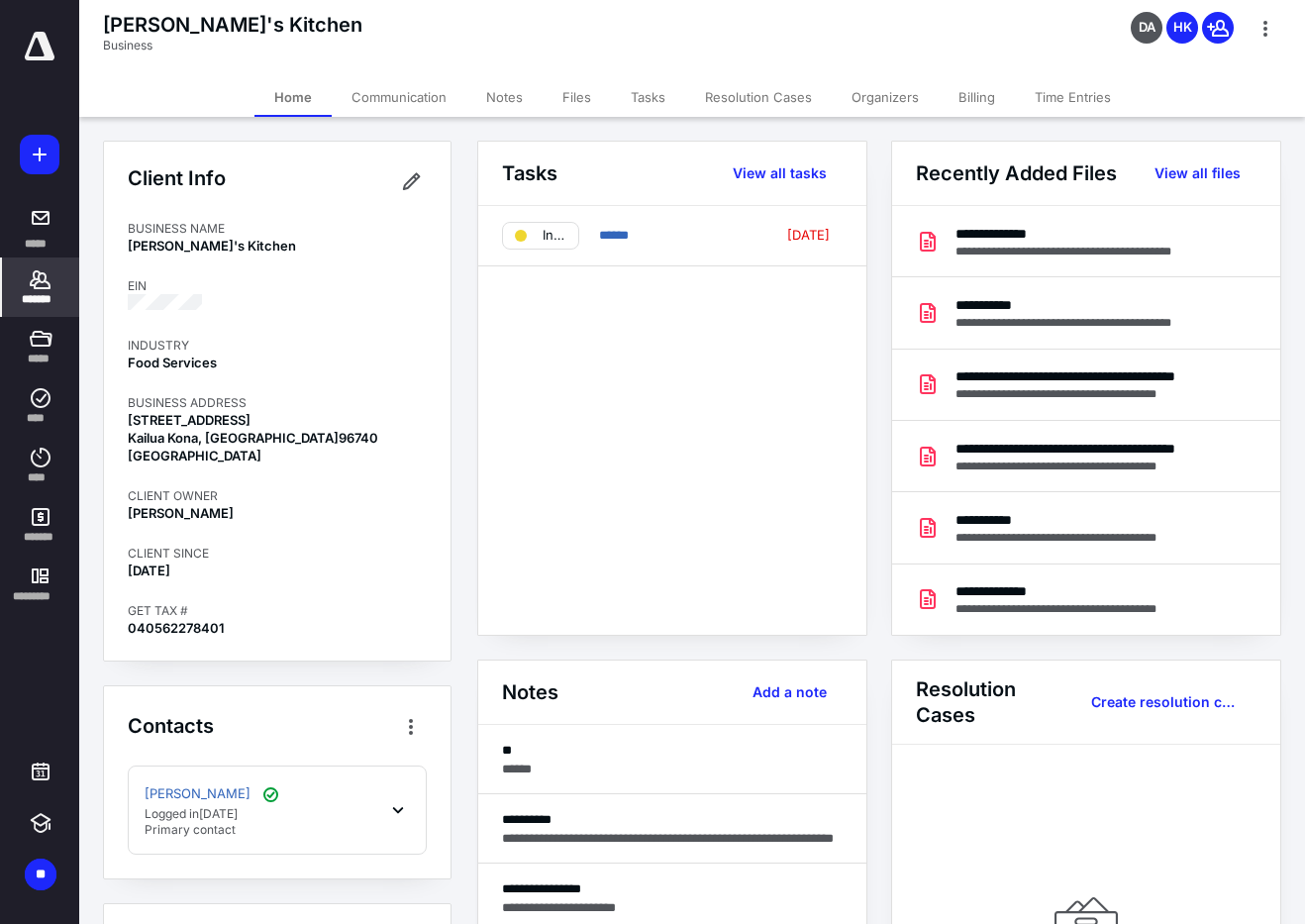 click on "Files" at bounding box center [576, 97] 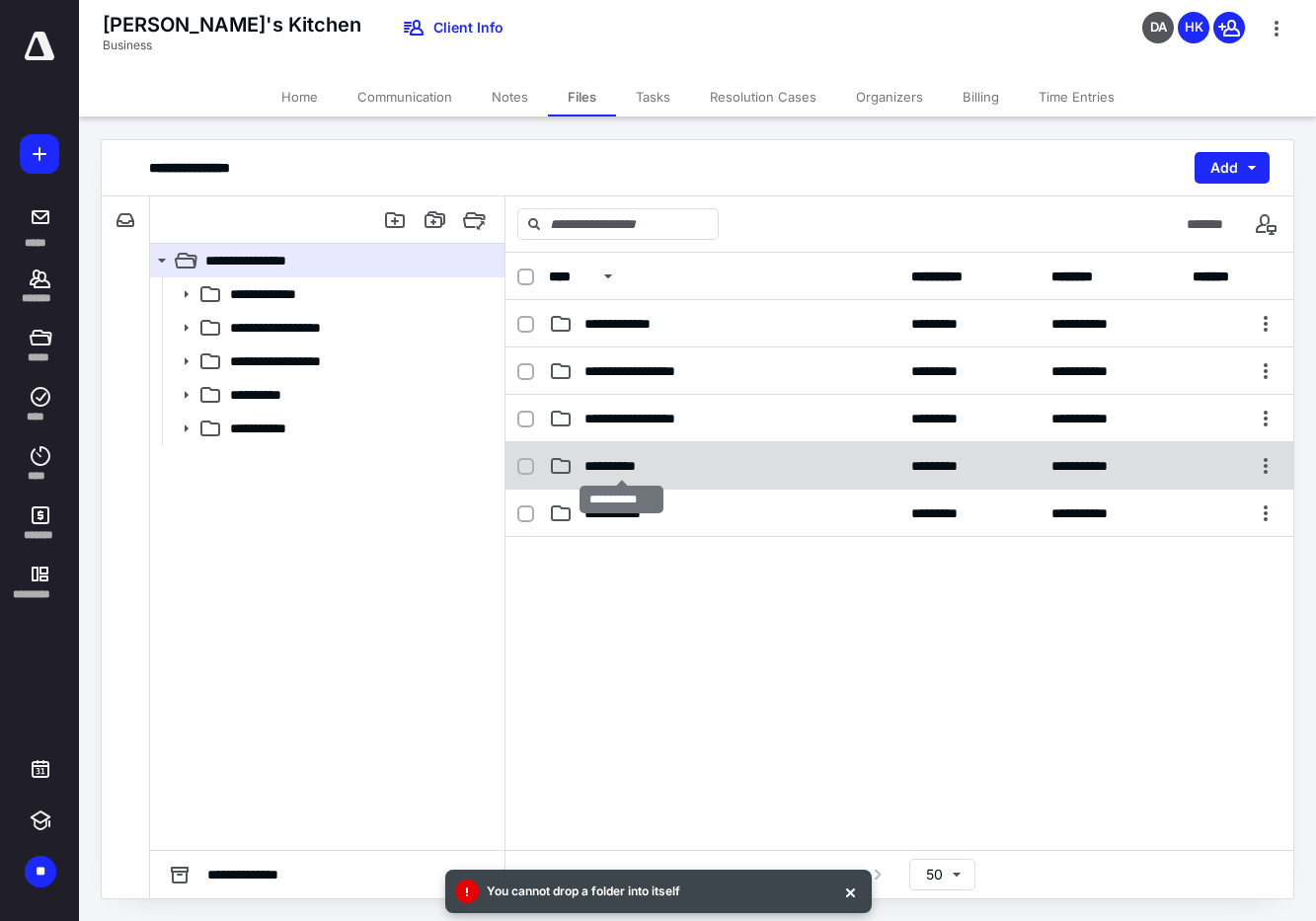 click on "**********" at bounding box center [621, 466] 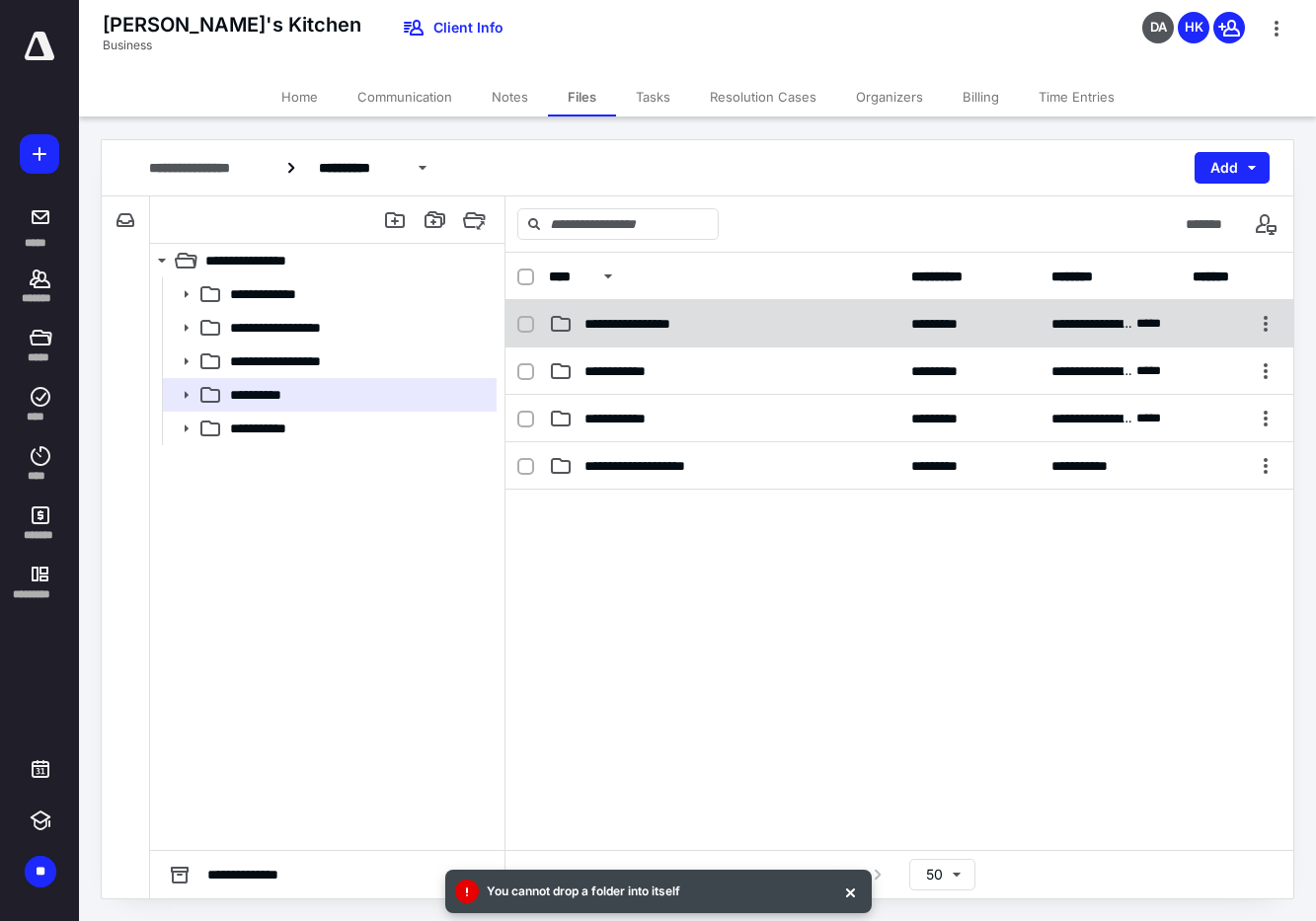 click on "**********" at bounding box center [724, 324] 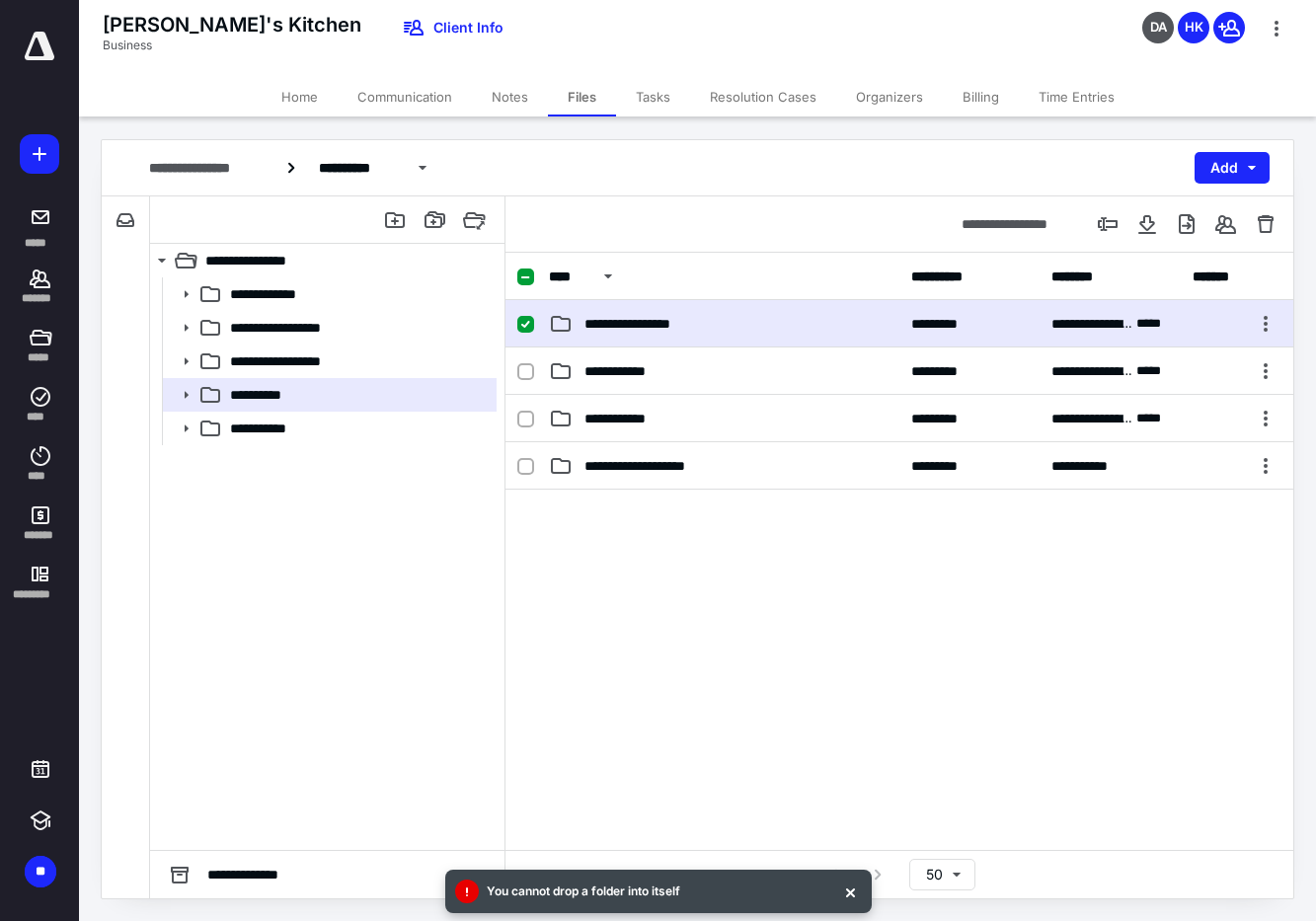 click on "**********" at bounding box center [724, 324] 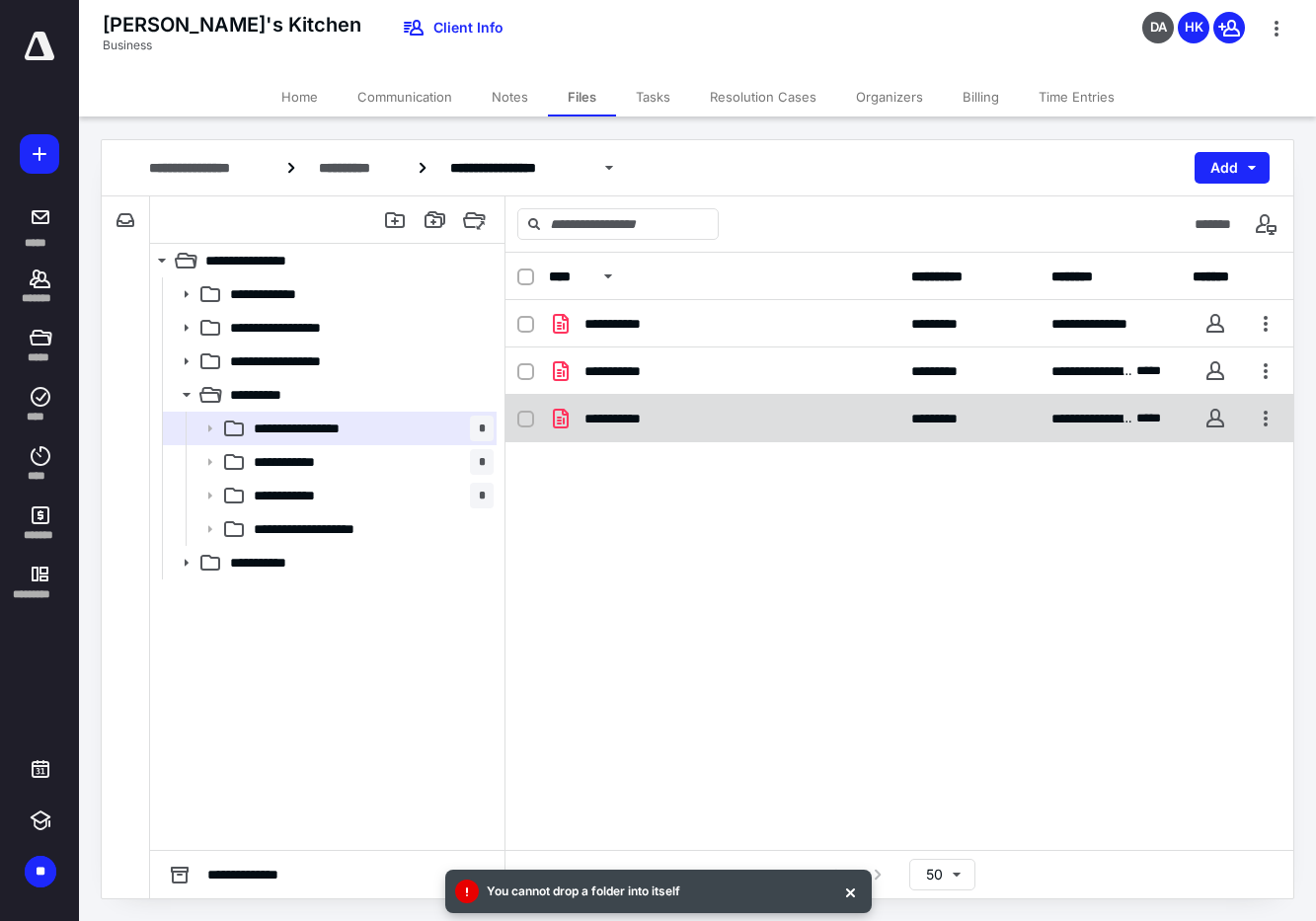 click on "**********" at bounding box center (625, 419) 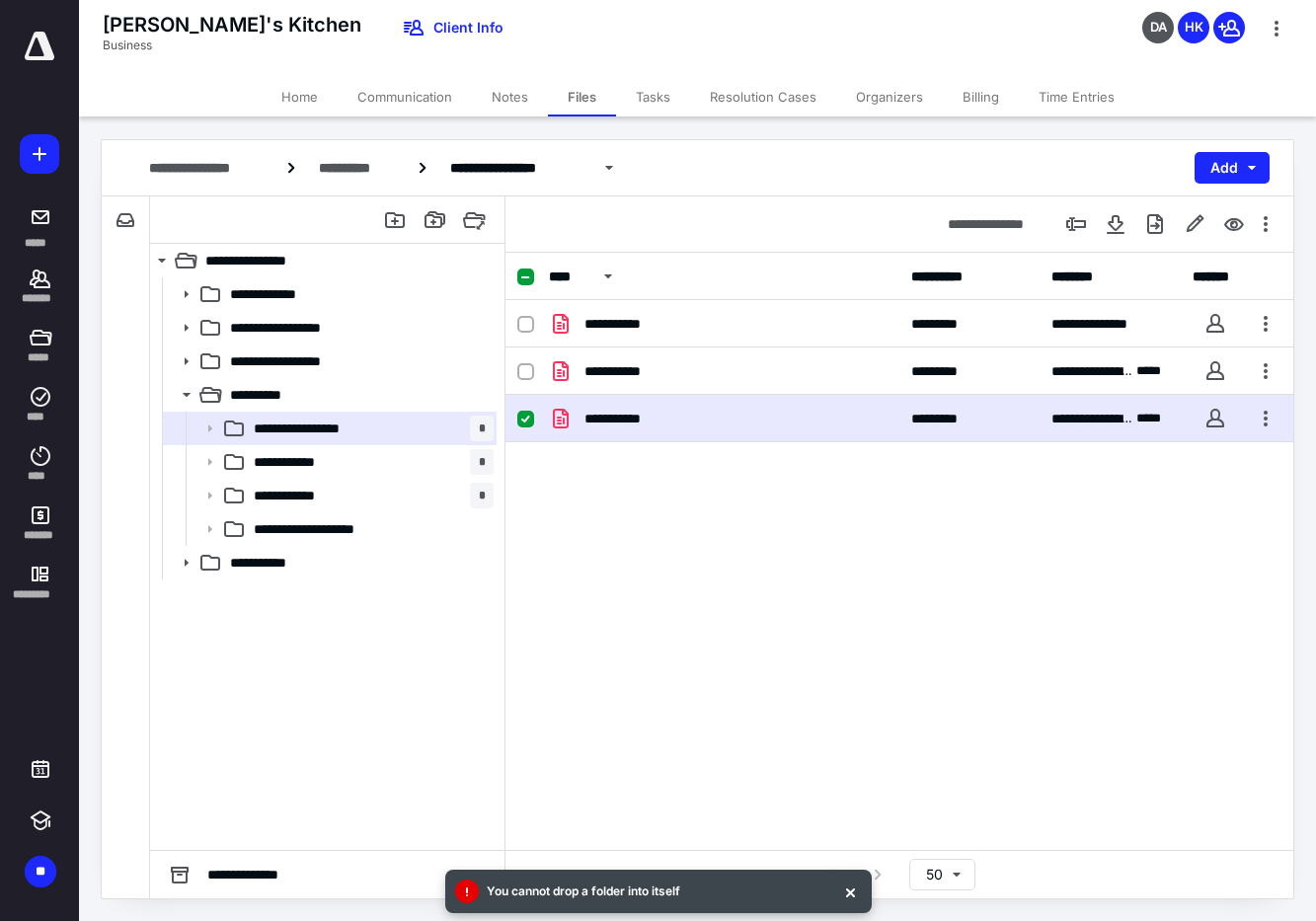 click on "**********" at bounding box center [625, 419] 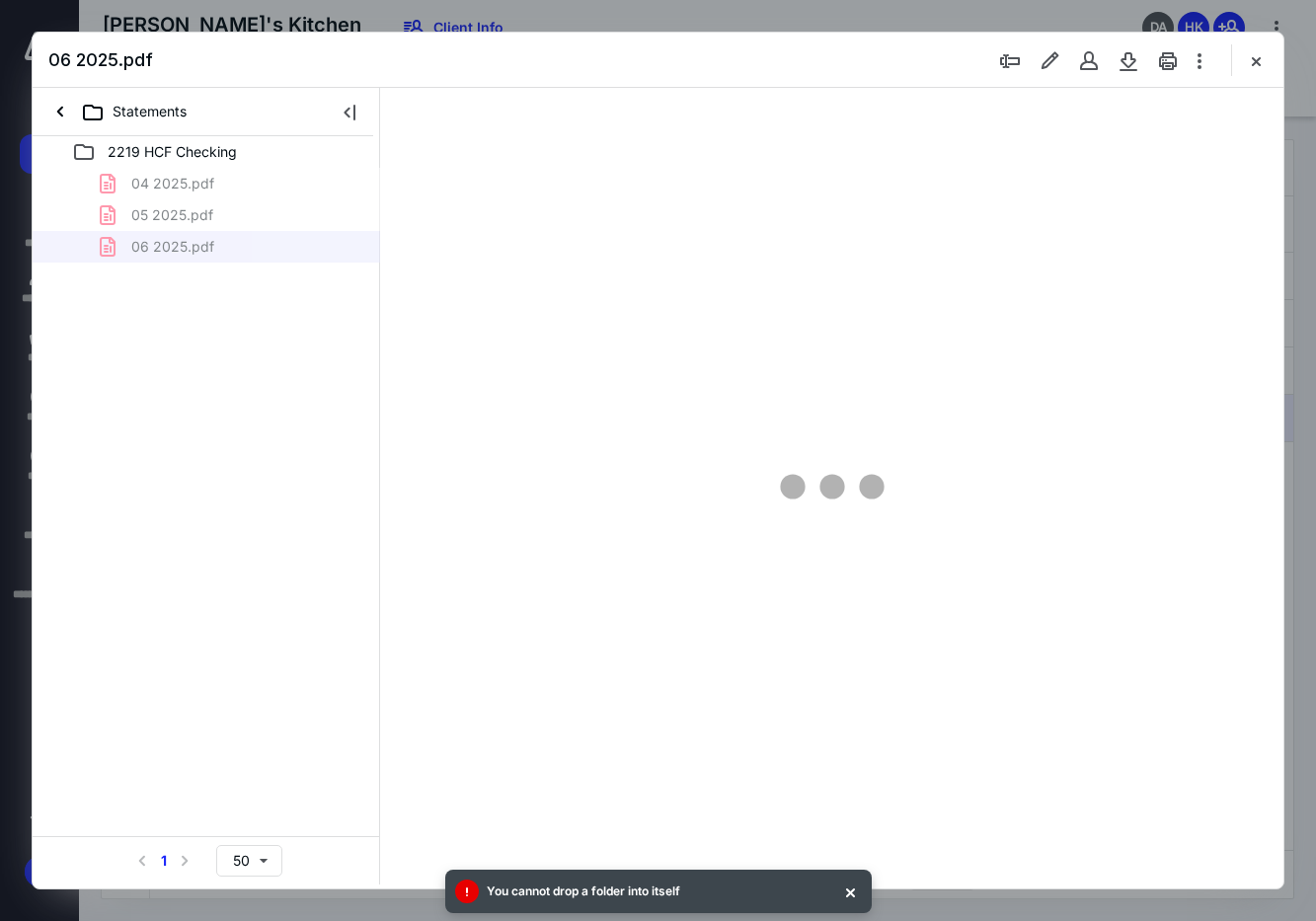 scroll, scrollTop: 0, scrollLeft: 0, axis: both 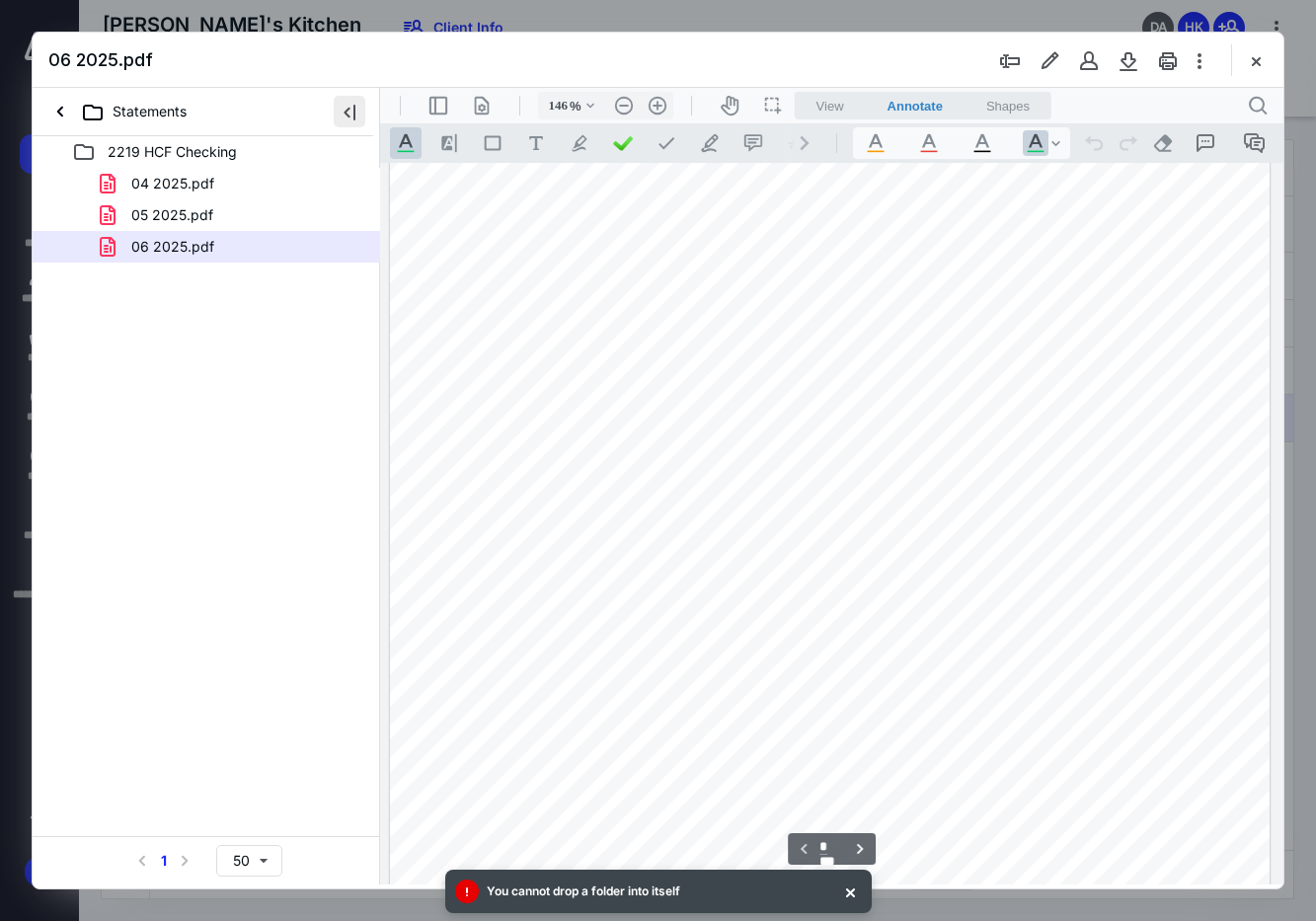 click at bounding box center [349, 112] 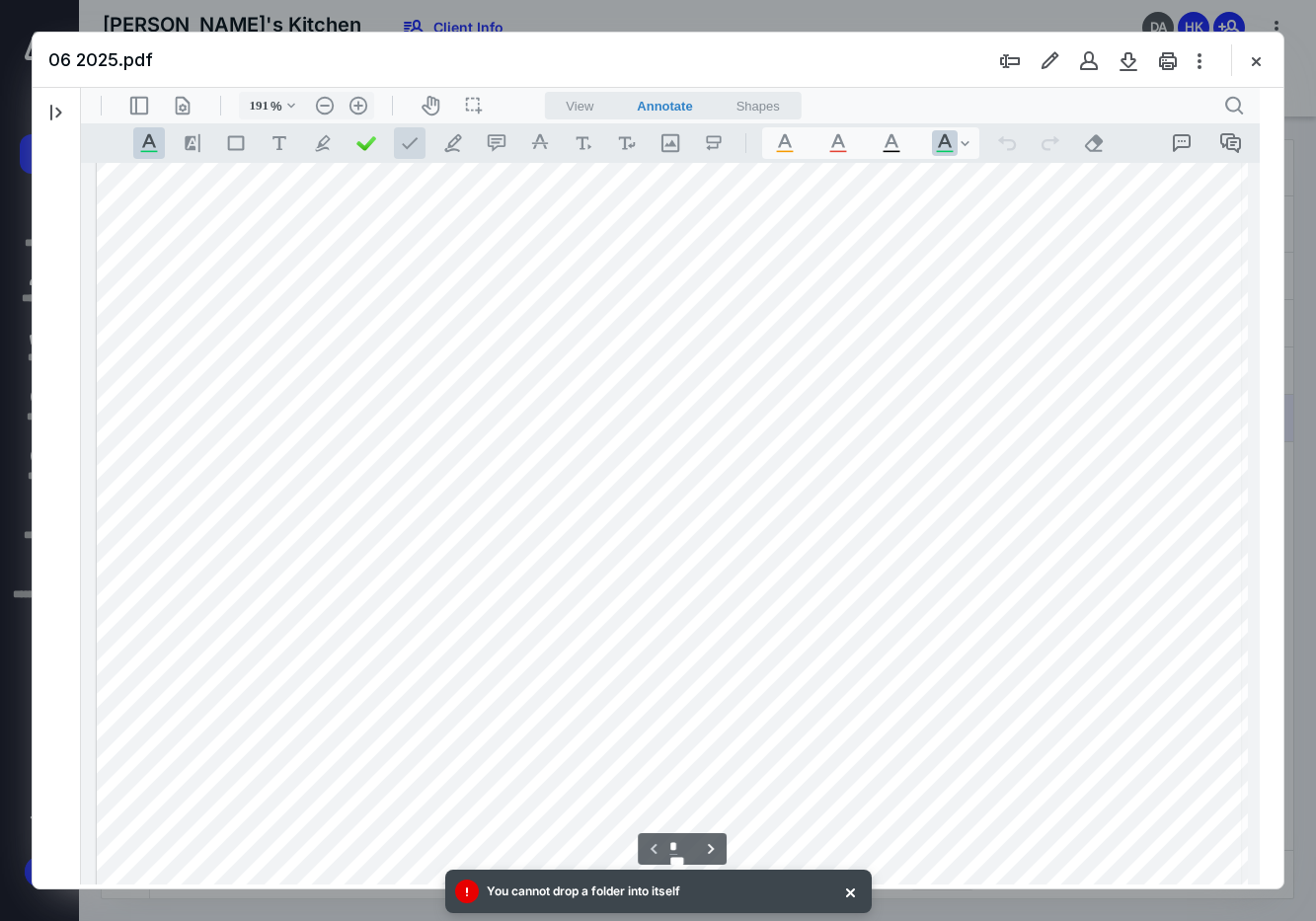 scroll, scrollTop: 83, scrollLeft: 0, axis: vertical 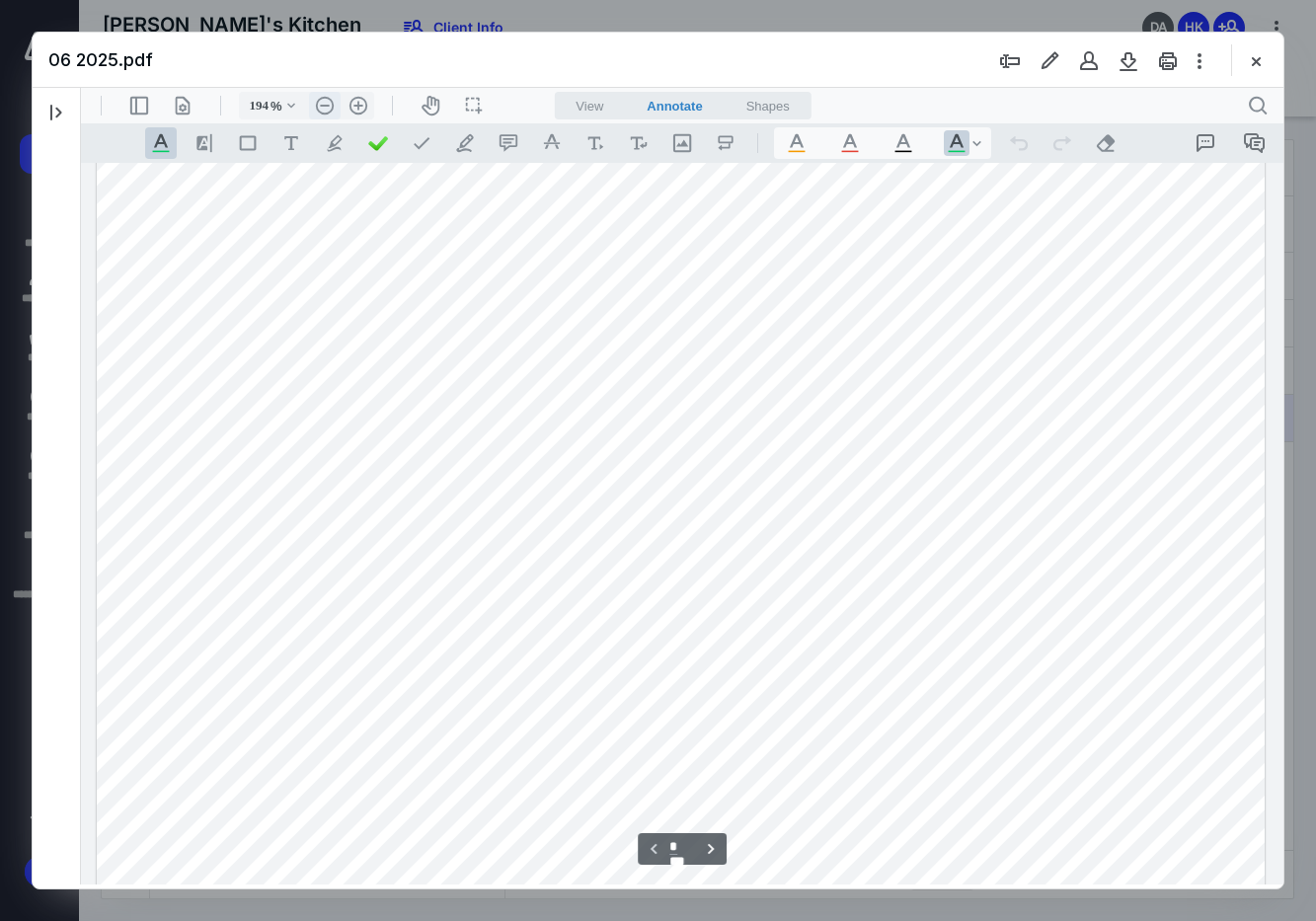 click on ".cls-1{fill:#abb0c4;} icon - header - zoom - out - line" at bounding box center (325, 106) 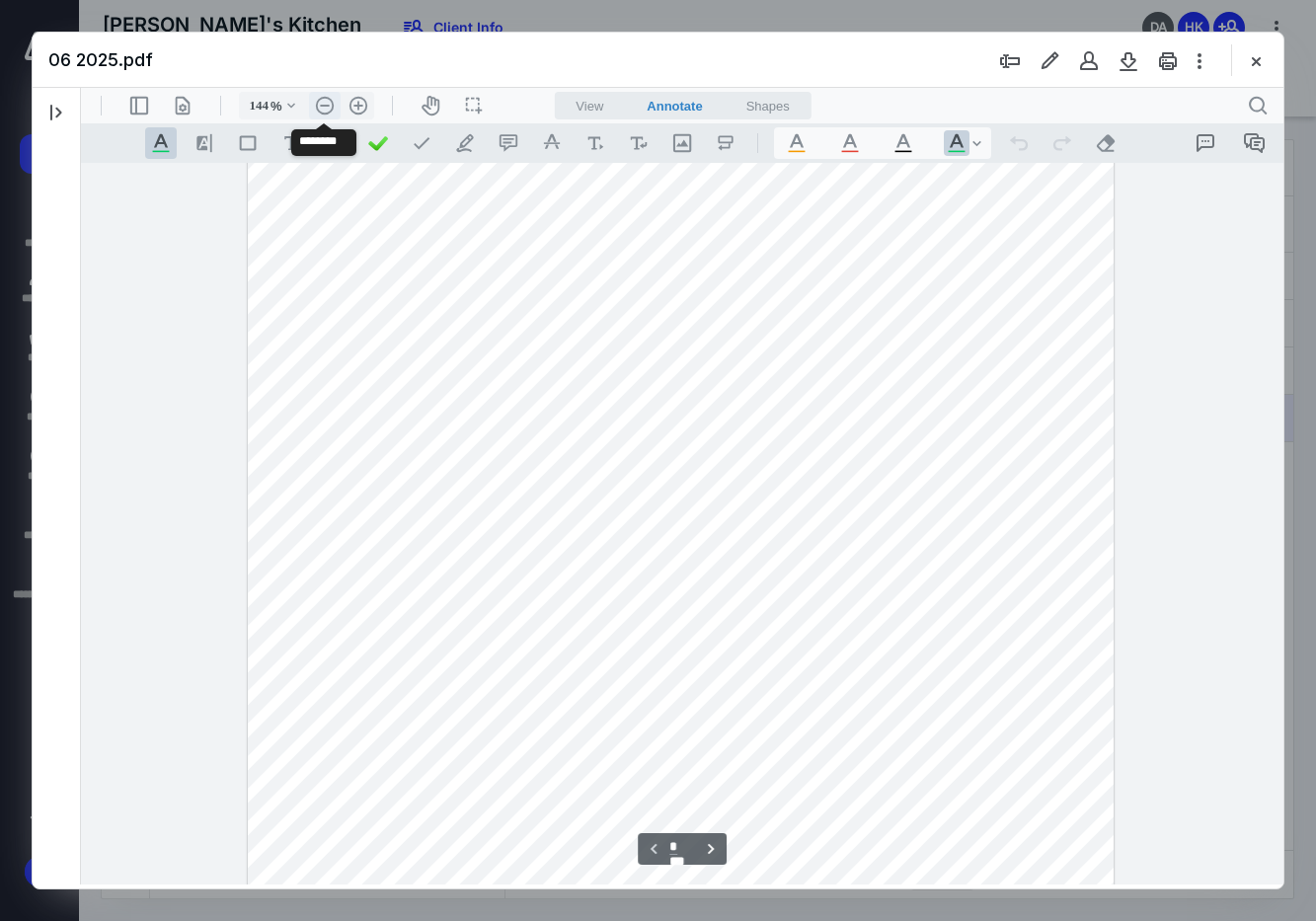 scroll, scrollTop: 0, scrollLeft: 0, axis: both 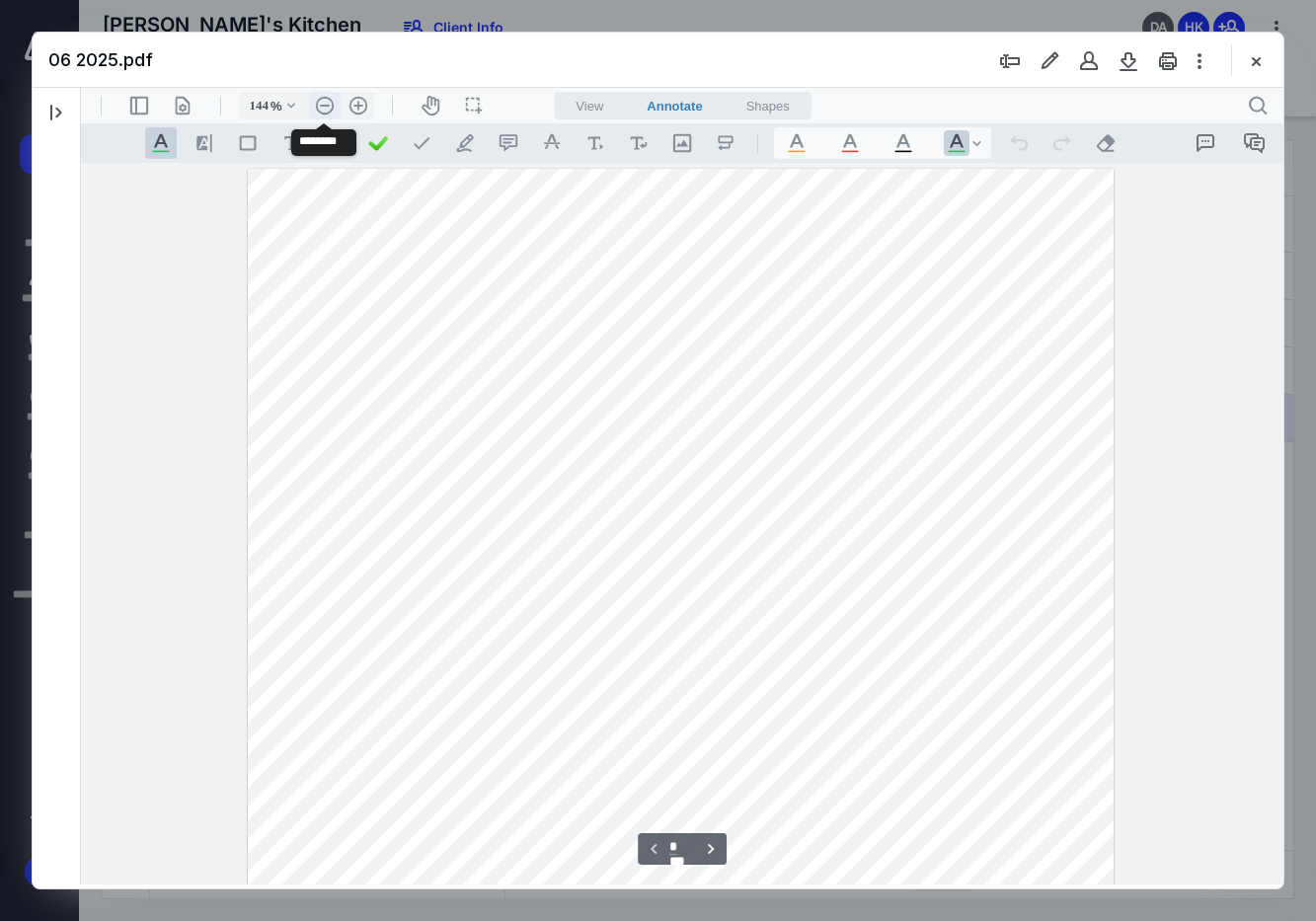 click on ".cls-1{fill:#abb0c4;} icon - header - zoom - out - line" at bounding box center (325, 106) 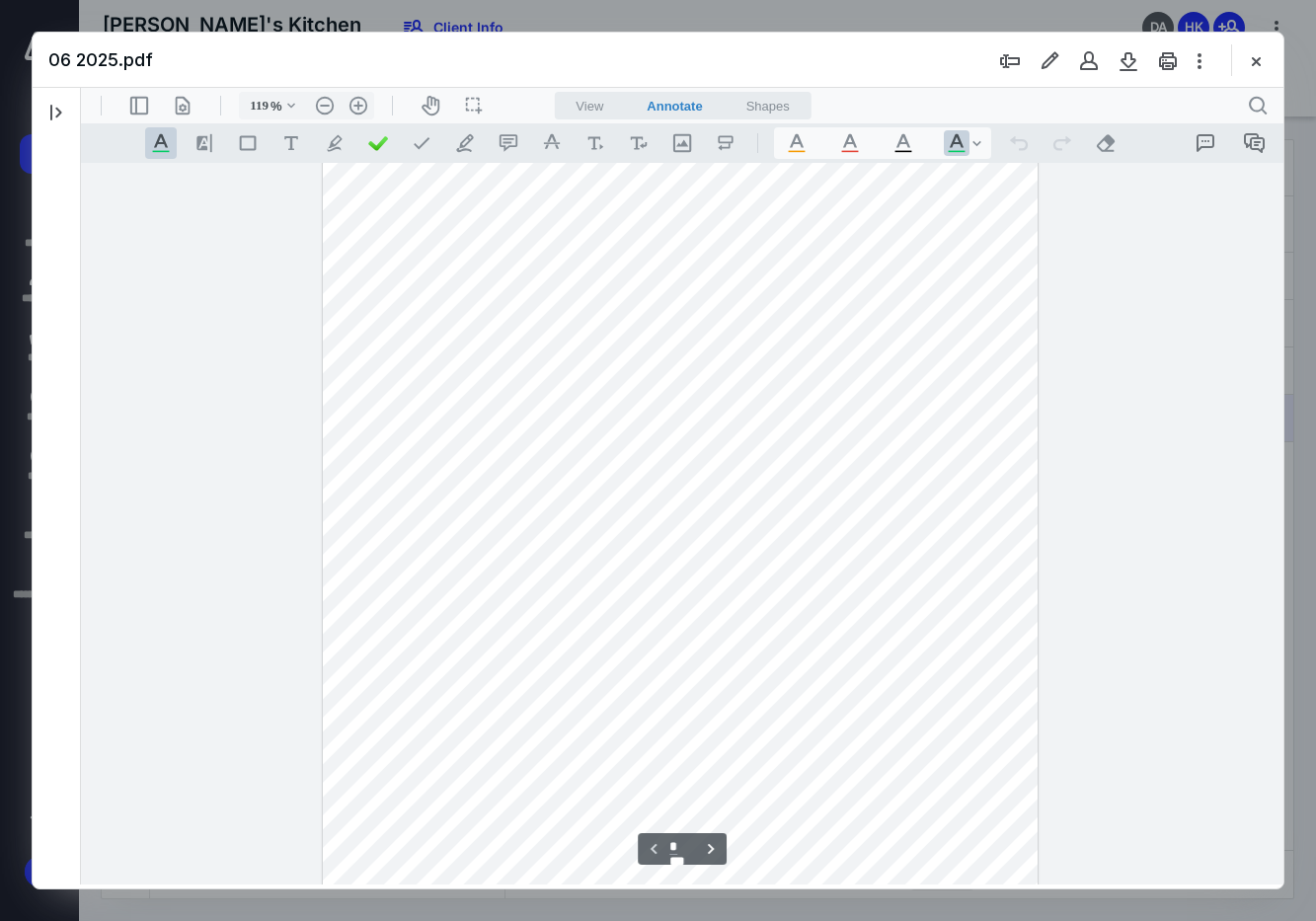 scroll, scrollTop: 187, scrollLeft: 0, axis: vertical 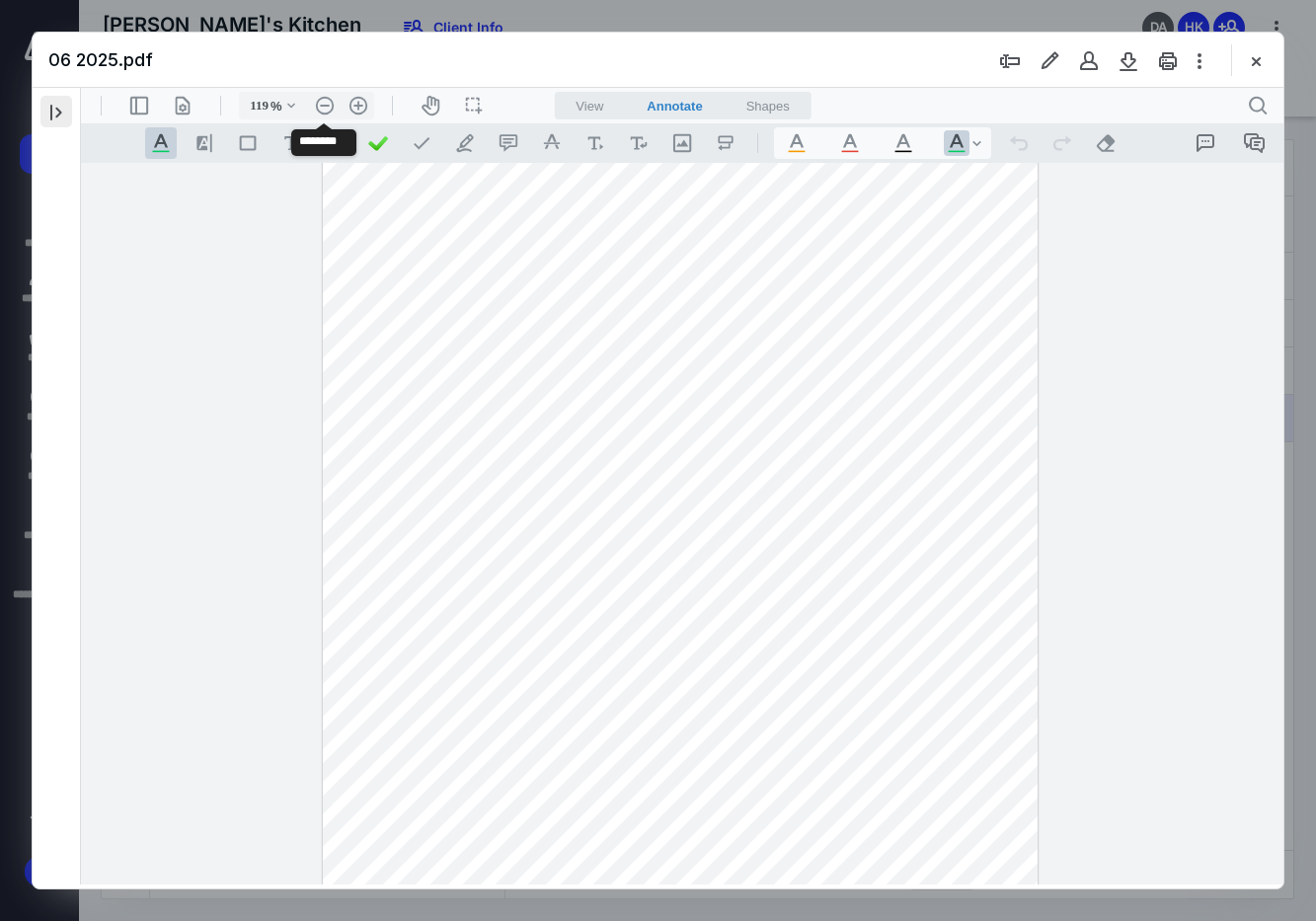 drag, startPoint x: 53, startPoint y: 111, endPoint x: 195, endPoint y: 158, distance: 149.57607 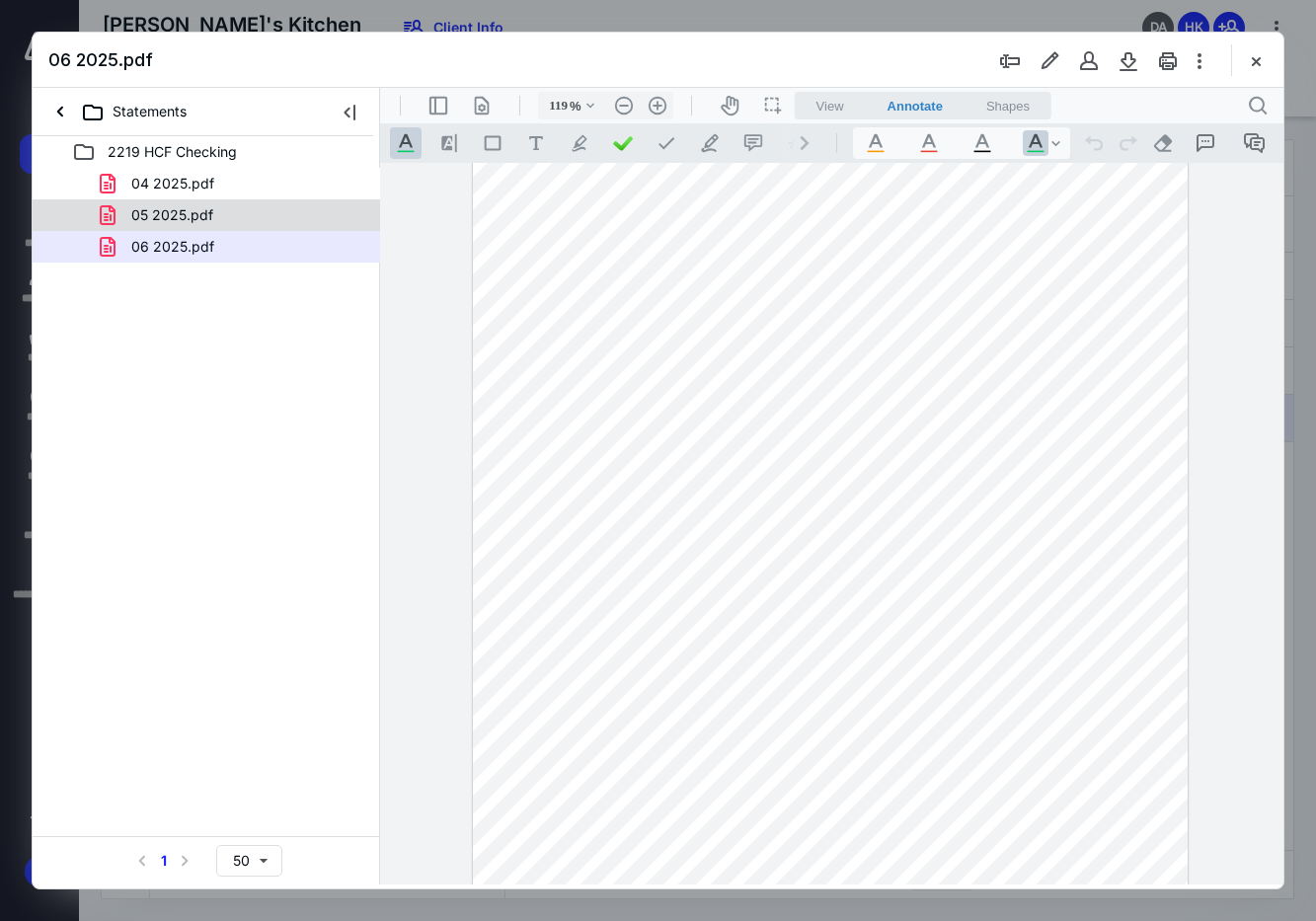 click on "05 2025.pdf" at bounding box center [160, 215] 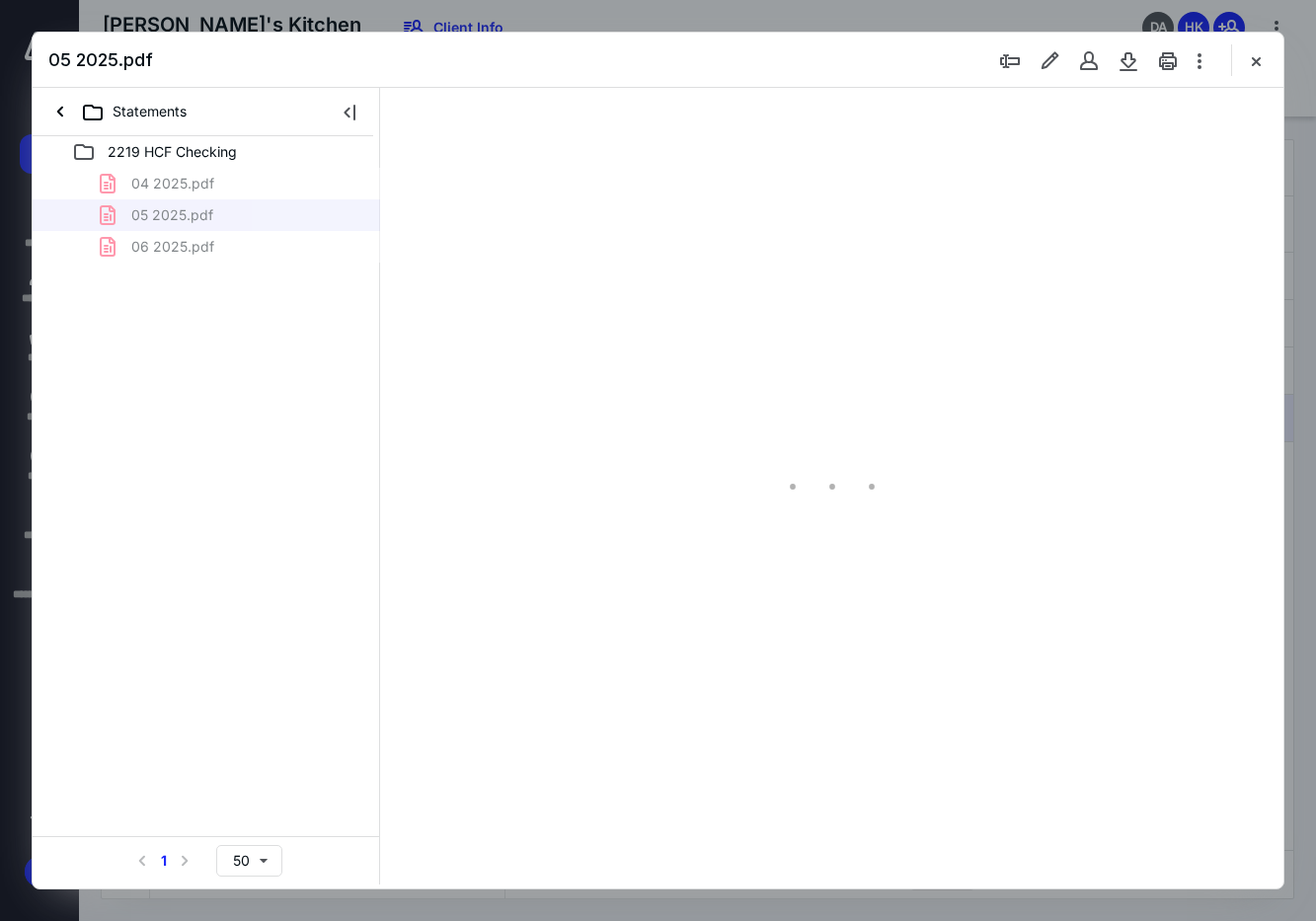 scroll, scrollTop: 81, scrollLeft: 0, axis: vertical 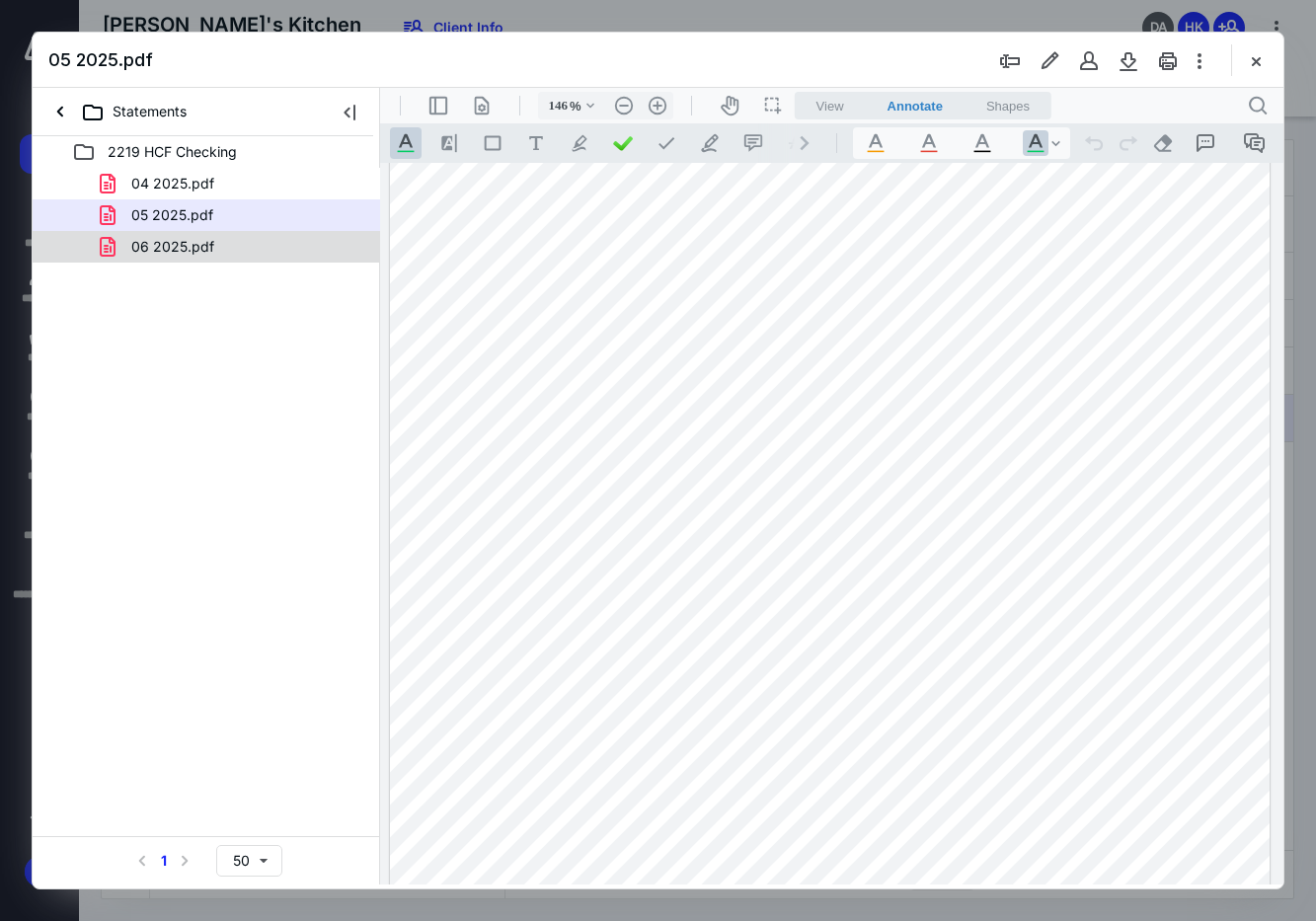 click on "06 2025.pdf" at bounding box center [173, 247] 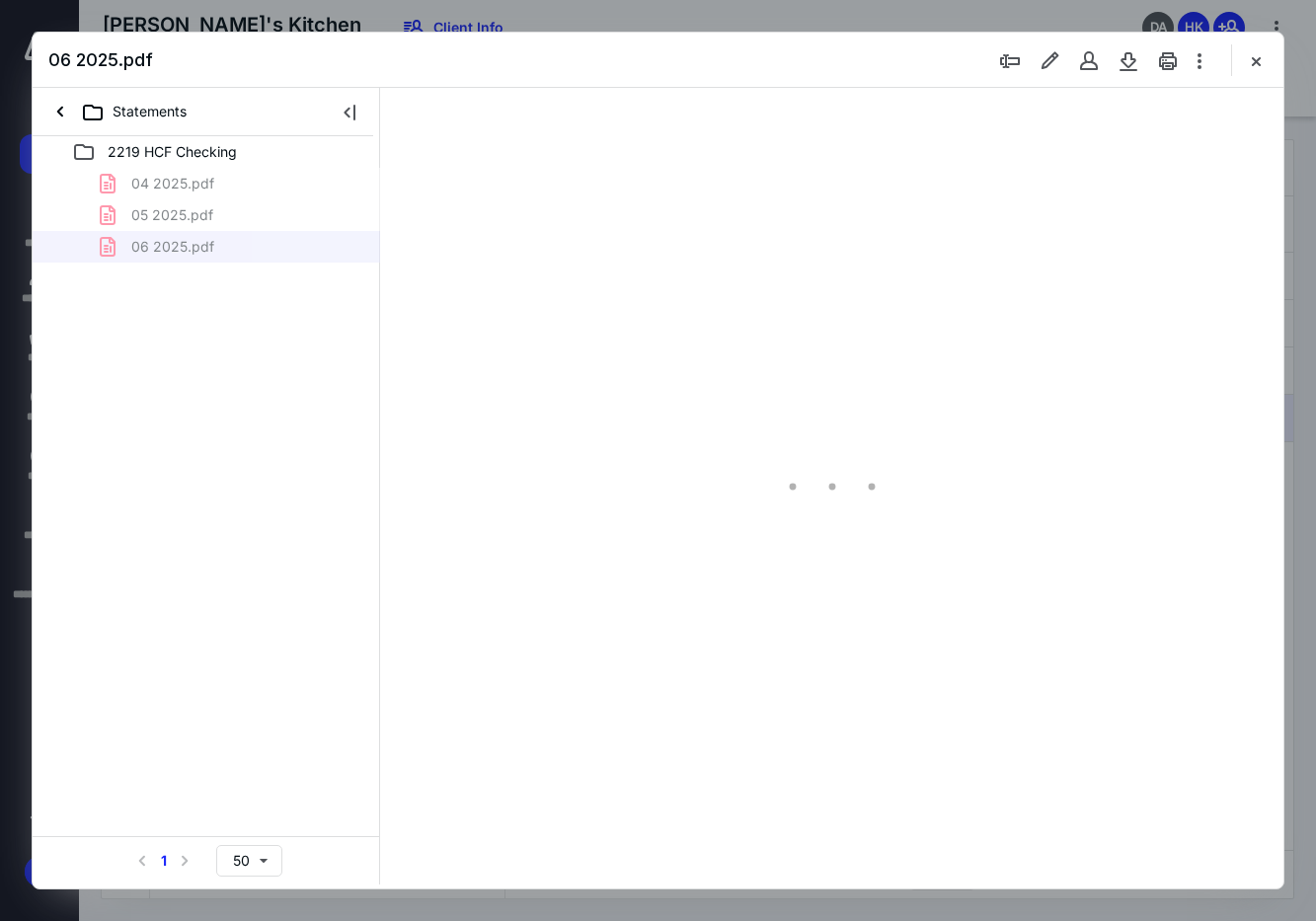 type on "146" 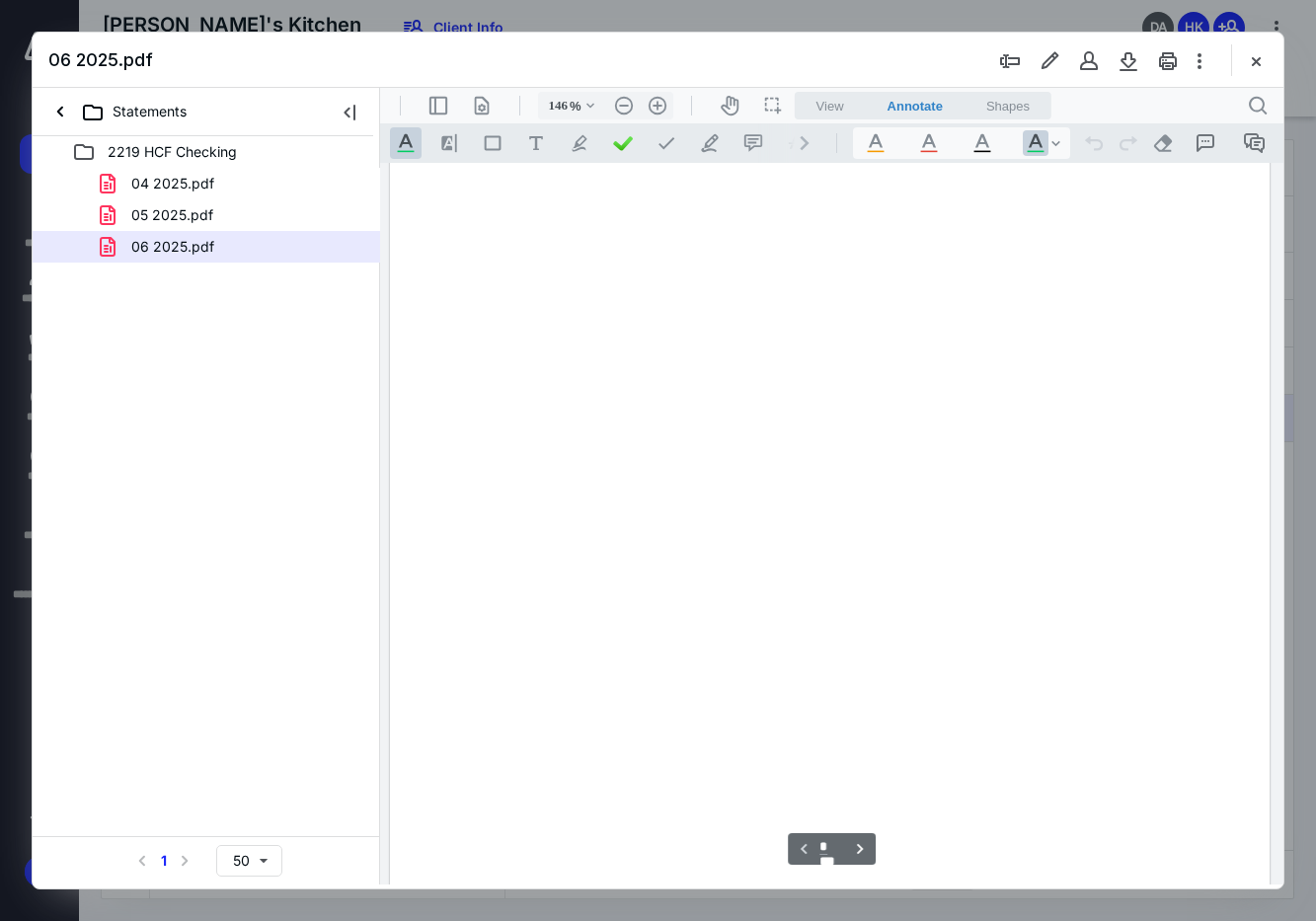 scroll, scrollTop: 81, scrollLeft: 0, axis: vertical 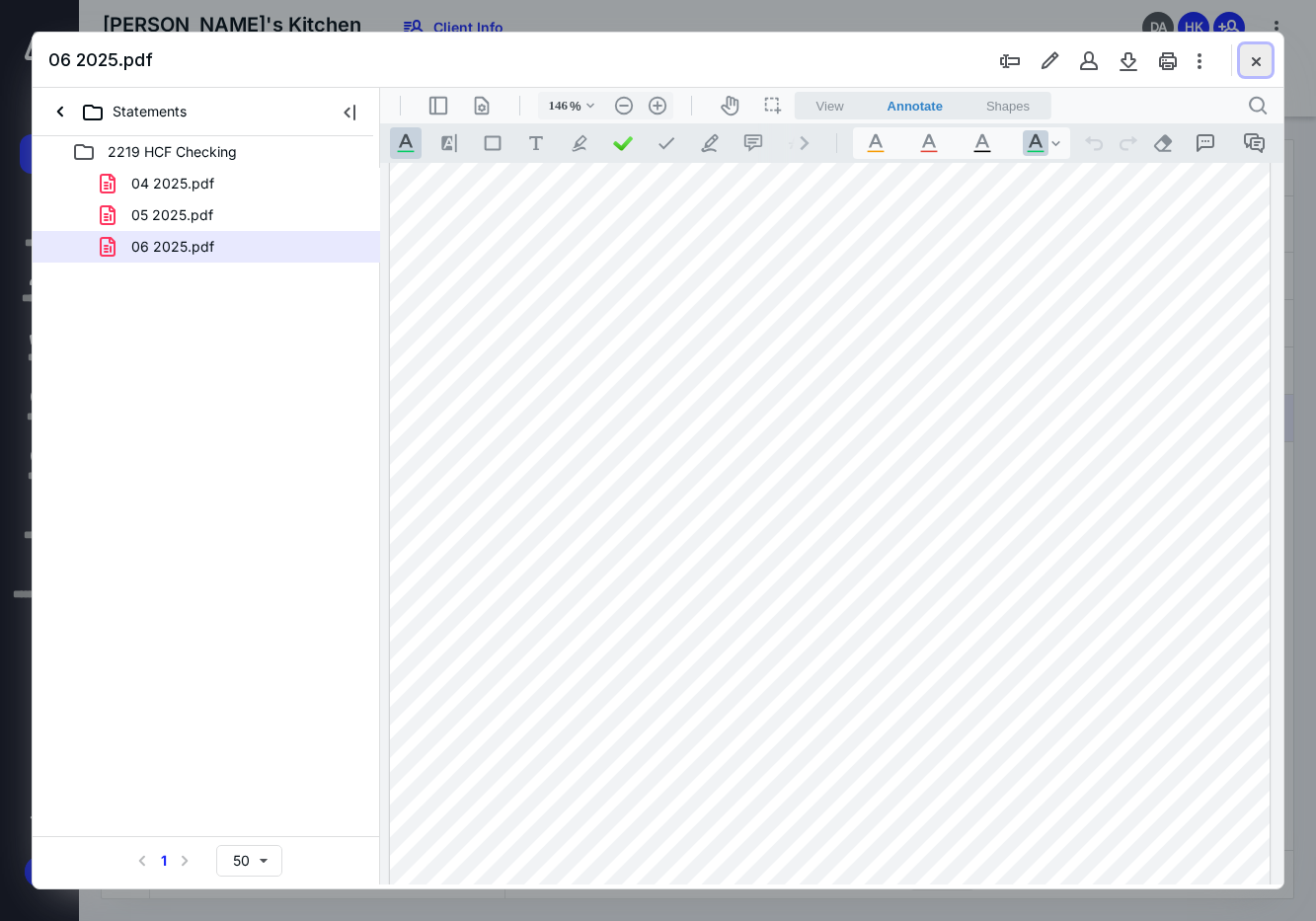 click at bounding box center [1256, 60] 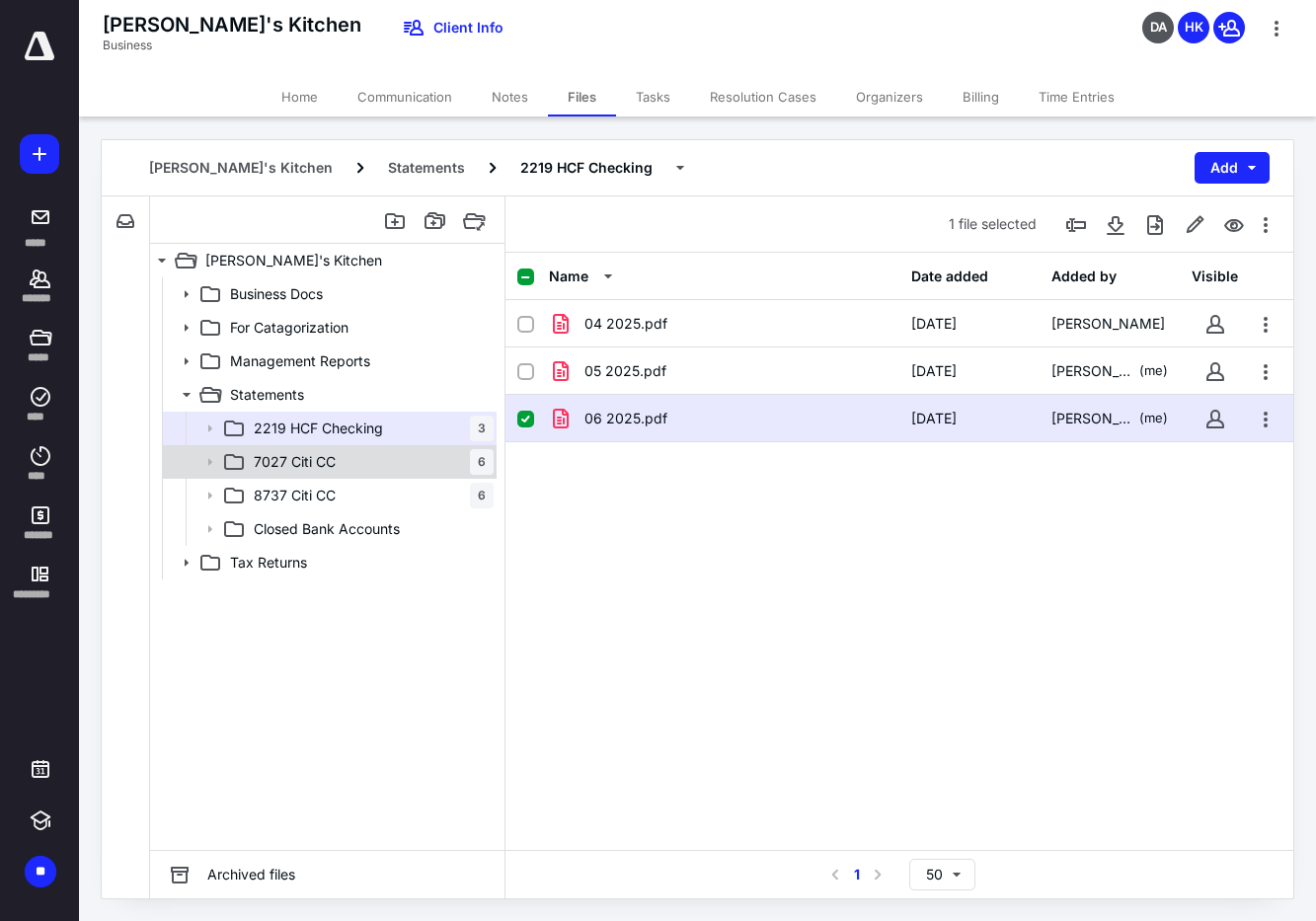 click on "7027 Citi CC" at bounding box center [294, 462] 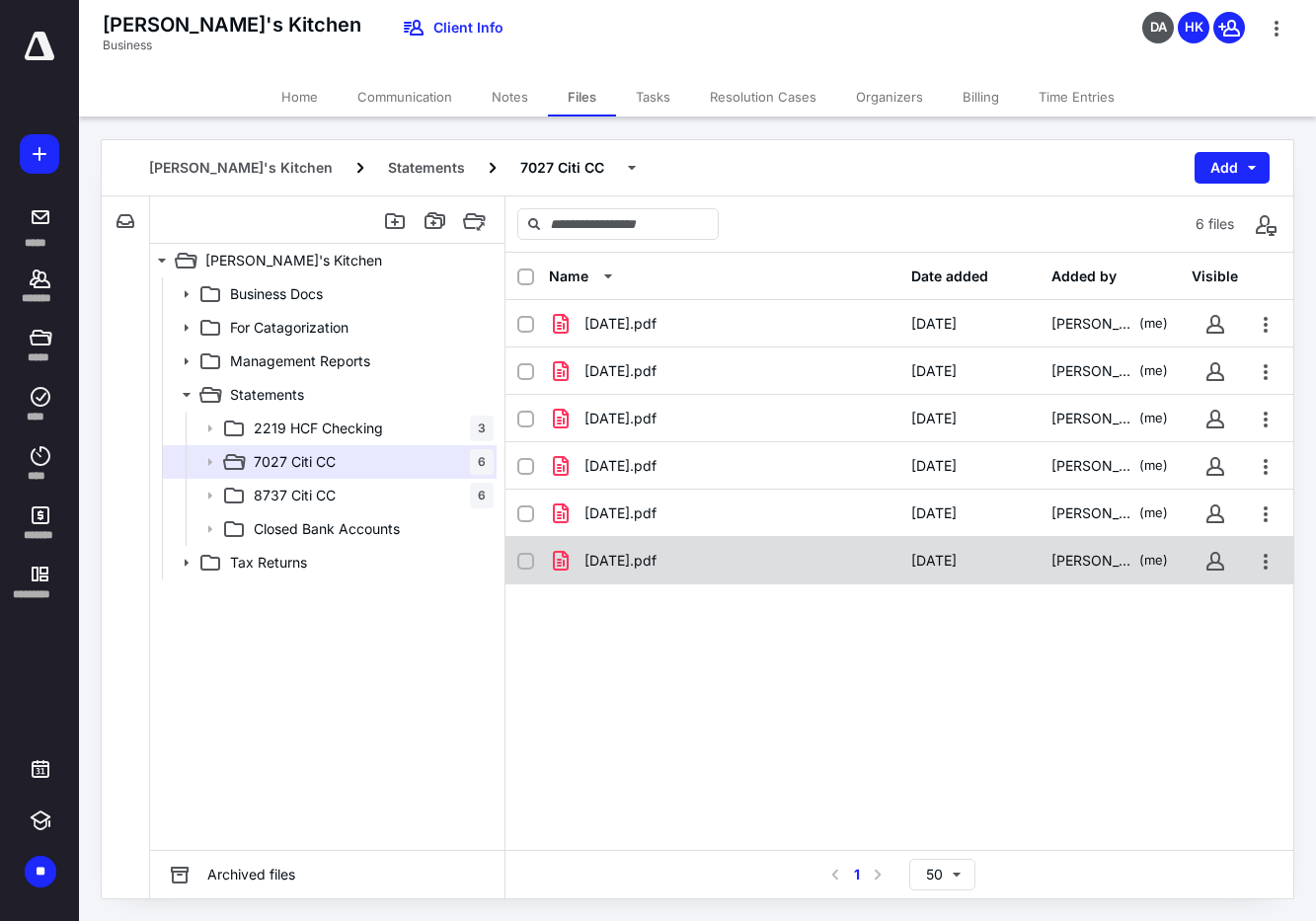 click on "06 10 2025.pdf" at bounding box center [620, 561] 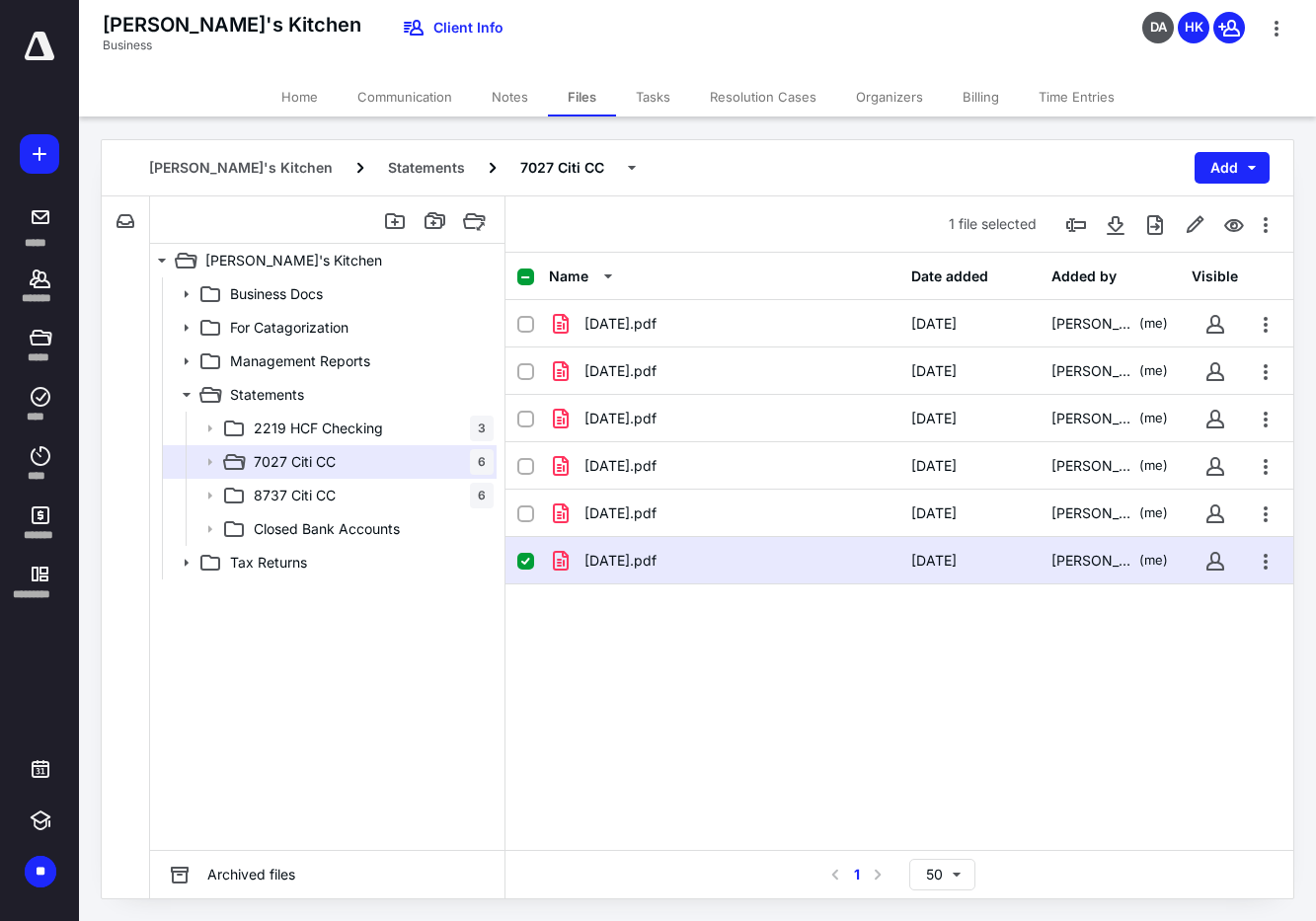 click on "06 10 2025.pdf" at bounding box center [620, 561] 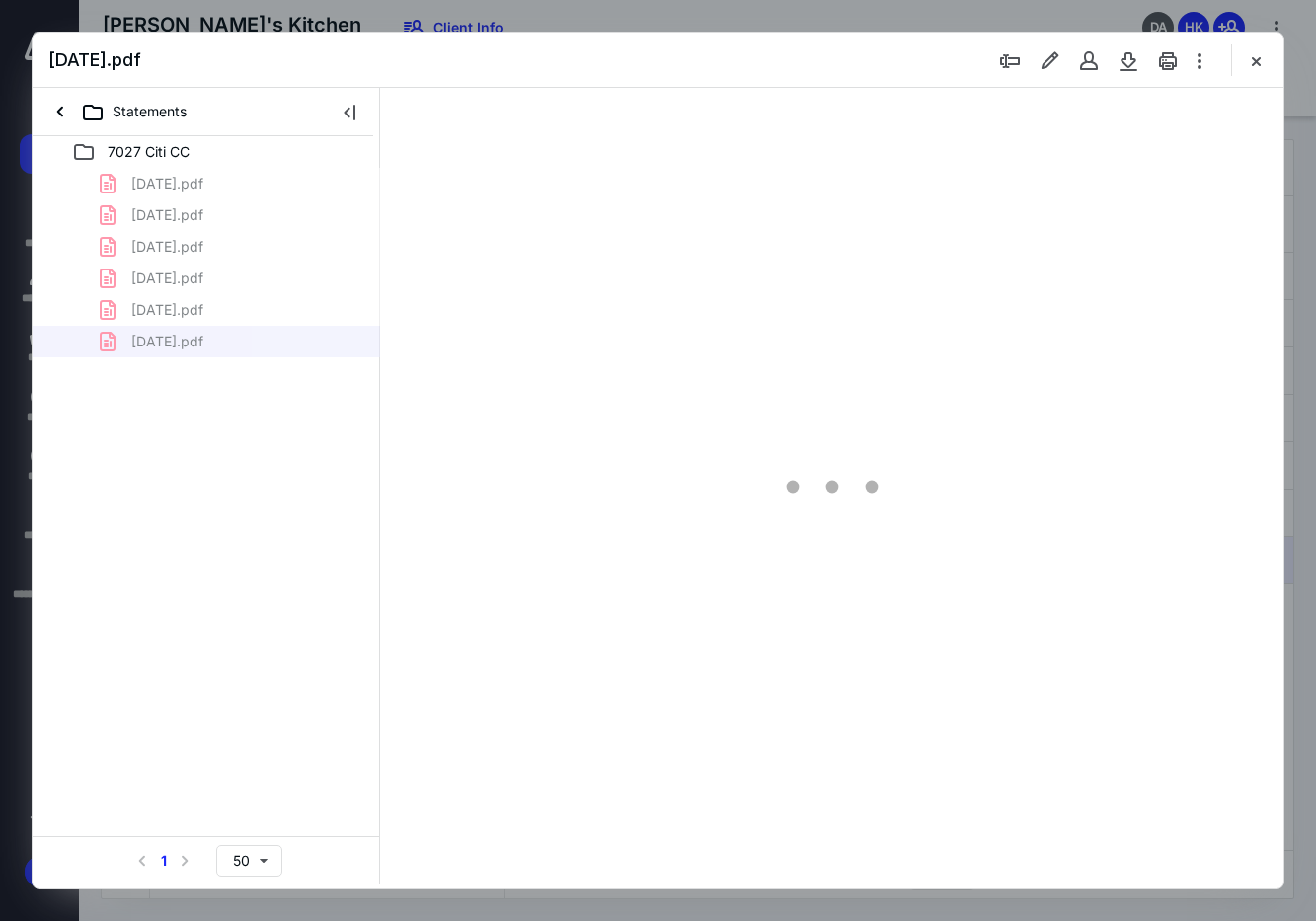 scroll, scrollTop: 0, scrollLeft: 0, axis: both 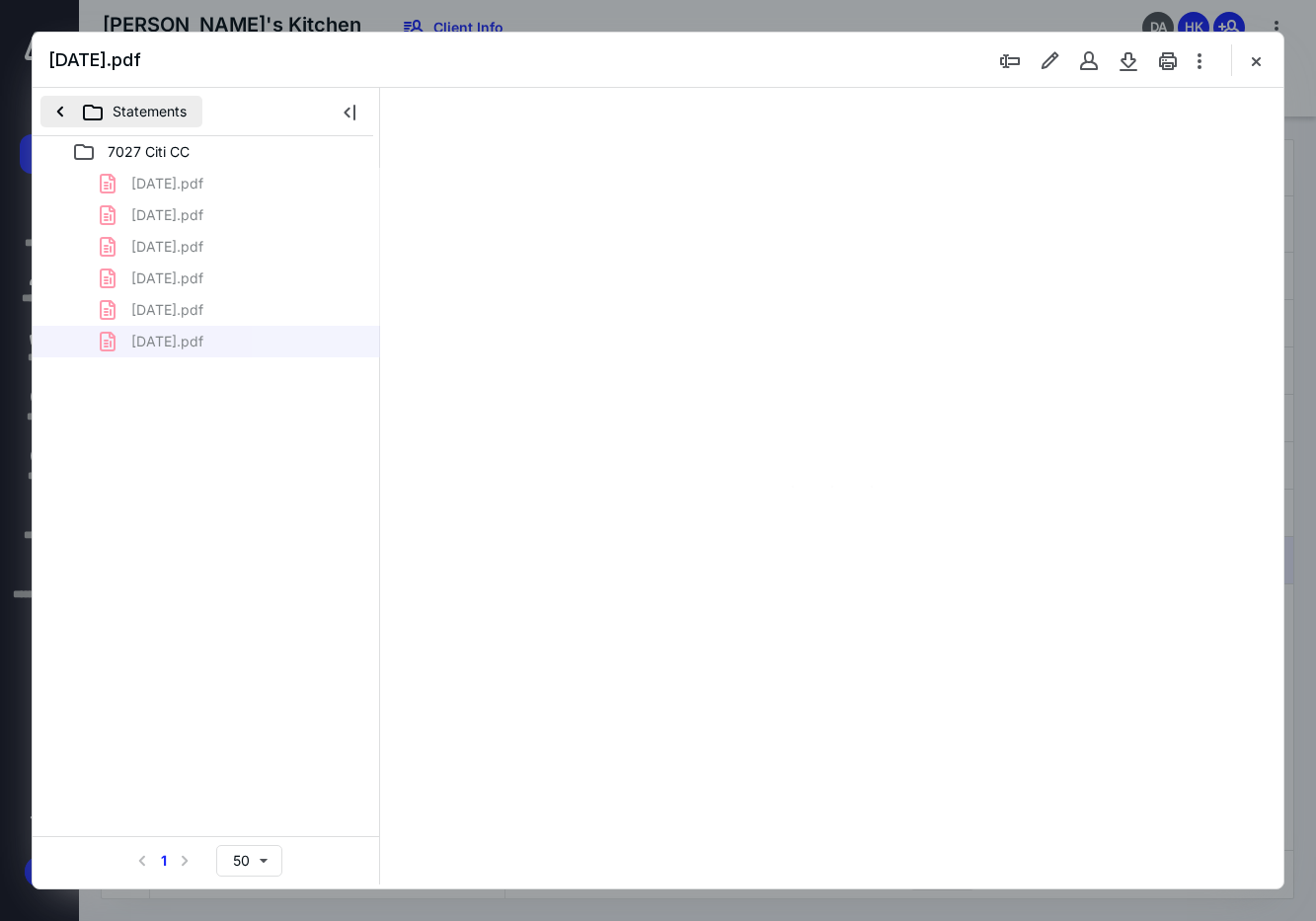 click on "Statements" at bounding box center [121, 112] 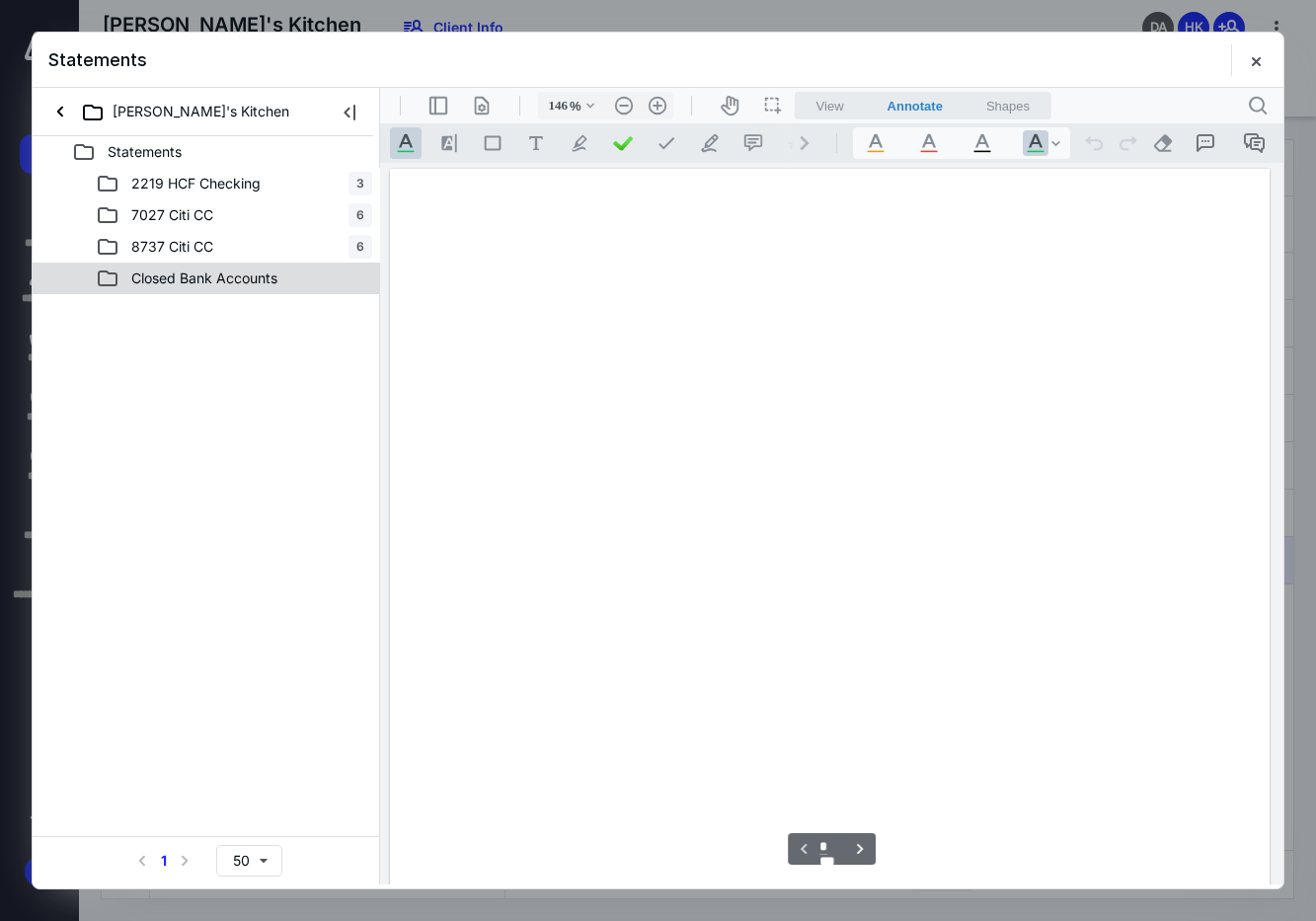 scroll, scrollTop: 81, scrollLeft: 0, axis: vertical 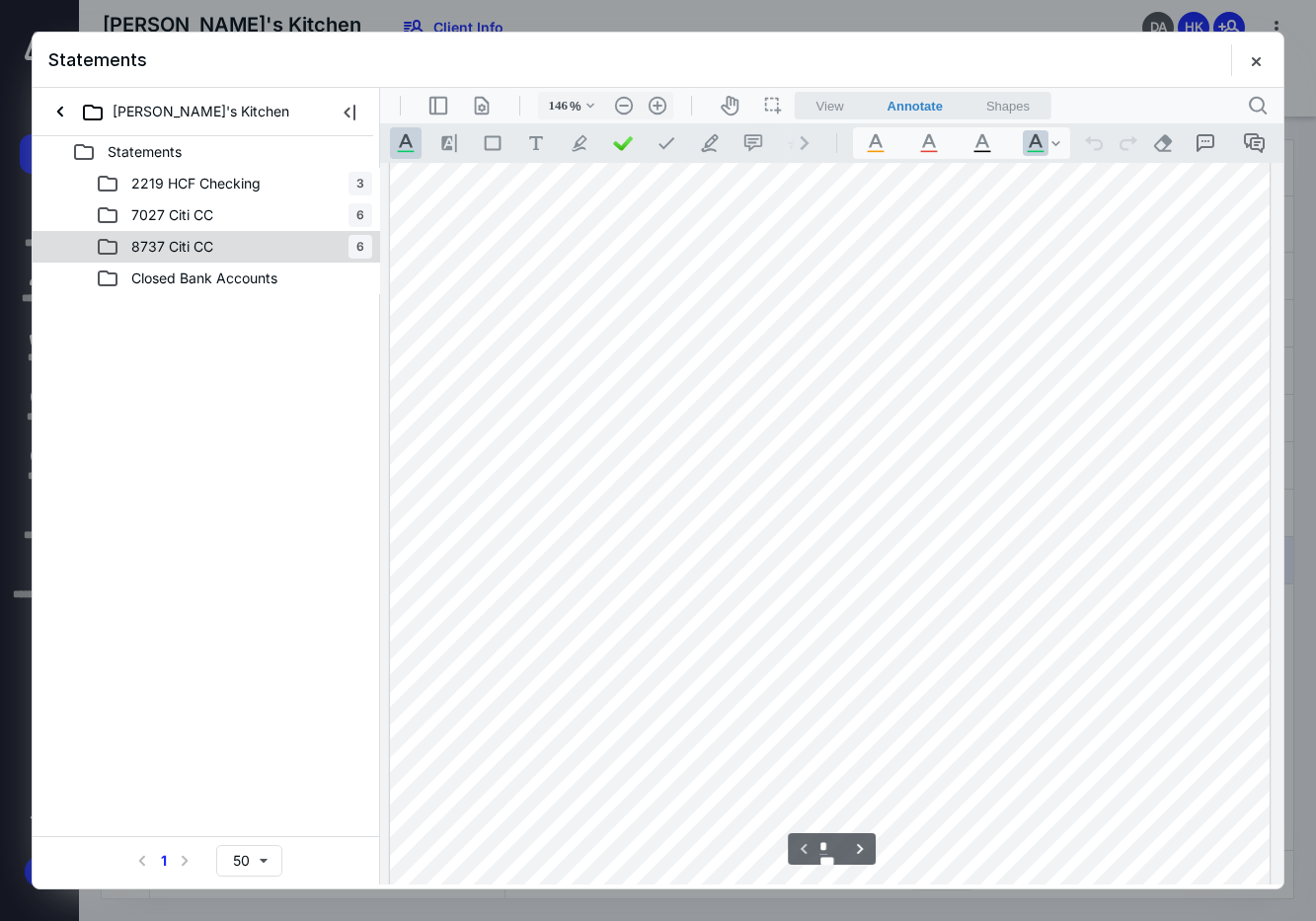 click on "8737 Citi CC" at bounding box center [172, 247] 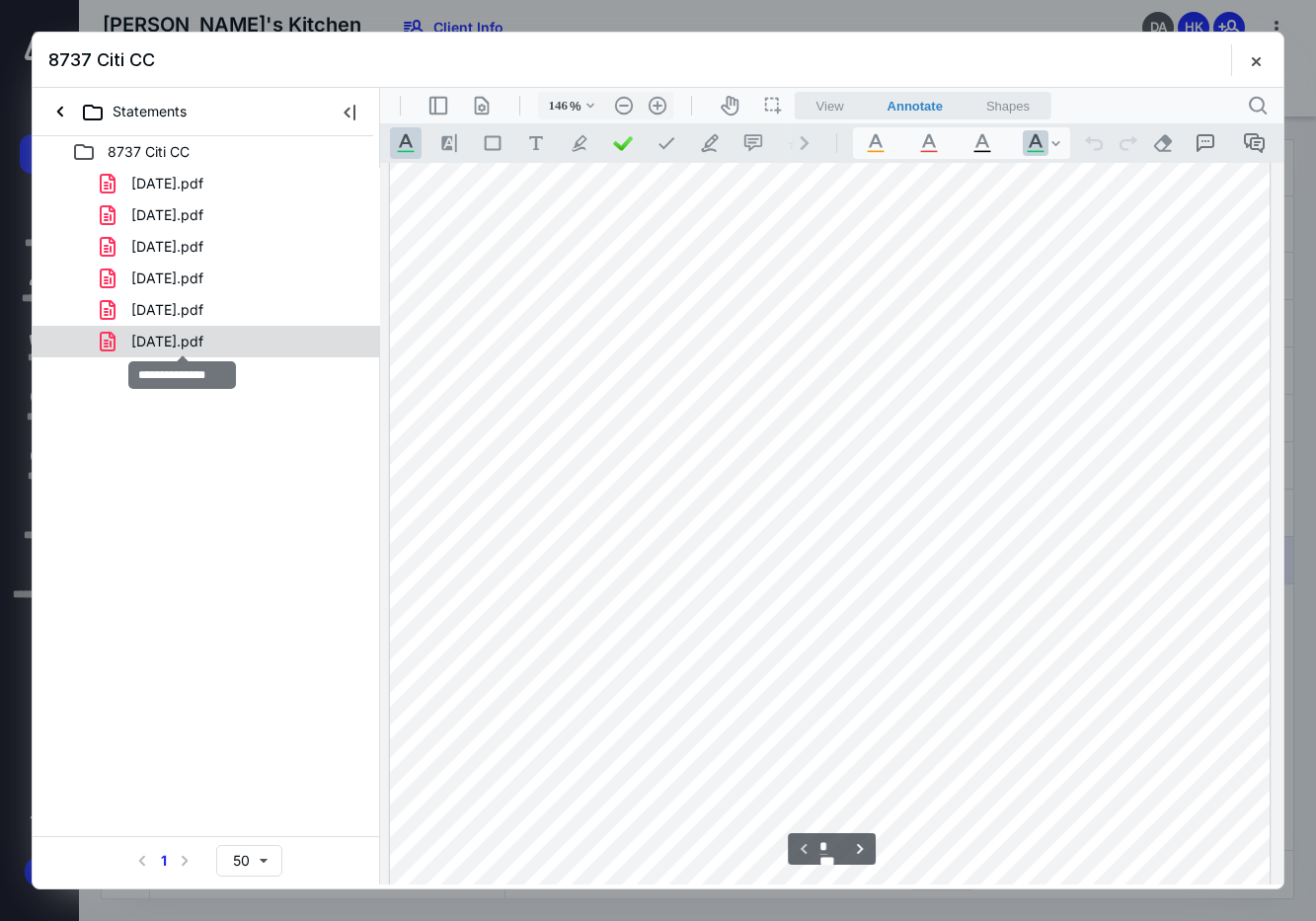click on "06 27 2025.pdf" at bounding box center [167, 342] 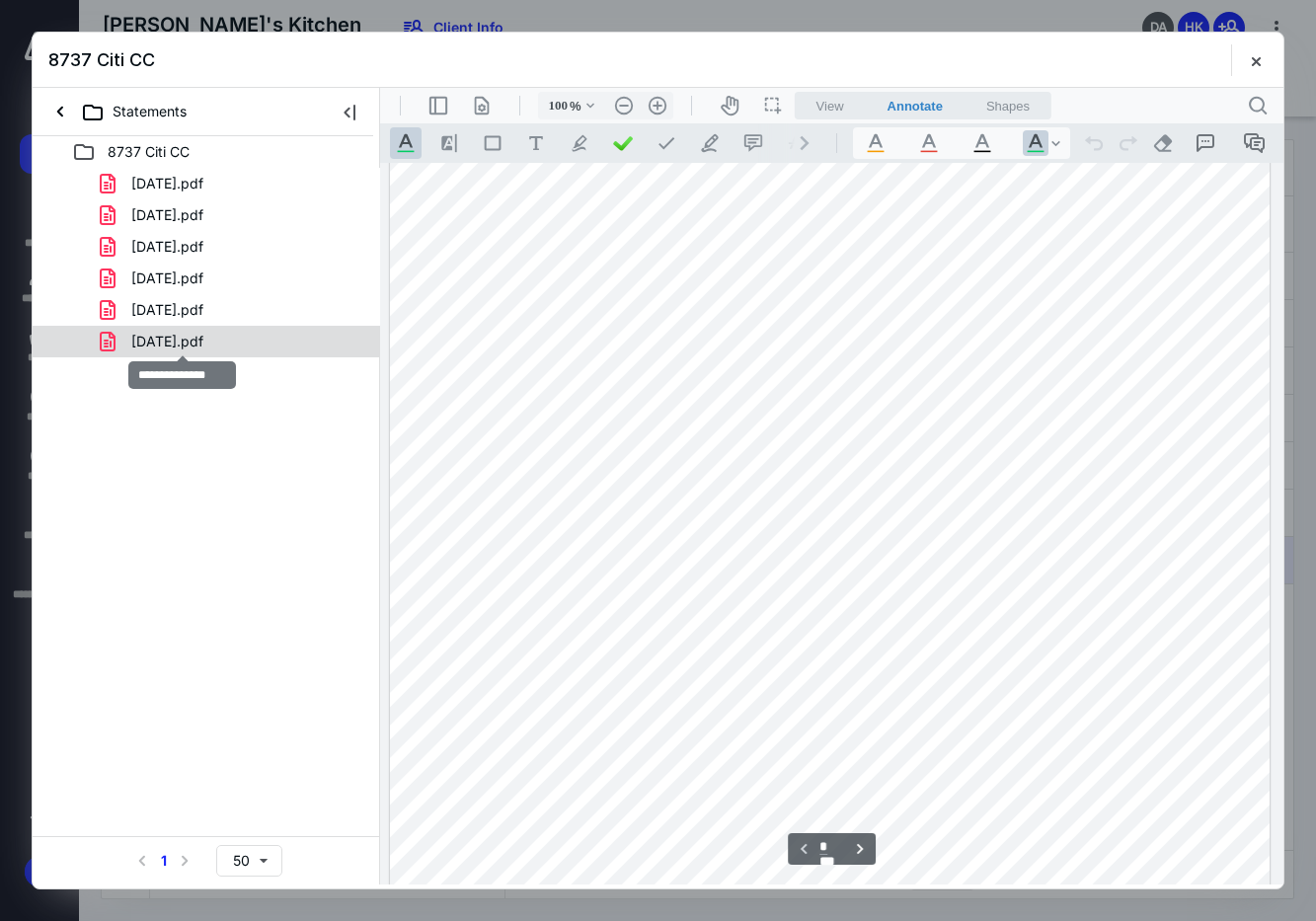 click on "01 28 2025.pdf 02 28 2025.pdf 03 28 2025.pdf 04 28 2025.pdf 05 28 2025.pdf 06 27 2025.pdf" at bounding box center (206, 263) 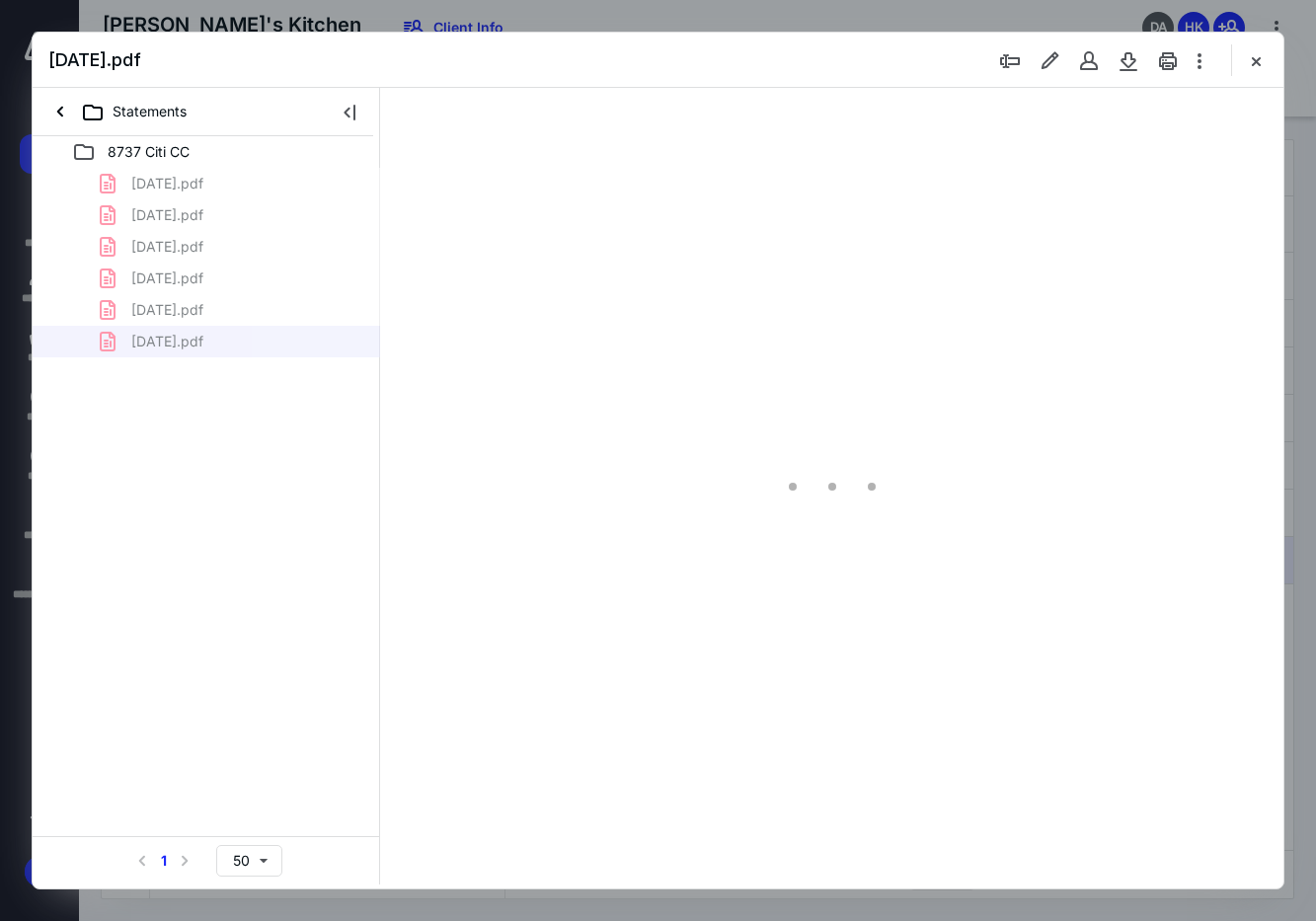 type on "146" 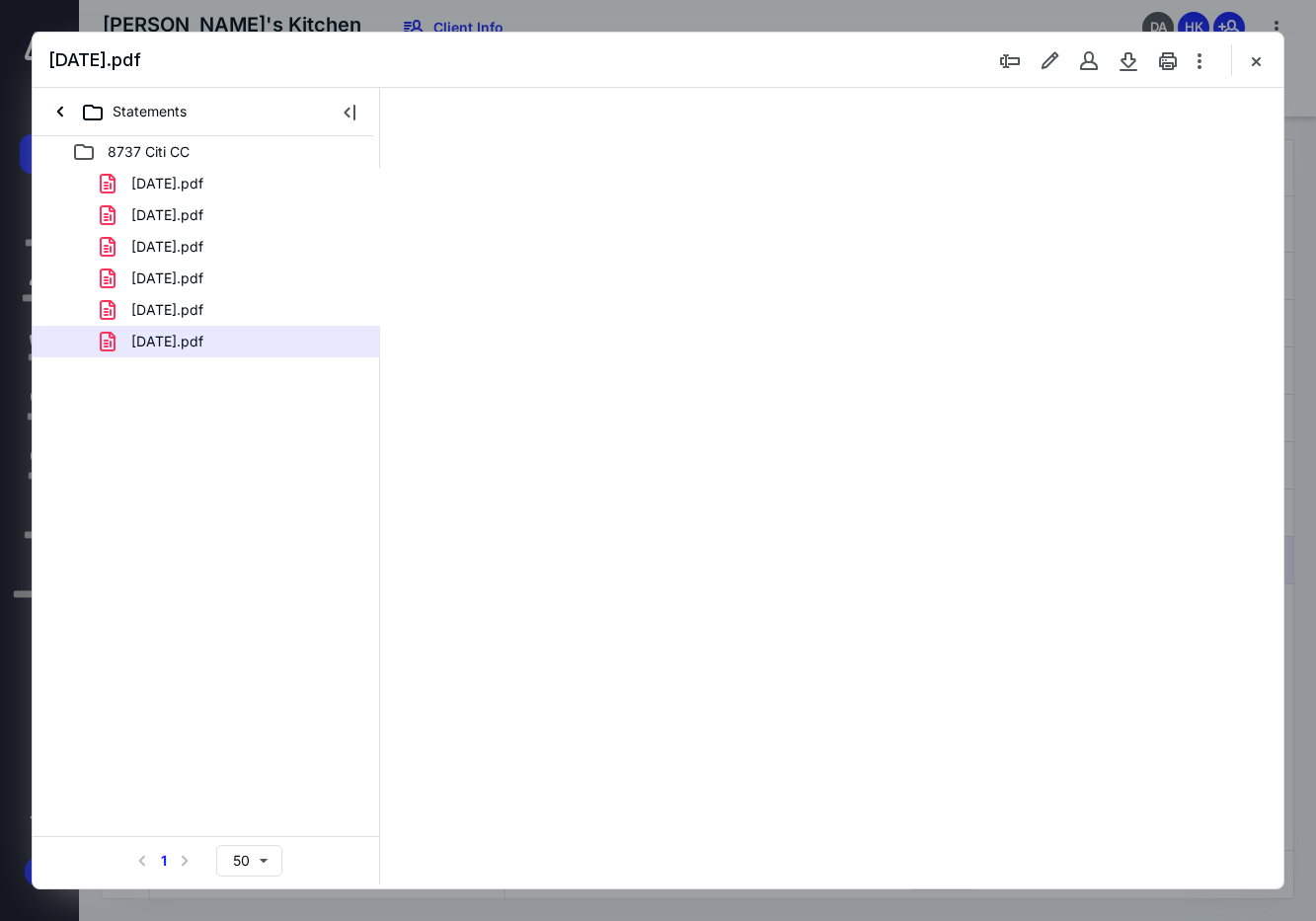 scroll, scrollTop: 81, scrollLeft: 0, axis: vertical 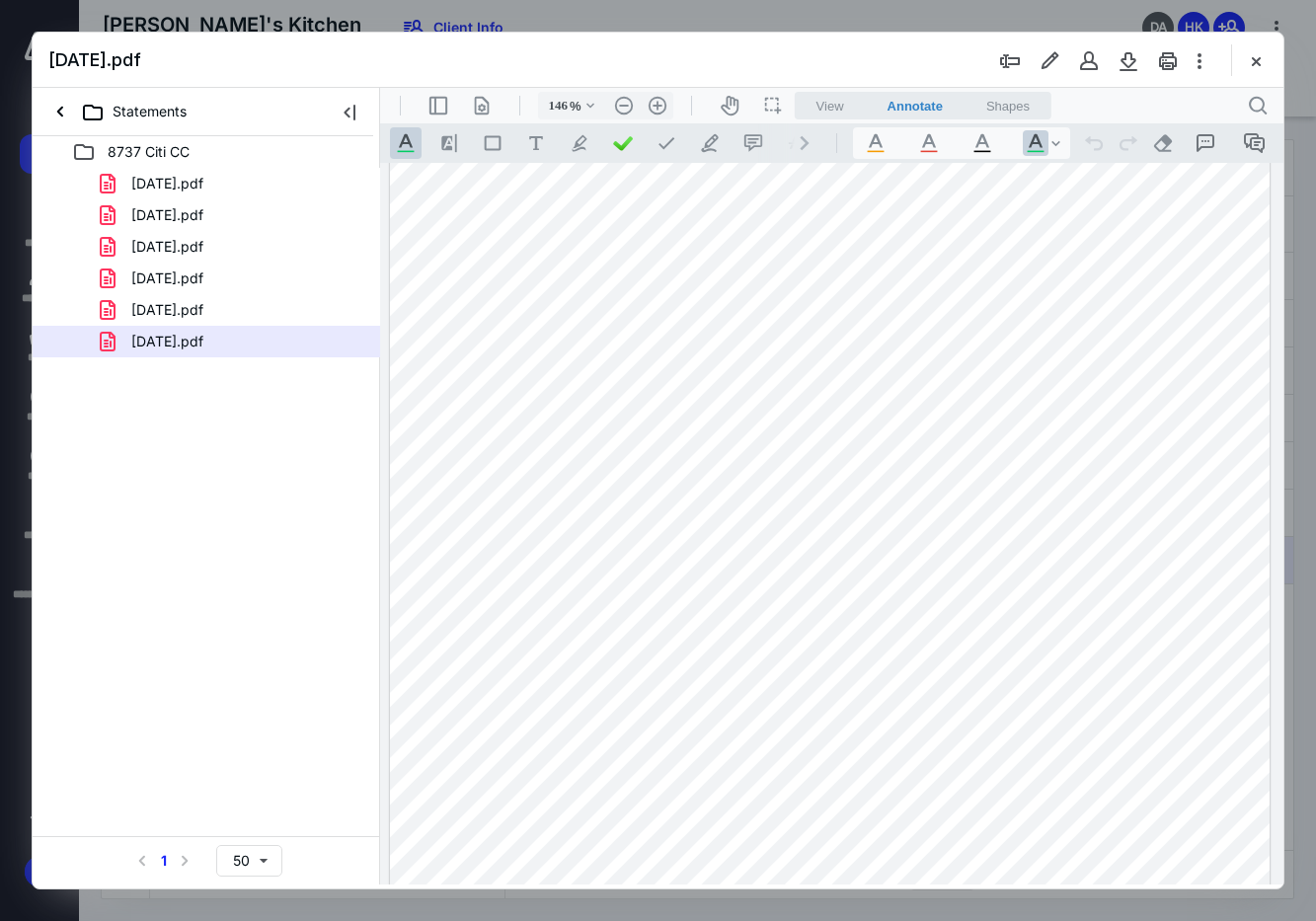 drag, startPoint x: 1150, startPoint y: 423, endPoint x: 1269, endPoint y: 424, distance: 119.004202 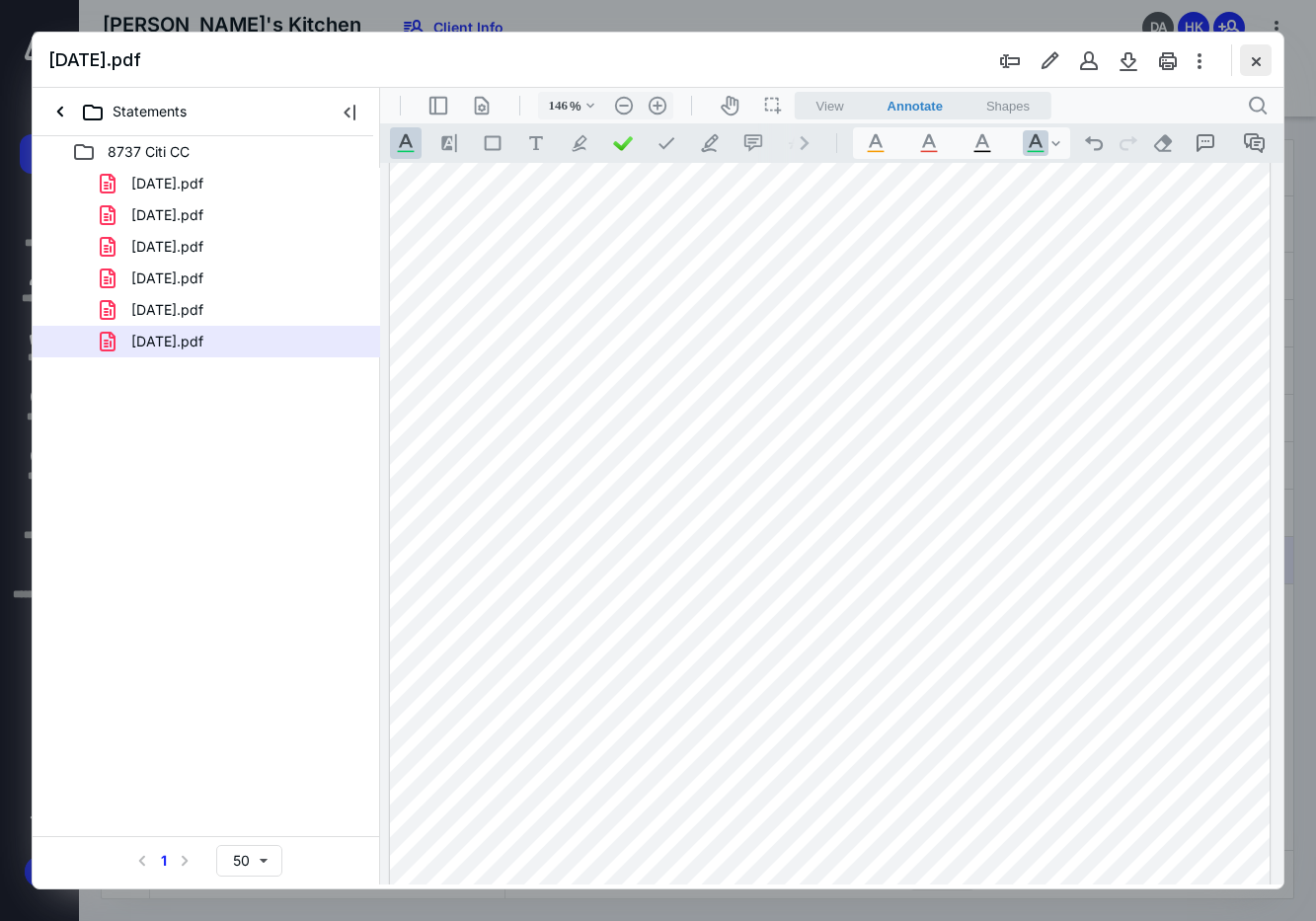 click at bounding box center (1256, 60) 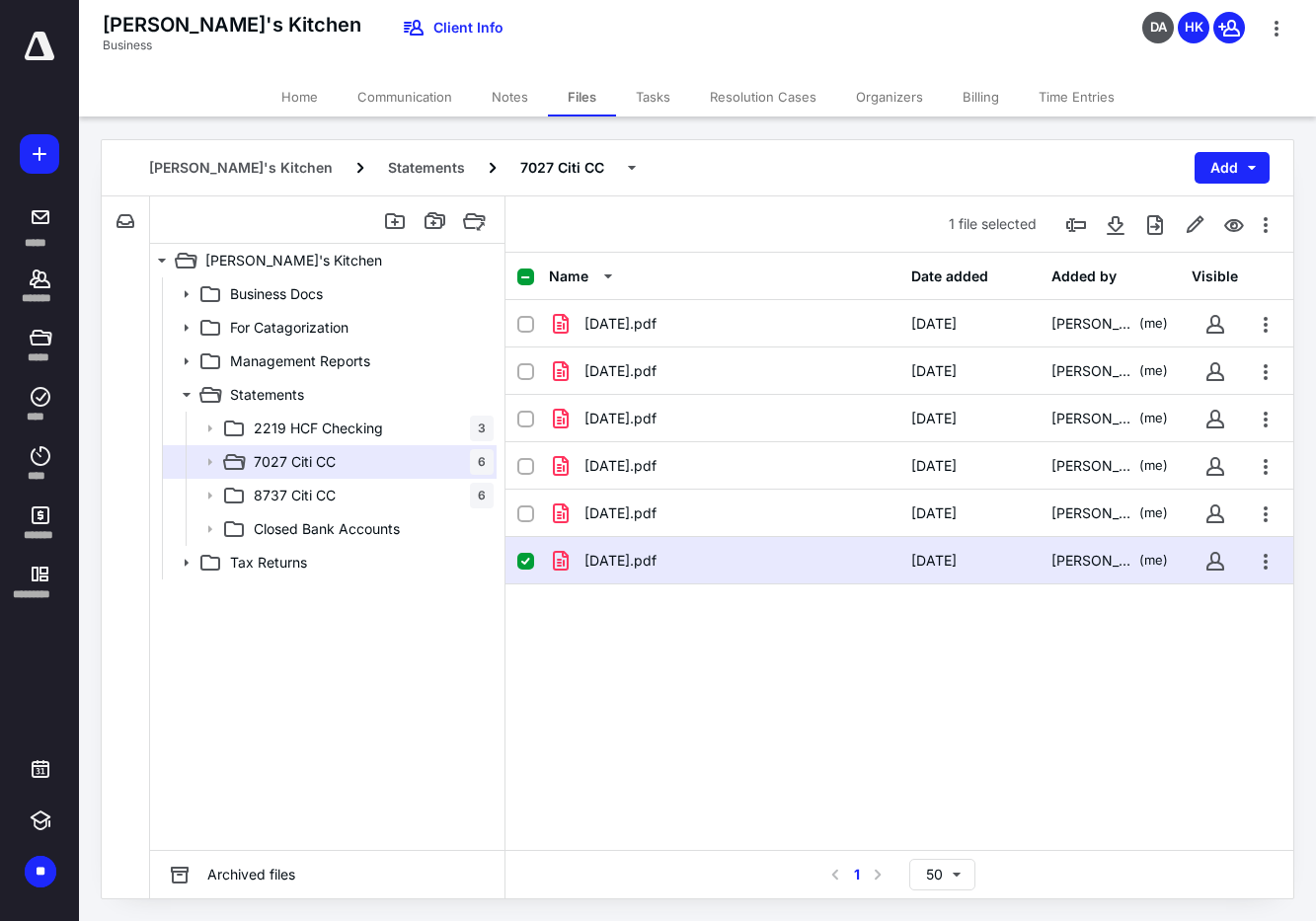 click on "Tasks" at bounding box center [653, 97] 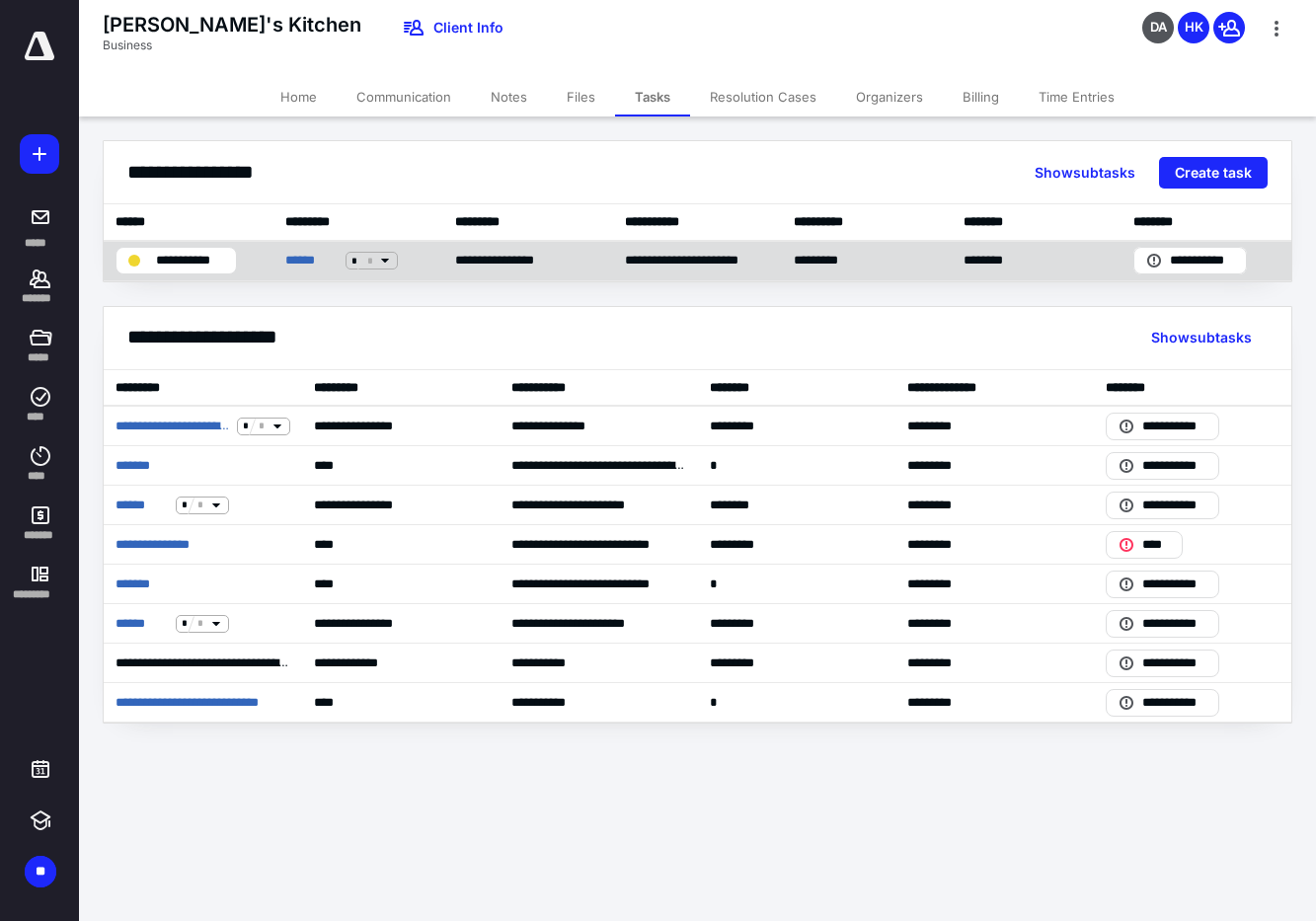 click 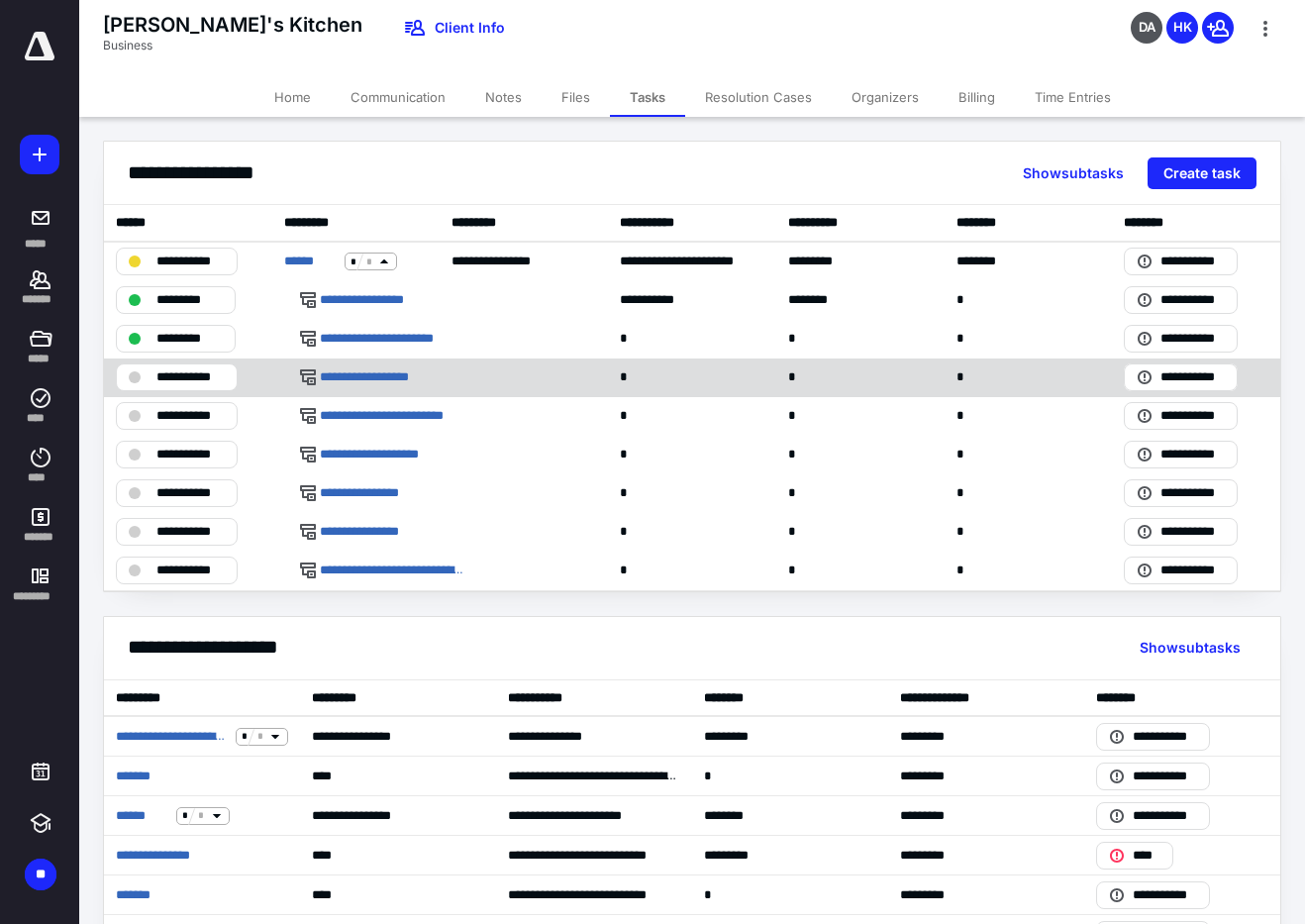 click on "**********" at bounding box center (190, 377) 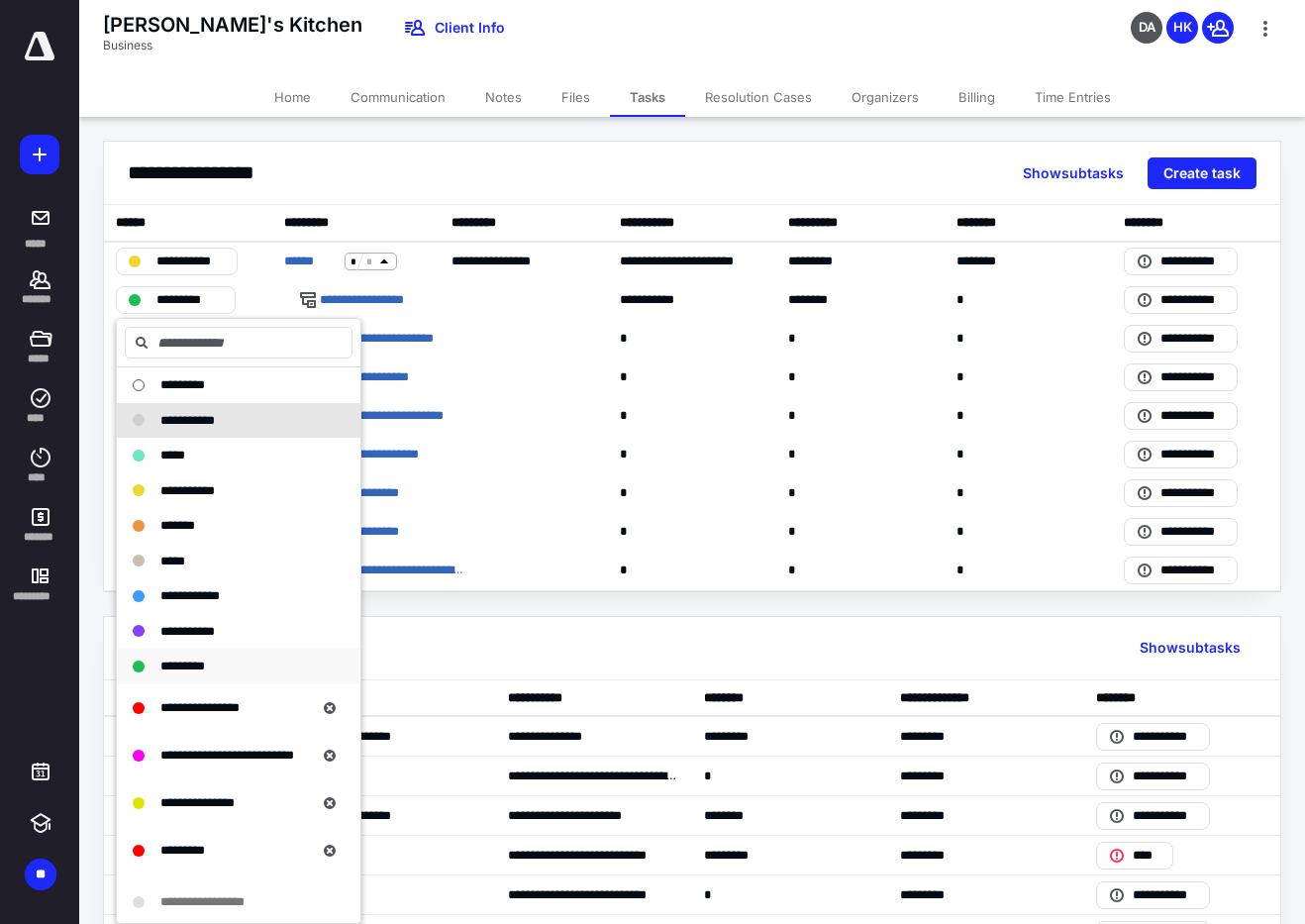 click on "*********" at bounding box center [239, 667] 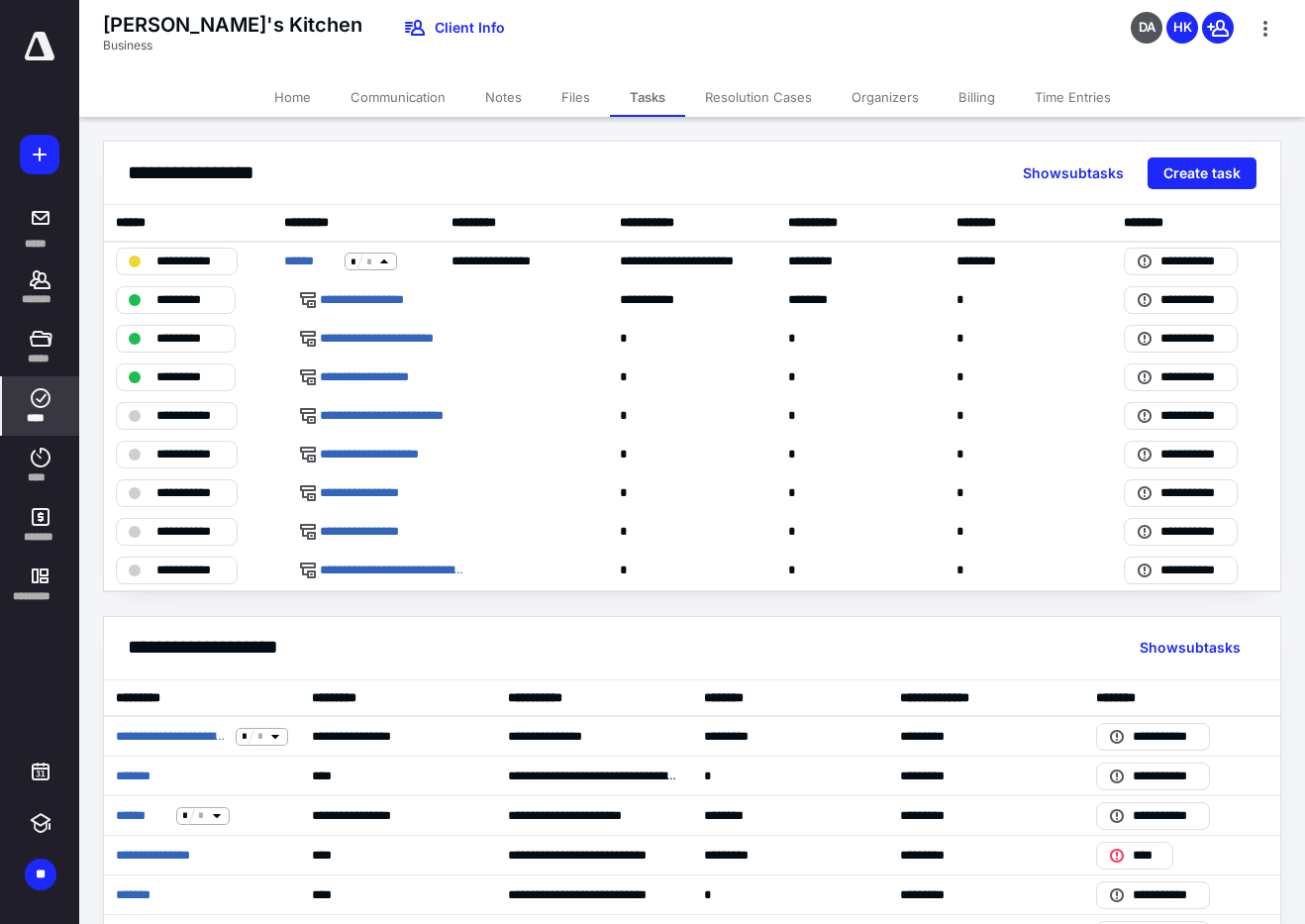 click on "****" at bounding box center (41, 406) 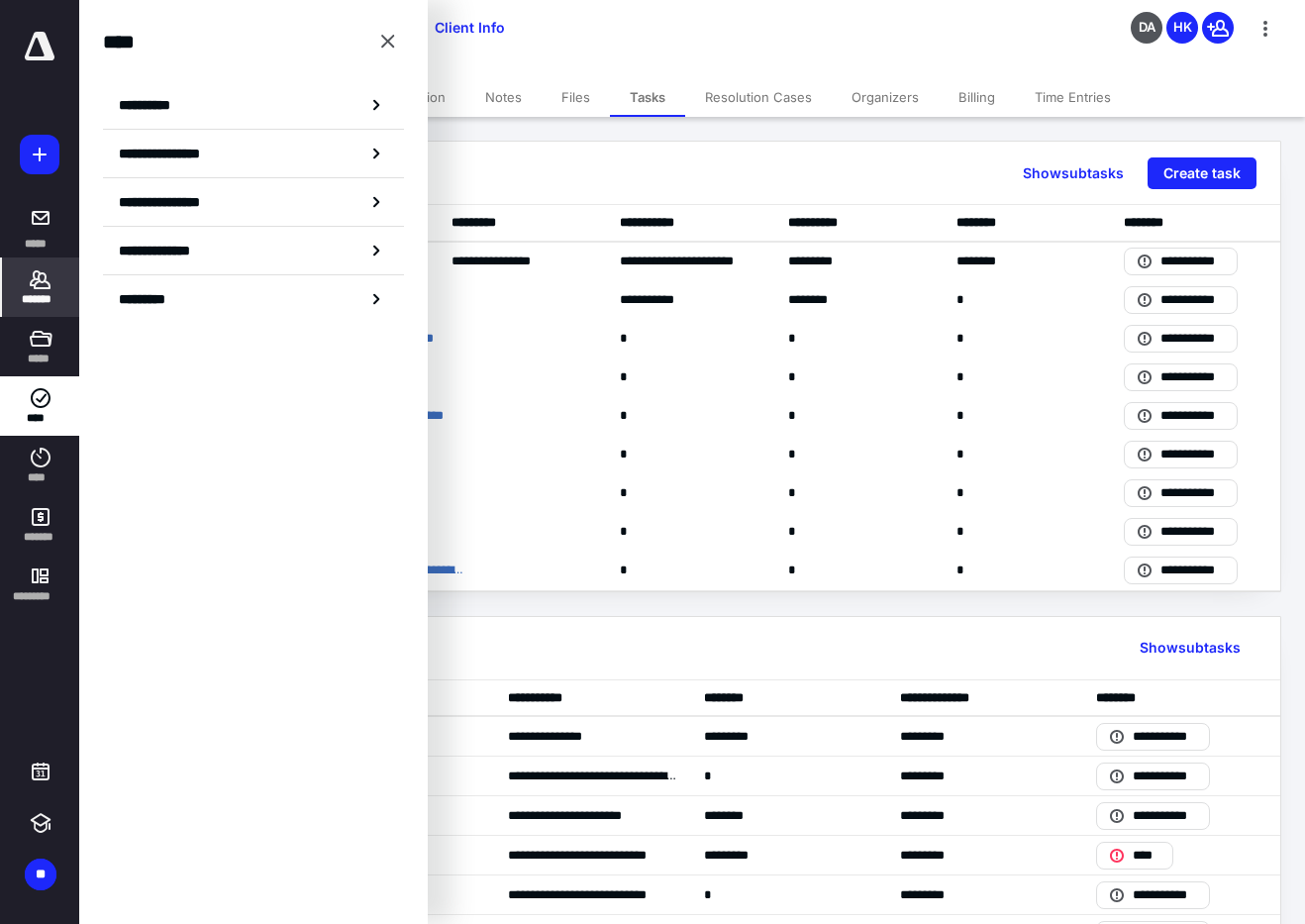 click on "*******" at bounding box center (41, 287) 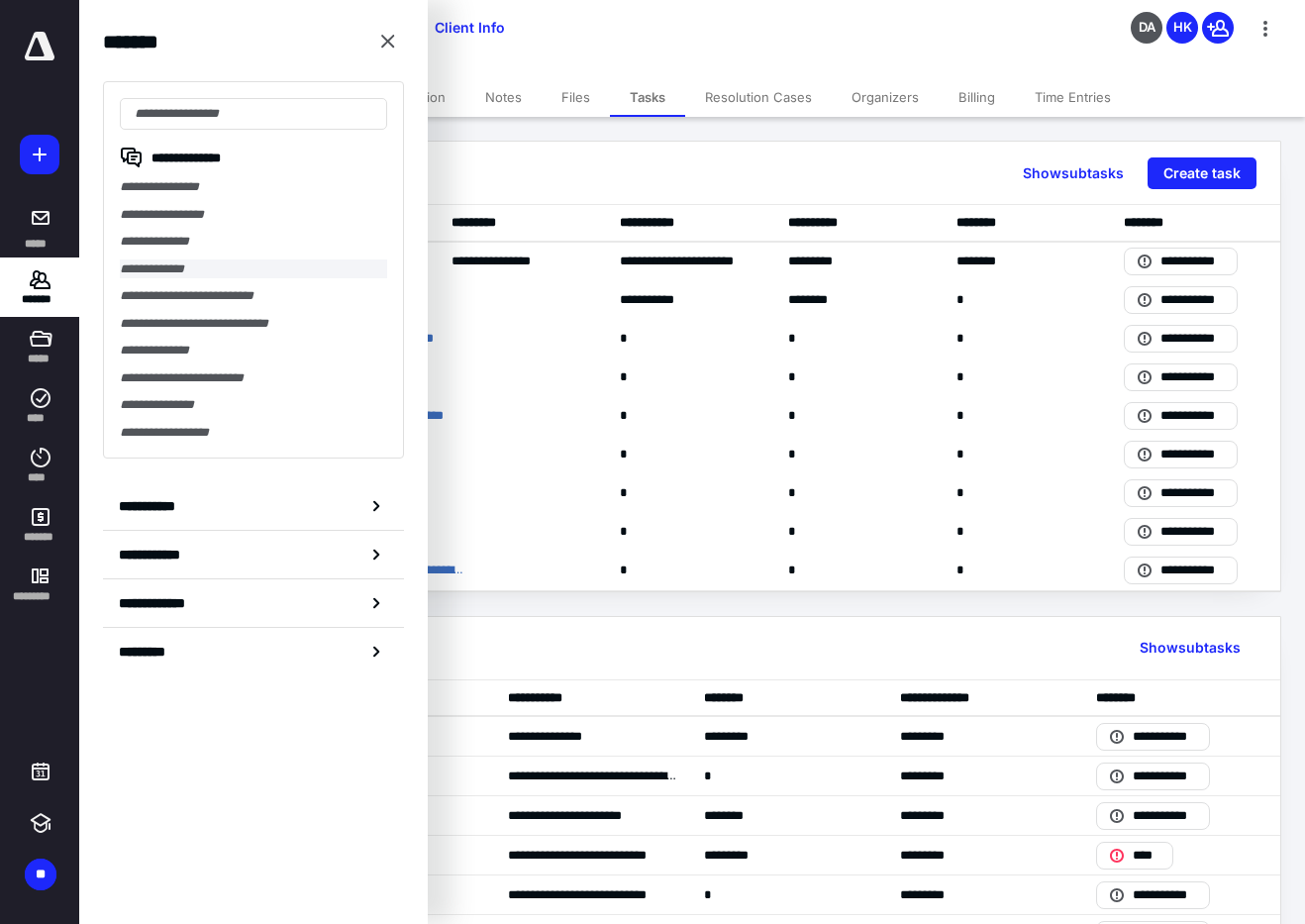 click on "**********" at bounding box center [253, 269] 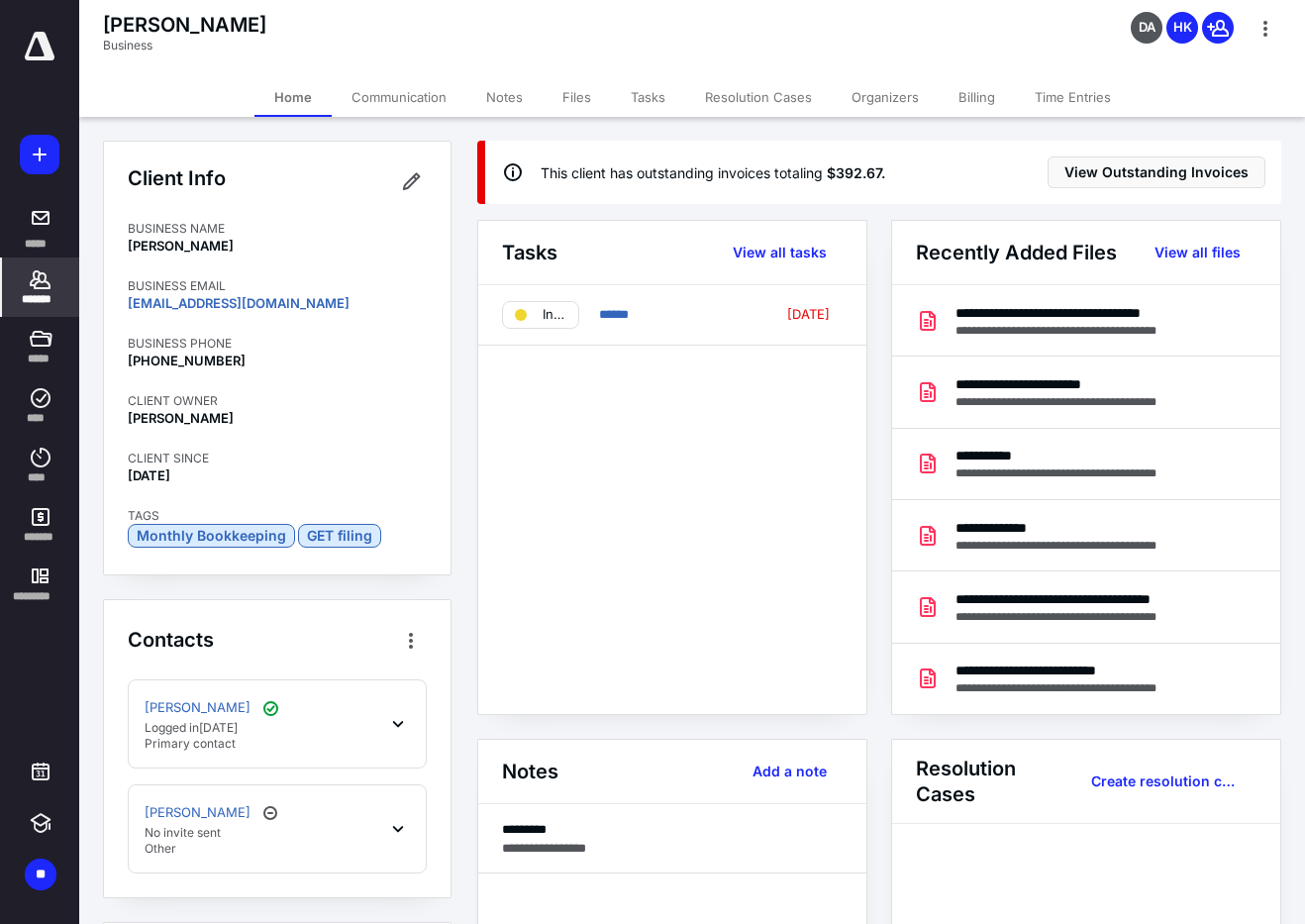 click on "Notes" at bounding box center [504, 97] 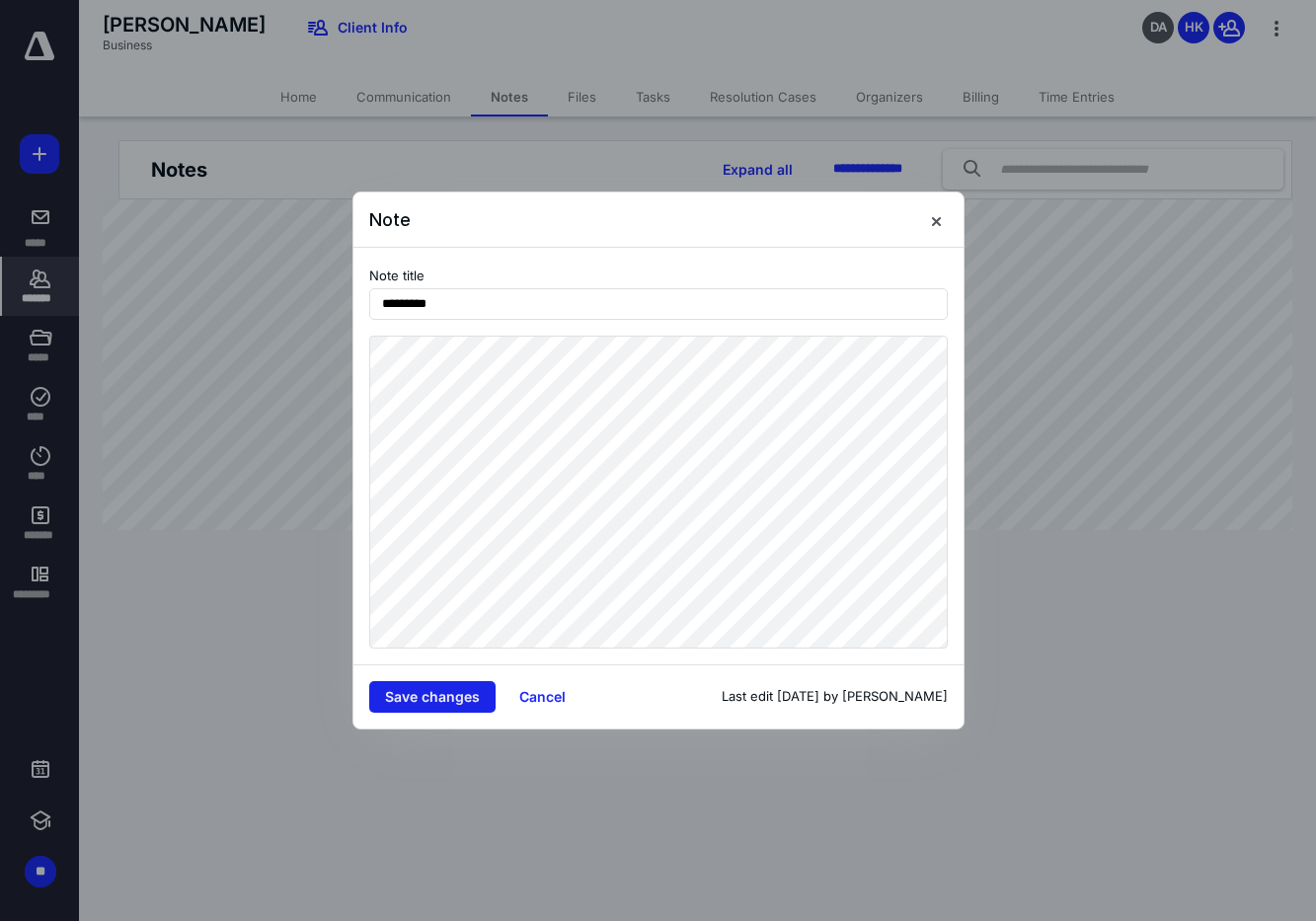 click on "Save changes" at bounding box center (432, 697) 